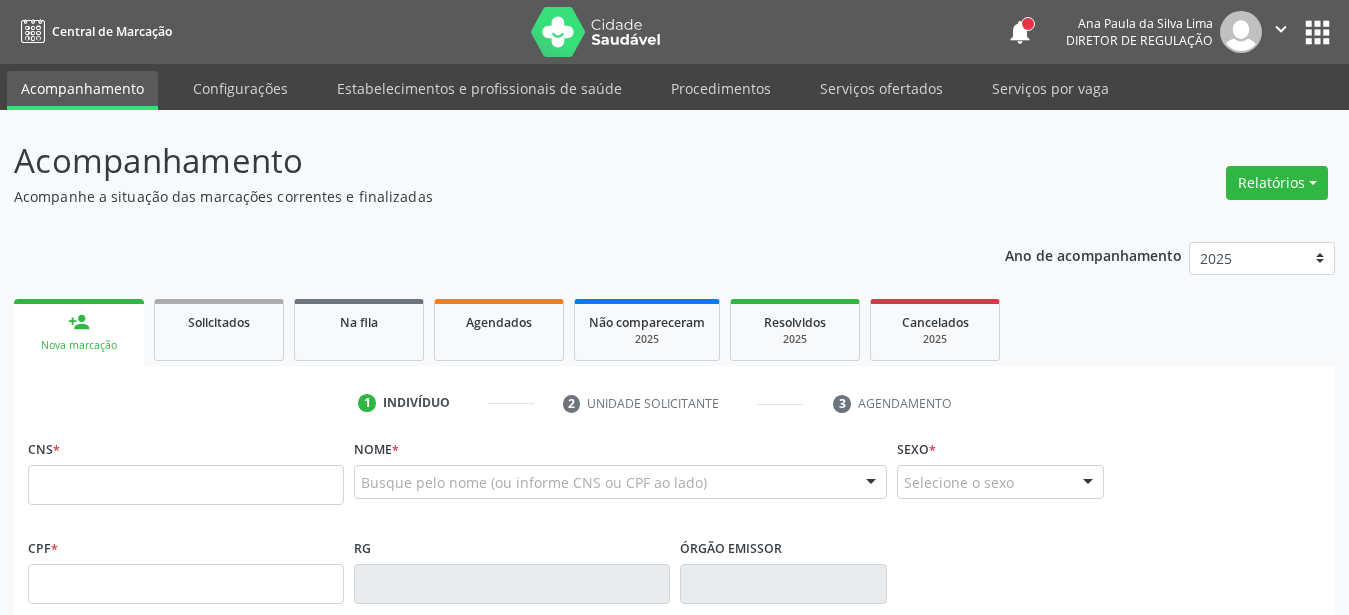 scroll, scrollTop: 0, scrollLeft: 0, axis: both 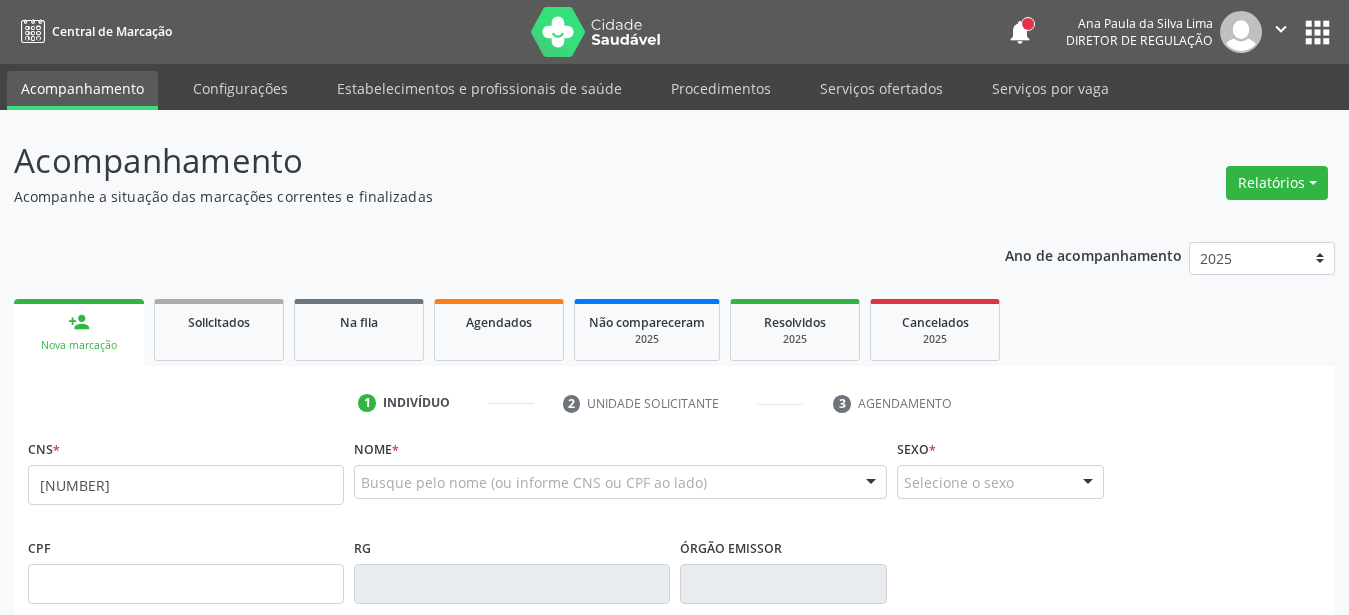 type on "[NUMBER]" 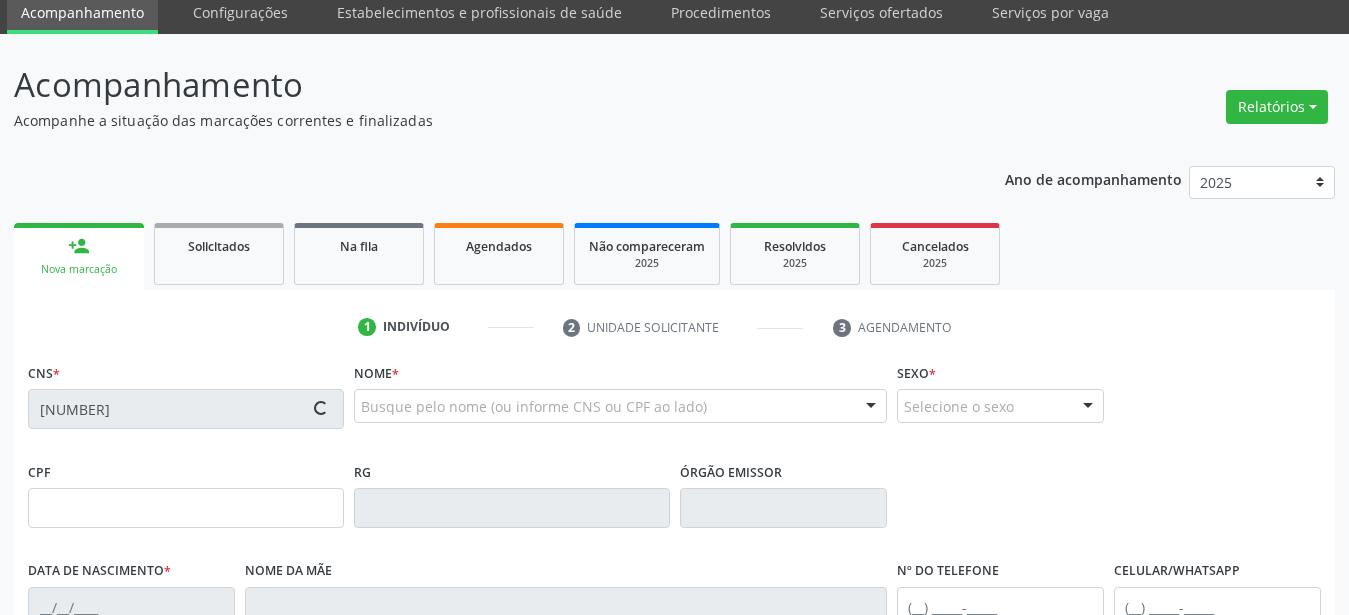 scroll, scrollTop: 102, scrollLeft: 0, axis: vertical 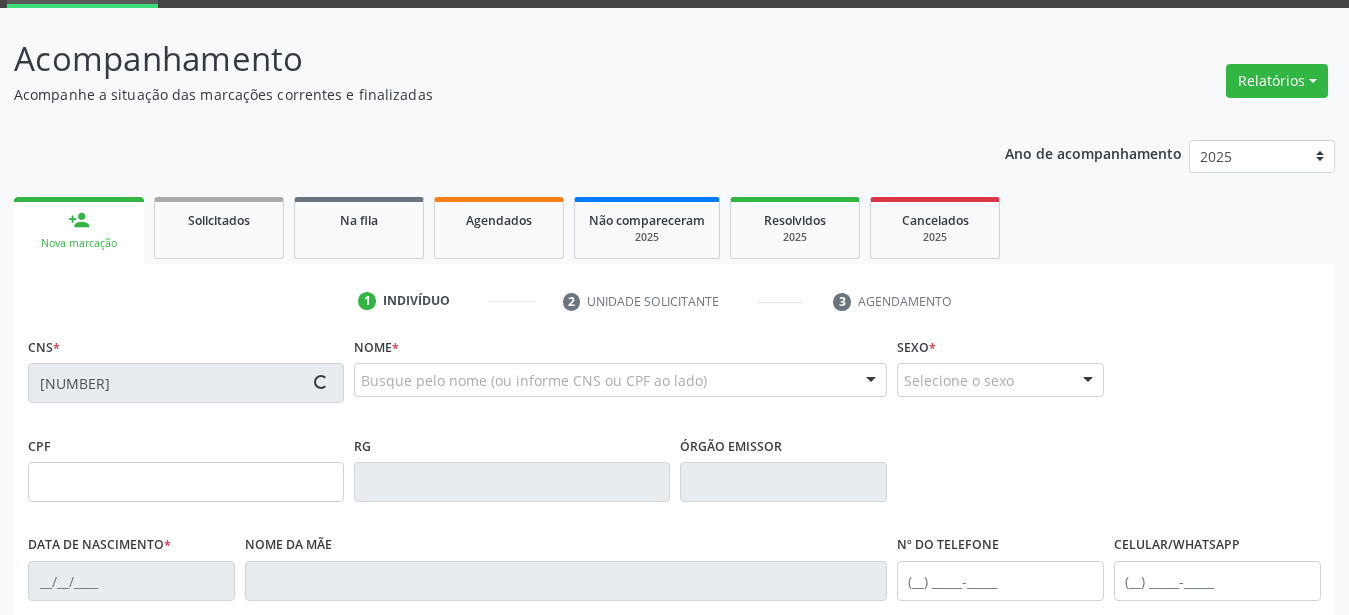type on "[CPF]" 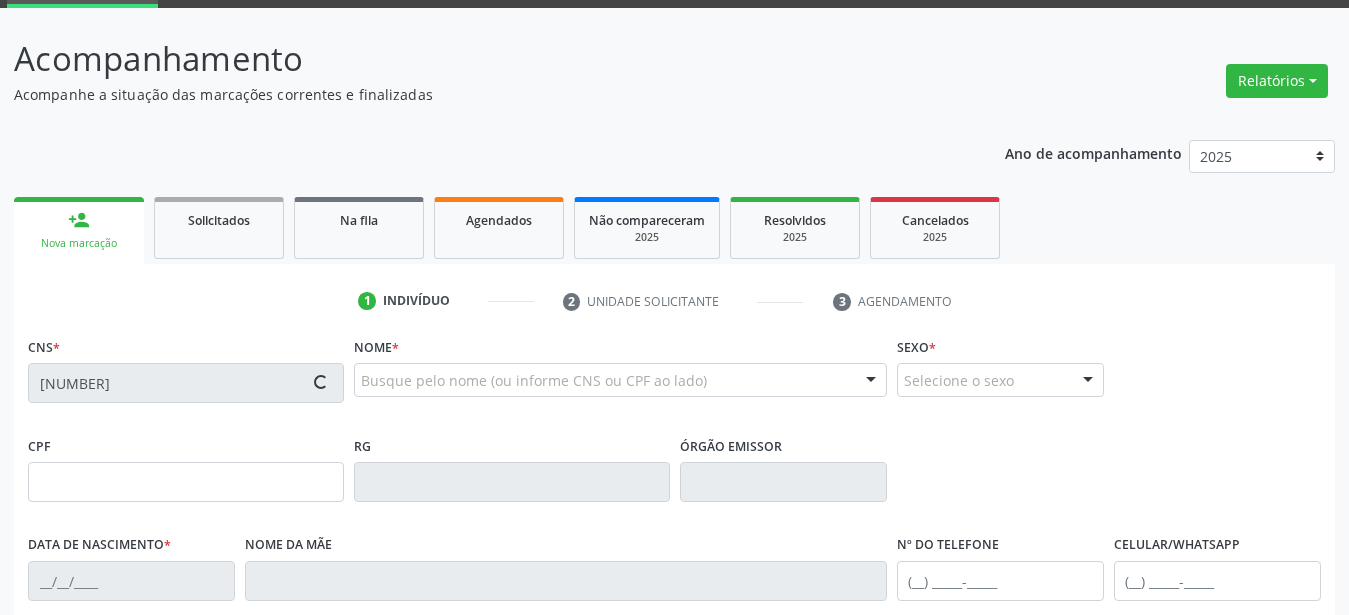 type on "[DATE]" 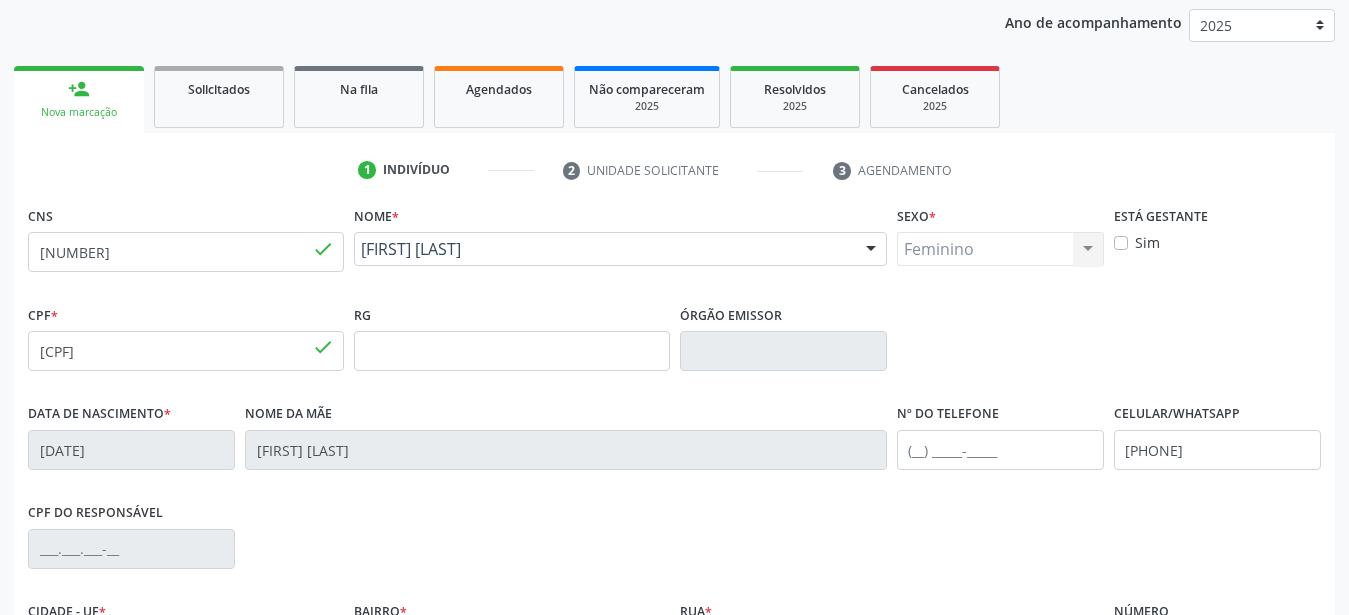 scroll, scrollTop: 469, scrollLeft: 0, axis: vertical 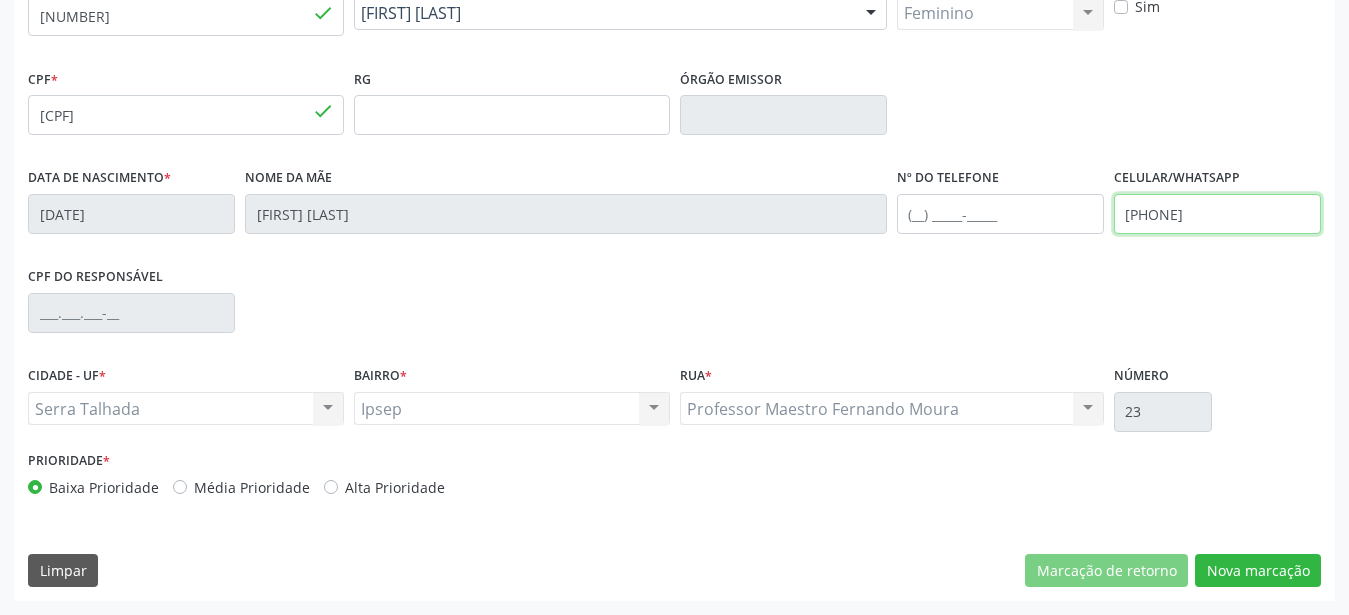 drag, startPoint x: 1253, startPoint y: 226, endPoint x: 958, endPoint y: 222, distance: 295.02713 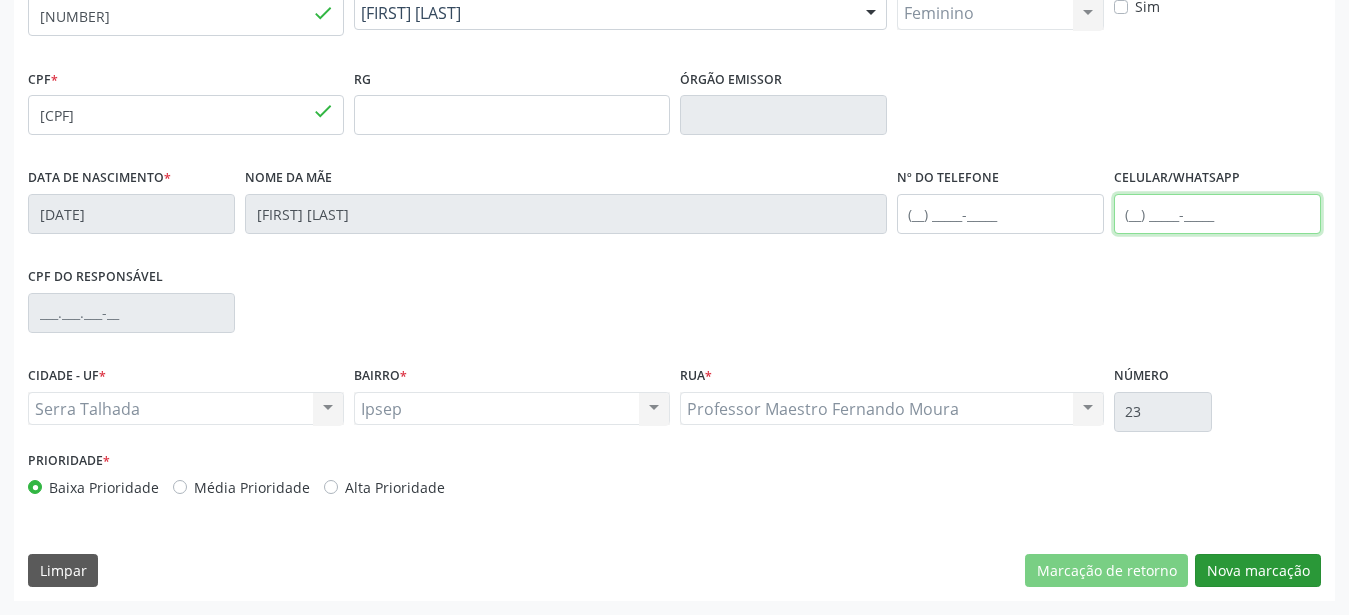 type 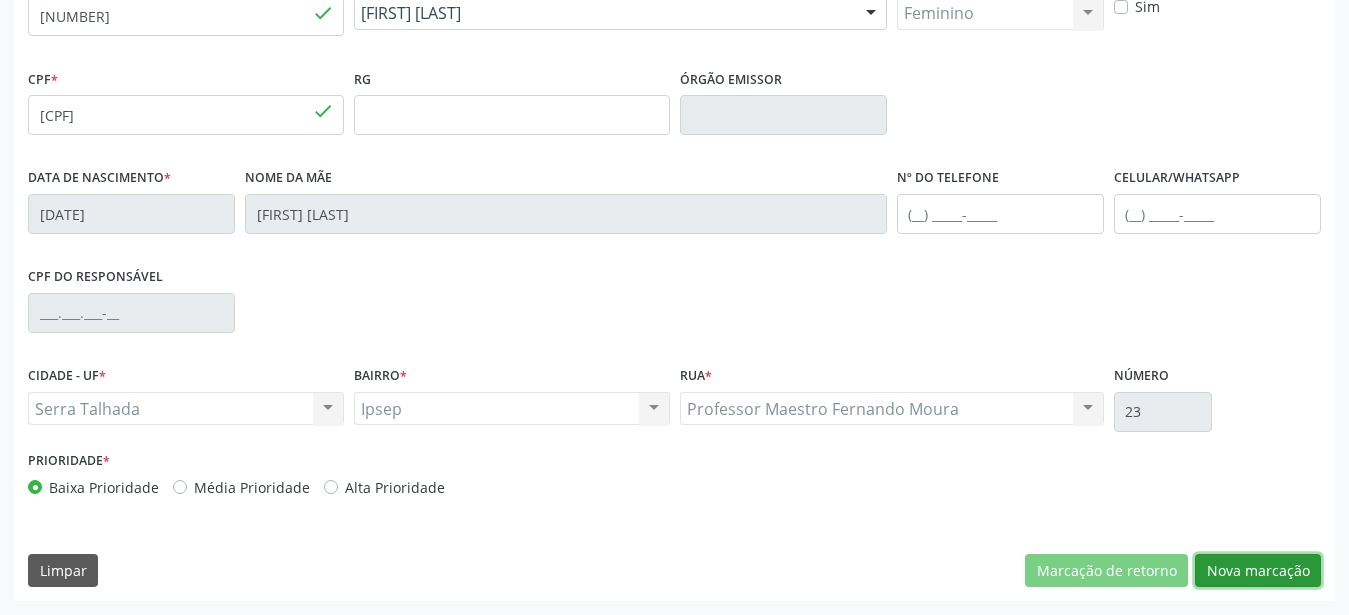 drag, startPoint x: 1255, startPoint y: 575, endPoint x: 1056, endPoint y: 508, distance: 209.9762 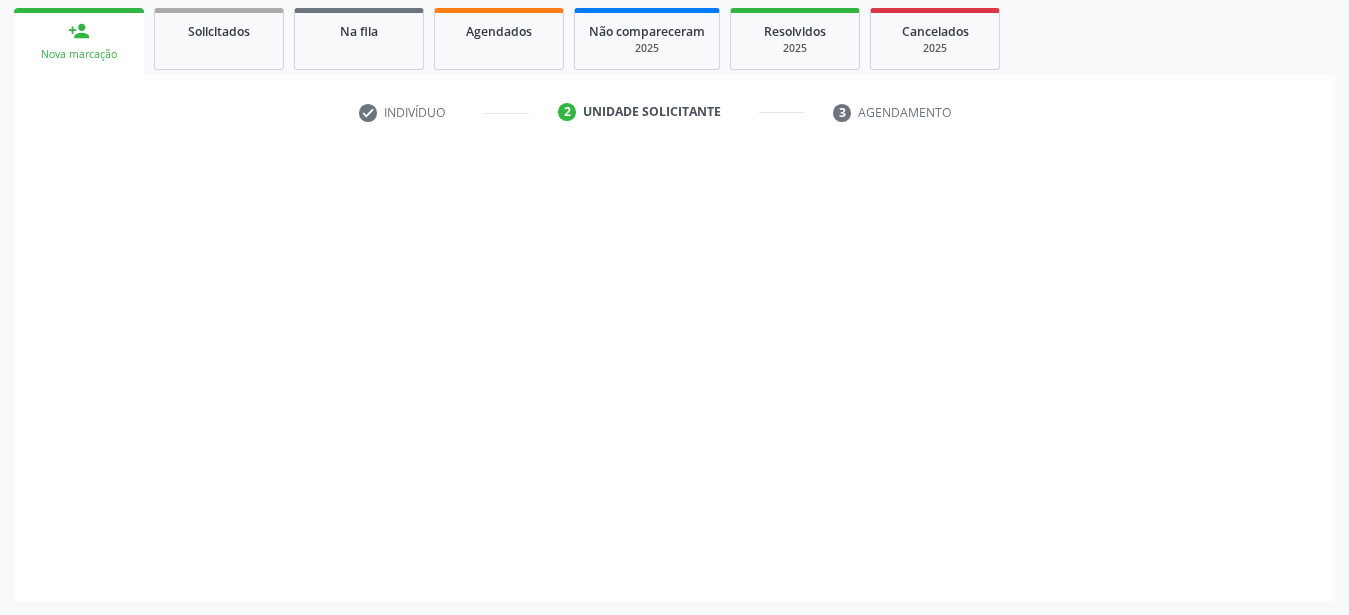 scroll, scrollTop: 307, scrollLeft: 0, axis: vertical 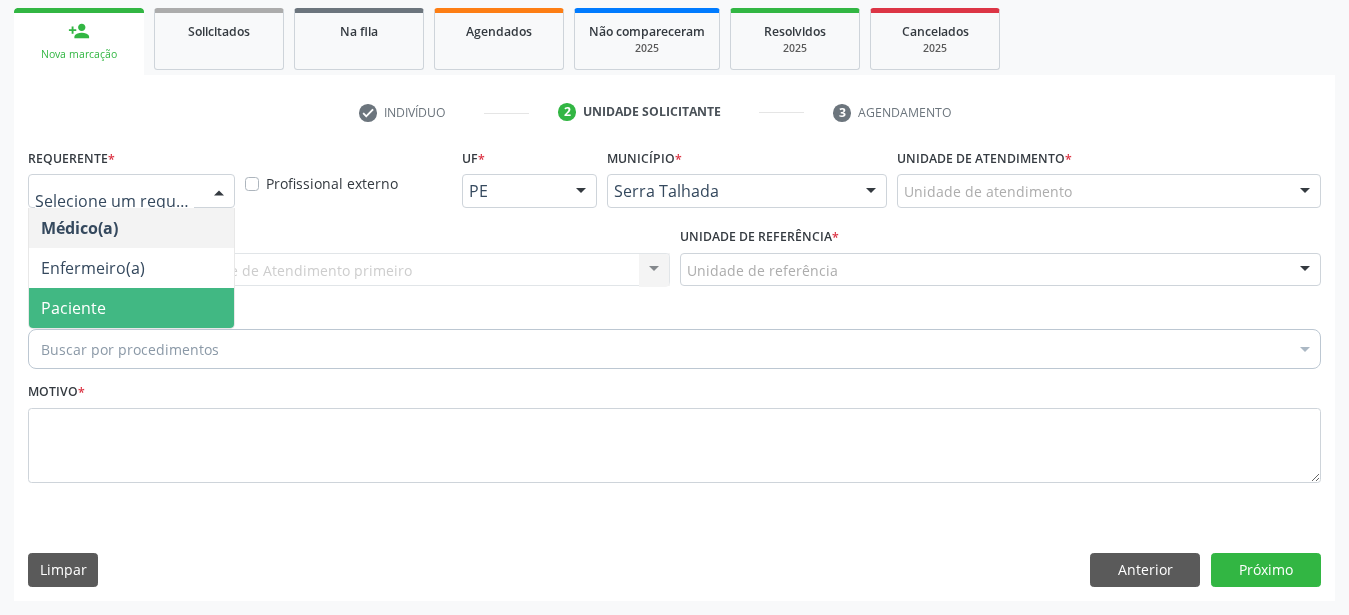 click on "Paciente" at bounding box center (131, 308) 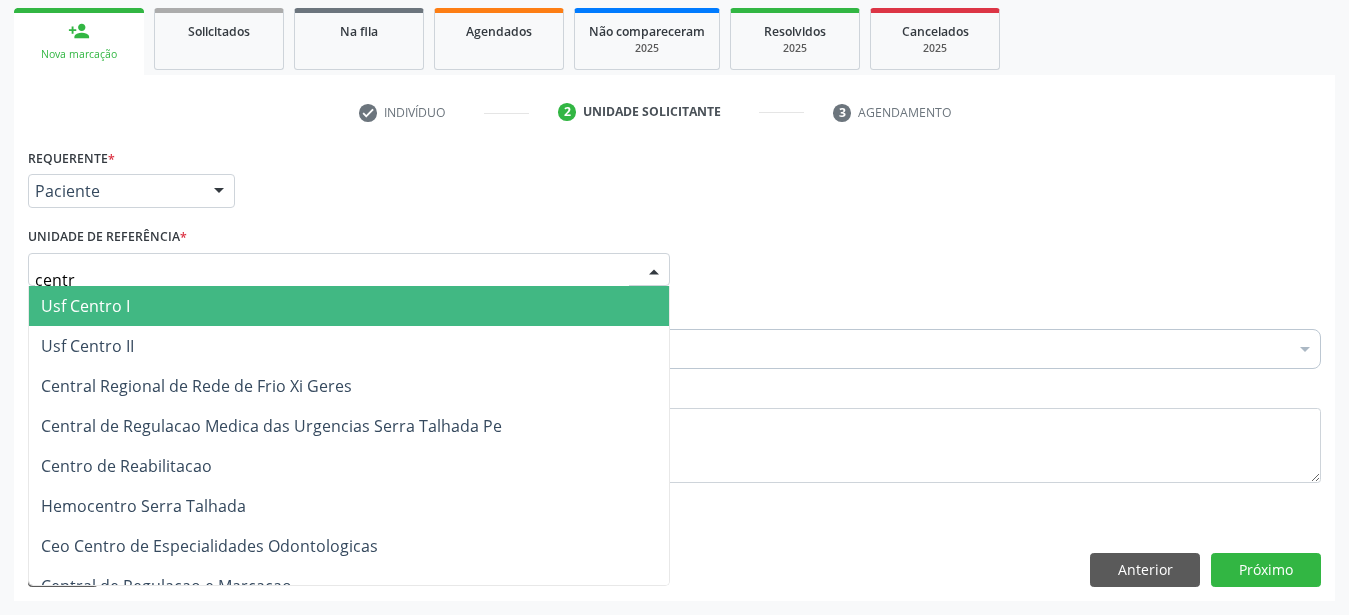 type on "centro" 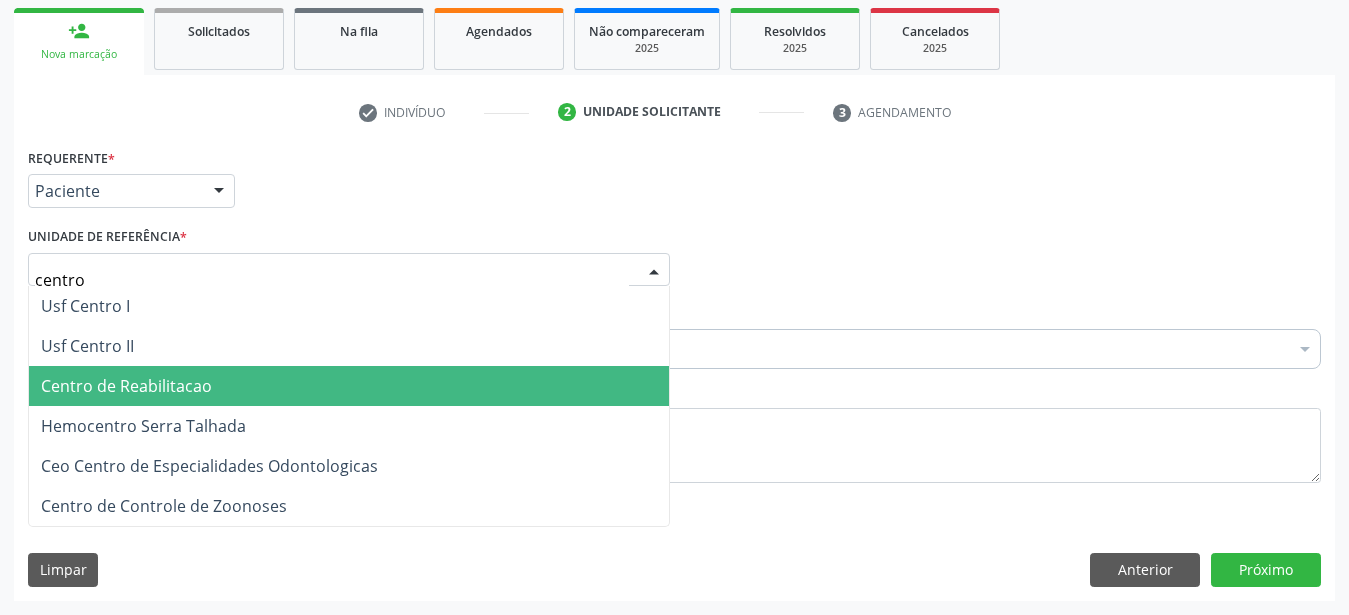 click on "Centro de Reabilitacao" at bounding box center [349, 386] 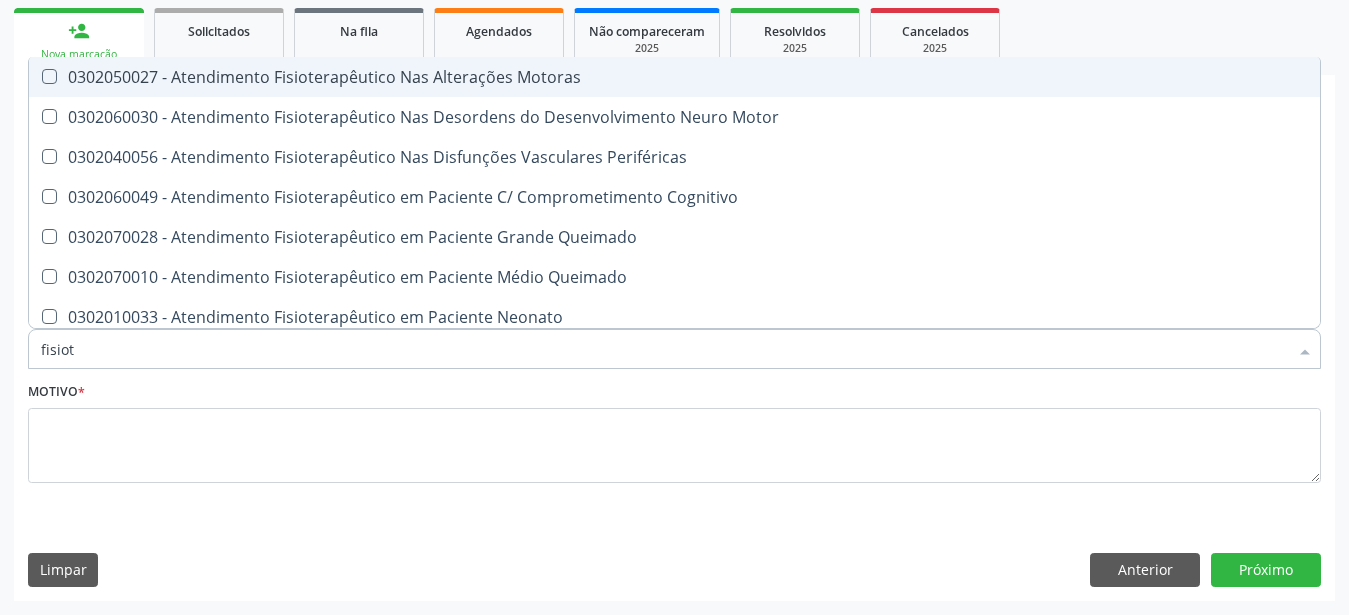 type on "fisiote" 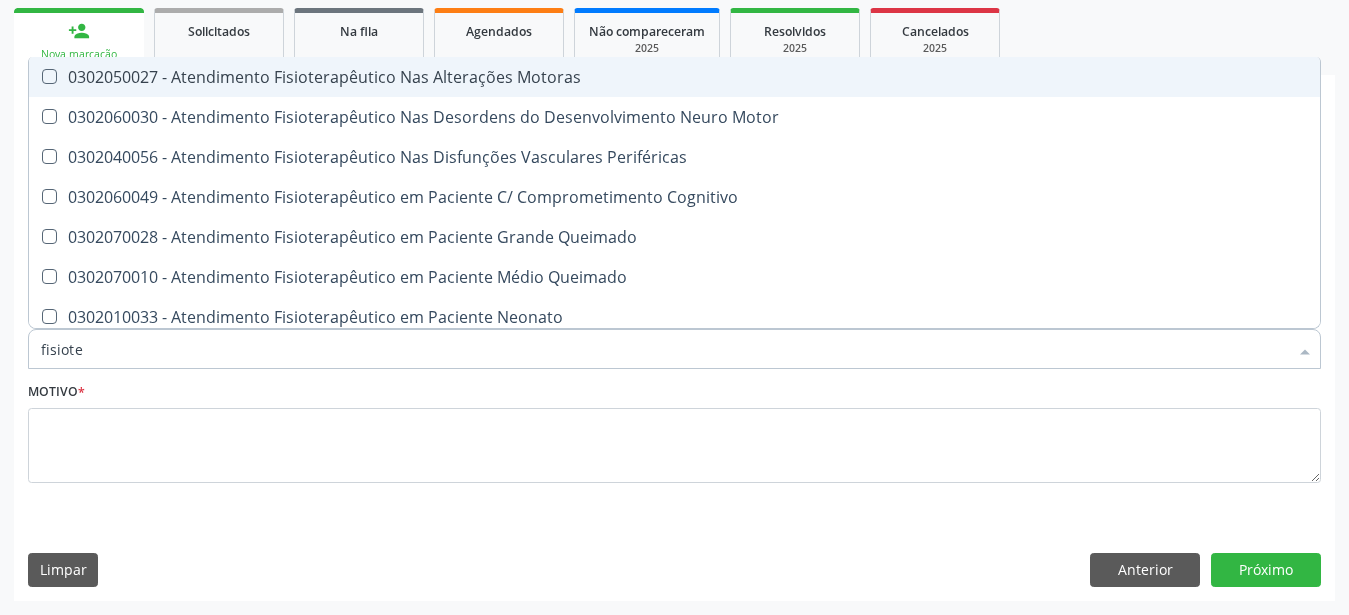 click on "0302050027 - Atendimento Fisioterapêutico Nas Alterações Motoras" at bounding box center [674, 77] 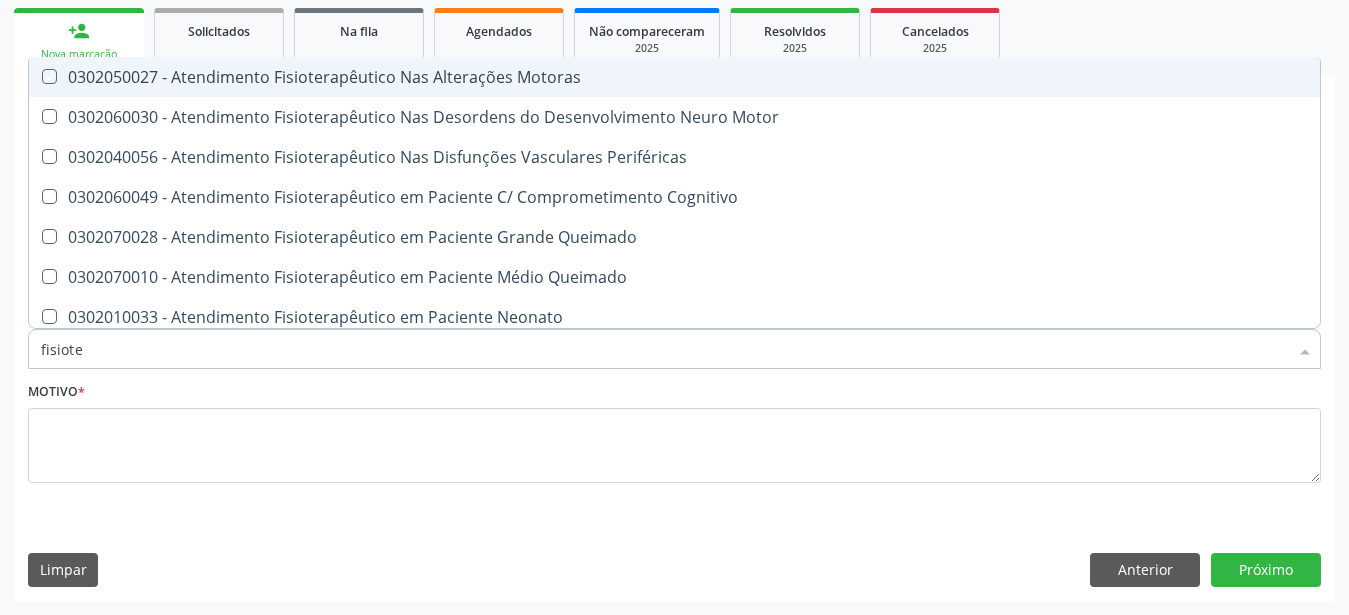checkbox on "true" 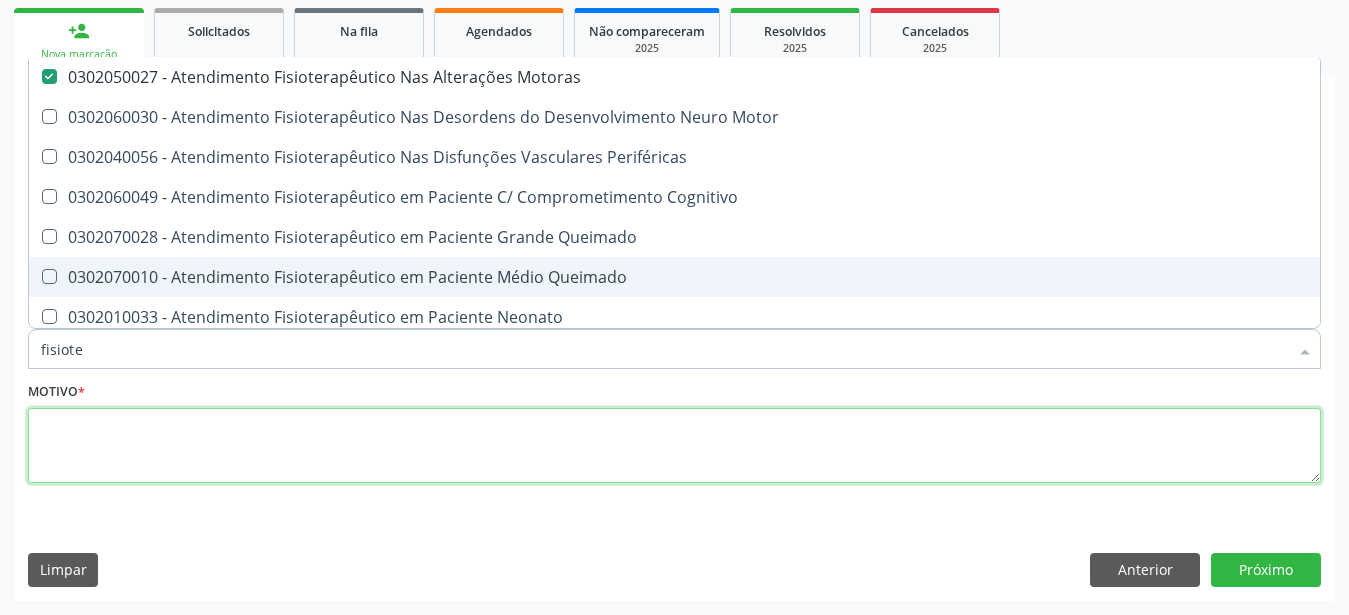 click at bounding box center [674, 446] 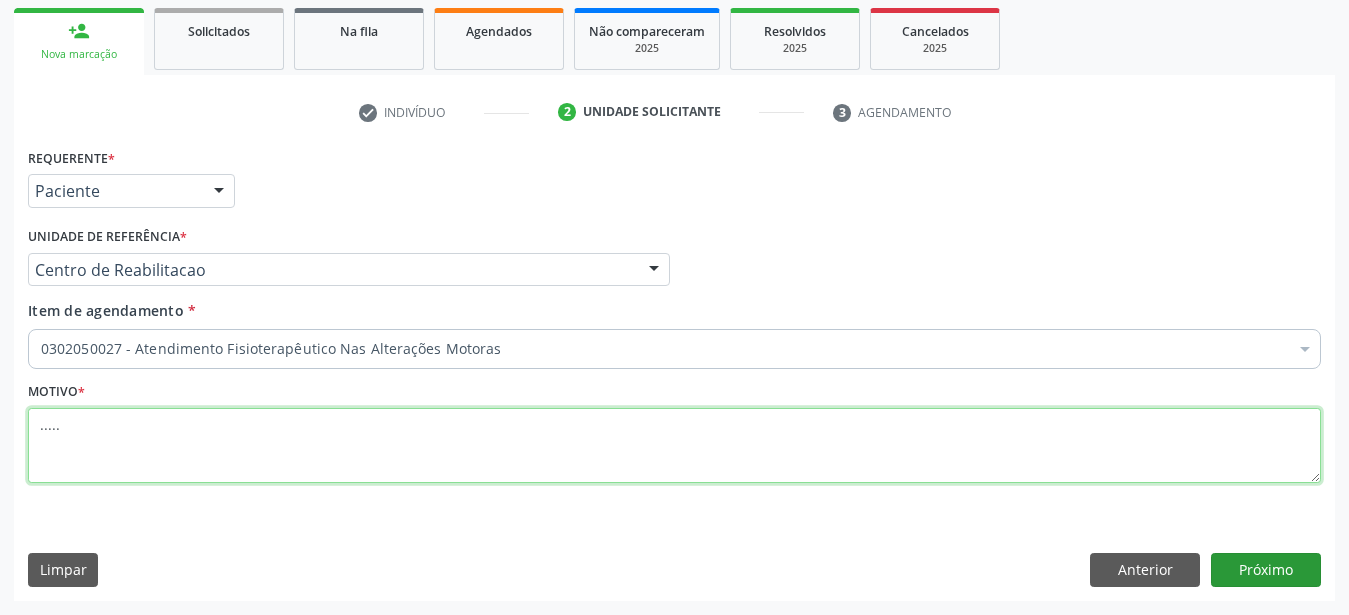 type on "....." 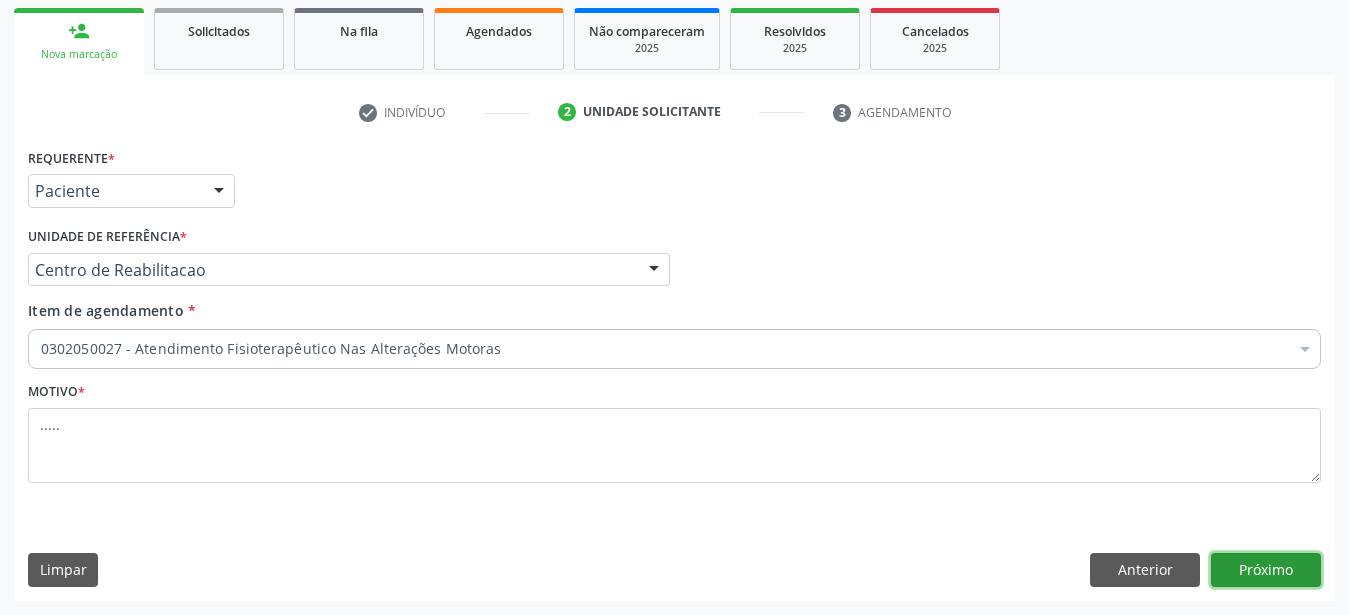 click on "Próximo" at bounding box center [1266, 570] 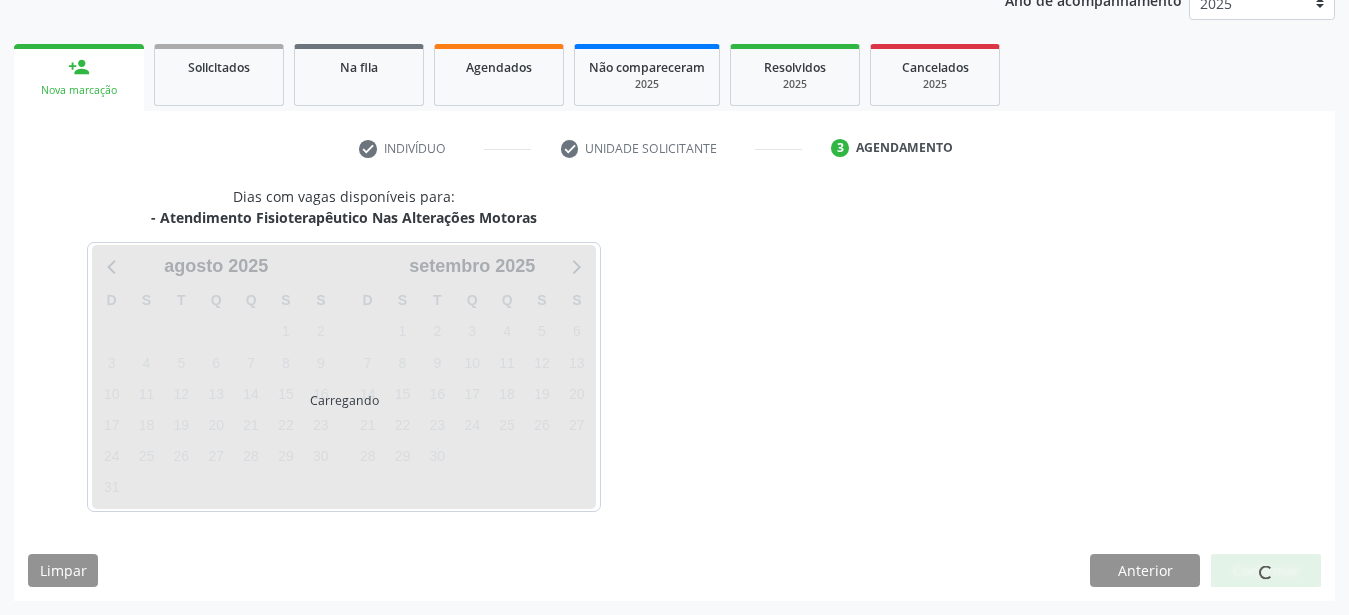 scroll, scrollTop: 255, scrollLeft: 0, axis: vertical 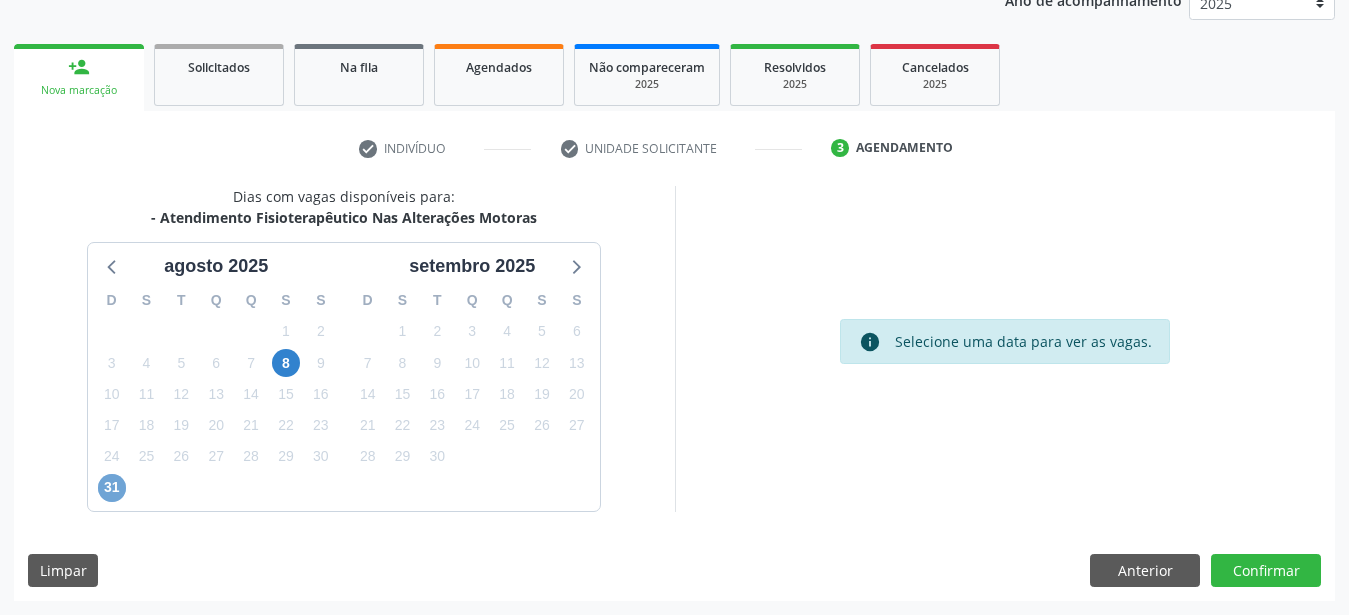 click on "31" at bounding box center [112, 488] 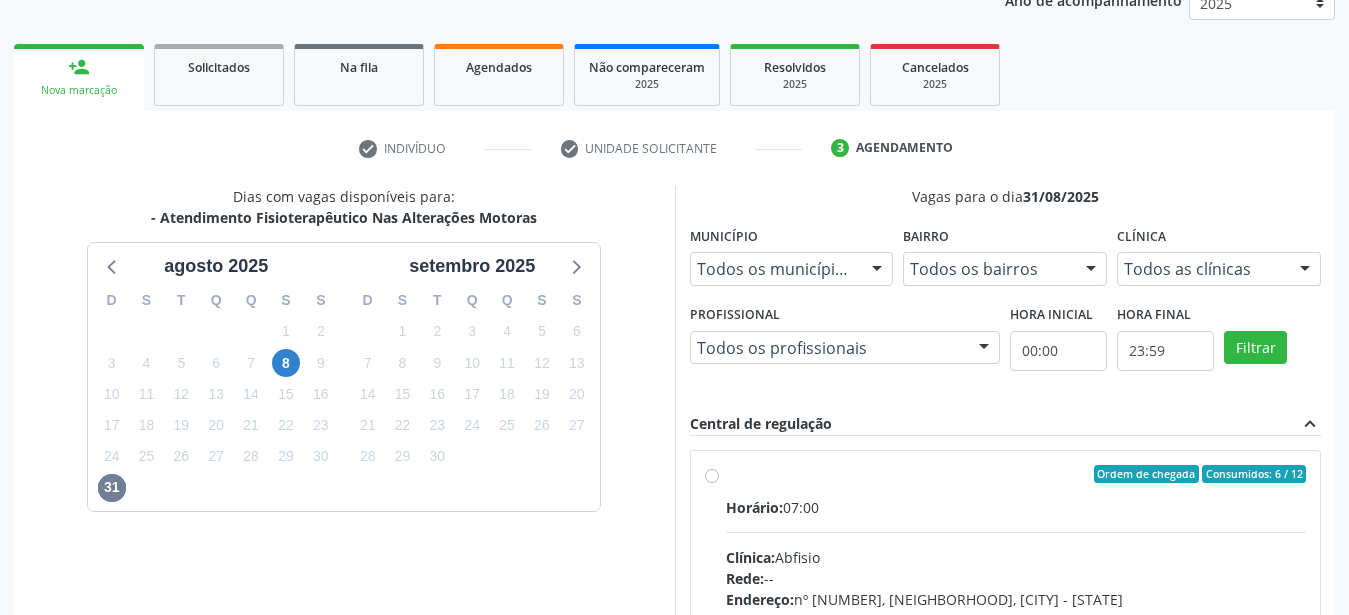 click on "Ordem de chegada
Consumidos: 6 / 12
Horário:   07:00
Clínica:  Abfisio
Rede:
--
Endereço:   nº 984, Nossa Senhora da Pen, Serra Talhada - PE
Telefone:   --
Profissional:
--
Informações adicionais sobre o atendimento
Idade de atendimento:
Sem restrição
Gênero(s) atendido(s):
Sem restrição
Informações adicionais:
--" at bounding box center (1016, 618) 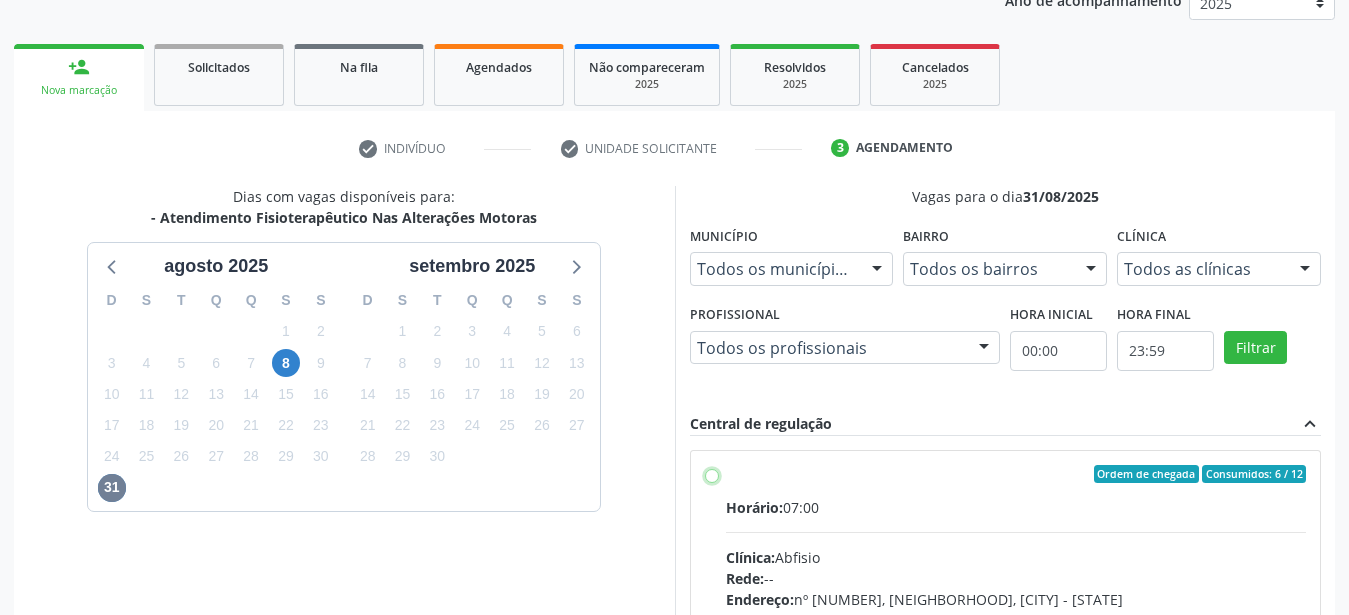 click on "Ordem de chegada
Consumidos: 6 / 12
Horário:   07:00
Clínica:  Abfisio
Rede:
--
Endereço:   nº 984, Nossa Senhora da Pen, Serra Talhada - PE
Telefone:   --
Profissional:
--
Informações adicionais sobre o atendimento
Idade de atendimento:
Sem restrição
Gênero(s) atendido(s):
Sem restrição
Informações adicionais:
--" at bounding box center [712, 474] 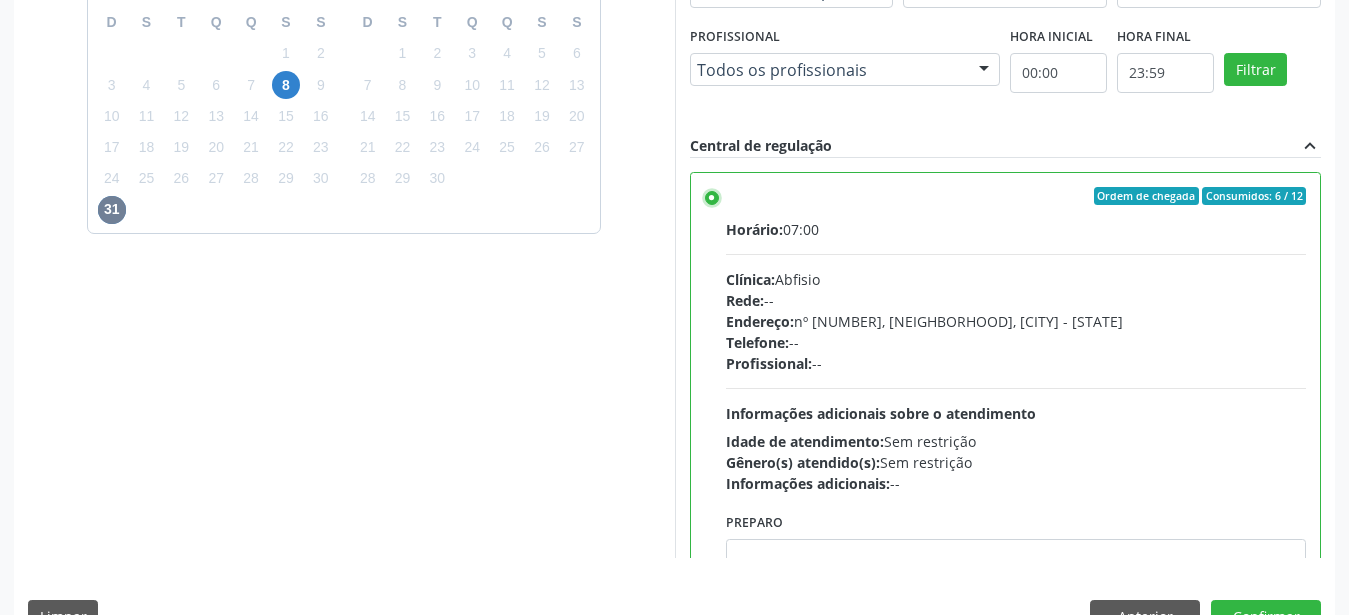 scroll, scrollTop: 561, scrollLeft: 0, axis: vertical 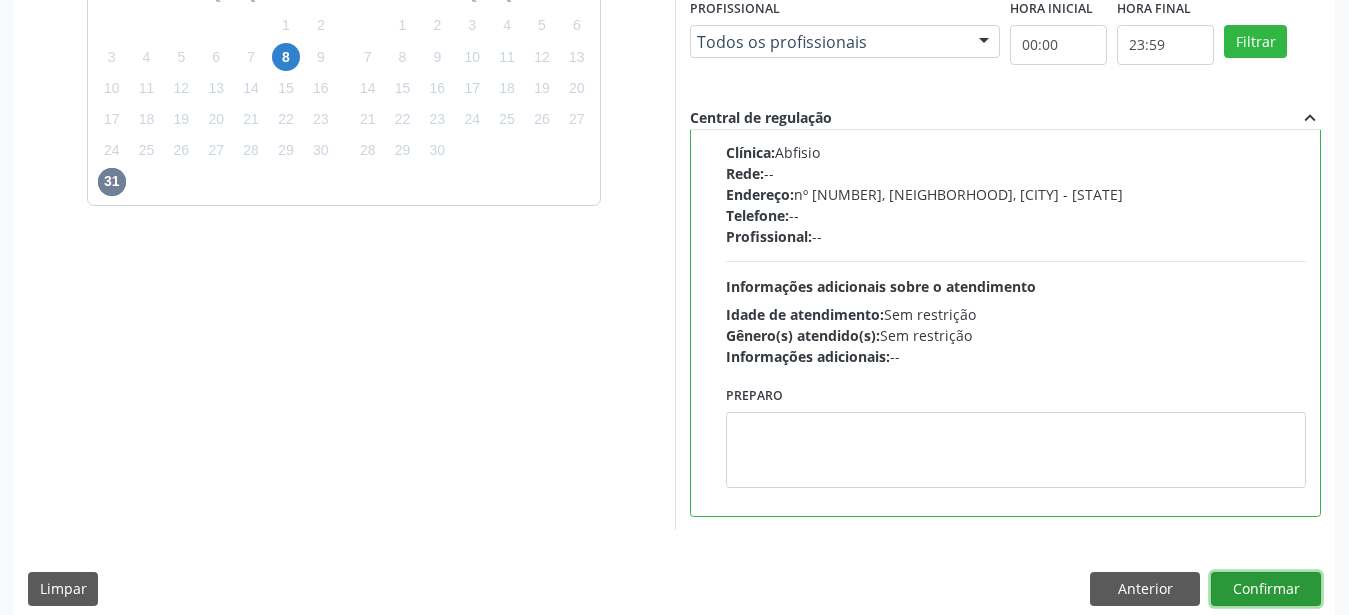 click on "Confirmar" at bounding box center [1266, 589] 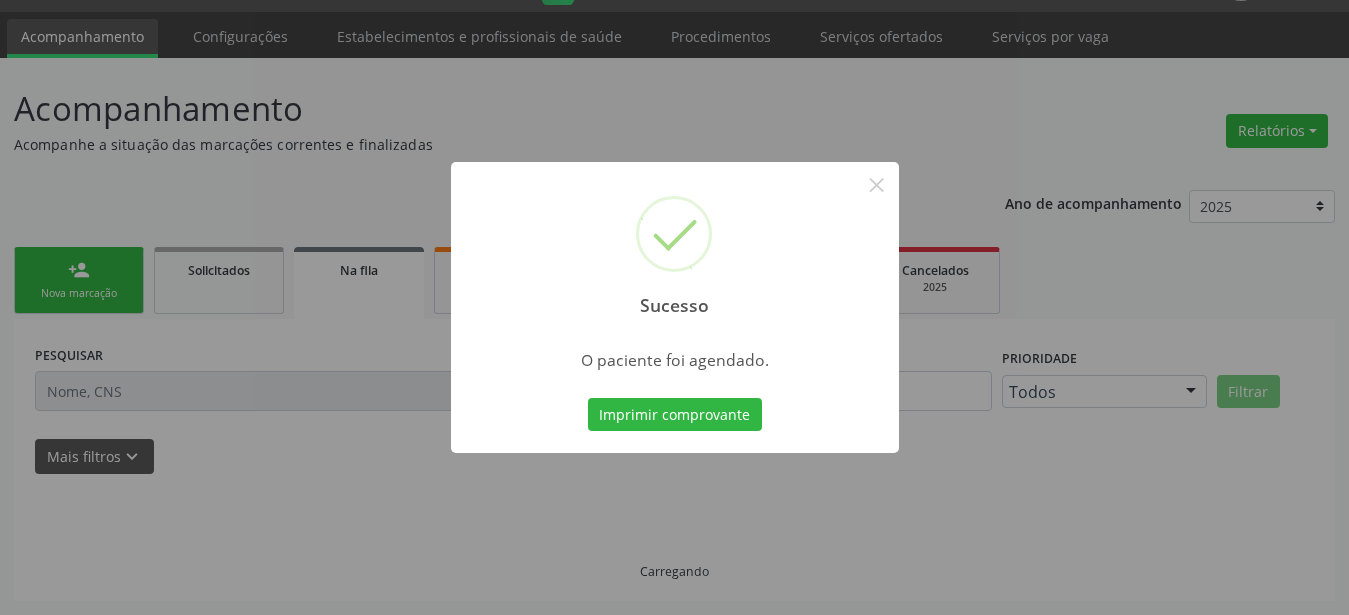 scroll, scrollTop: 51, scrollLeft: 0, axis: vertical 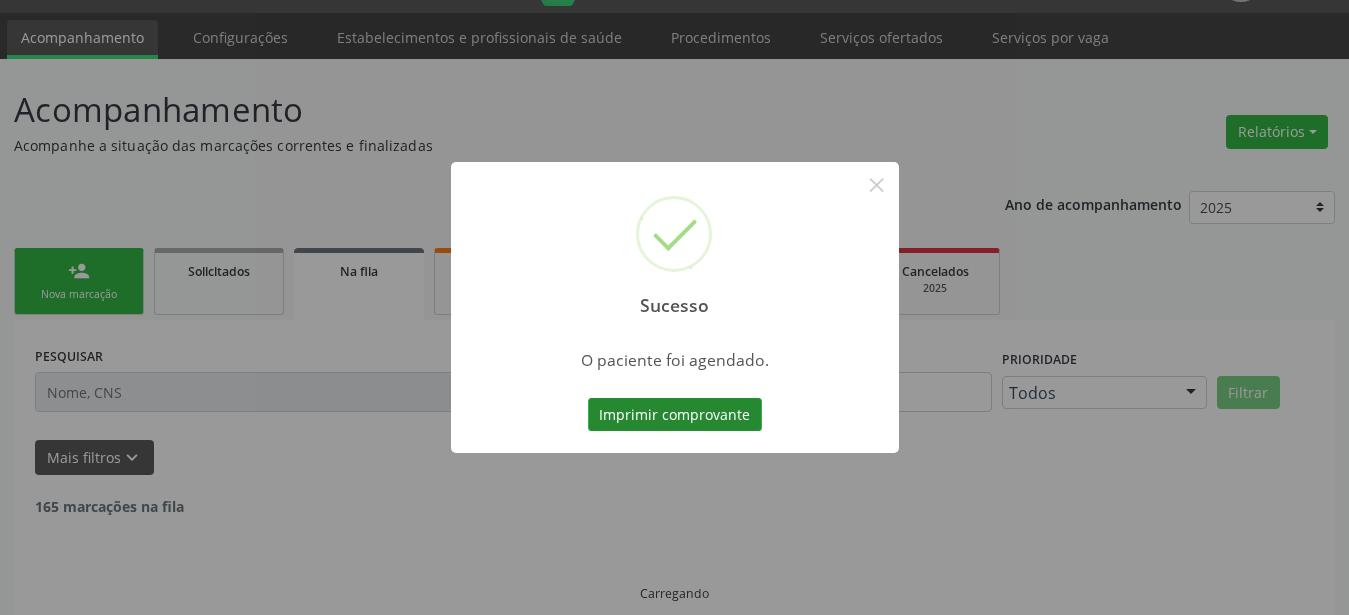 click on "Imprimir comprovante" at bounding box center [675, 415] 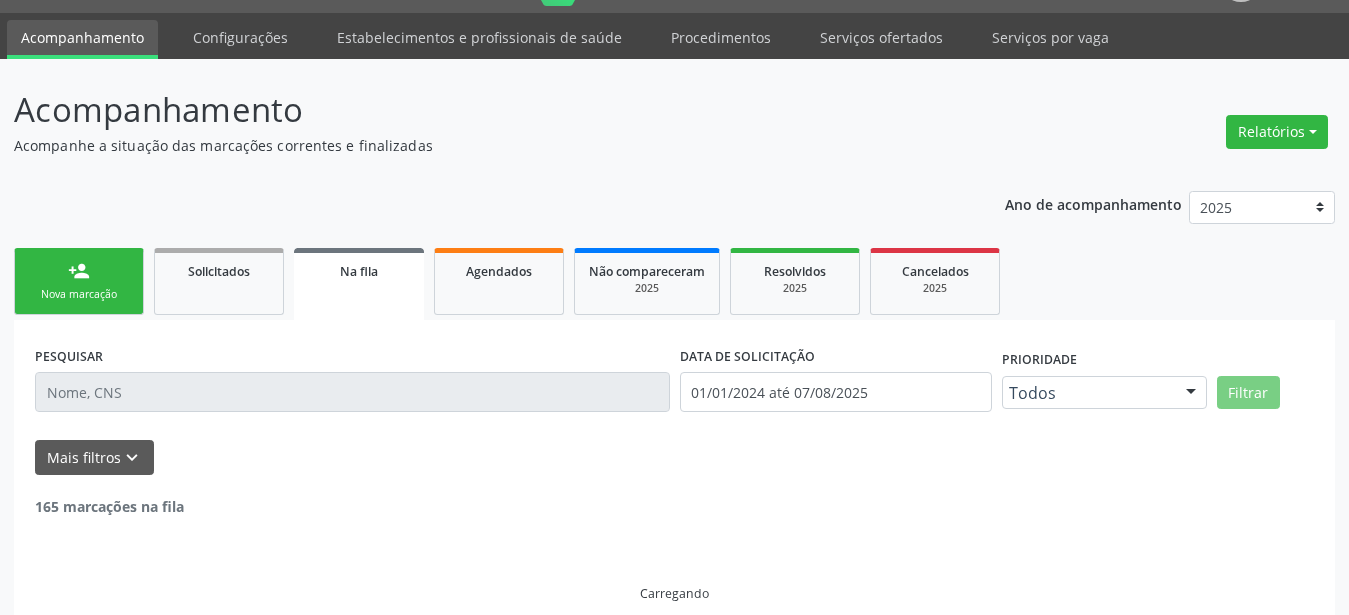 scroll, scrollTop: 50, scrollLeft: 0, axis: vertical 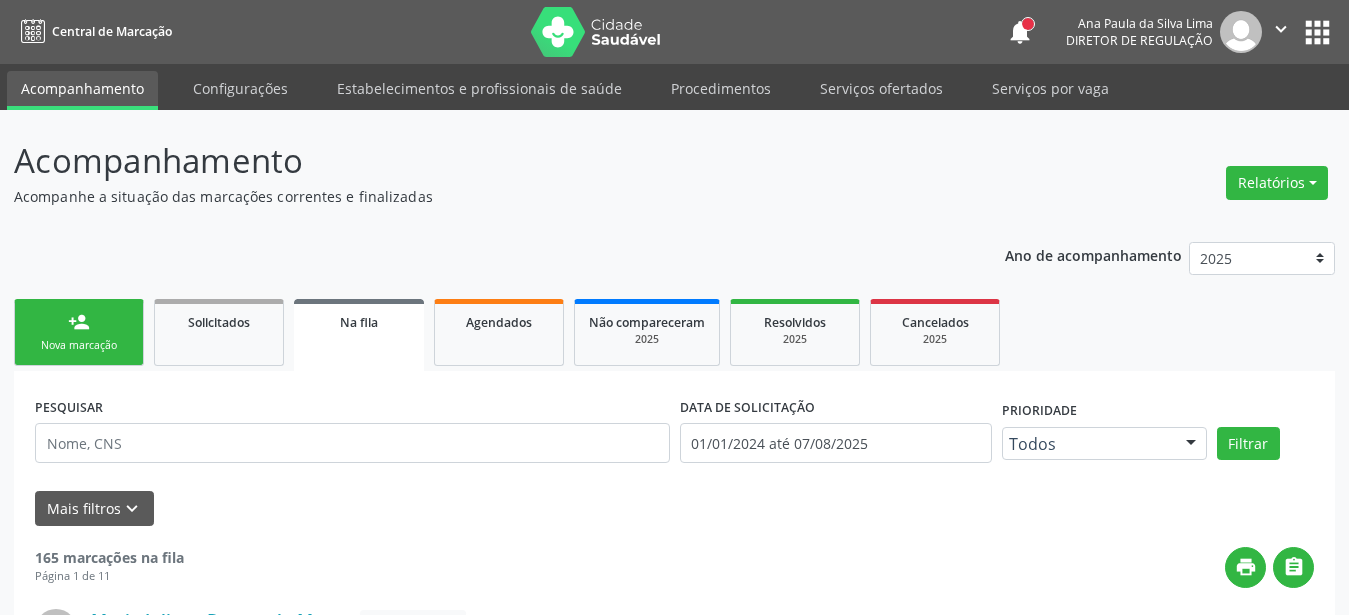 click on "apps" at bounding box center [1317, 32] 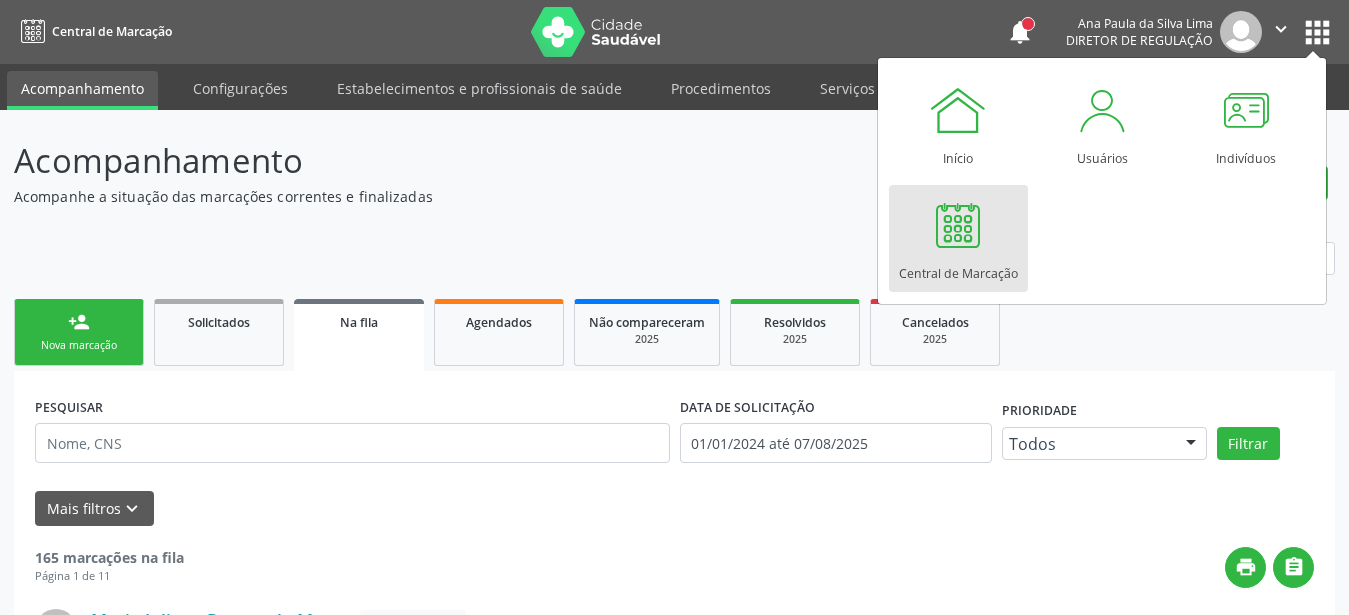 click at bounding box center (958, 225) 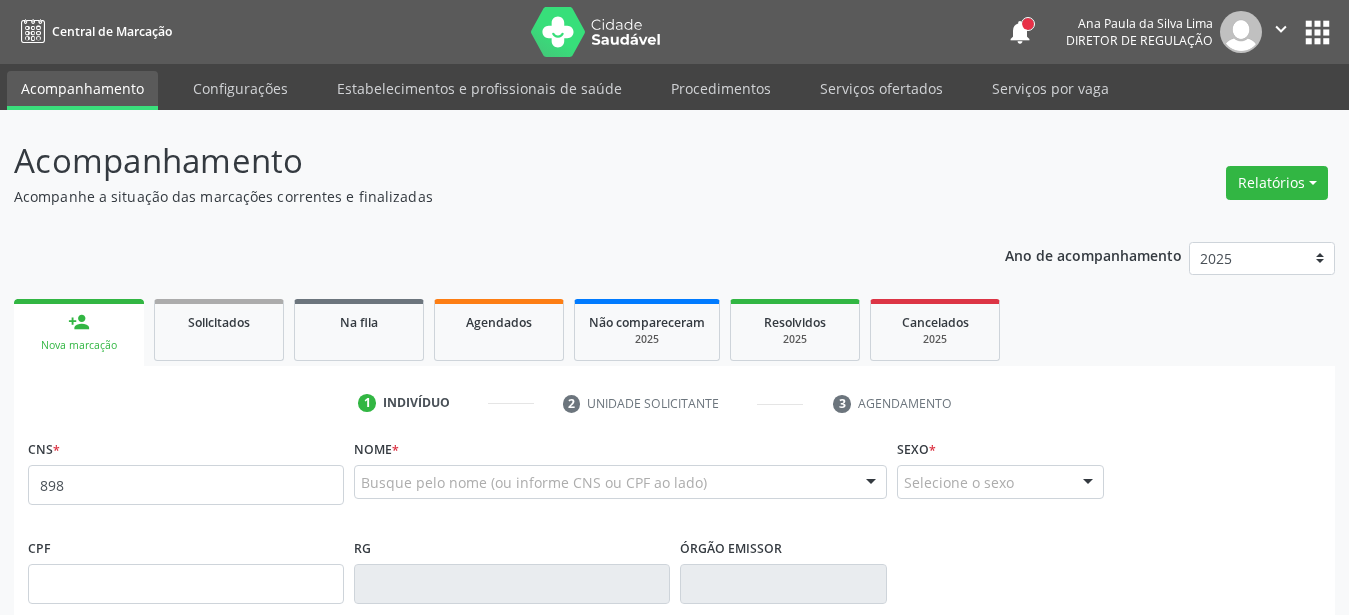 scroll, scrollTop: 0, scrollLeft: 0, axis: both 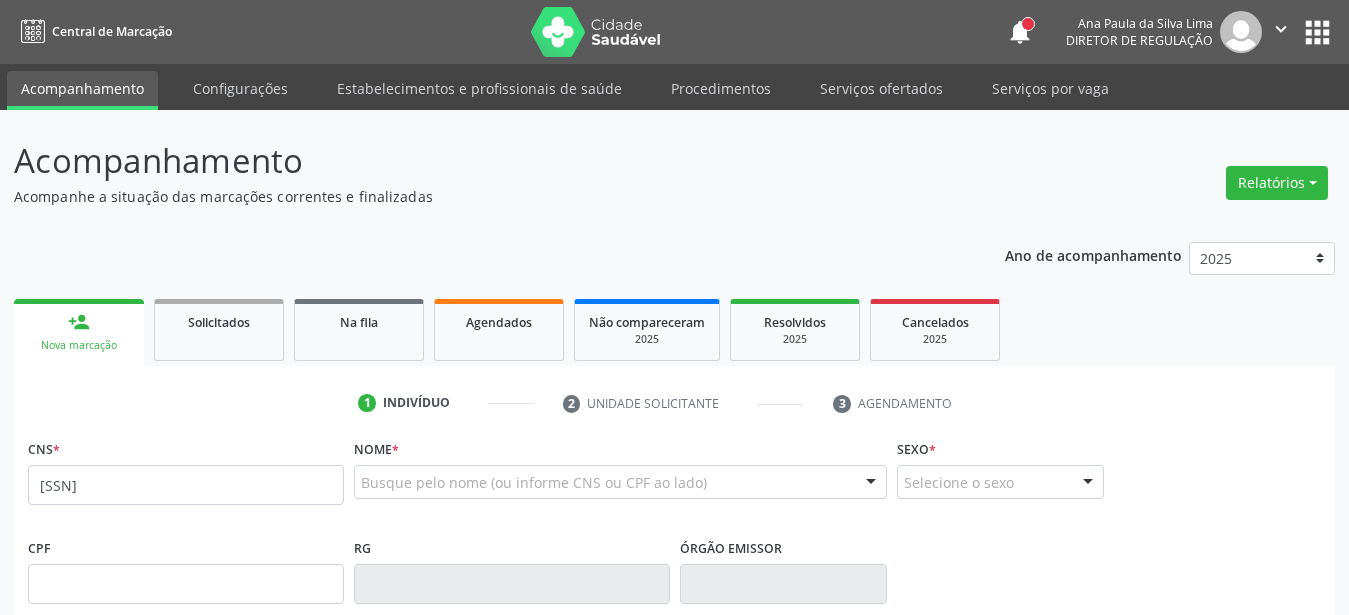 type on "[SSN]" 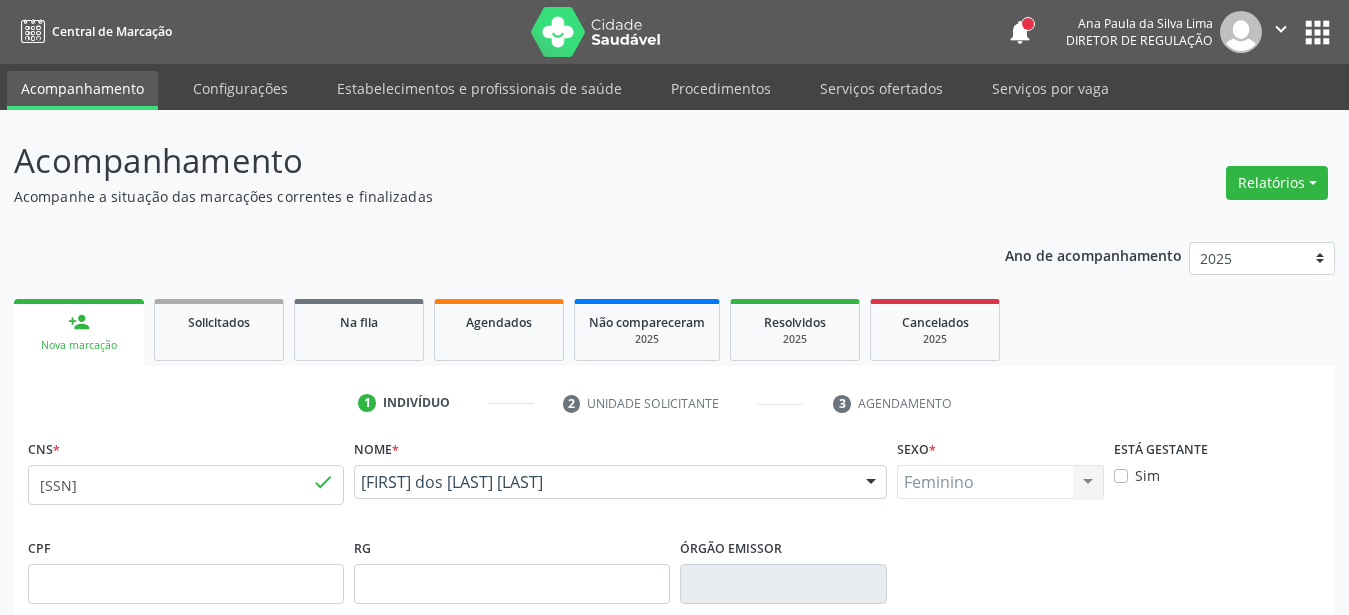 type on "[DATE]" 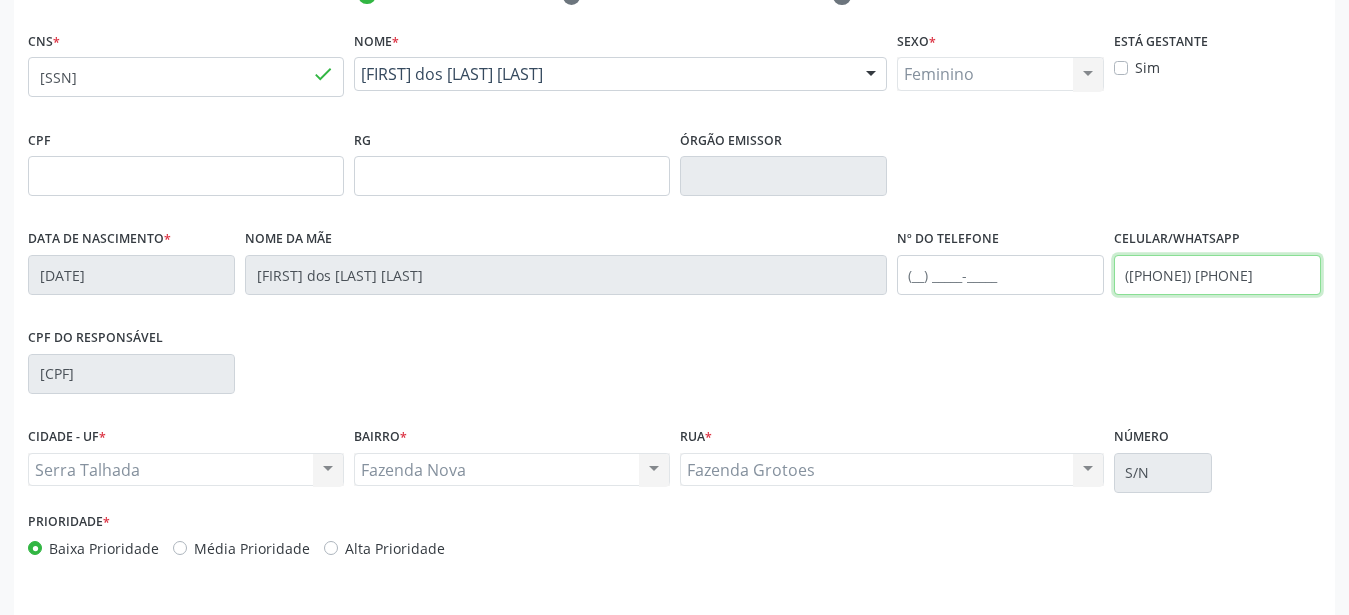 drag, startPoint x: 1255, startPoint y: 276, endPoint x: 1031, endPoint y: 285, distance: 224.18073 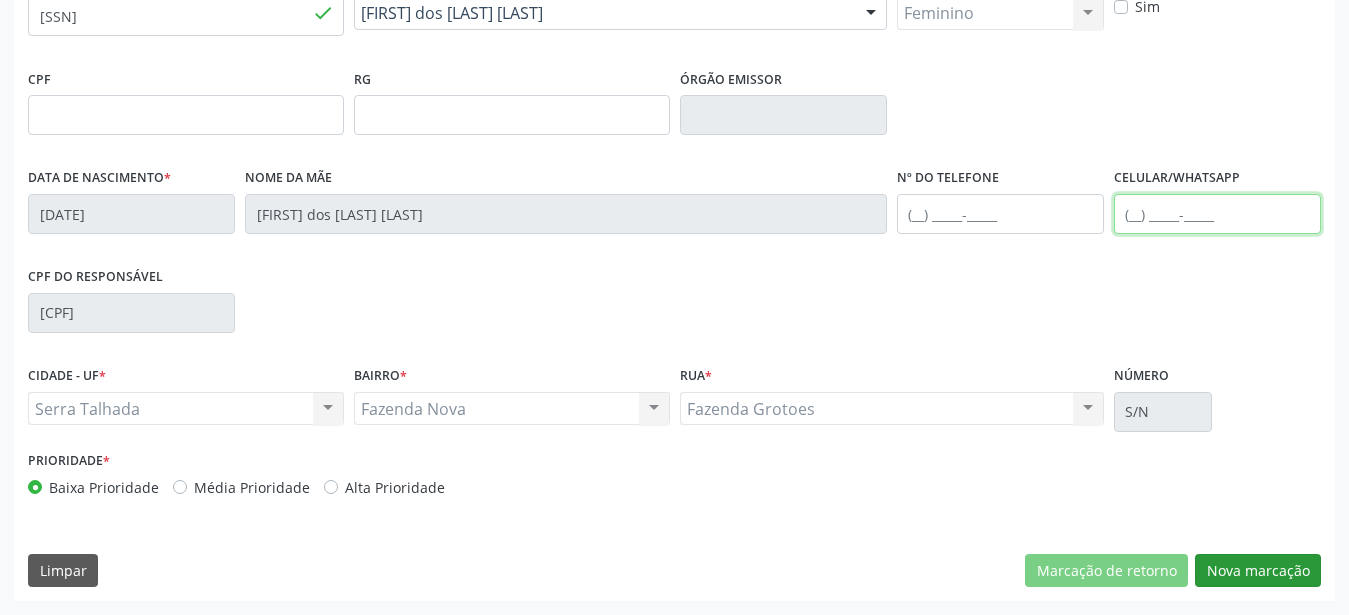 type 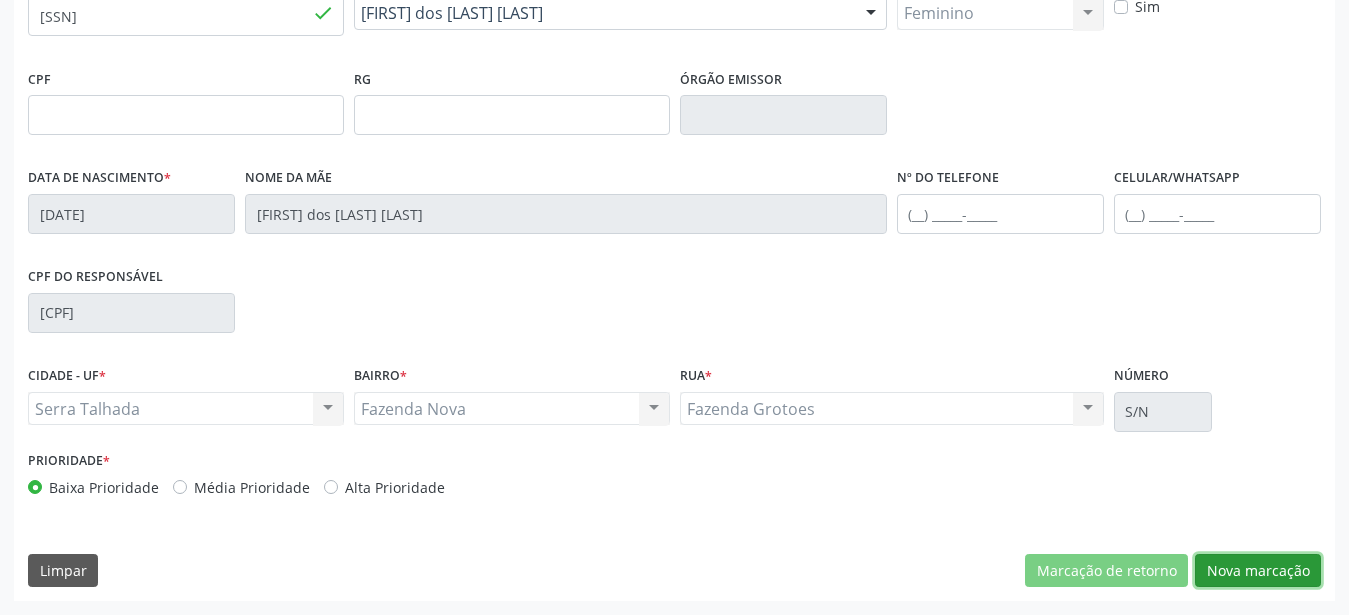drag, startPoint x: 1271, startPoint y: 574, endPoint x: 914, endPoint y: 471, distance: 371.56158 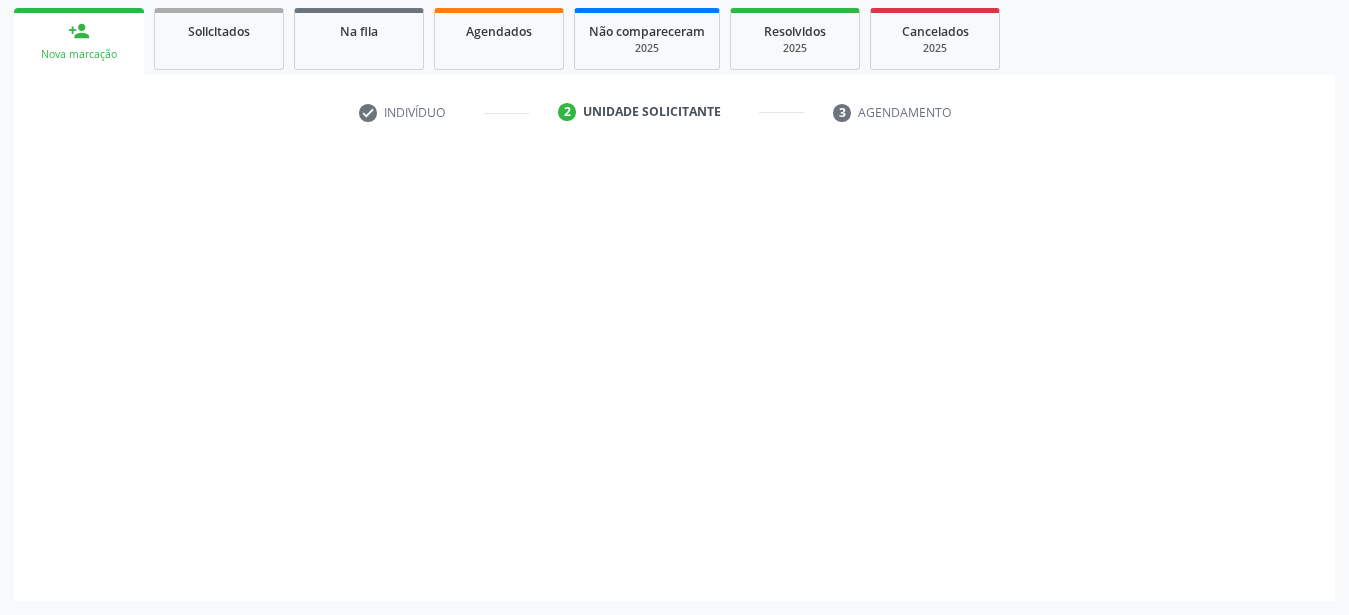 scroll, scrollTop: 307, scrollLeft: 0, axis: vertical 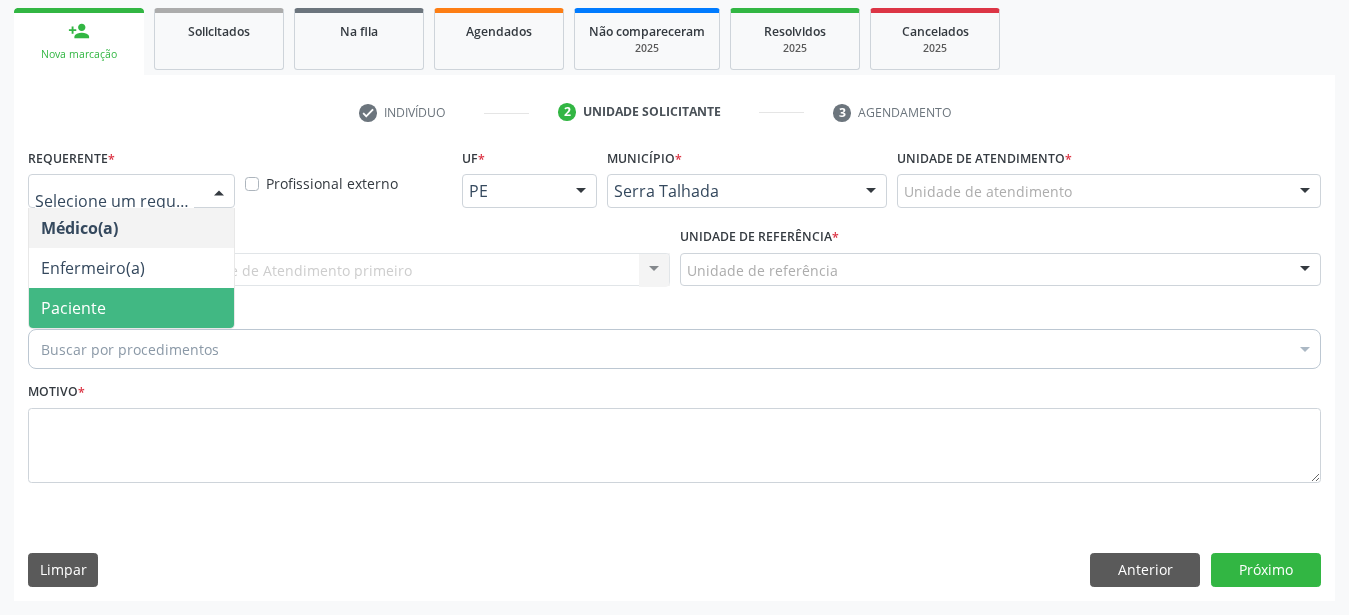click on "Paciente" at bounding box center [131, 308] 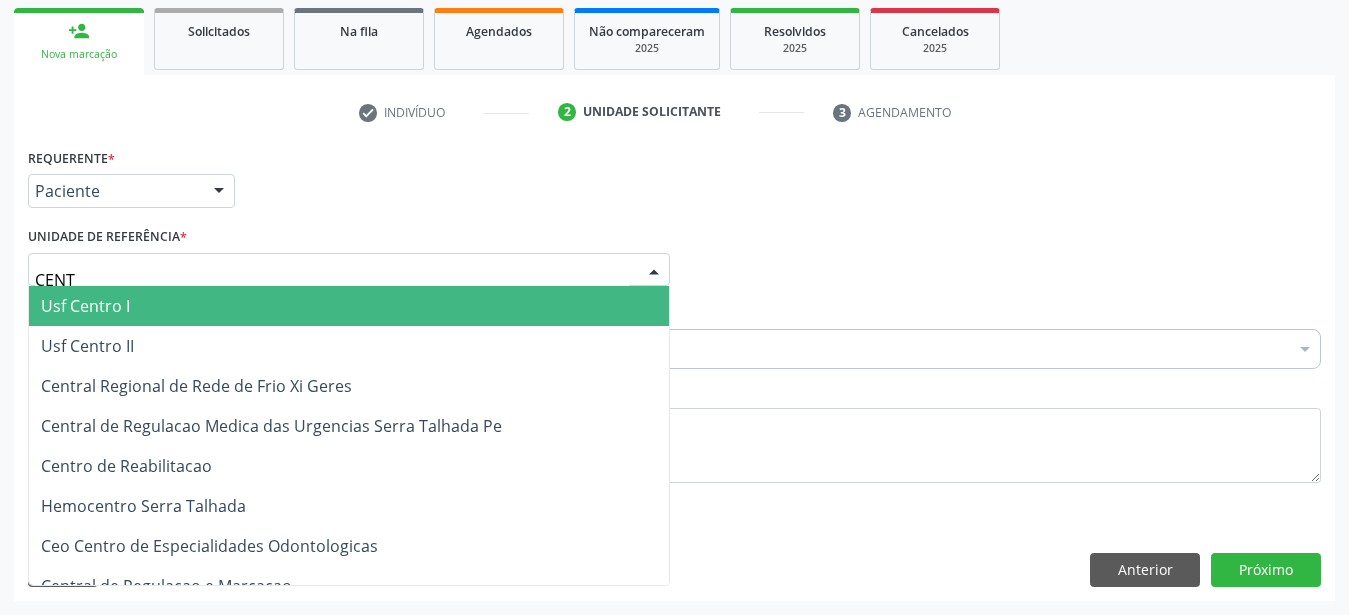 type on "CENTR" 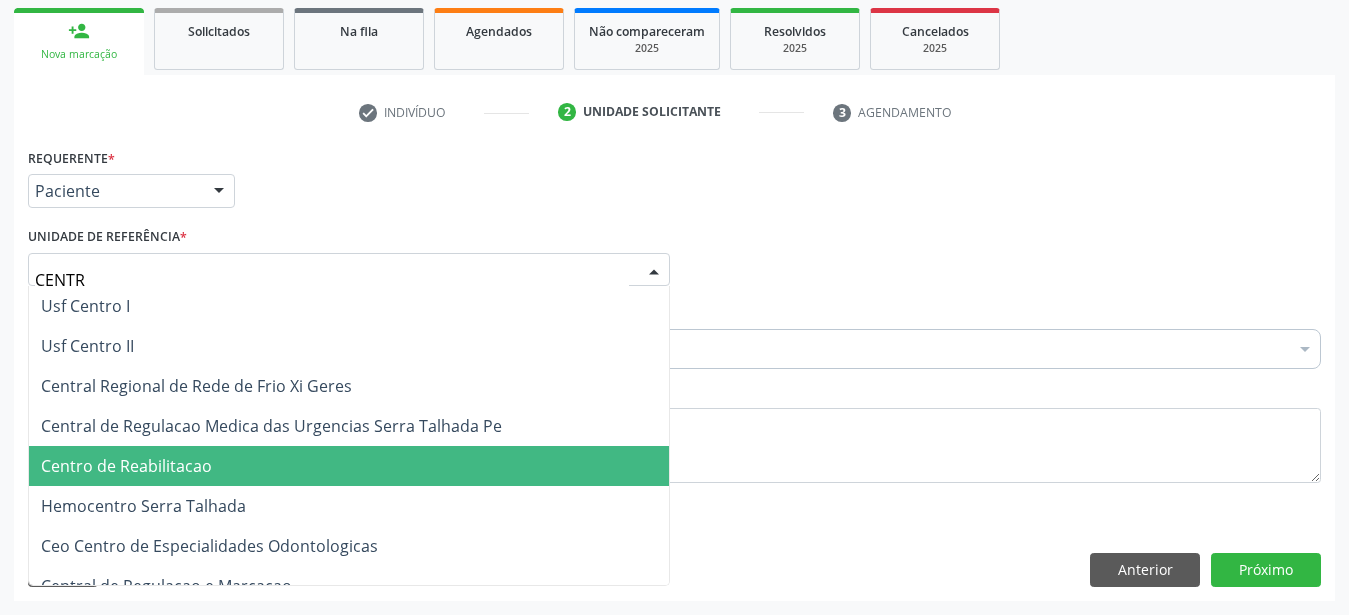 drag, startPoint x: 251, startPoint y: 447, endPoint x: 239, endPoint y: 416, distance: 33.24154 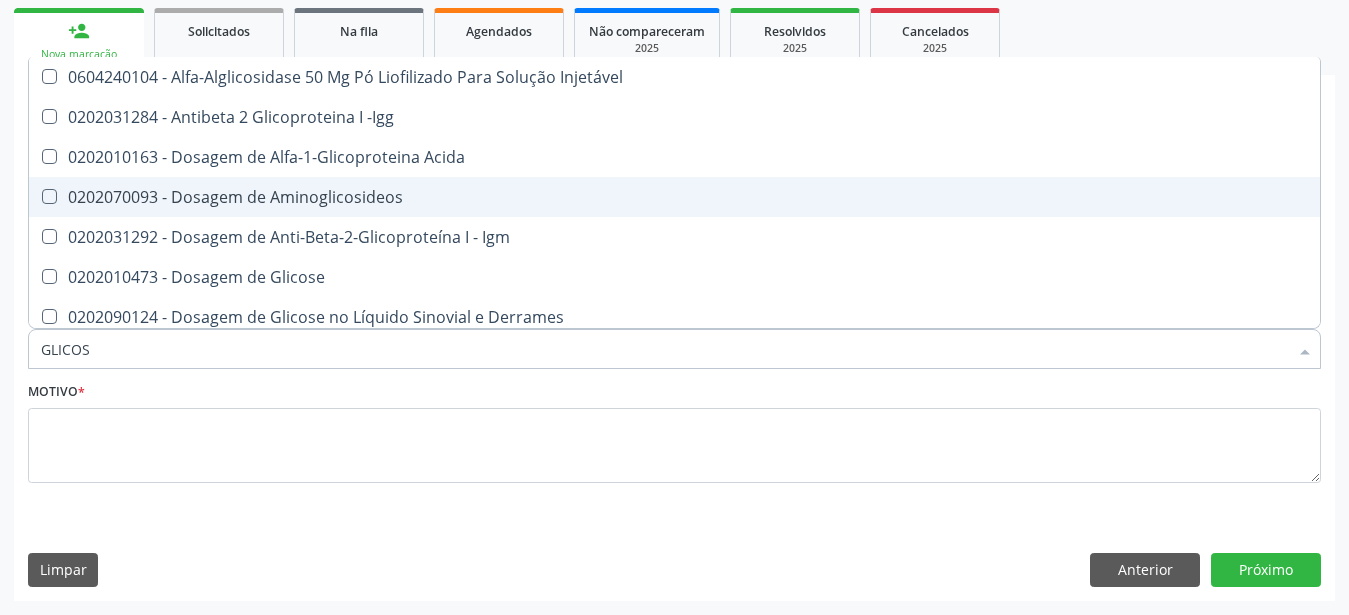 type on "GLICOSE" 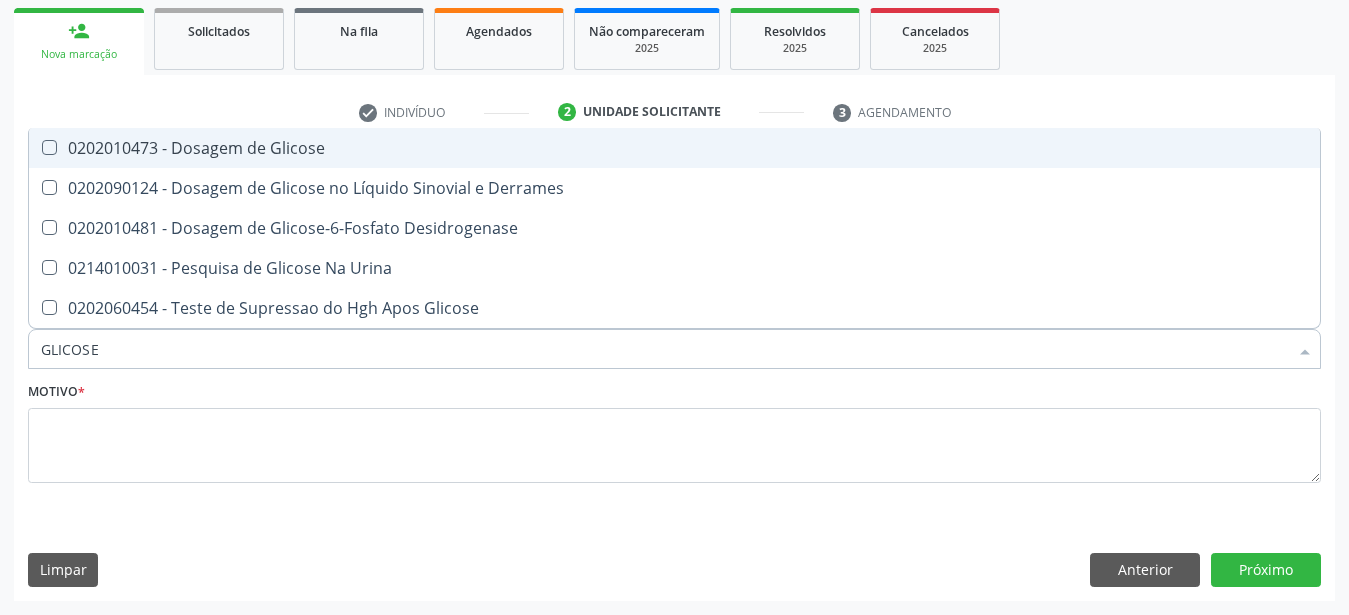 click on "0202010473 - Dosagem de Glicose" at bounding box center (674, 148) 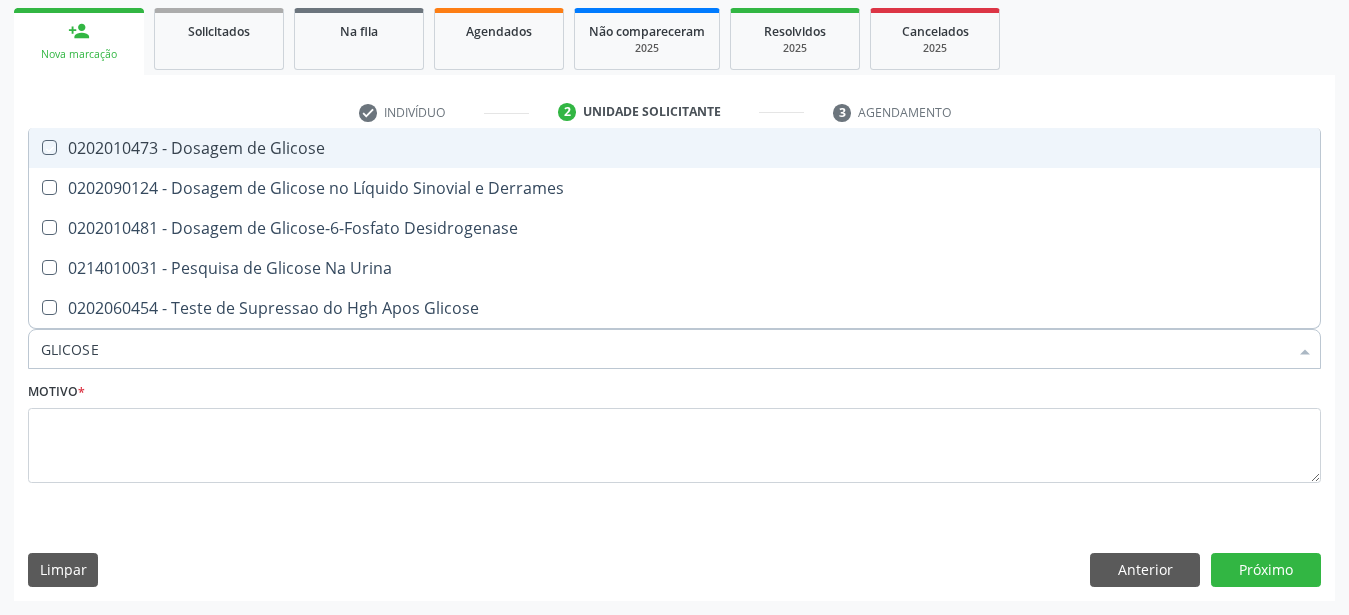 checkbox on "true" 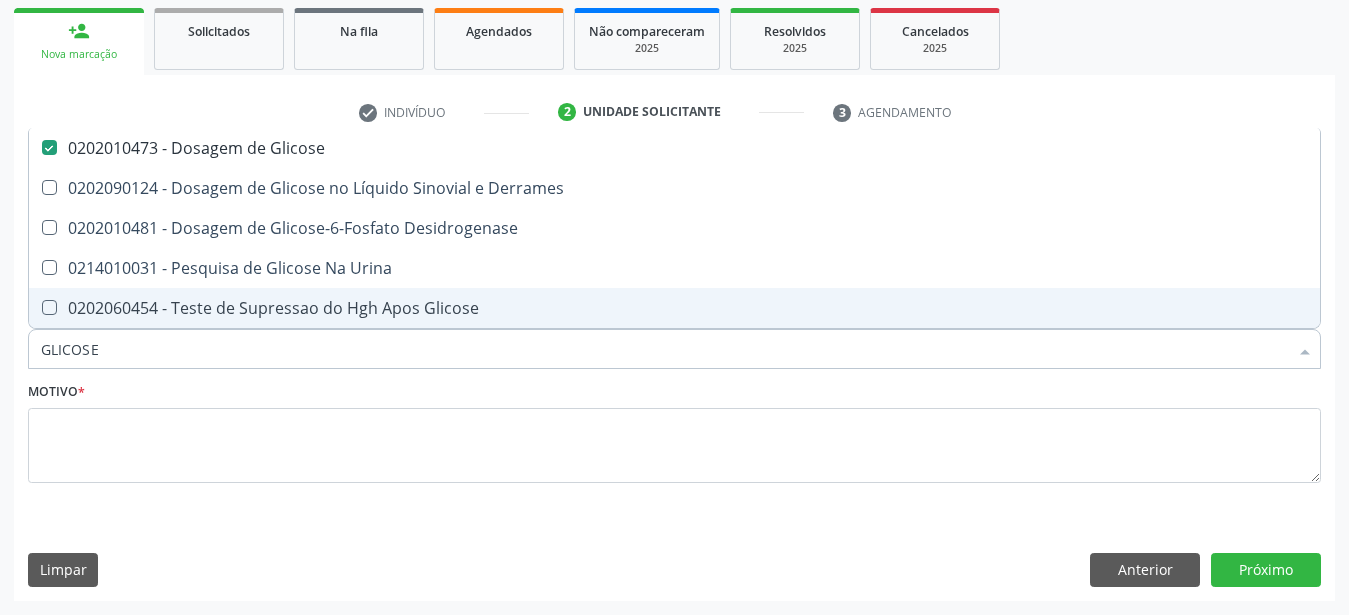 type on "GLICOS" 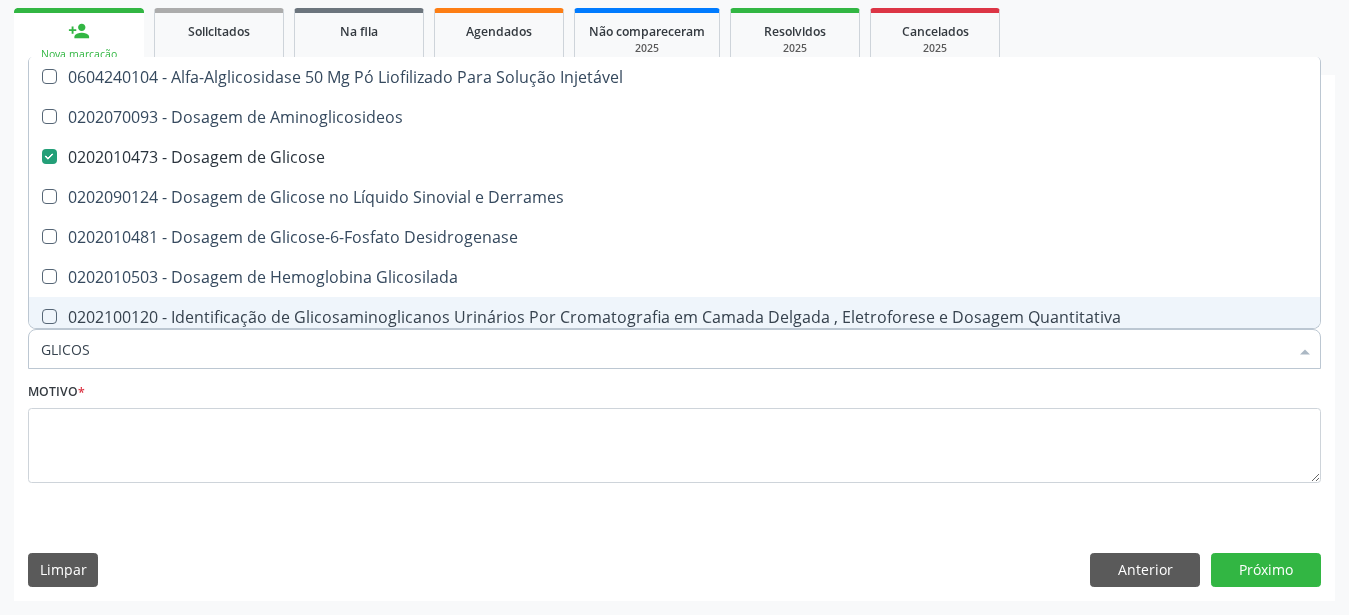 type on "GLICO" 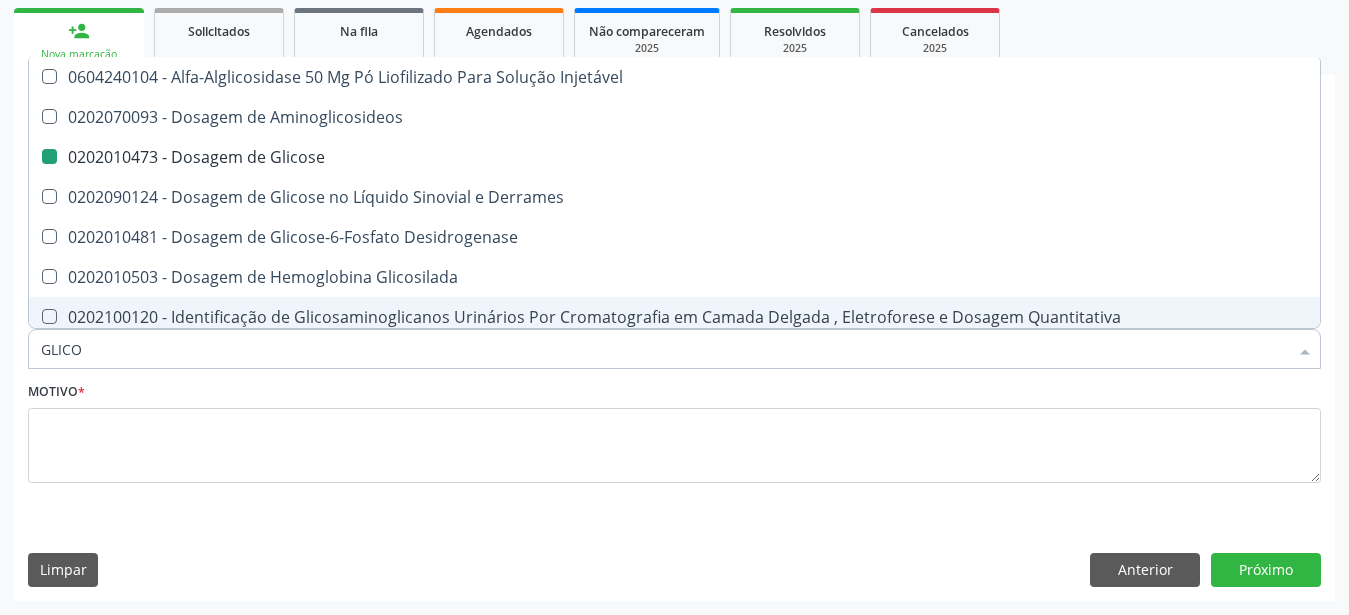 type on "GLIC" 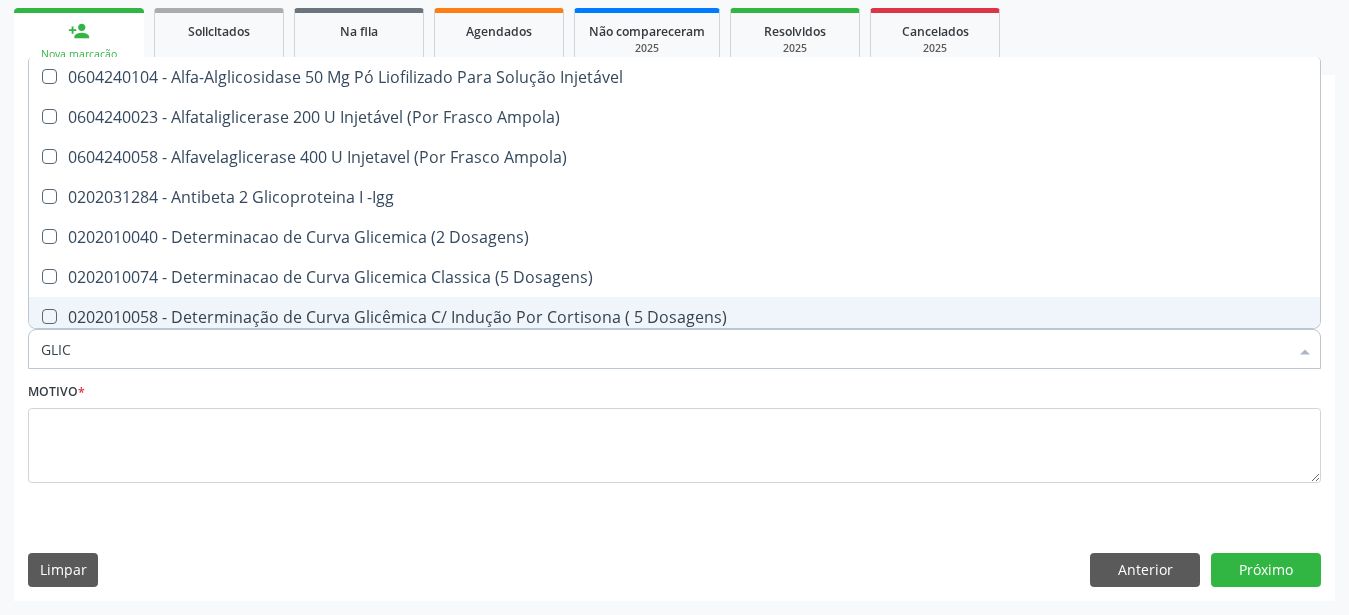 type on "GLI" 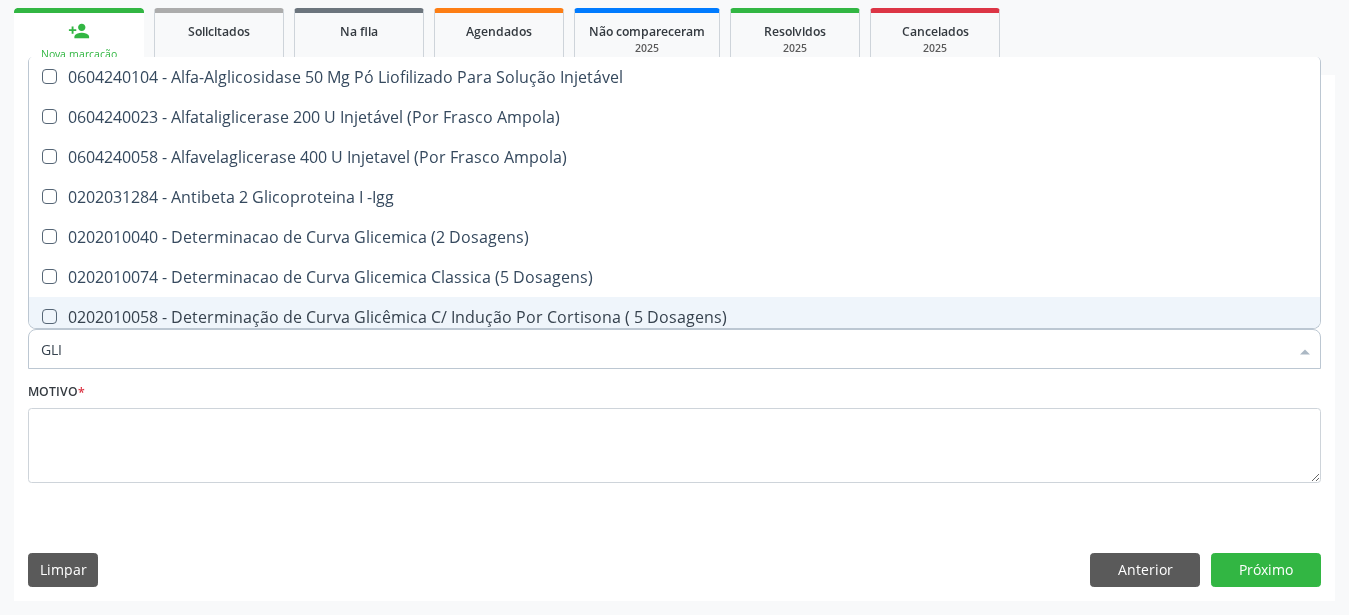 type on "GL" 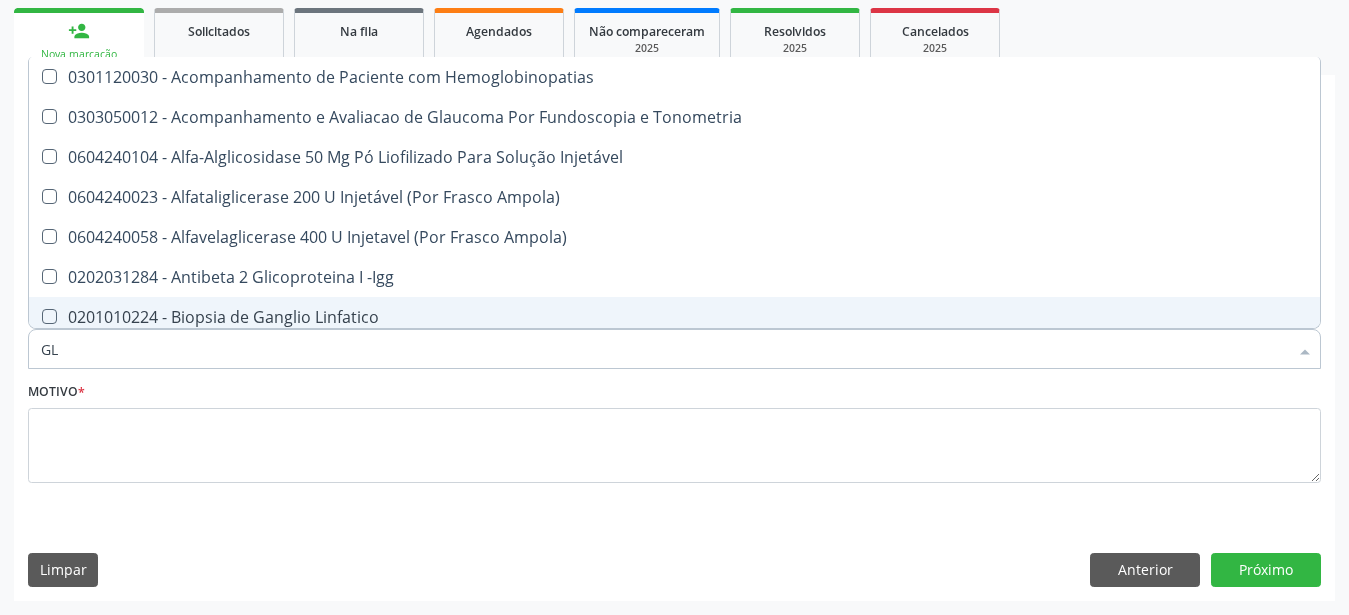 type on "G" 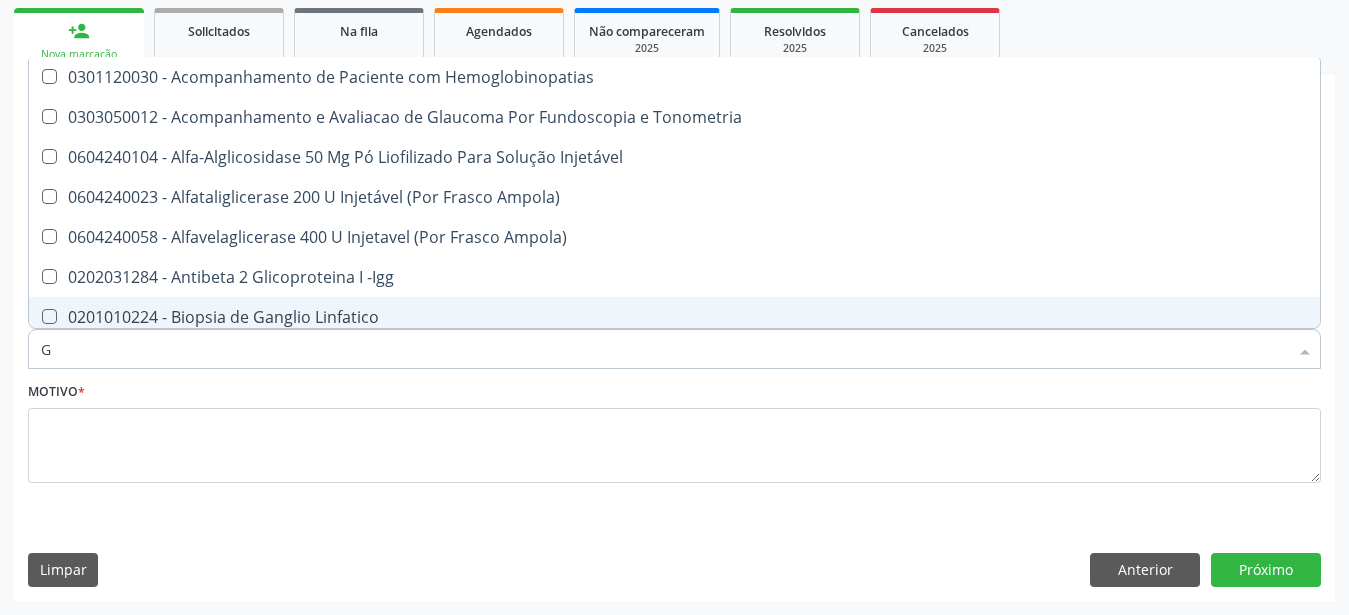 type 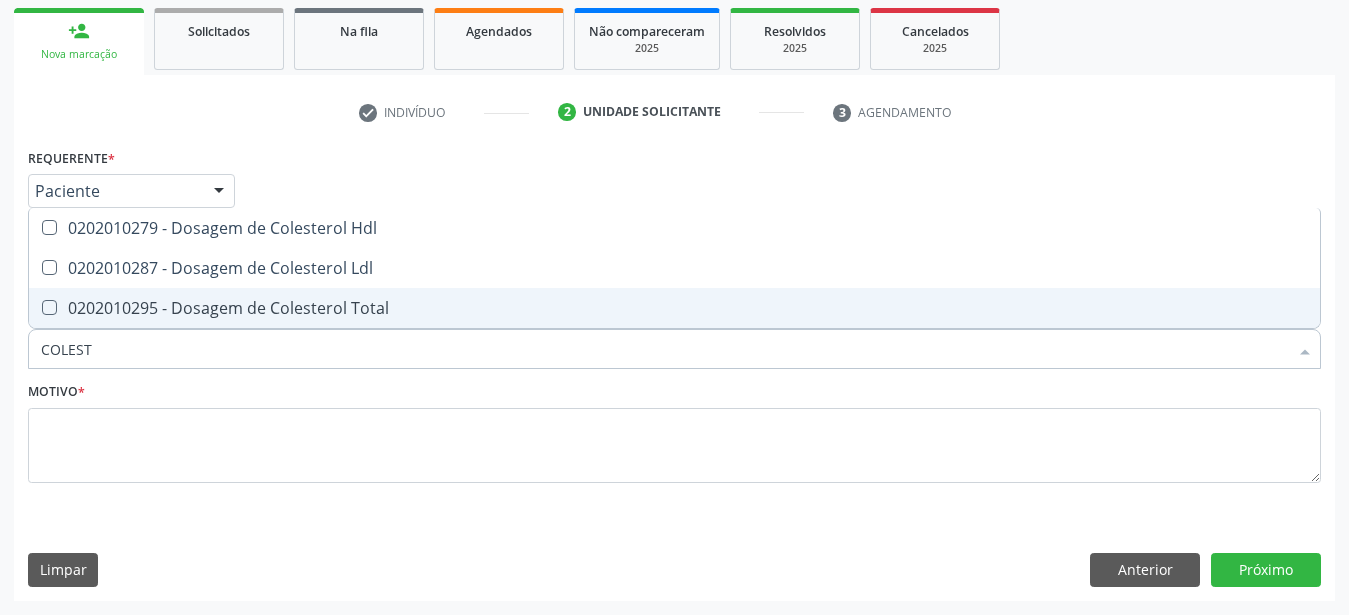 type on "COLESTE" 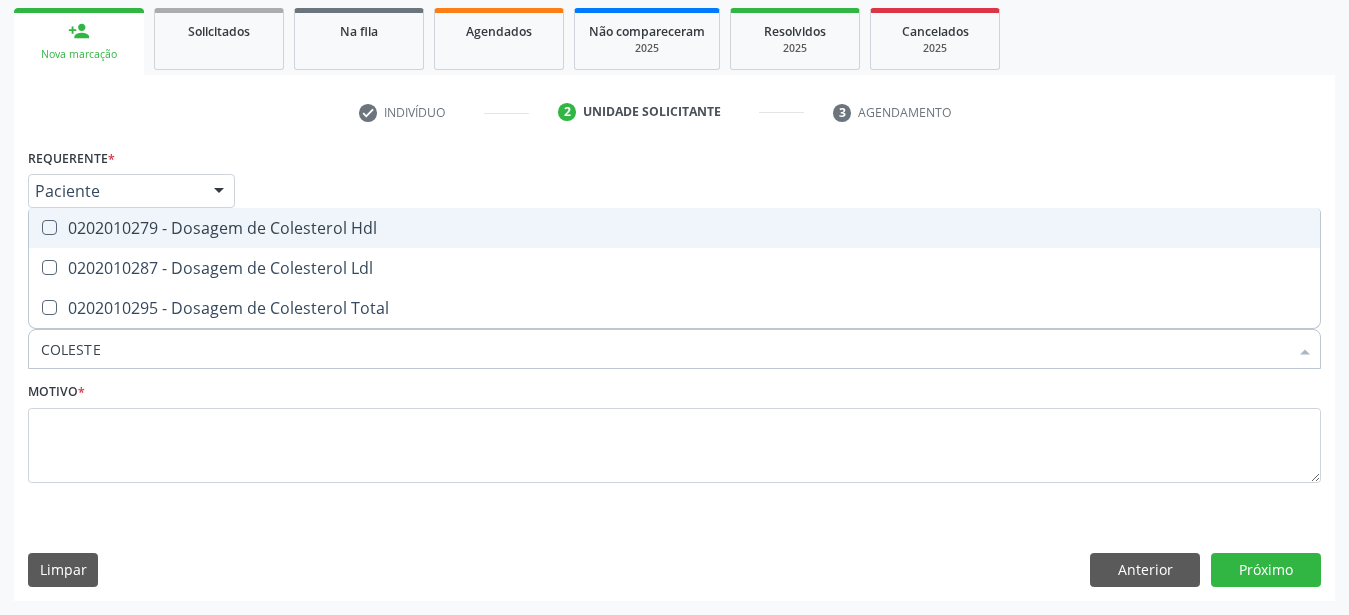 click on "0202010279 - Dosagem de Colesterol Hdl" at bounding box center (674, 228) 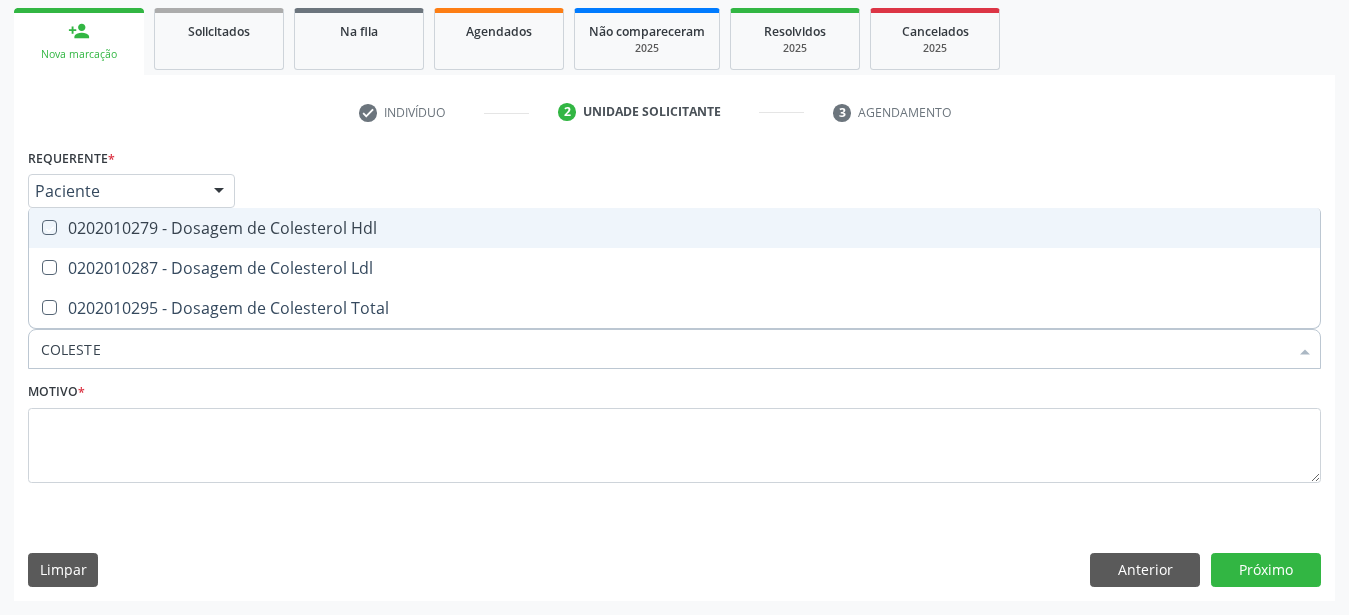 checkbox on "true" 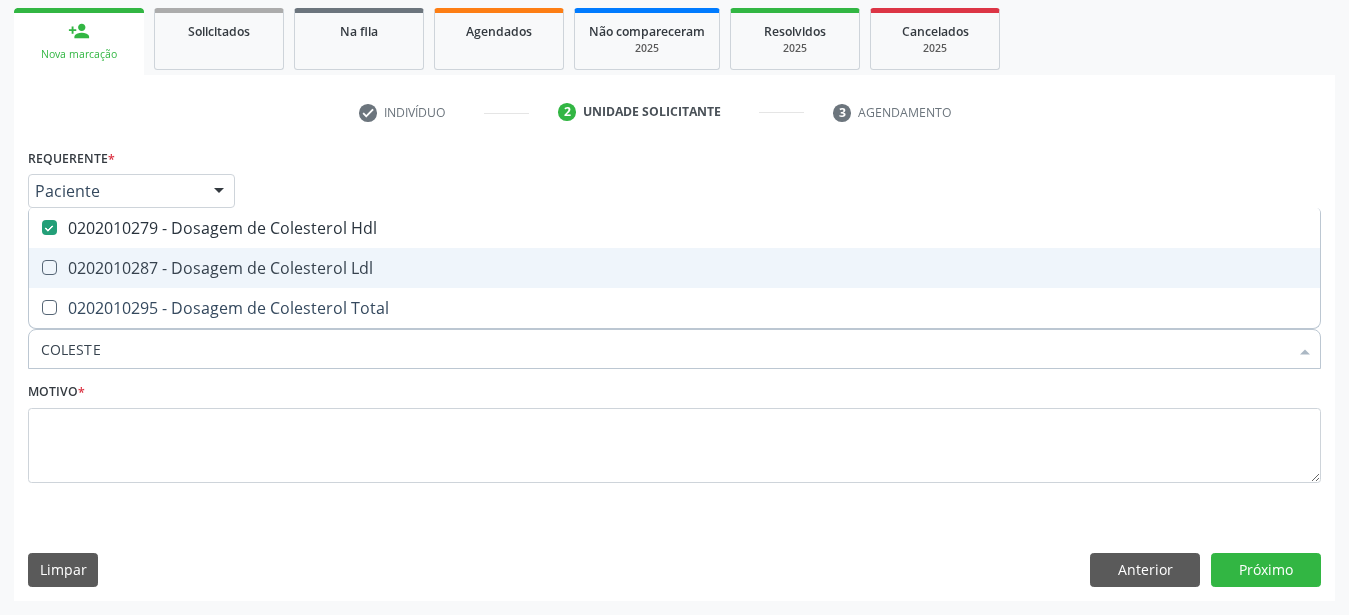 click on "0202010287 - Dosagem de Colesterol Ldl" at bounding box center (674, 268) 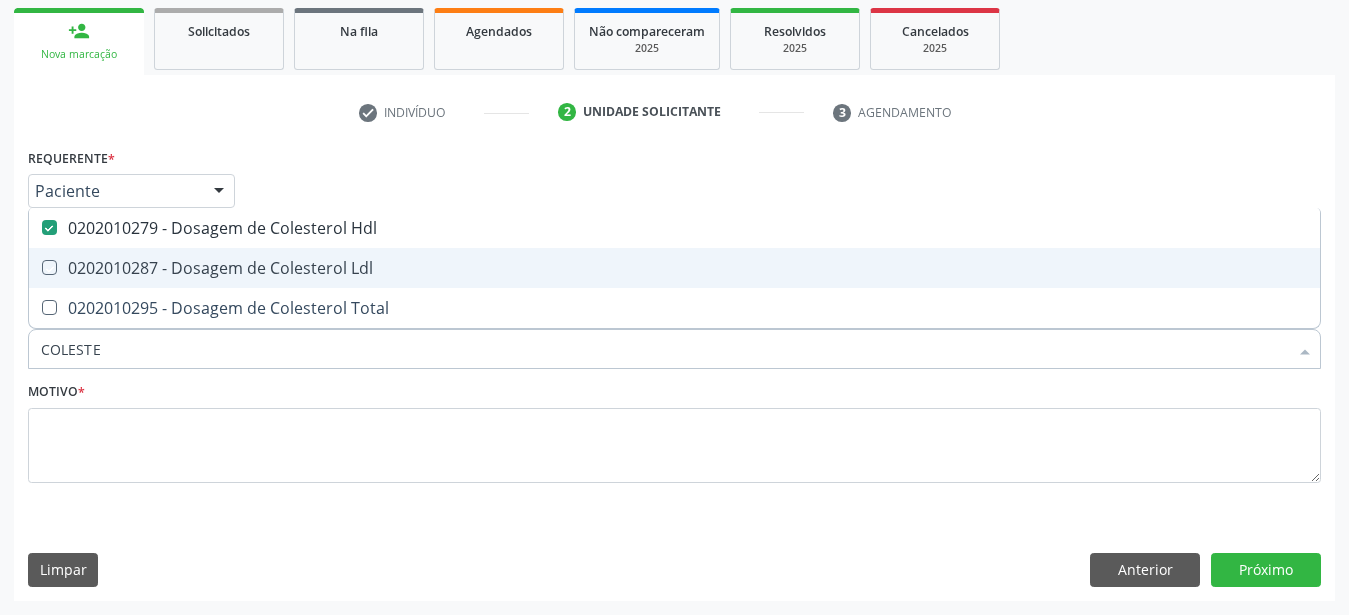 checkbox on "true" 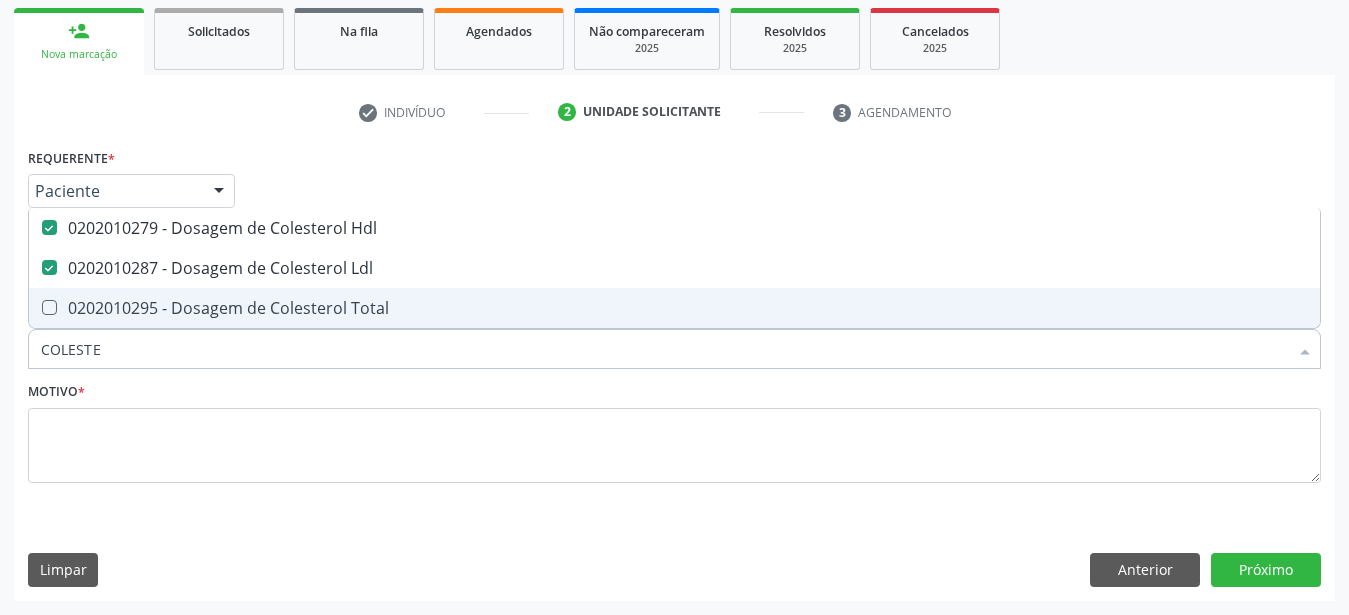 click on "0202010295 - Dosagem de Colesterol Total" at bounding box center [674, 308] 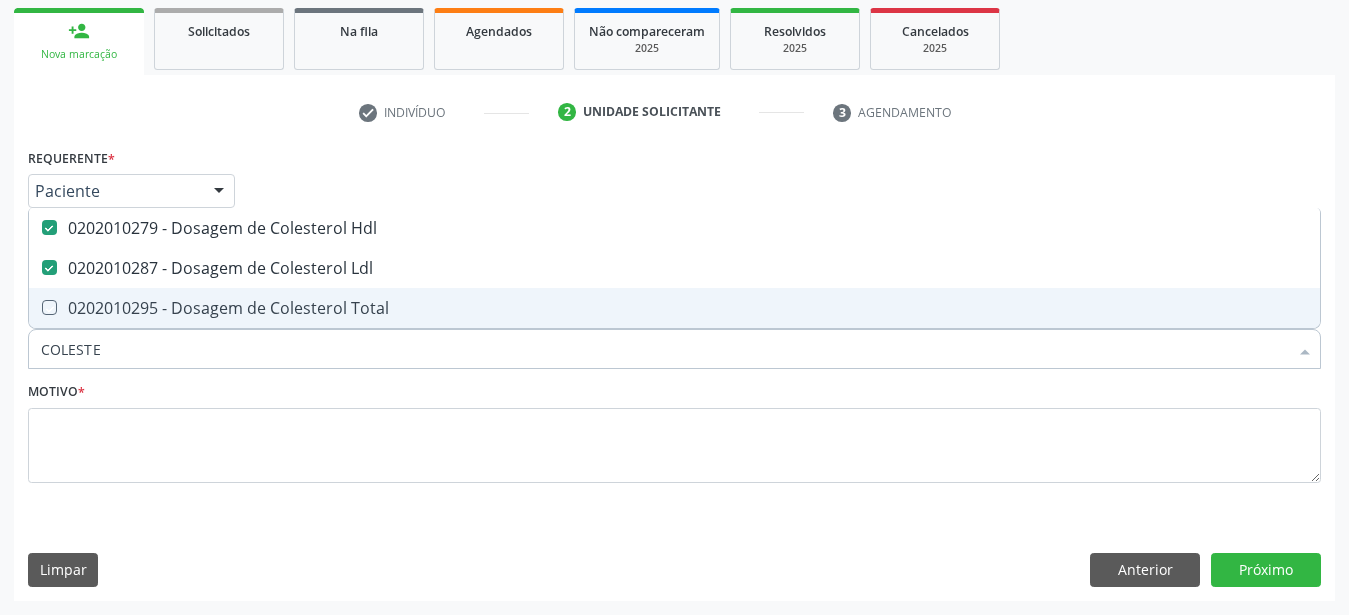 checkbox on "true" 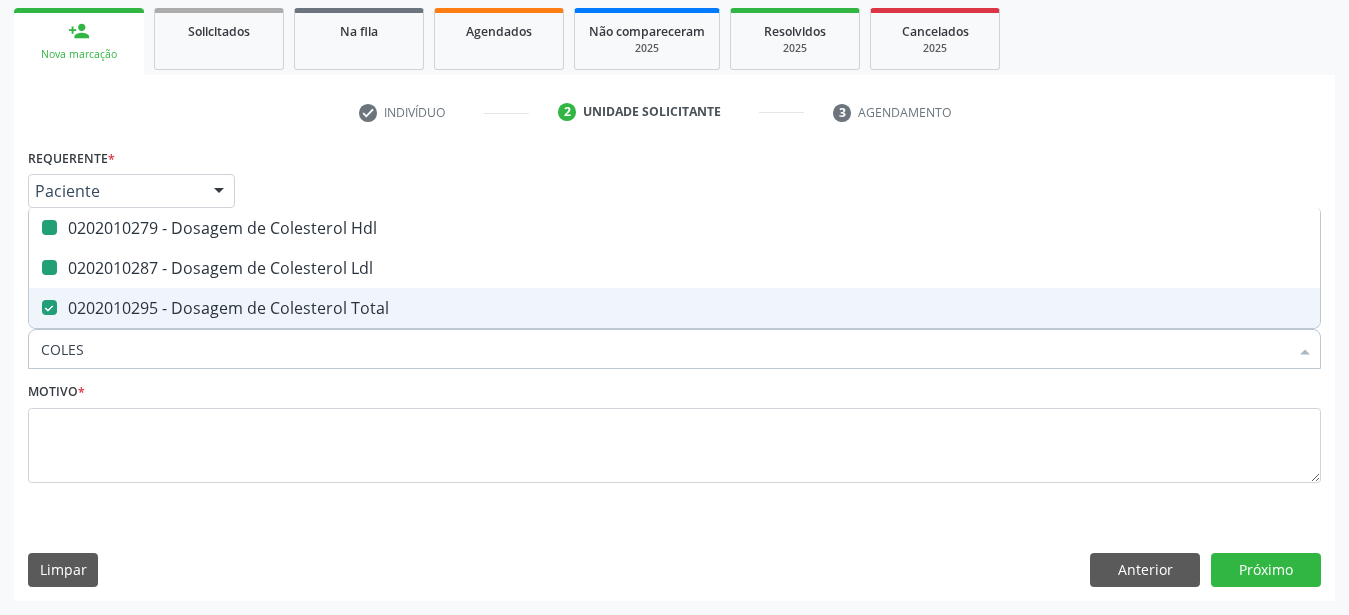 type on "COLE" 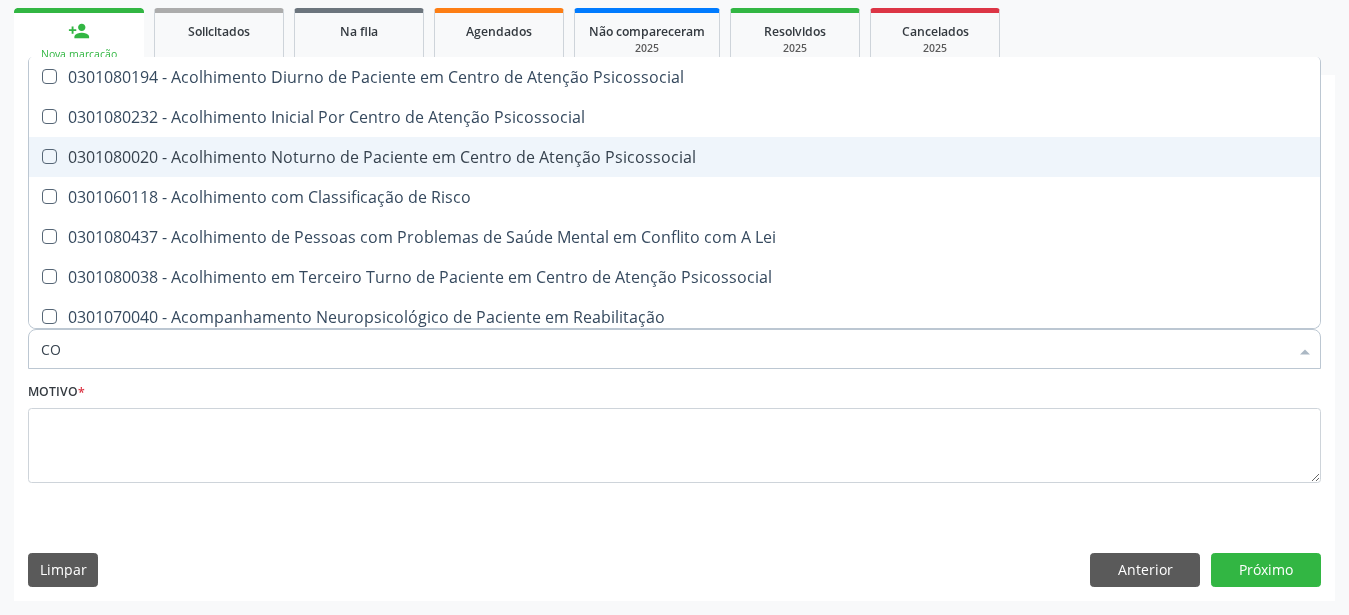 type on "C" 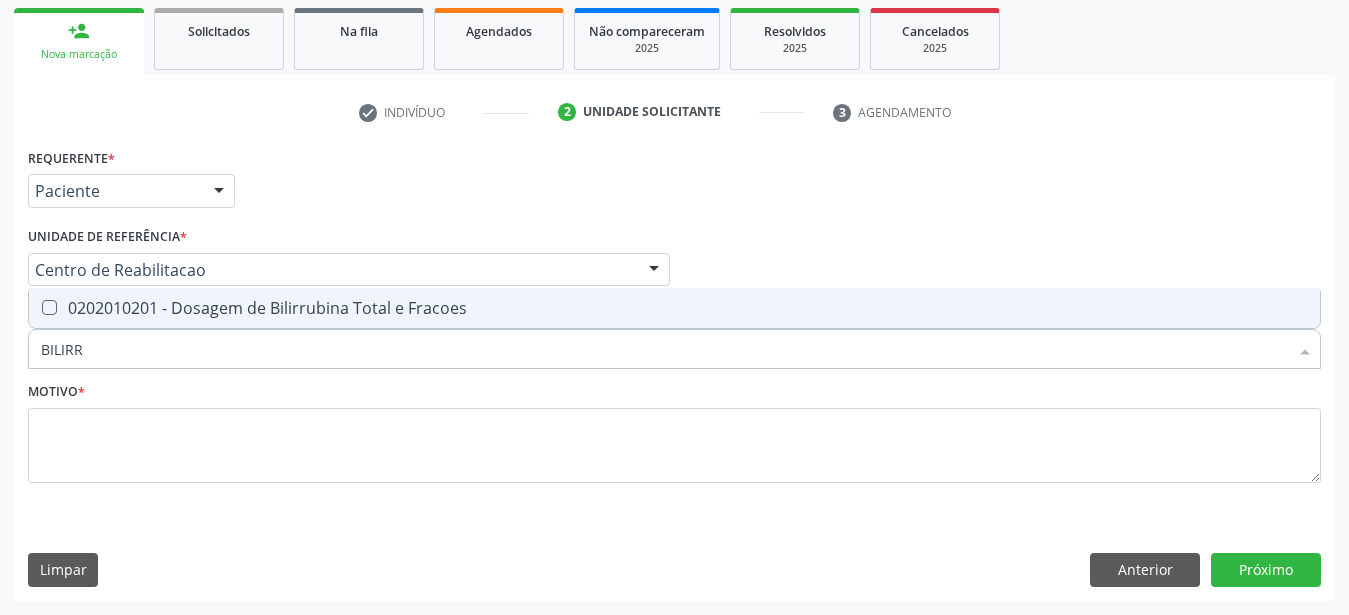 type on "BILIRRU" 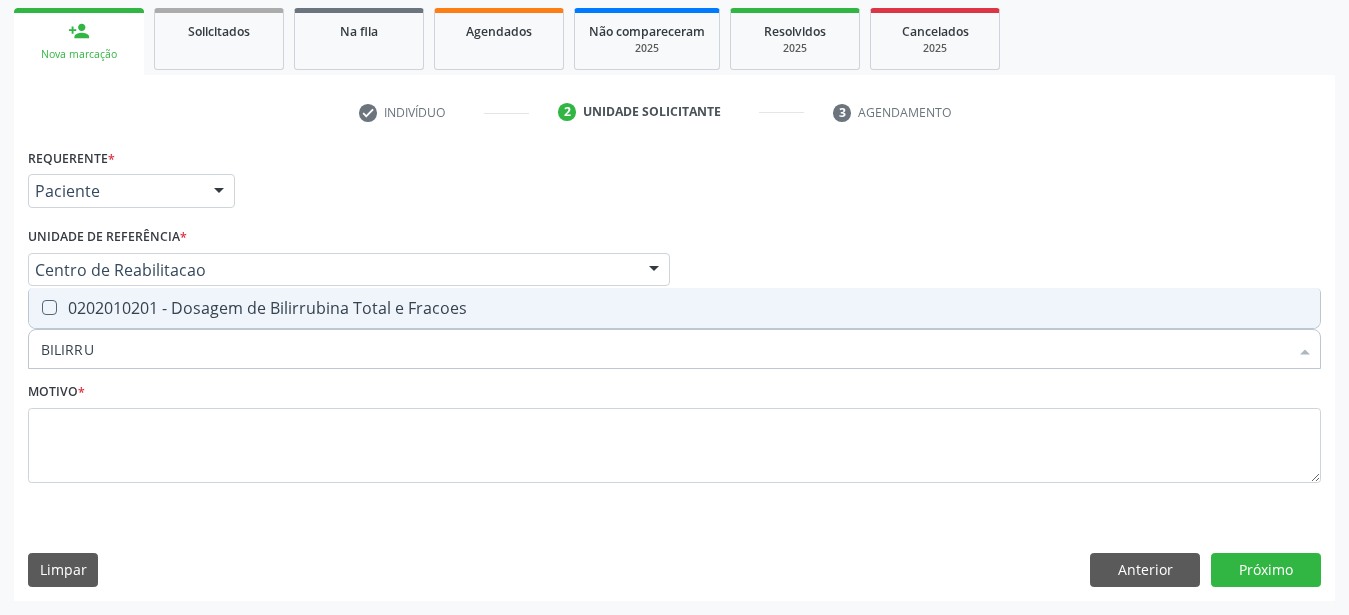 click on "0202010201 - Dosagem de Bilirrubina Total e Fracoes" at bounding box center [674, 308] 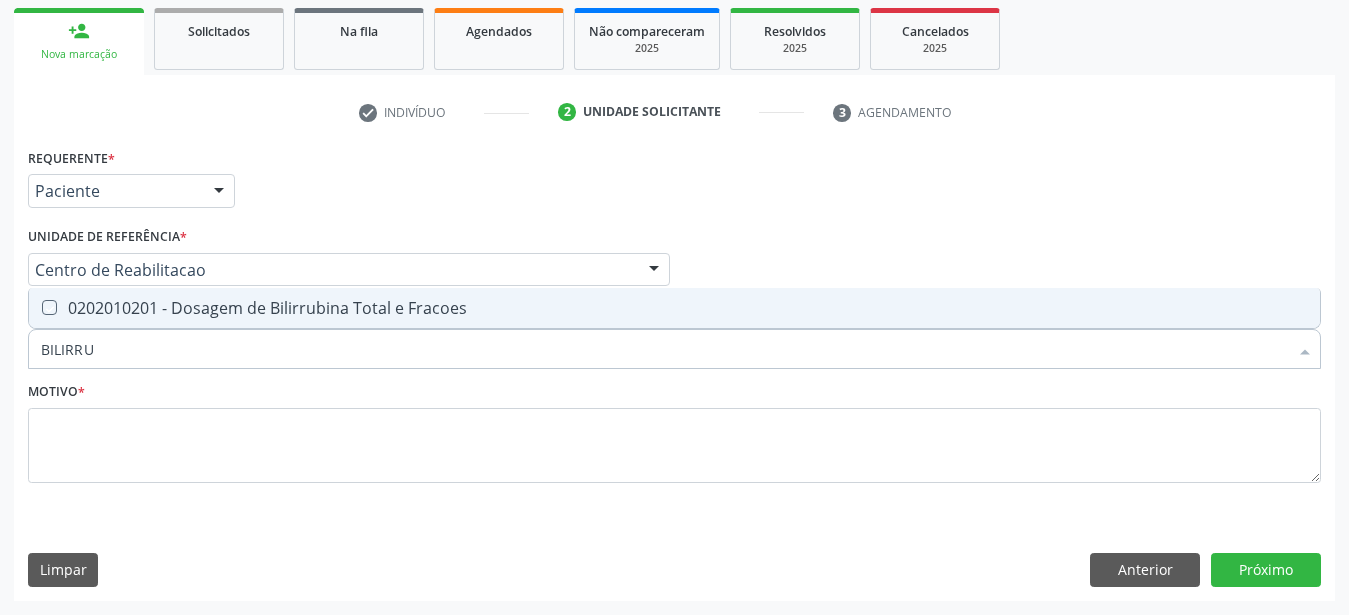 checkbox on "true" 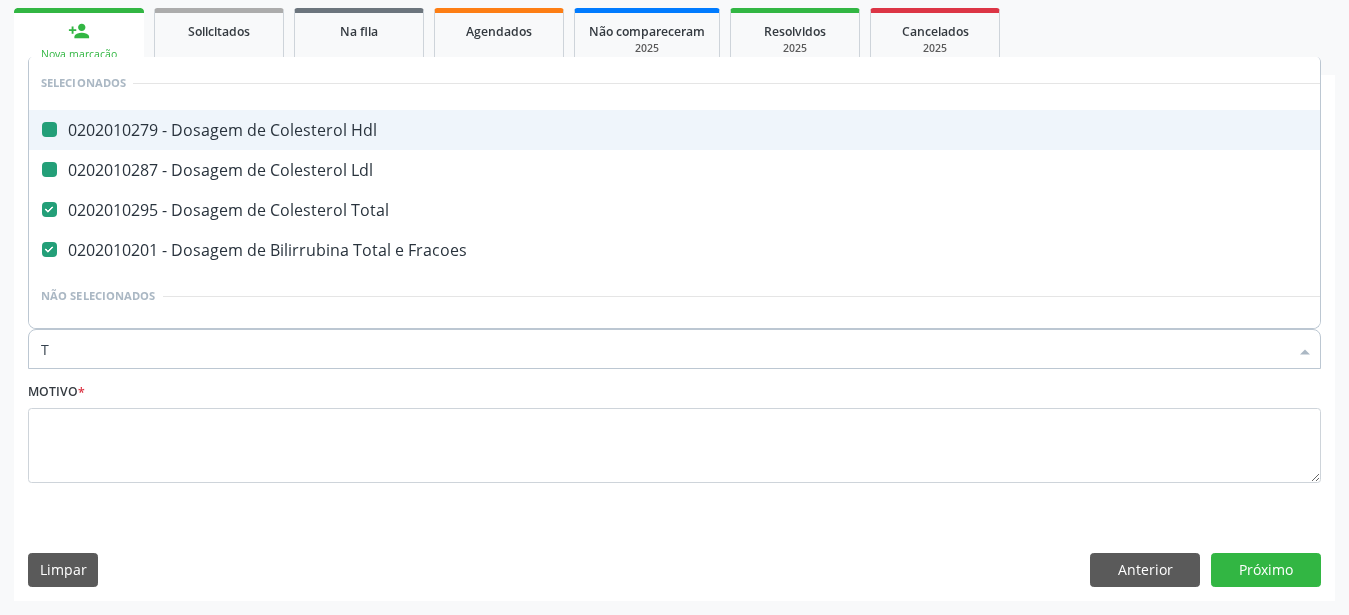 type on "TG" 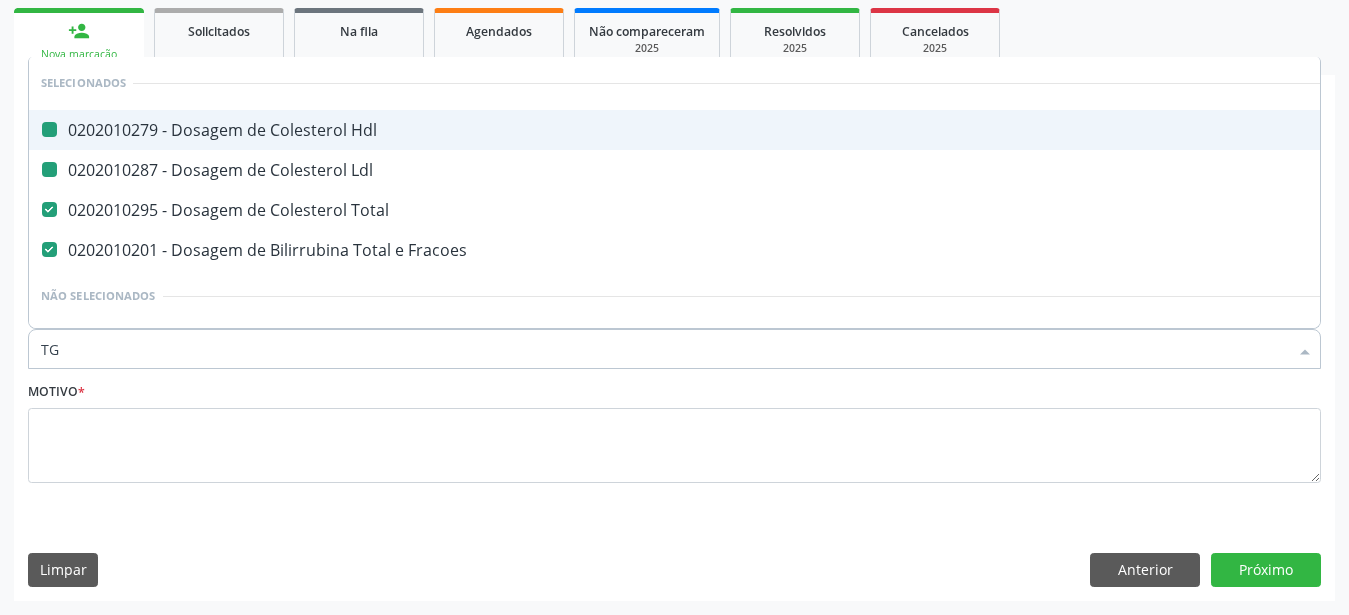 type on "TGO" 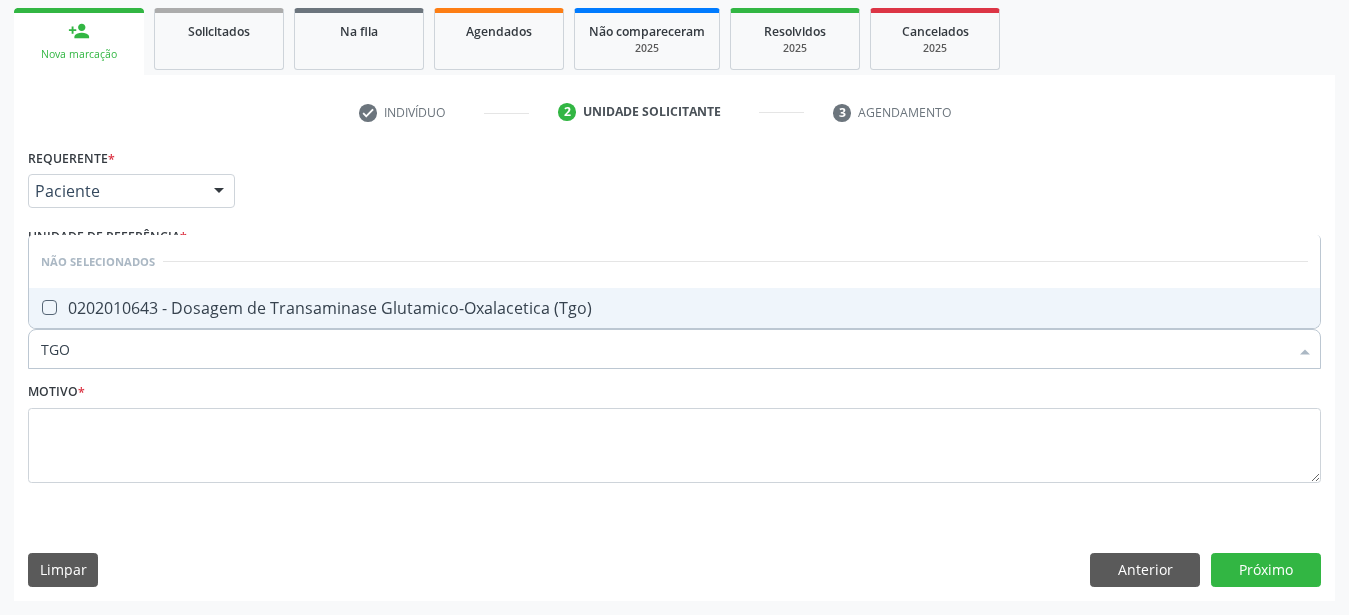 click on "0202010643 - Dosagem de Transaminase Glutamico-Oxalacetica (Tgo)" at bounding box center (674, 308) 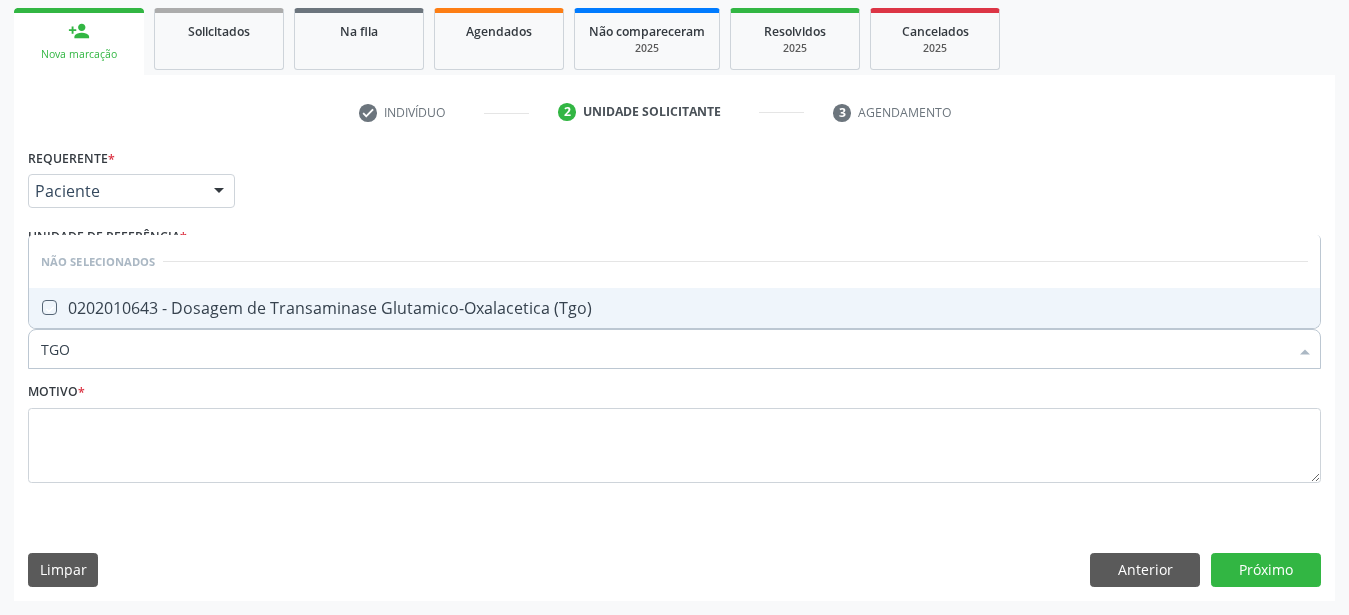 checkbox on "true" 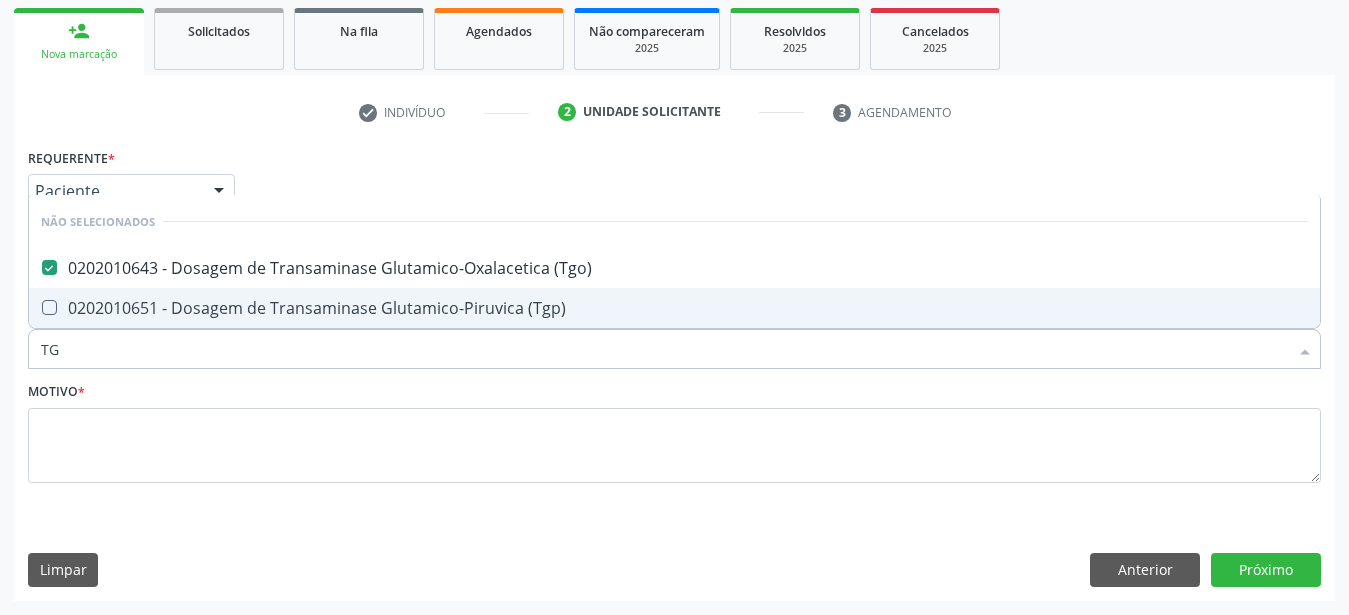 type on "TGP" 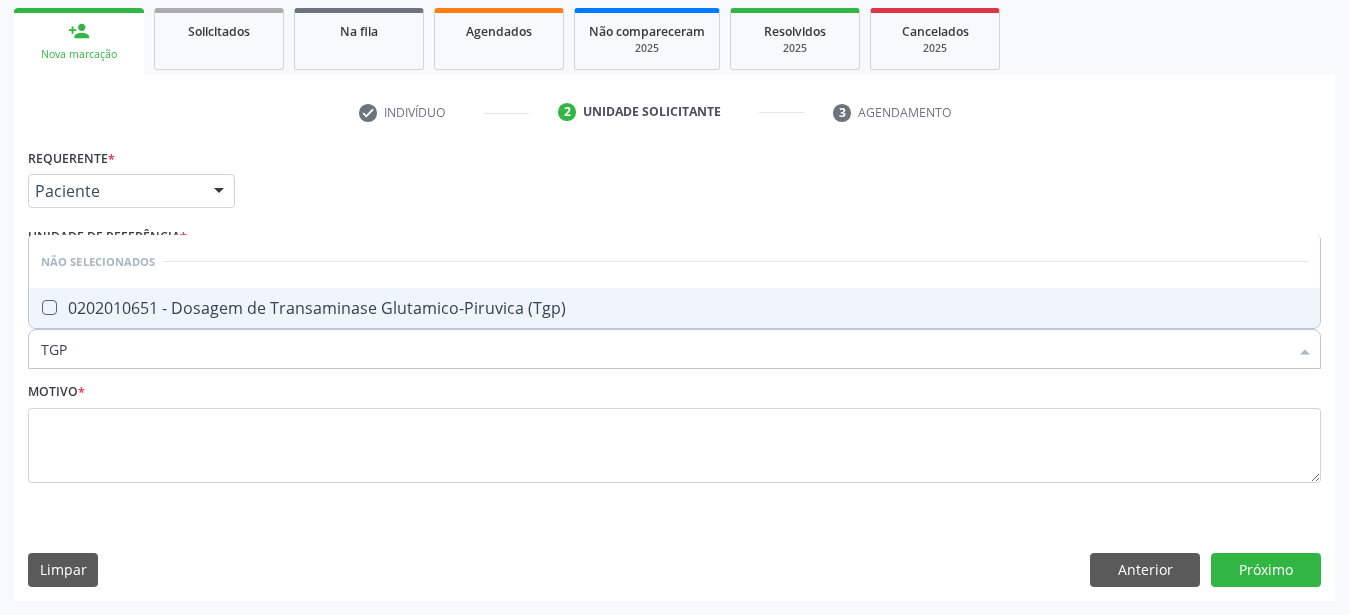 click on "0202010651 - Dosagem de Transaminase Glutamico-Piruvica (Tgp)" at bounding box center (674, 308) 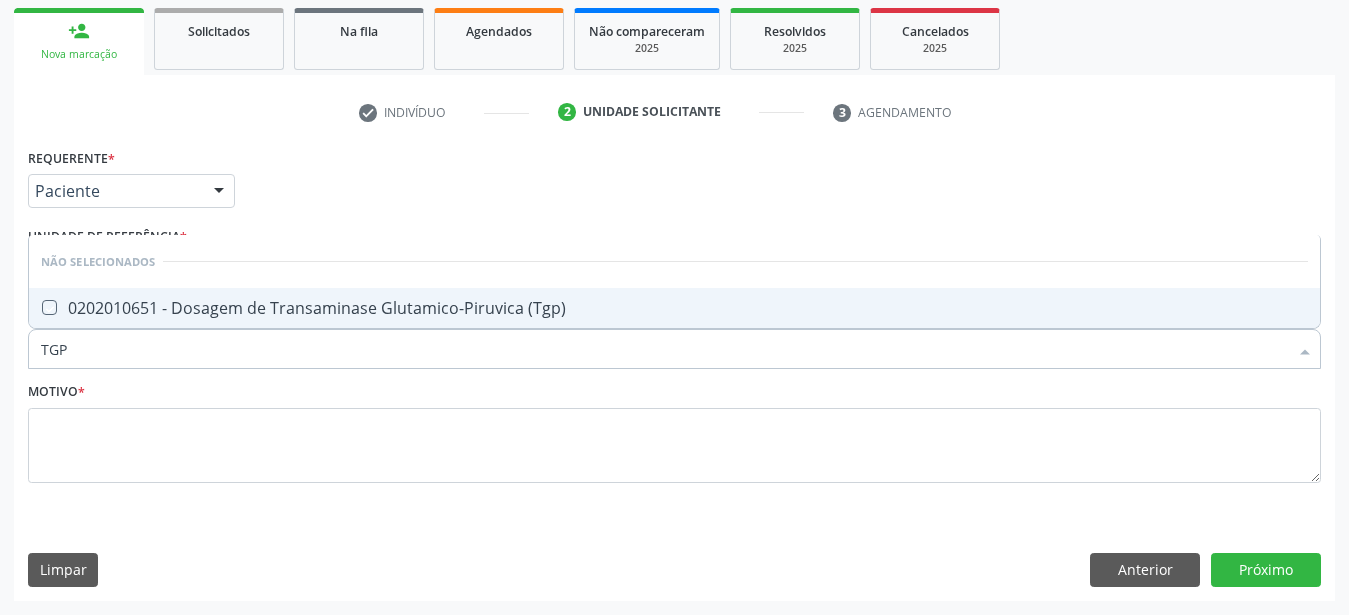 checkbox on "true" 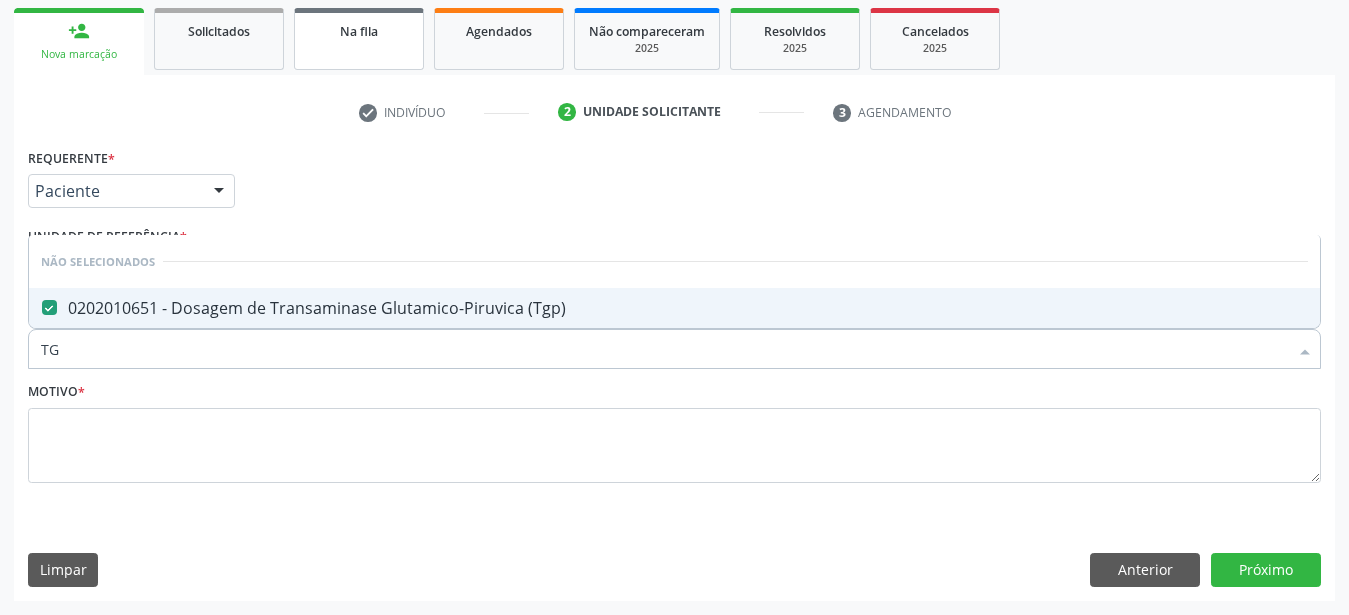 type on "T" 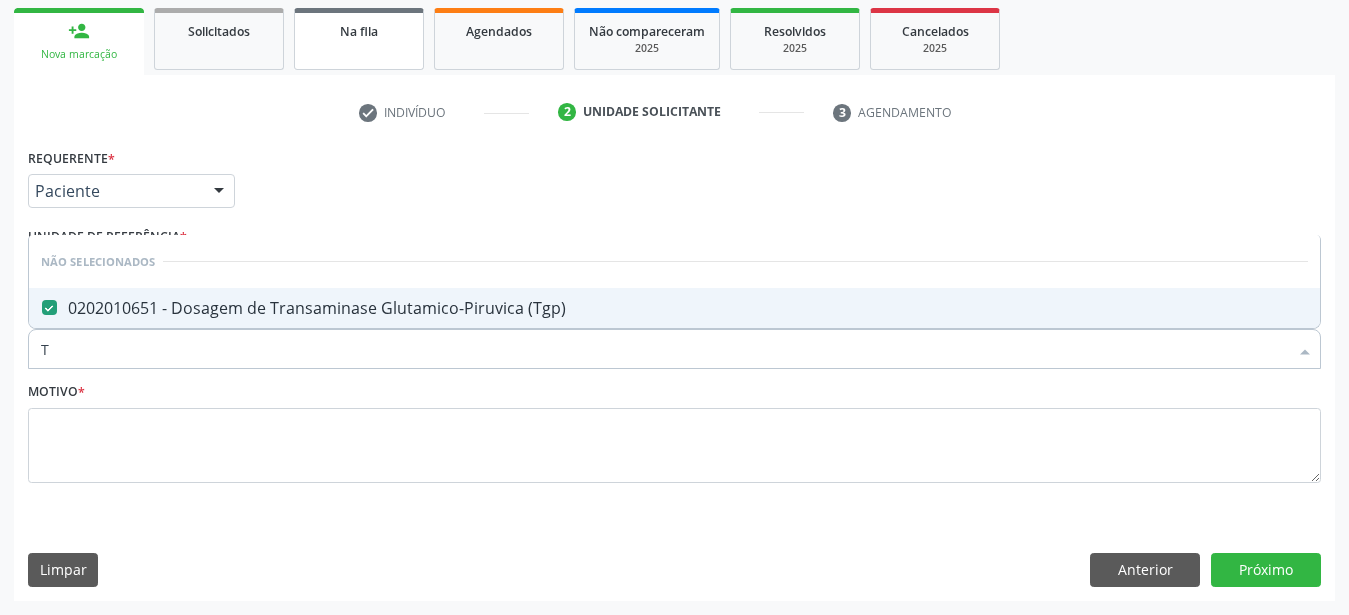 type 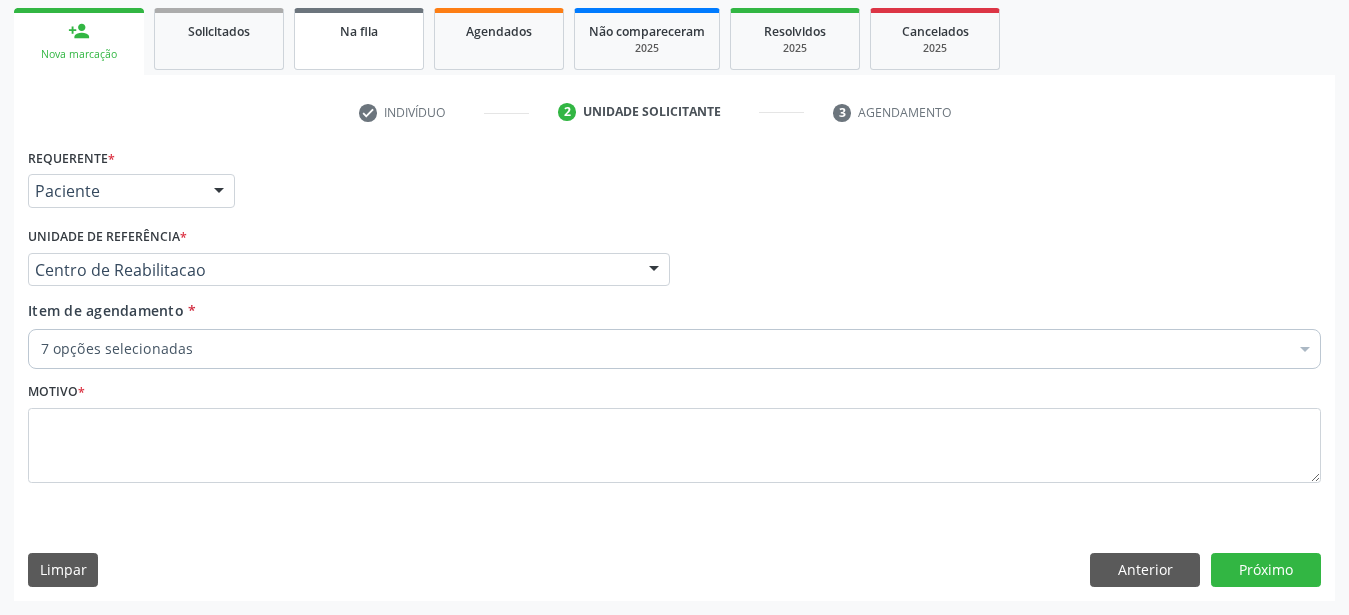 checkbox on "true" 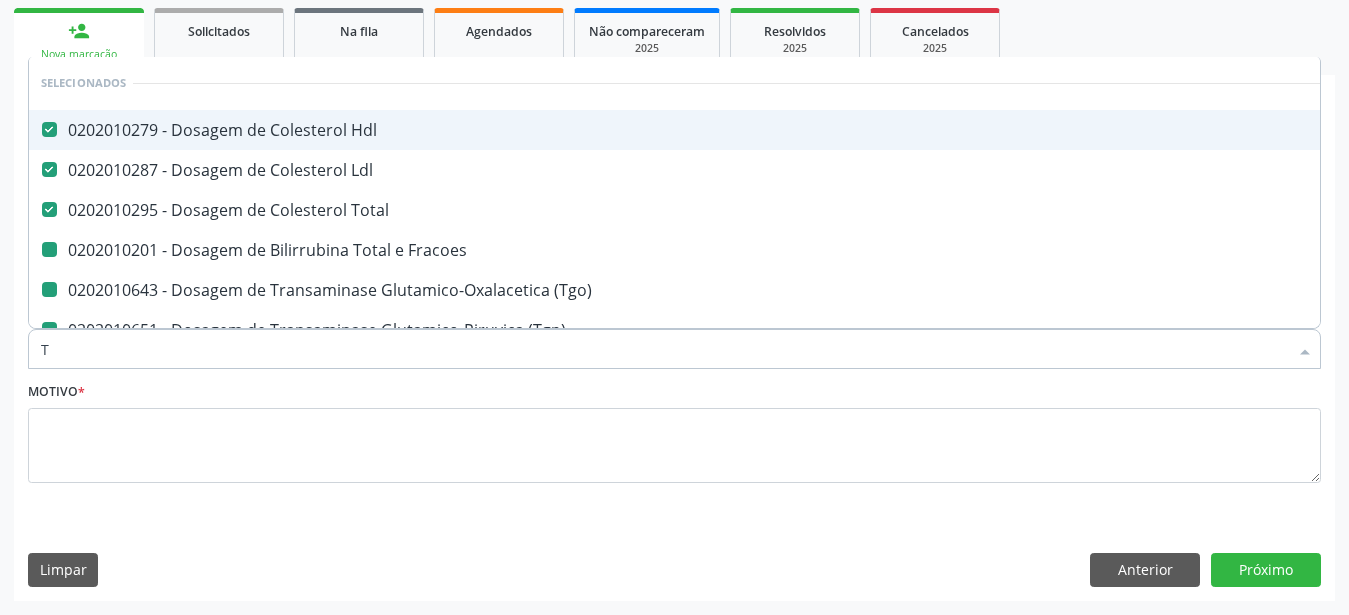 type on "TR" 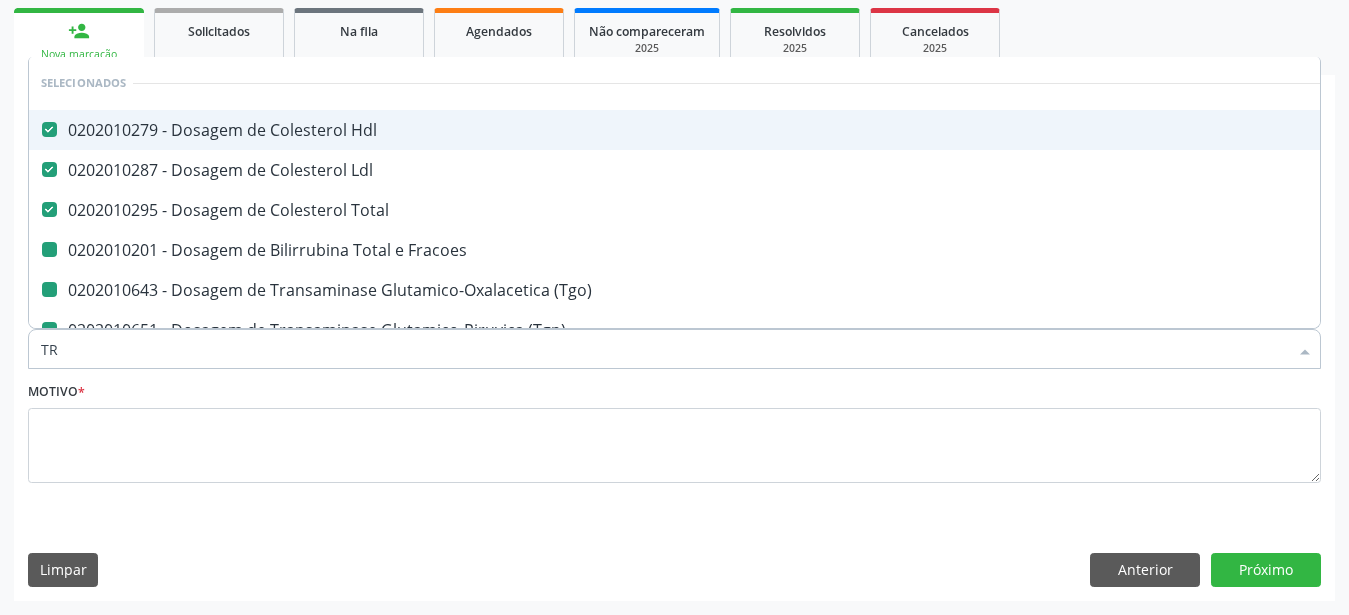 checkbox on "false" 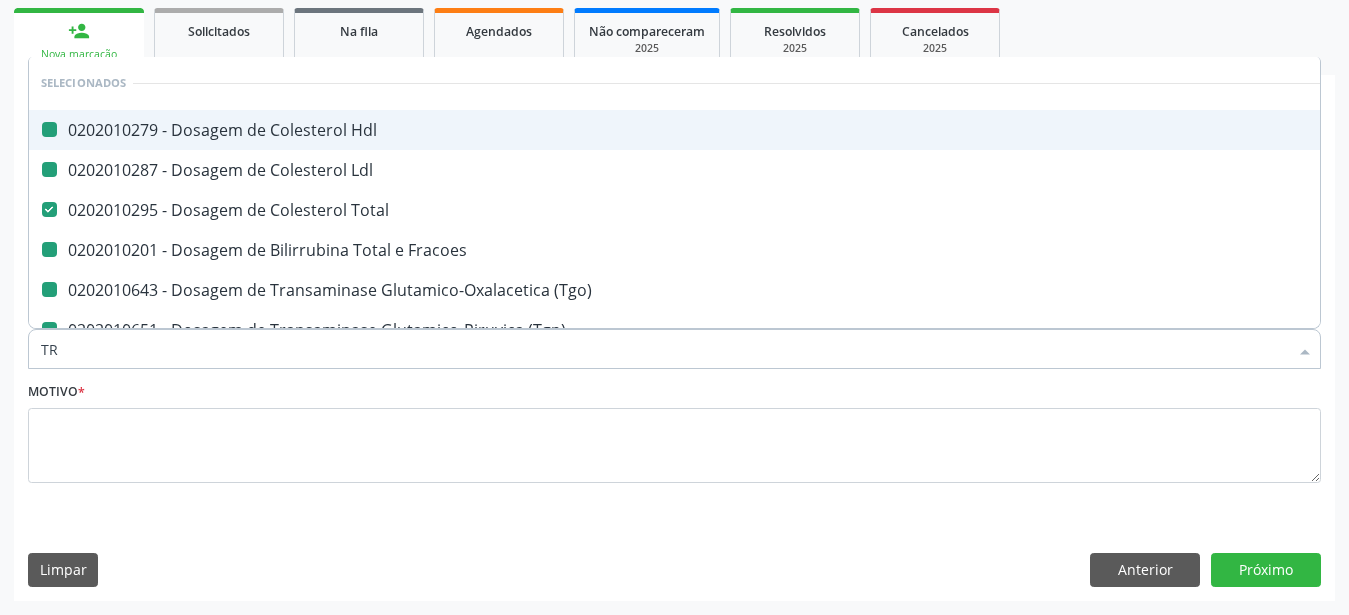 type on "TRI" 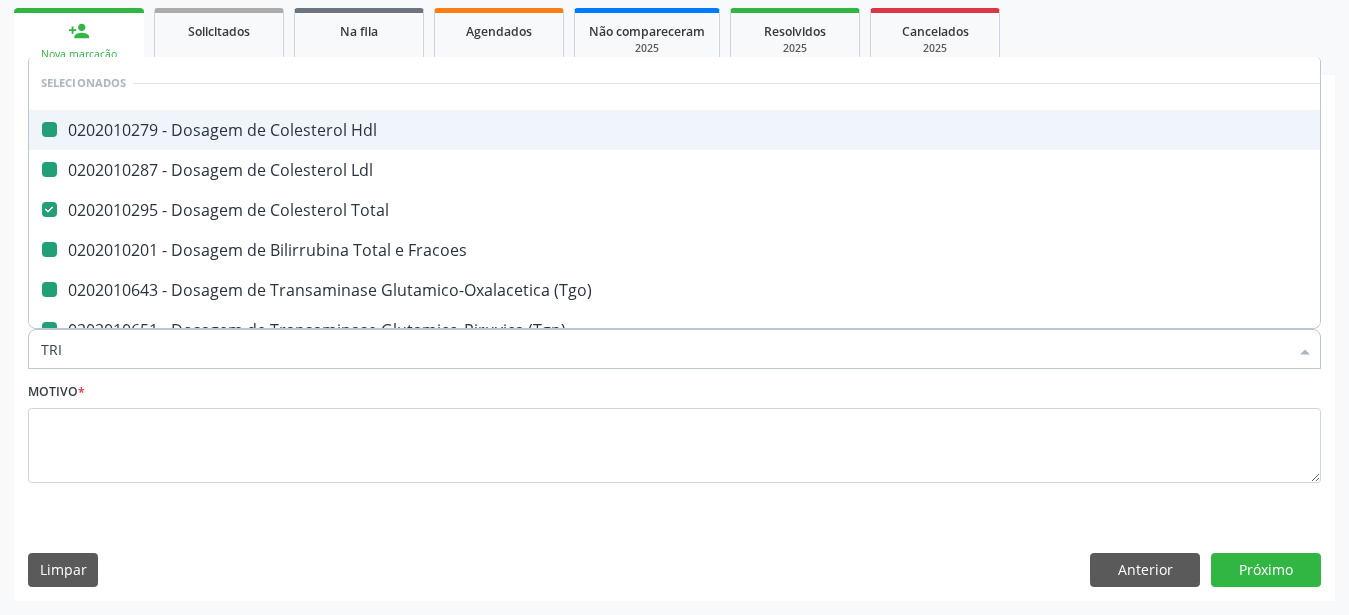 checkbox on "false" 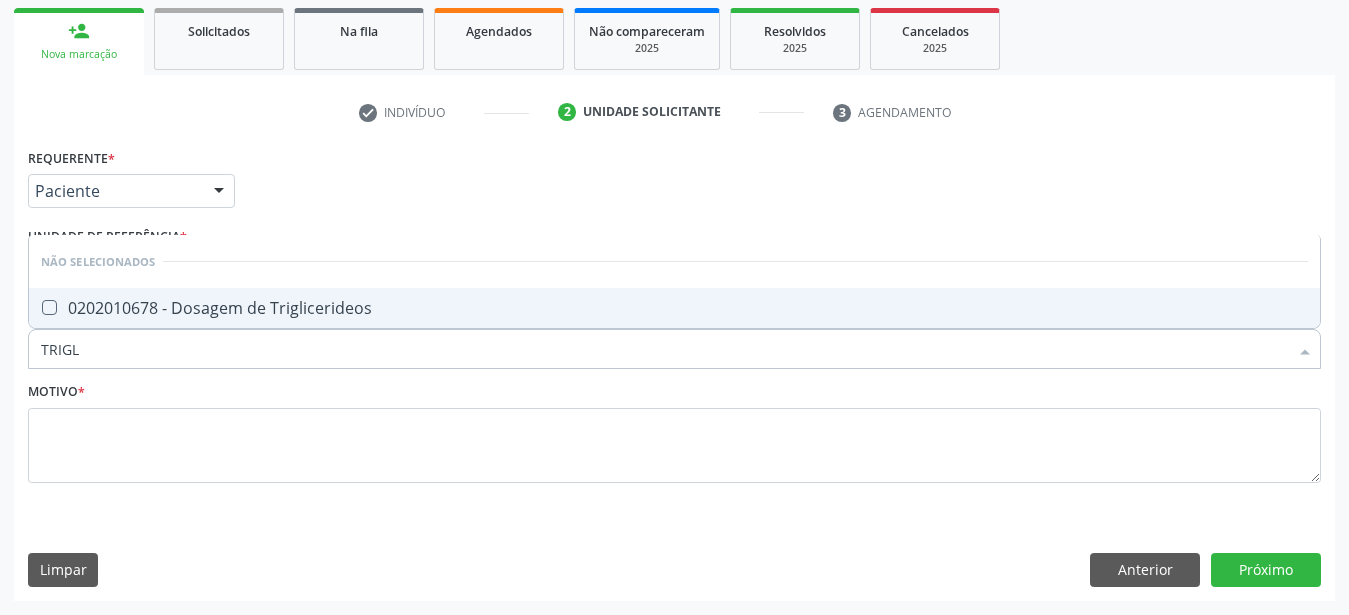 type on "TRIGLI" 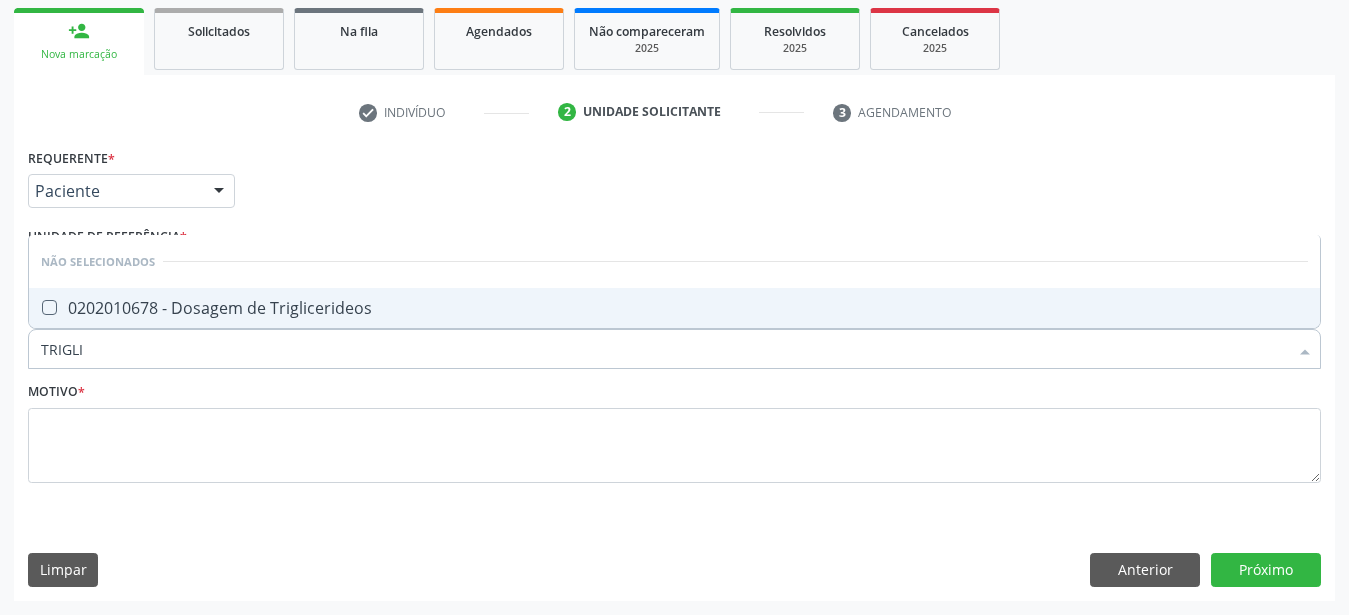 click on "0202010678 - Dosagem de Triglicerideos" at bounding box center [674, 308] 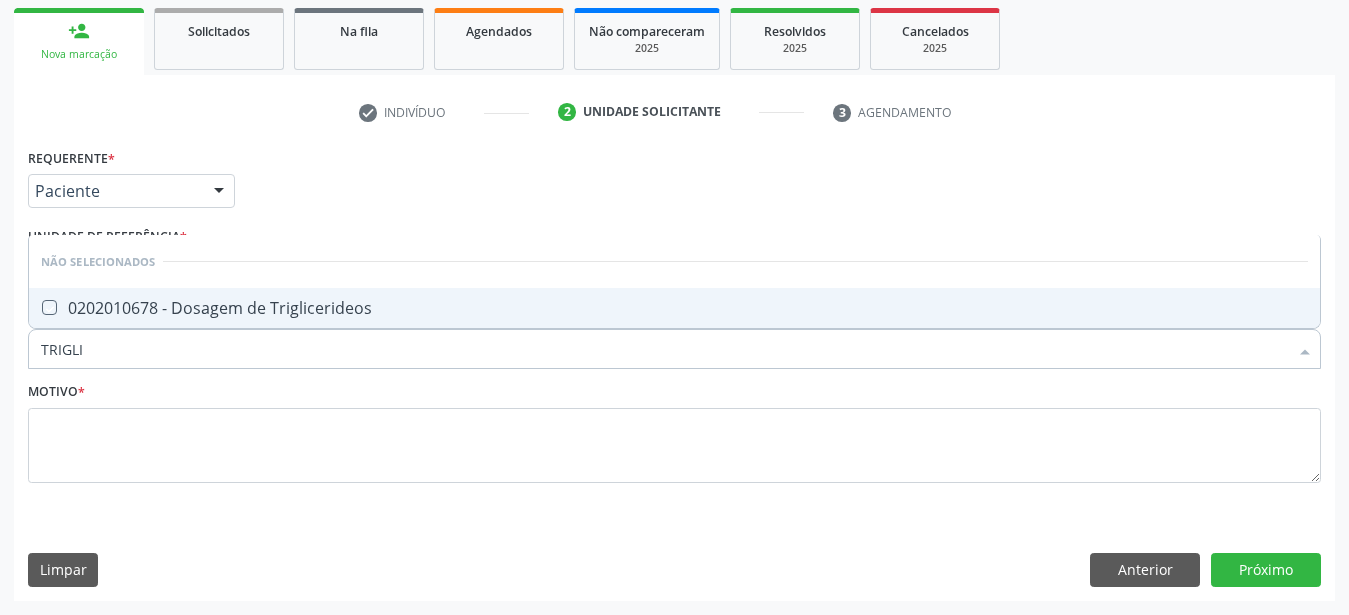 checkbox on "true" 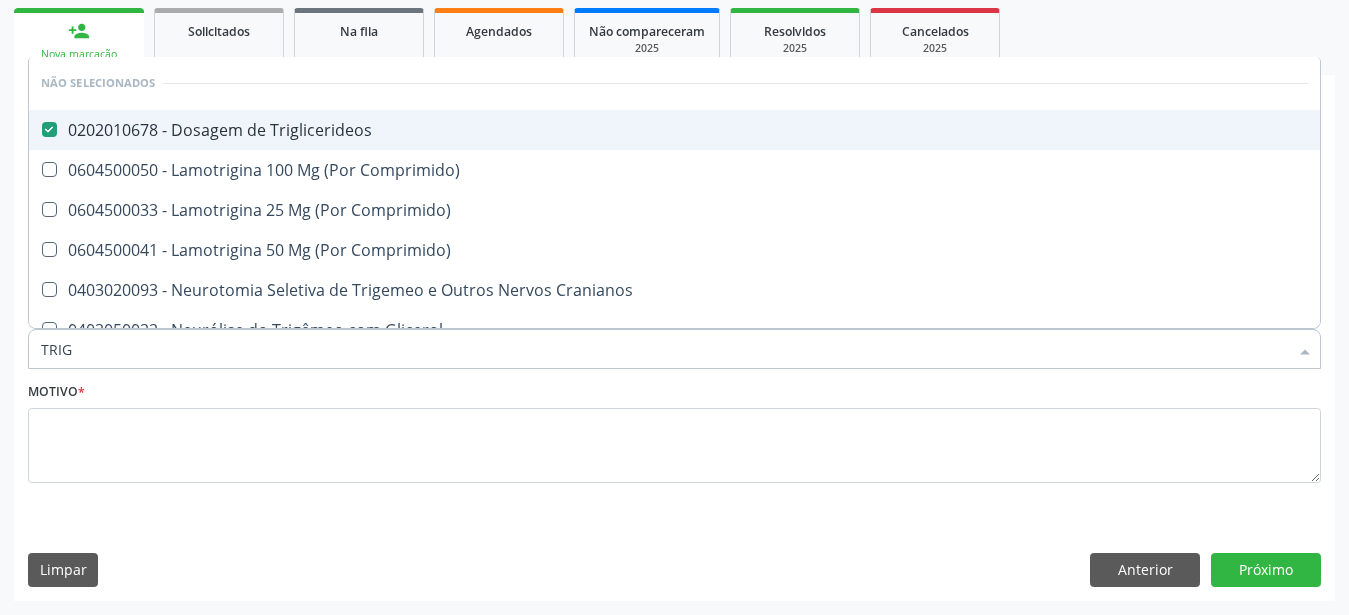 type on "TRI" 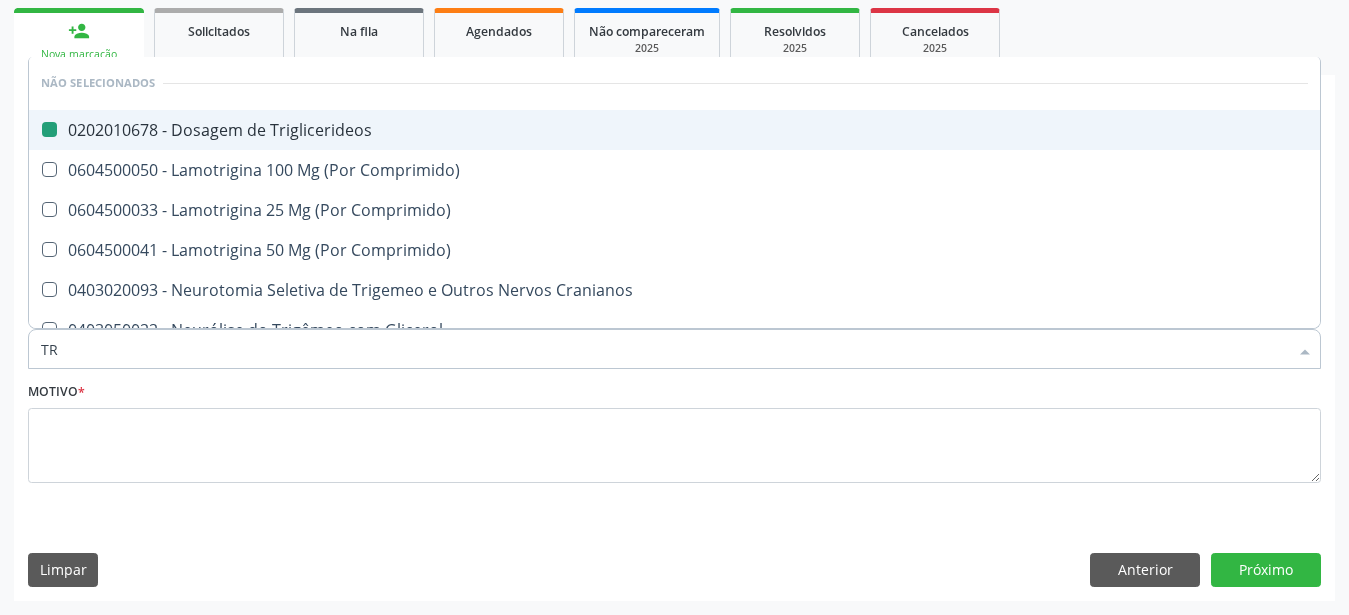 type on "T" 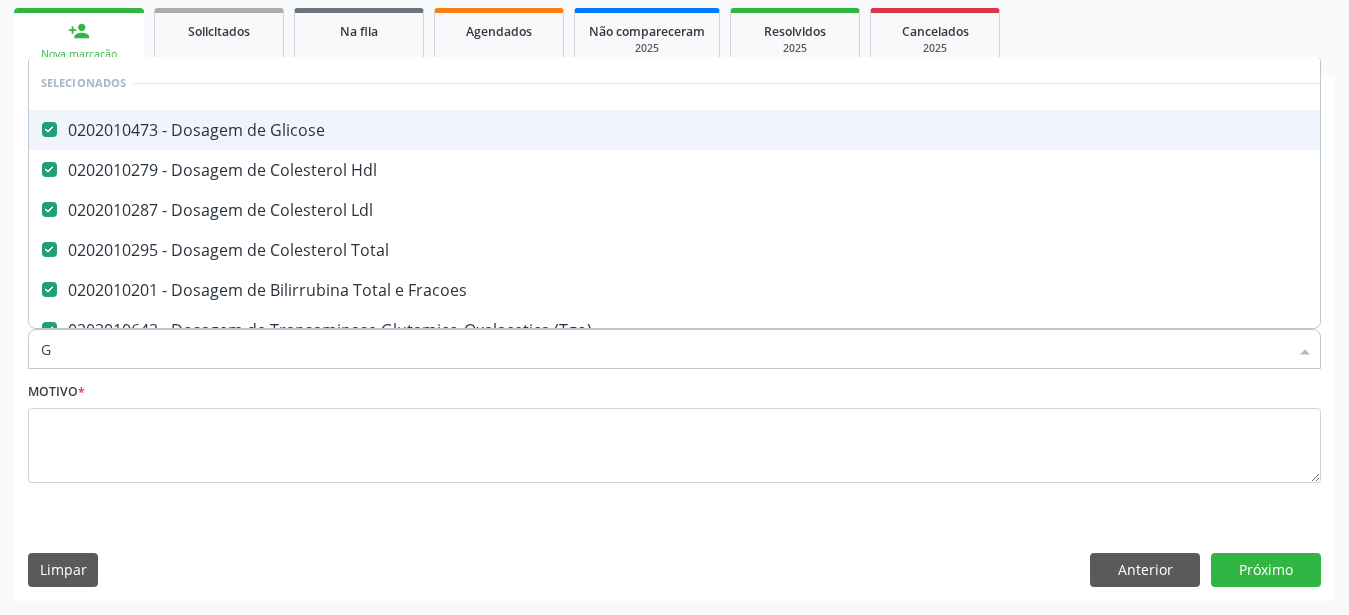 type on "GL" 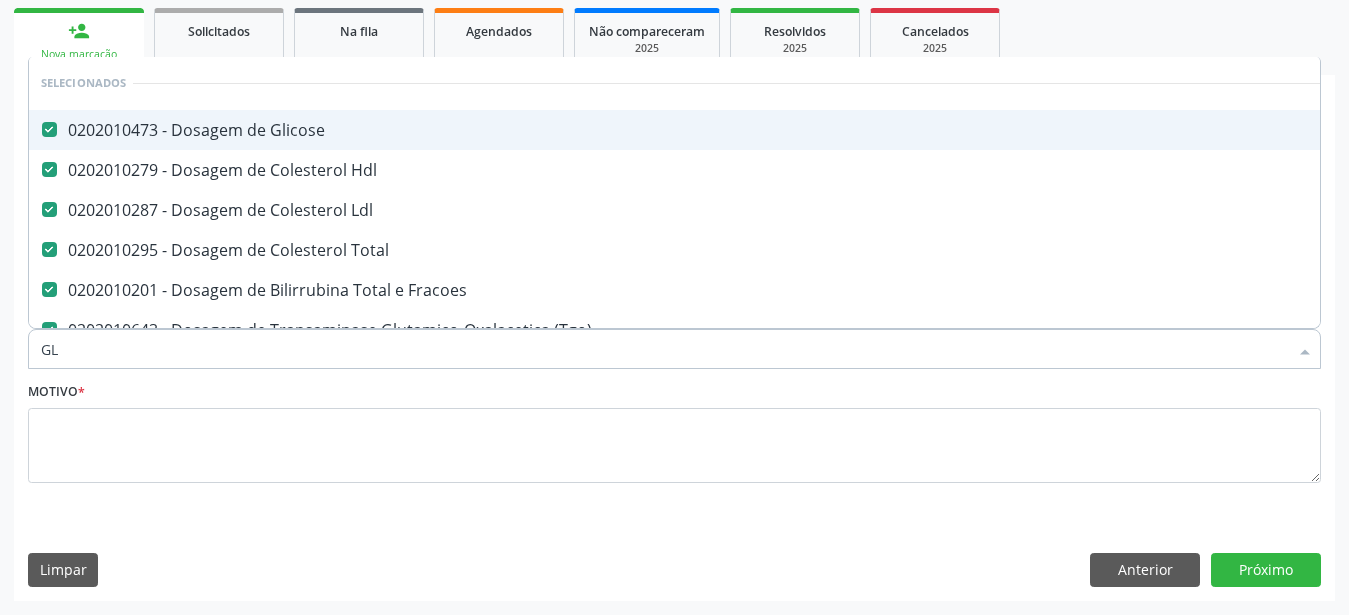checkbox on "false" 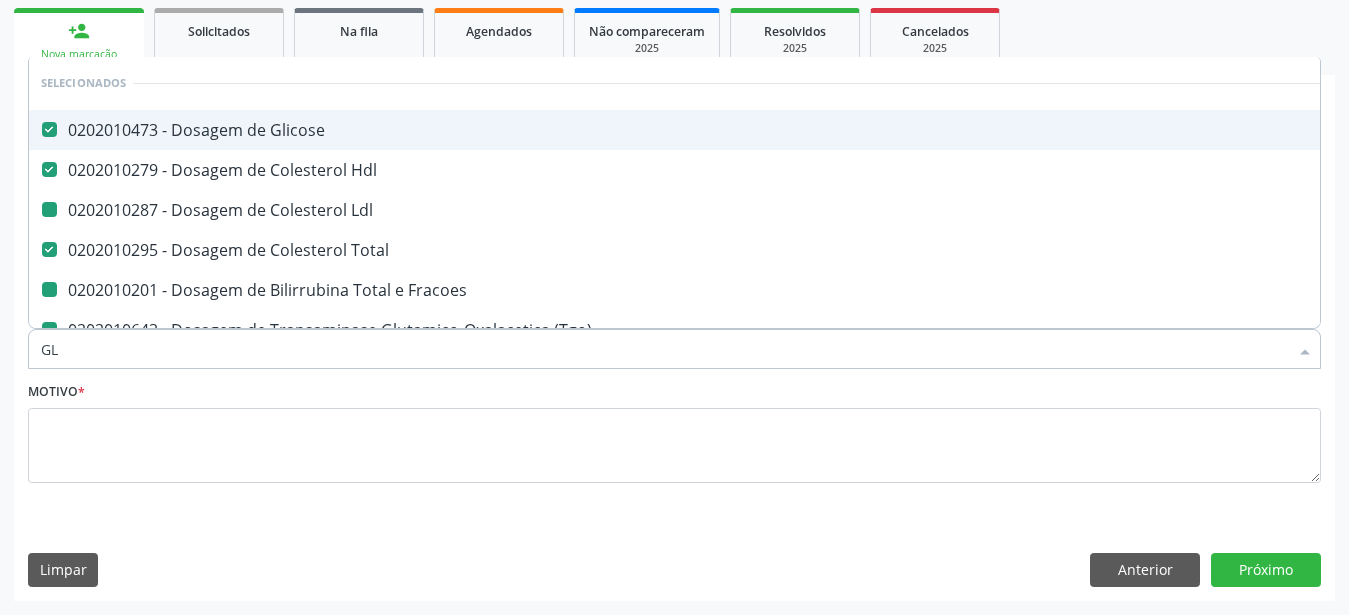 type on "GLI" 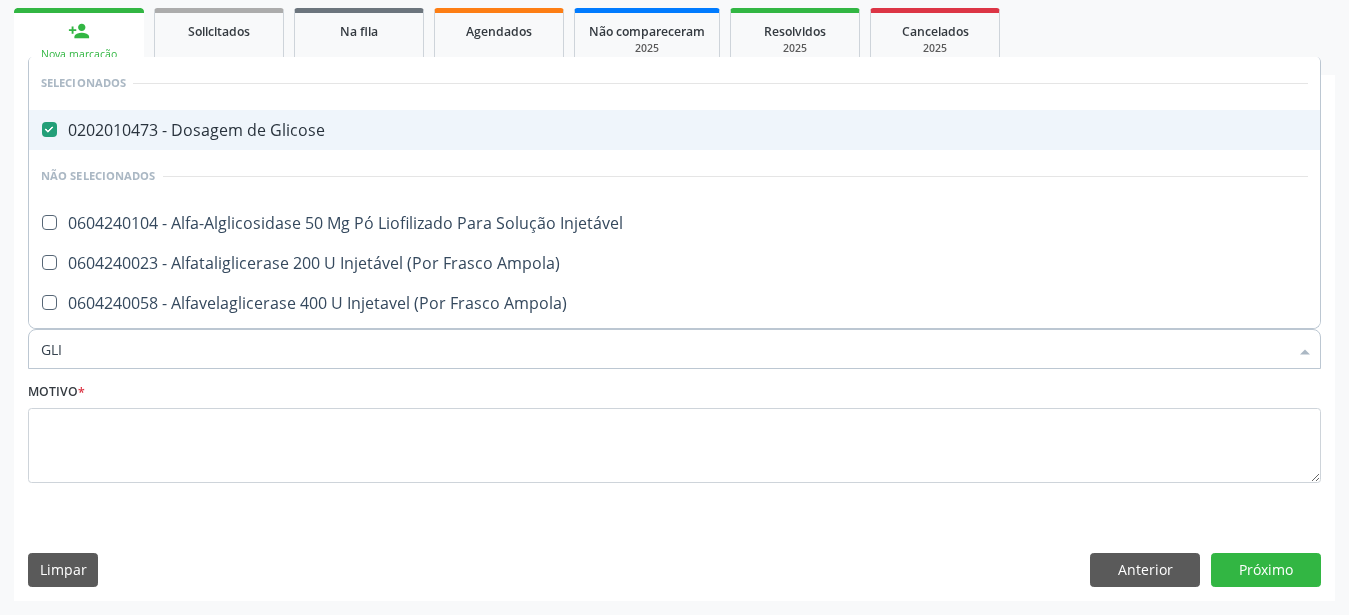 type on "GLIC" 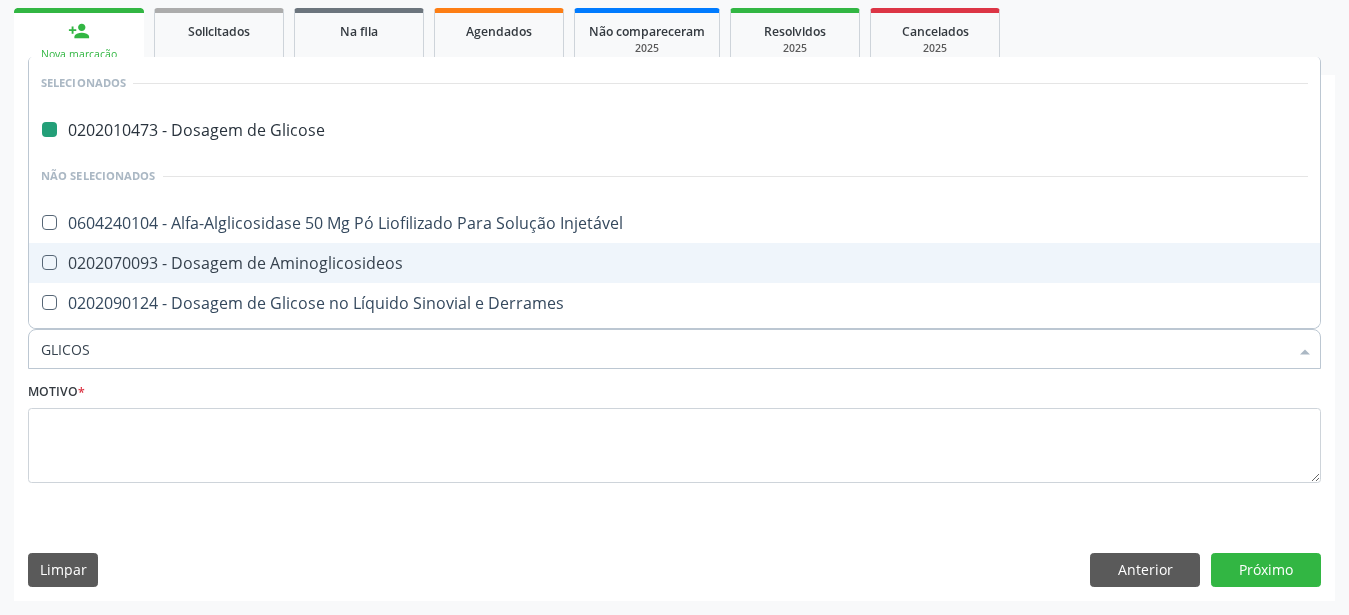 type on "GLICOSI" 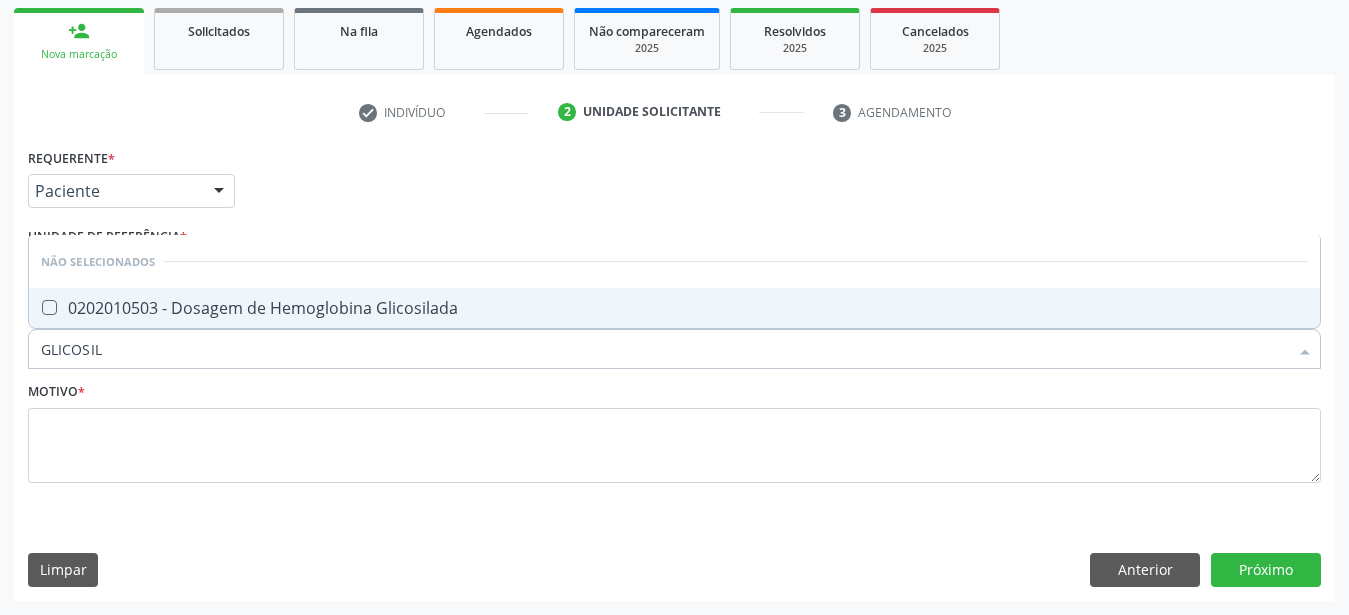 type on "GLICOSILA" 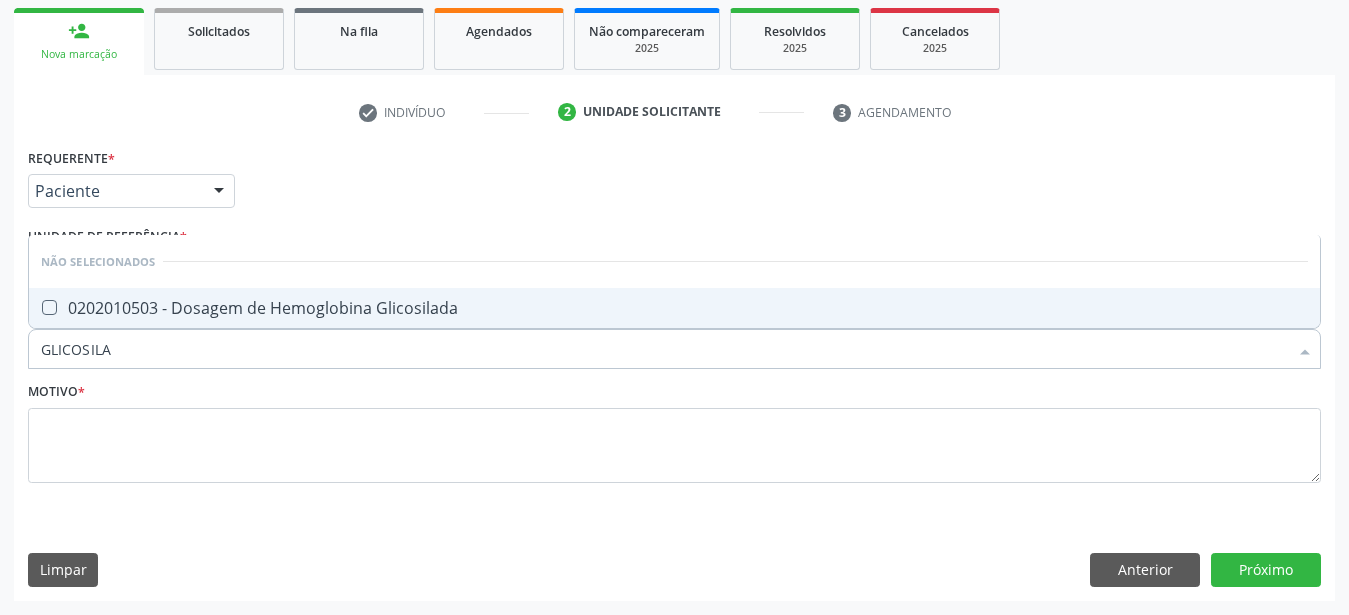 click on "0202010503 - Dosagem de Hemoglobina Glicosilada" at bounding box center [674, 308] 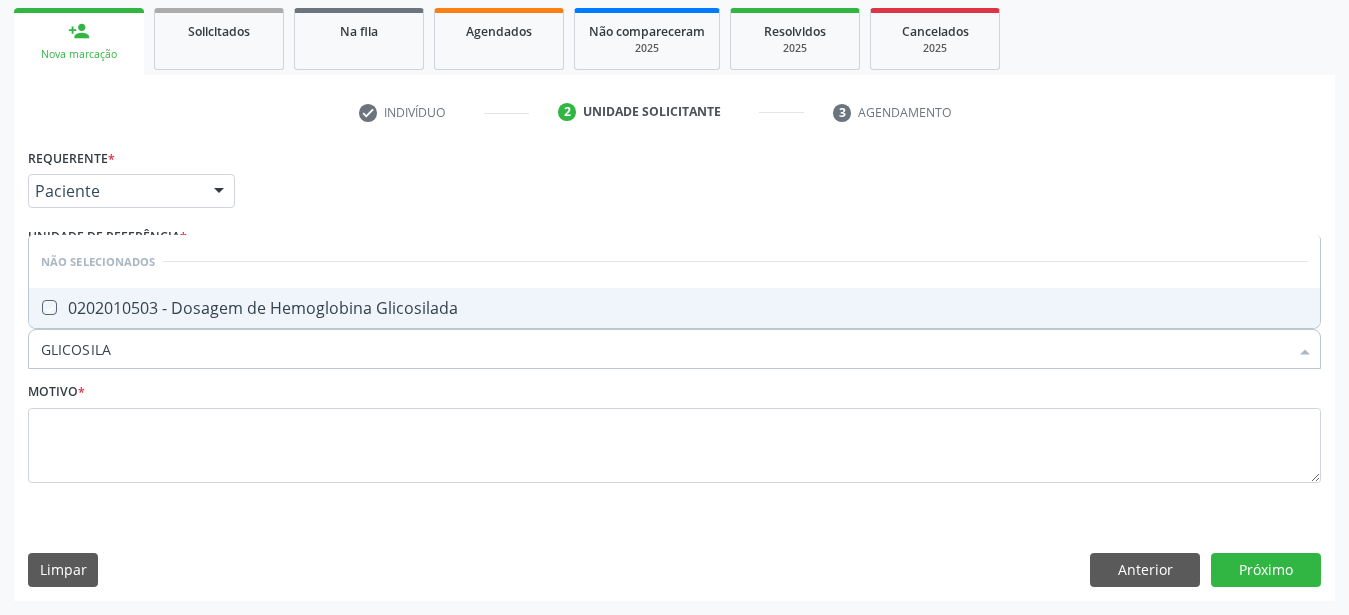 checkbox on "true" 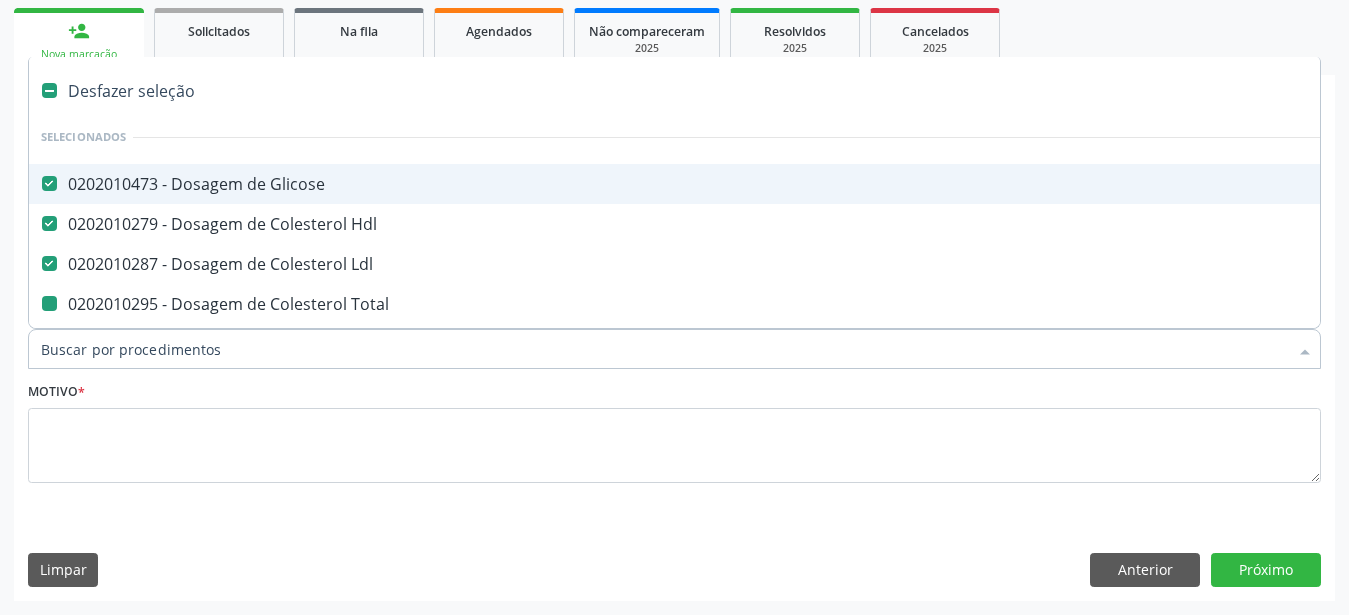 type on "H" 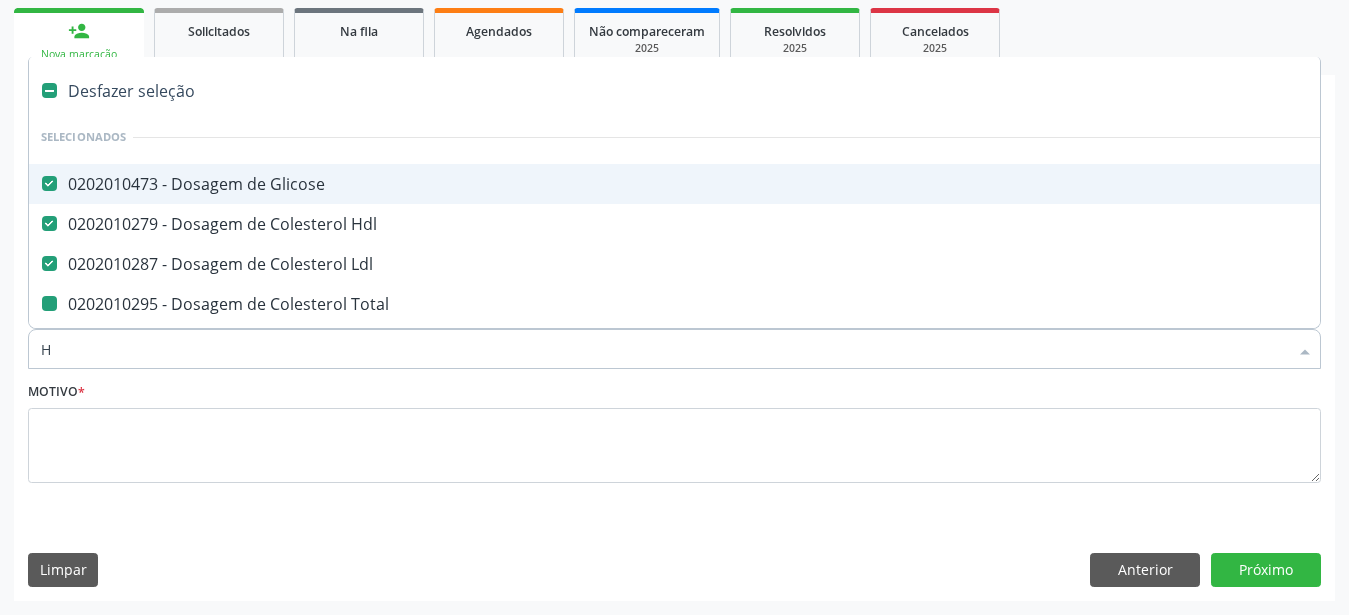 checkbox on "false" 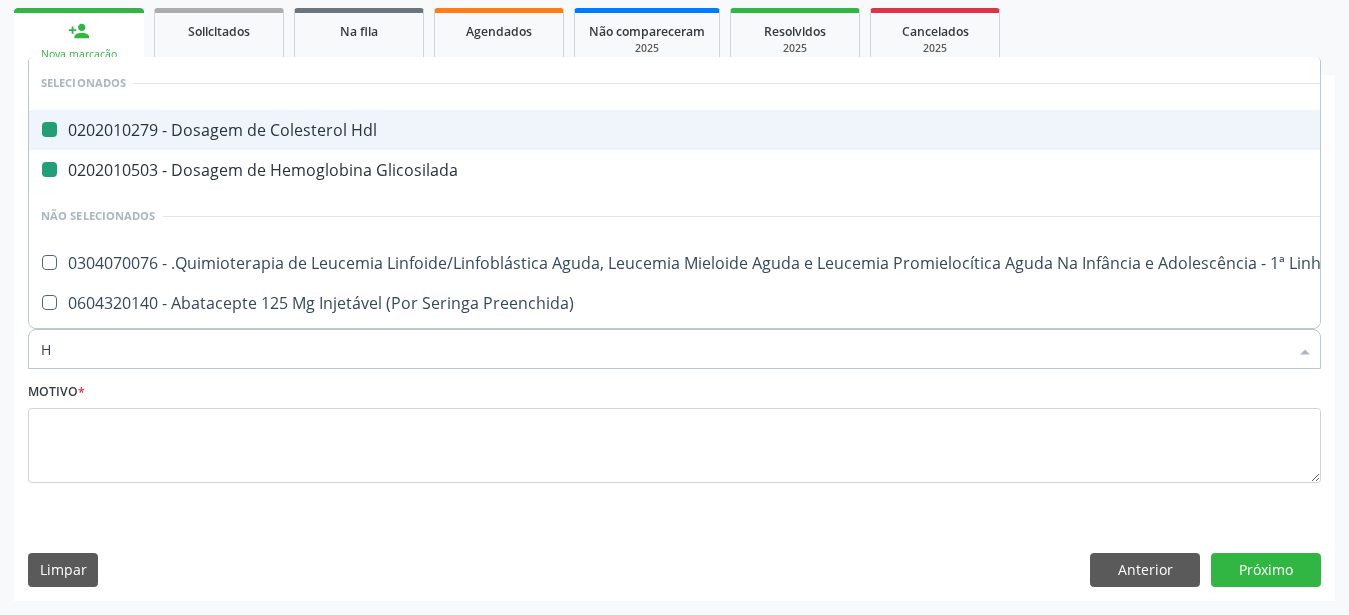 type on "HM" 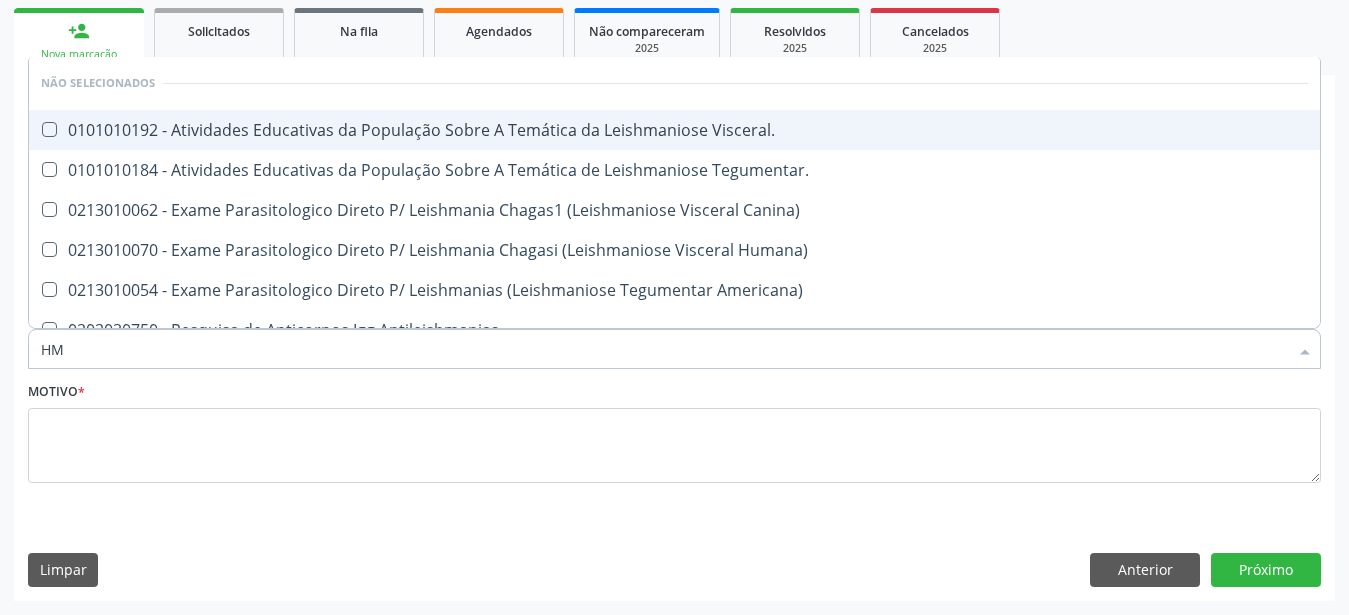type on "H" 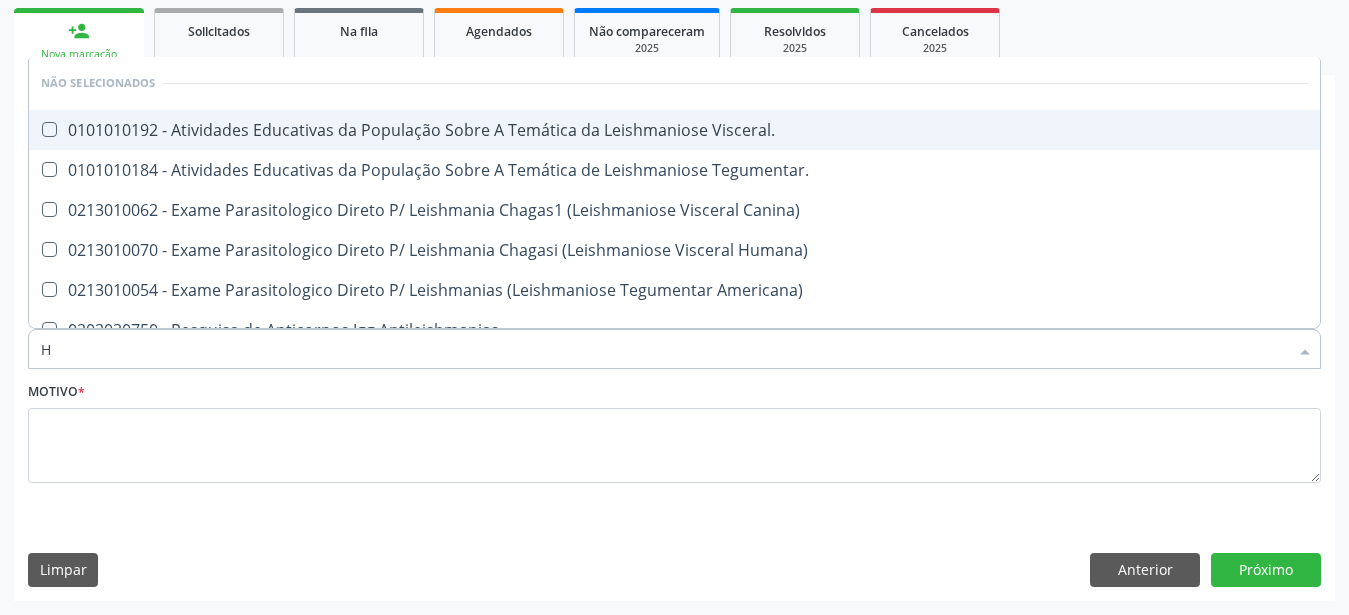 checkbox on "true" 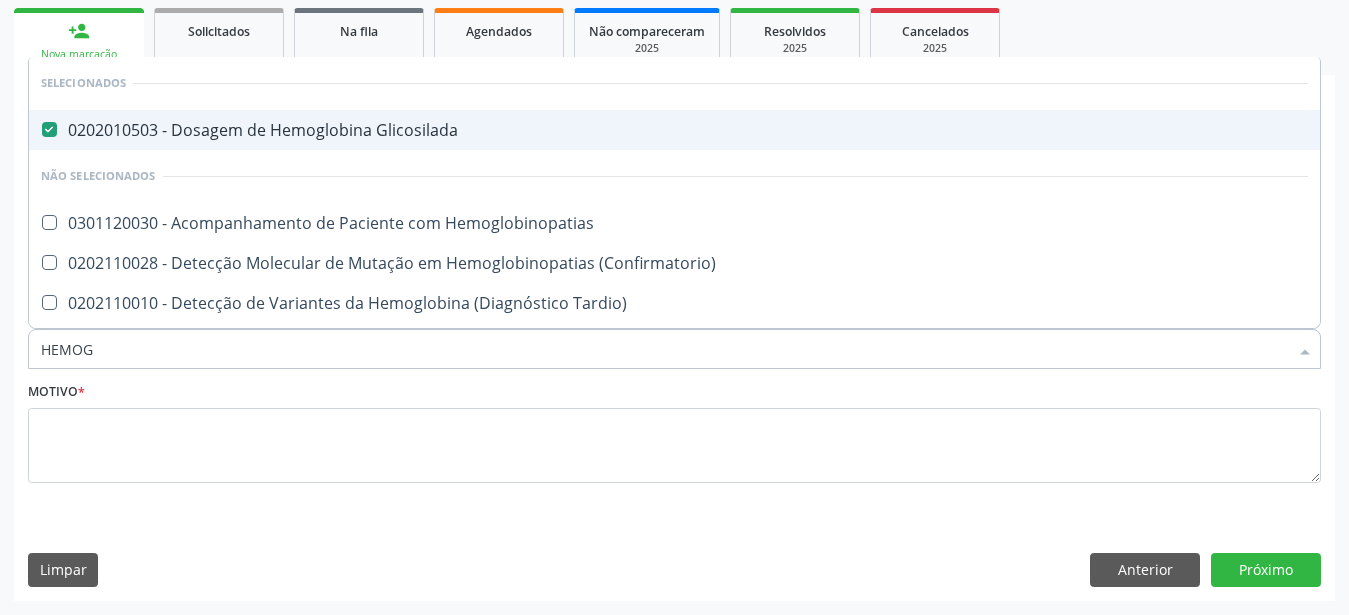 type on "HEMOGR" 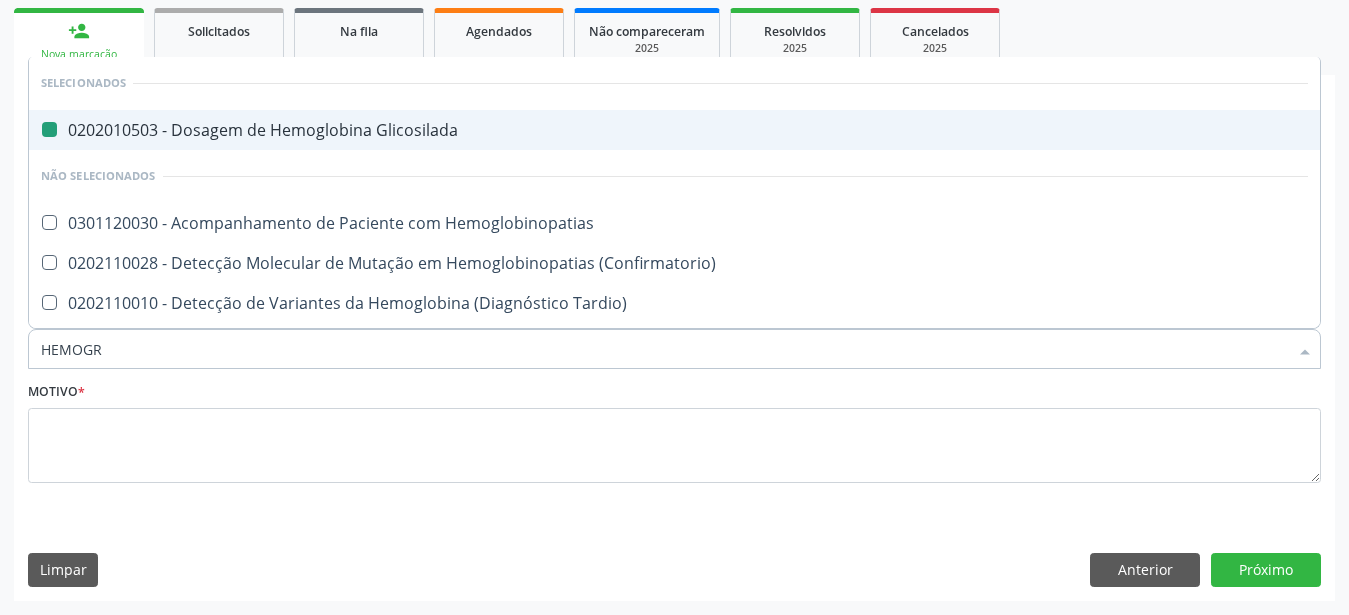 type on "HEMOGRA" 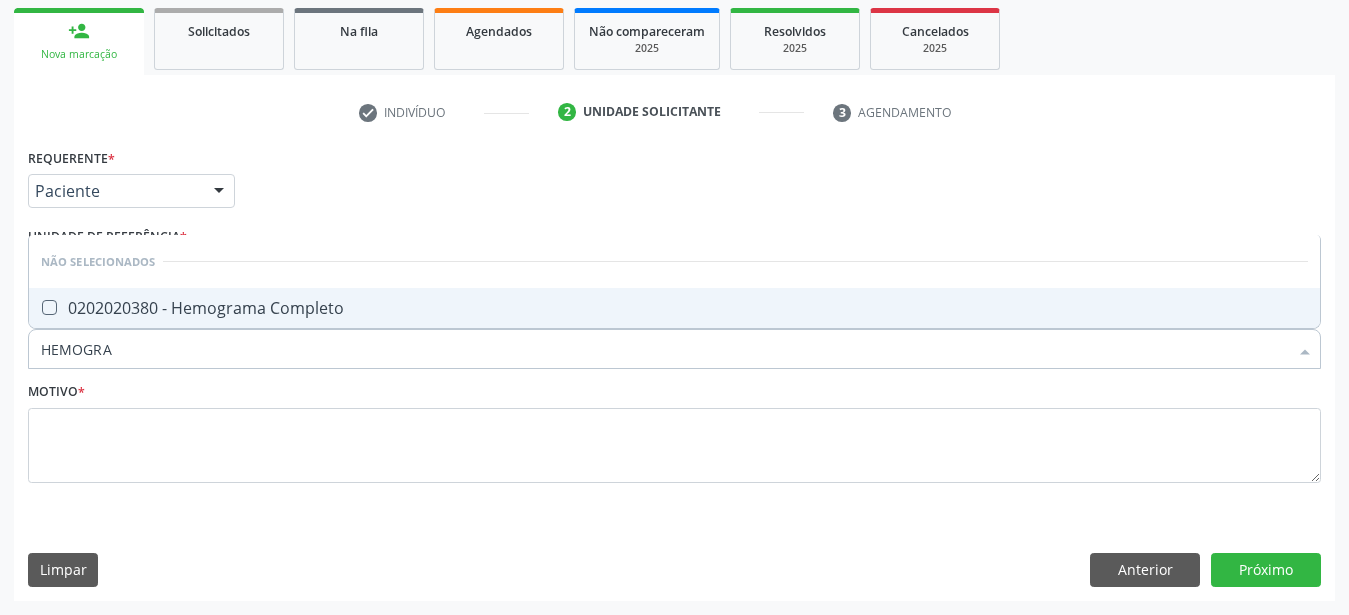drag, startPoint x: 206, startPoint y: 262, endPoint x: 209, endPoint y: 284, distance: 22.203604 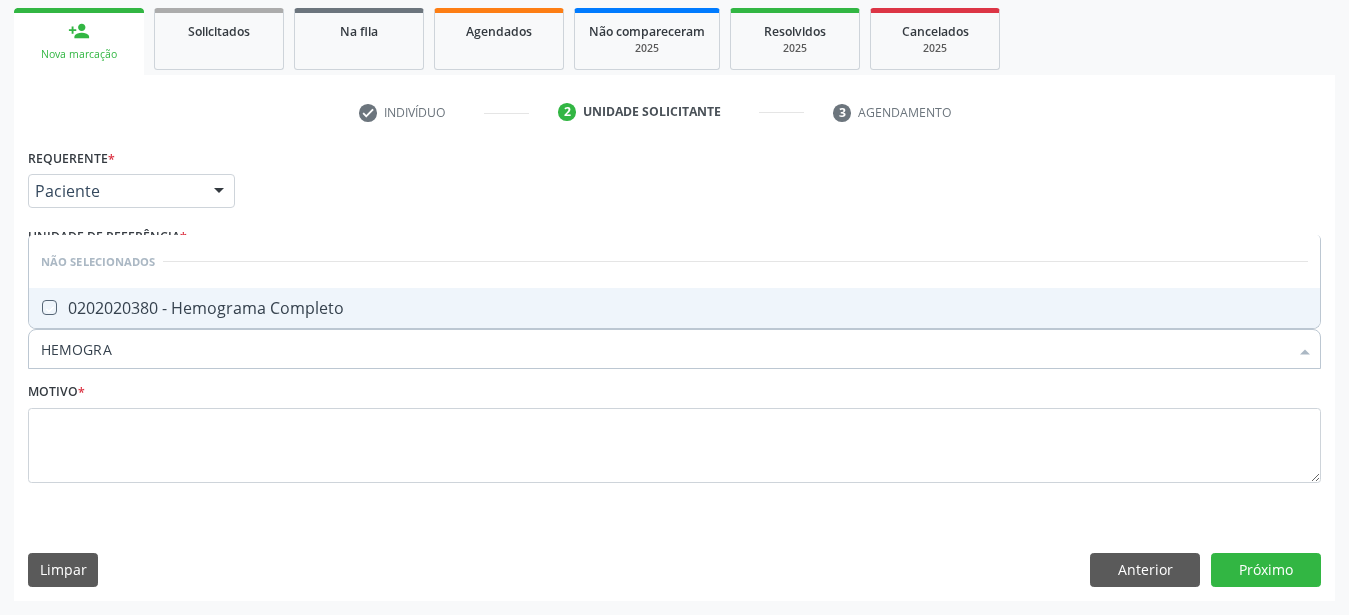 checkbox on "true" 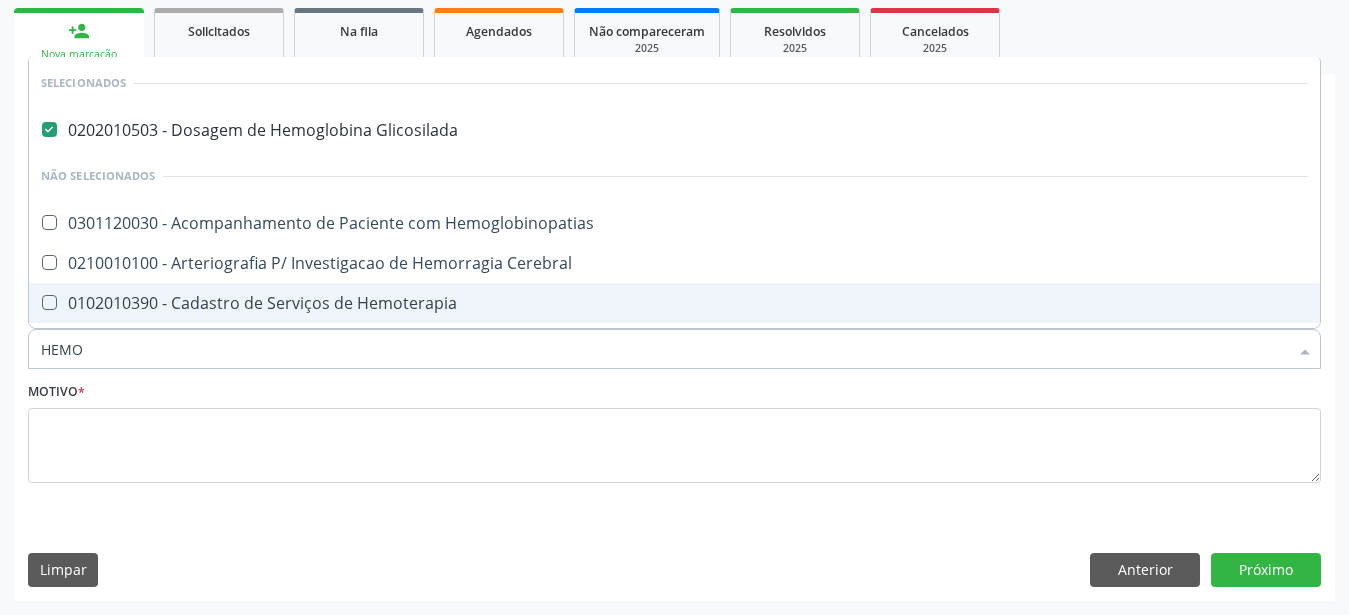 type on "HEM" 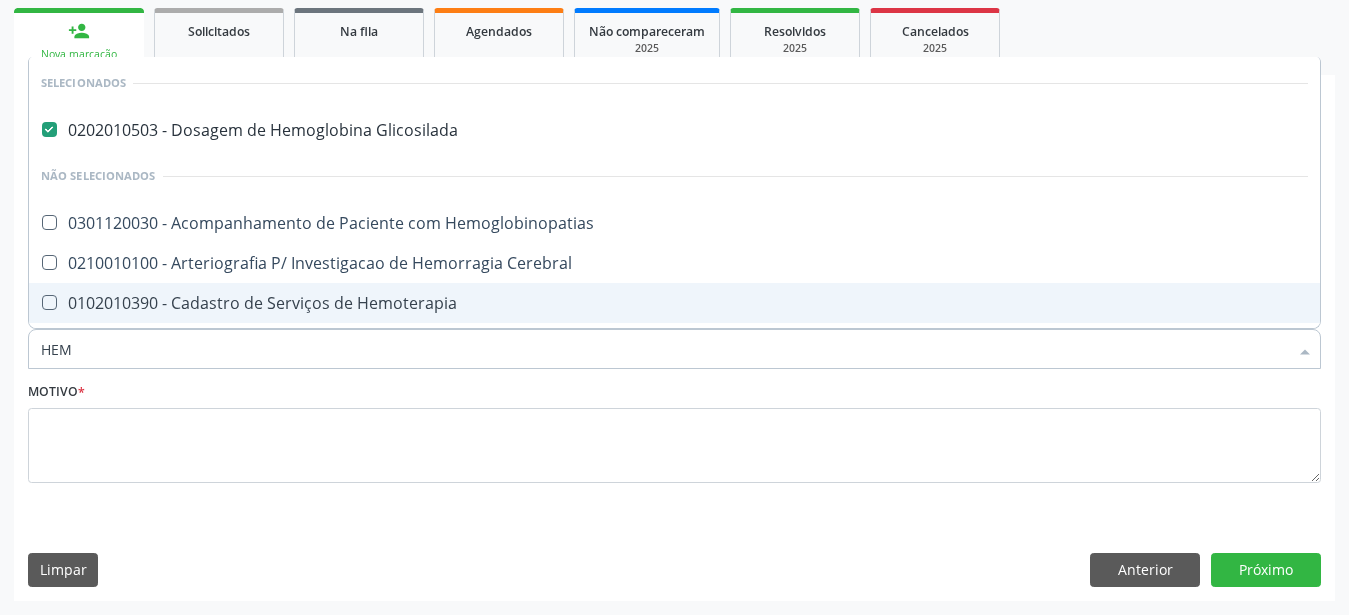 type on "HE" 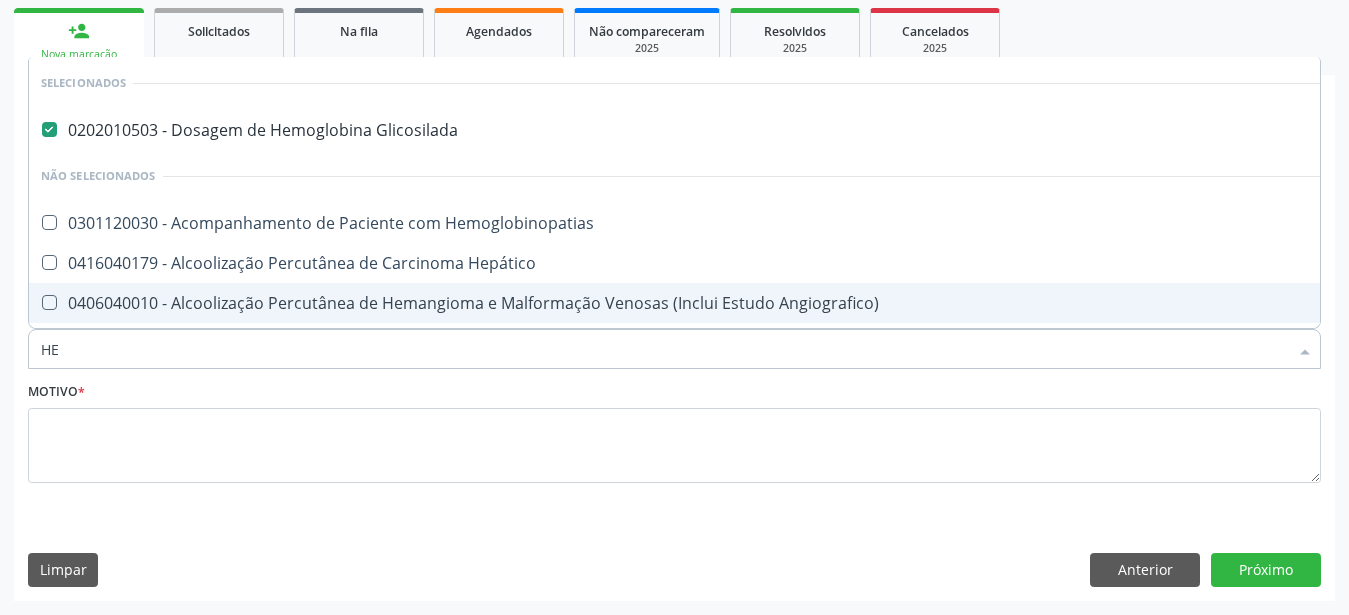 type on "H" 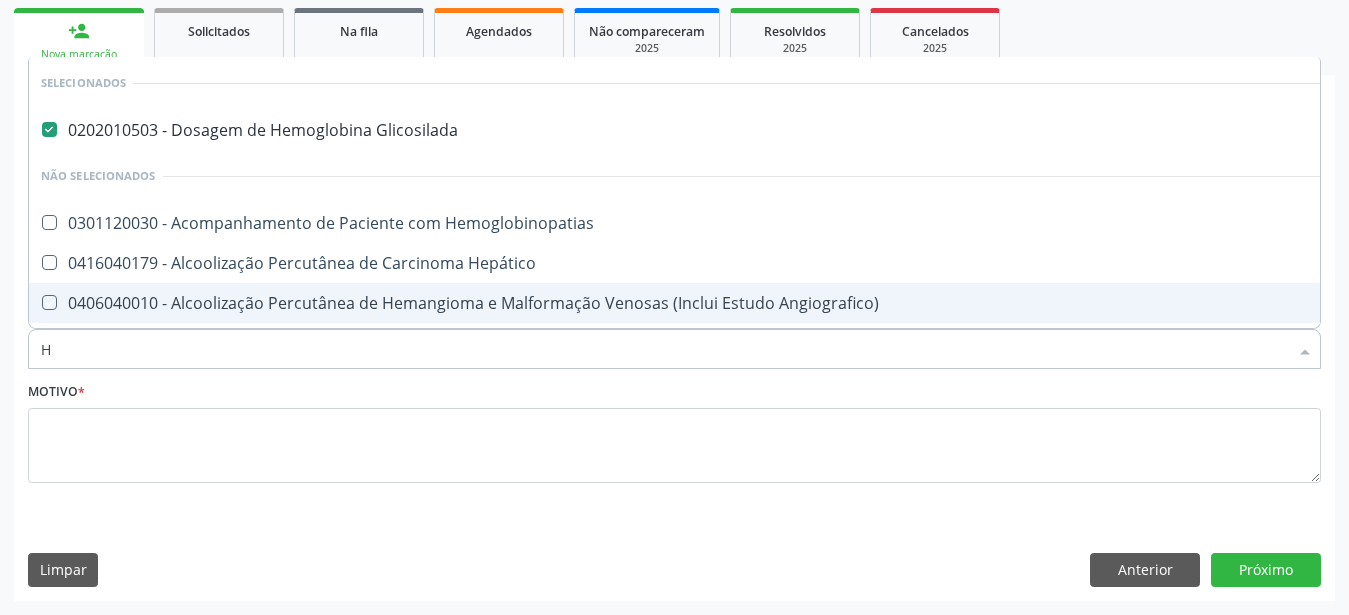 type 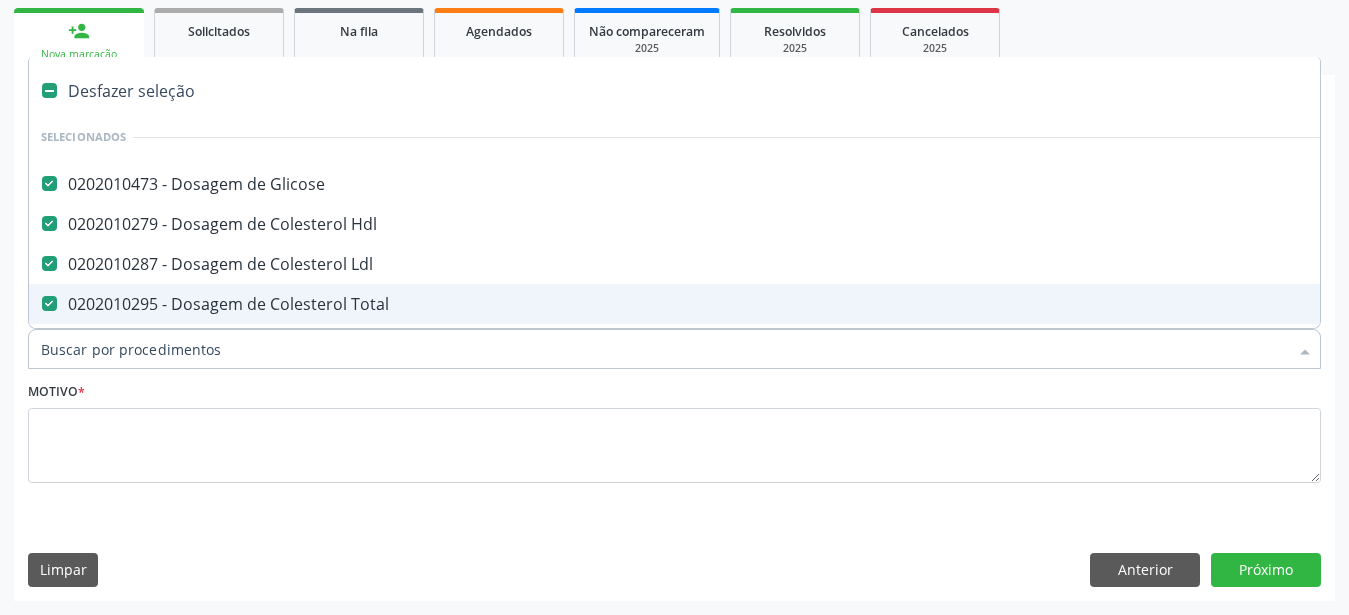 type on "U" 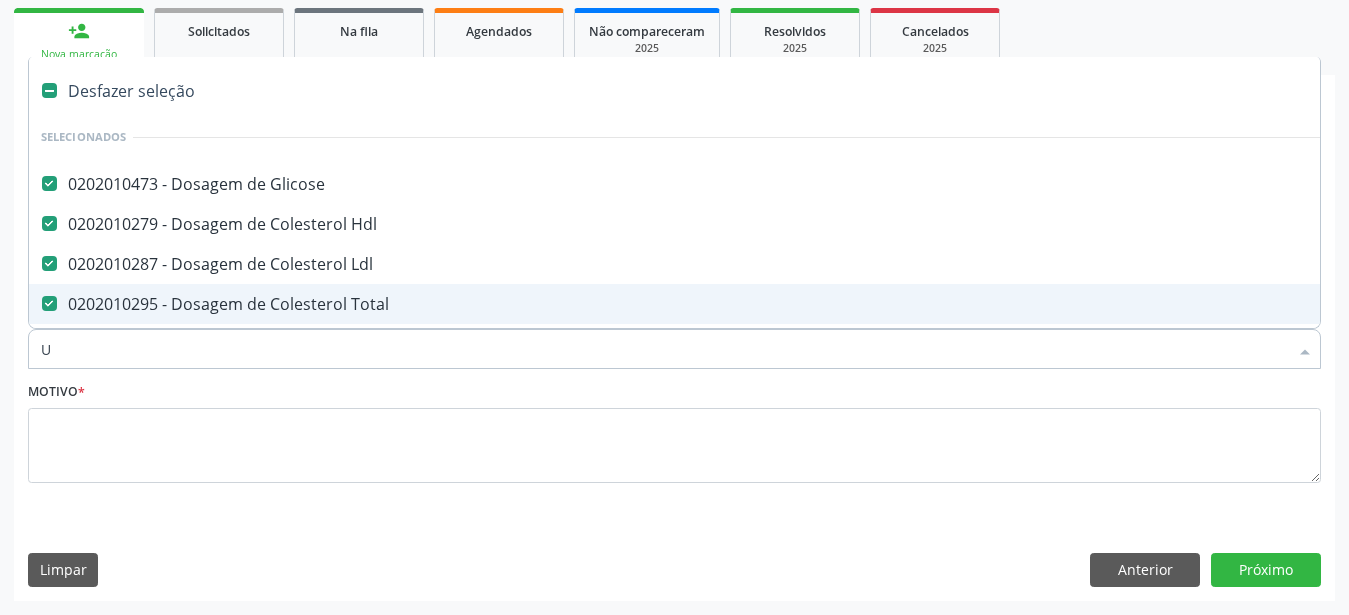 checkbox on "false" 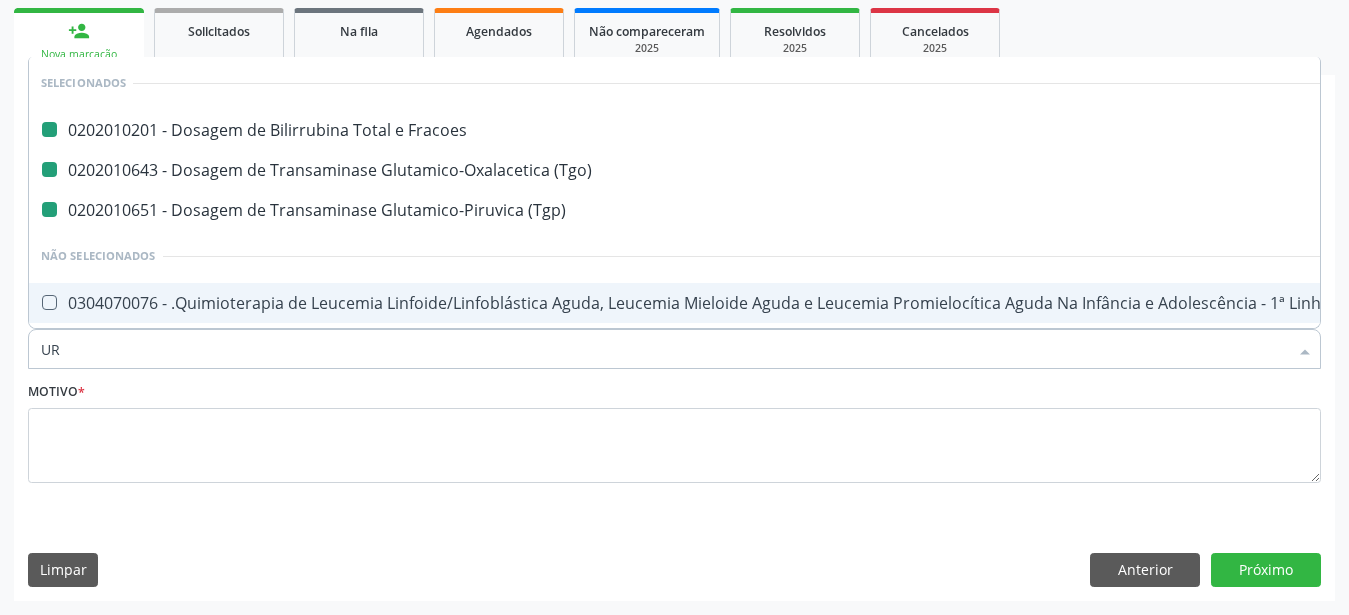type on "URI" 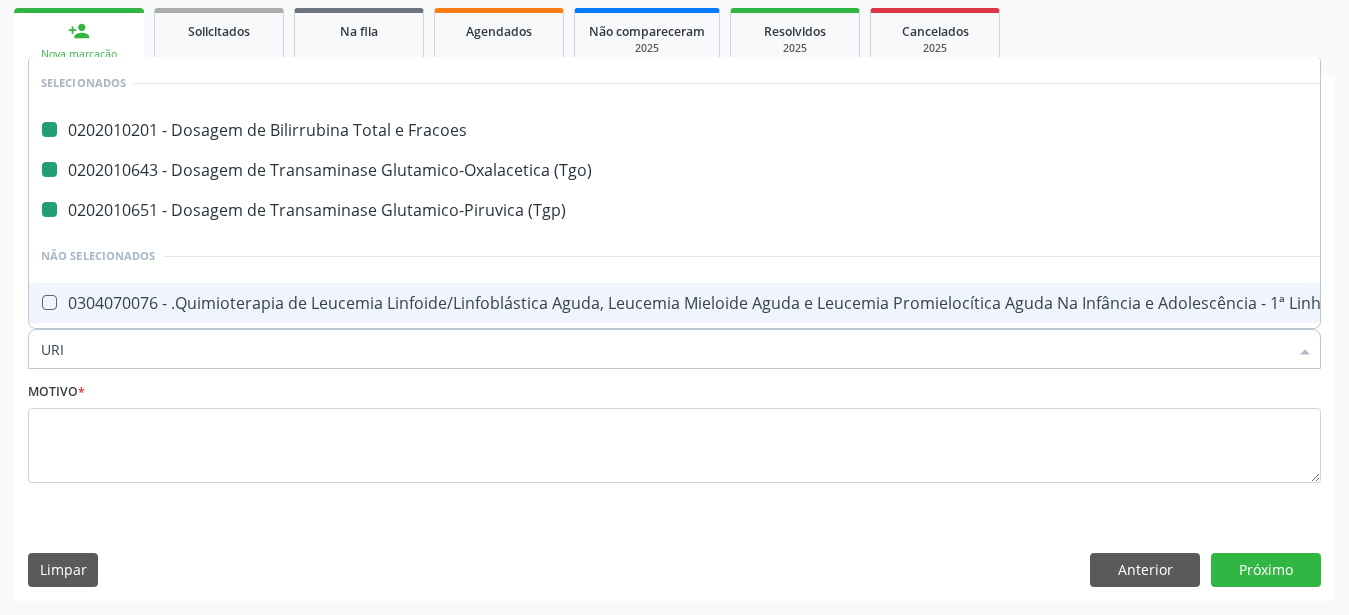 checkbox on "false" 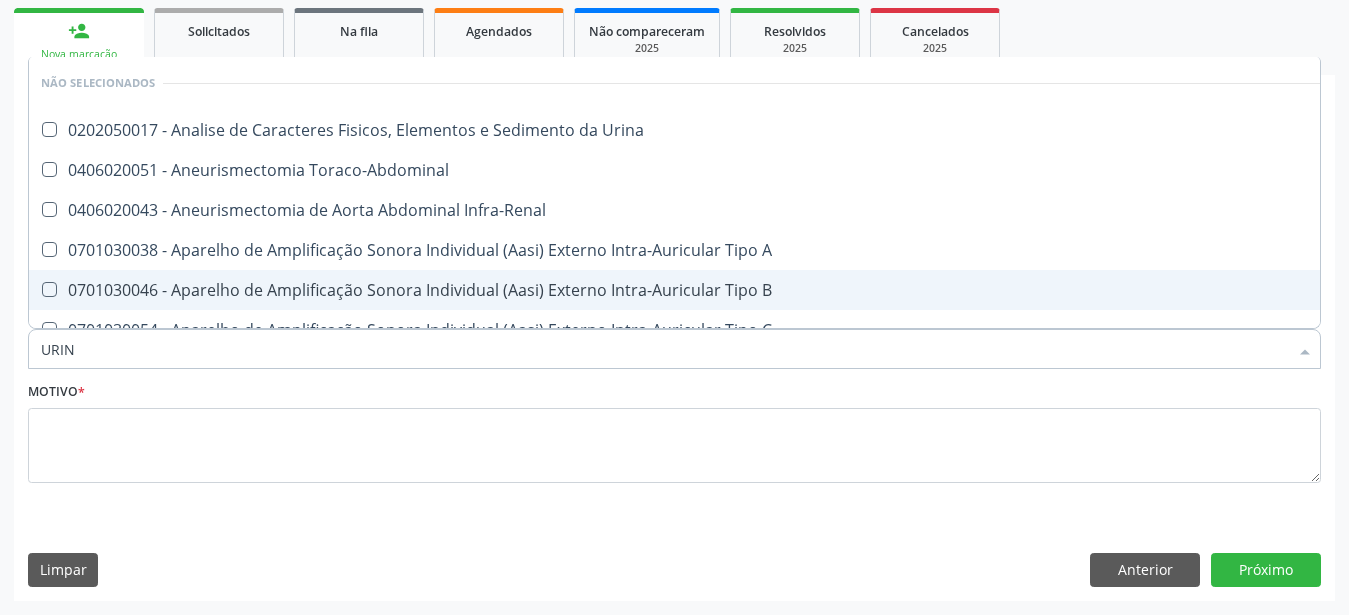 type on "URINA" 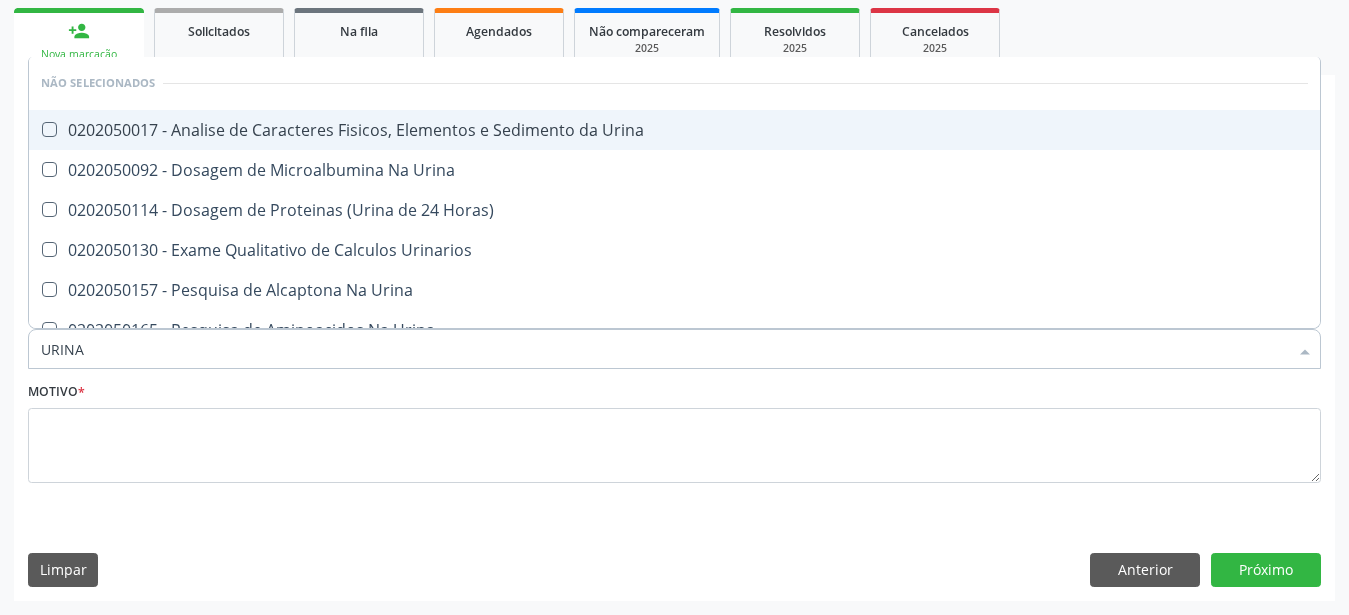 click on "0202050017 - Analise de Caracteres Fisicos, Elementos e Sedimento da Urina" at bounding box center [674, 130] 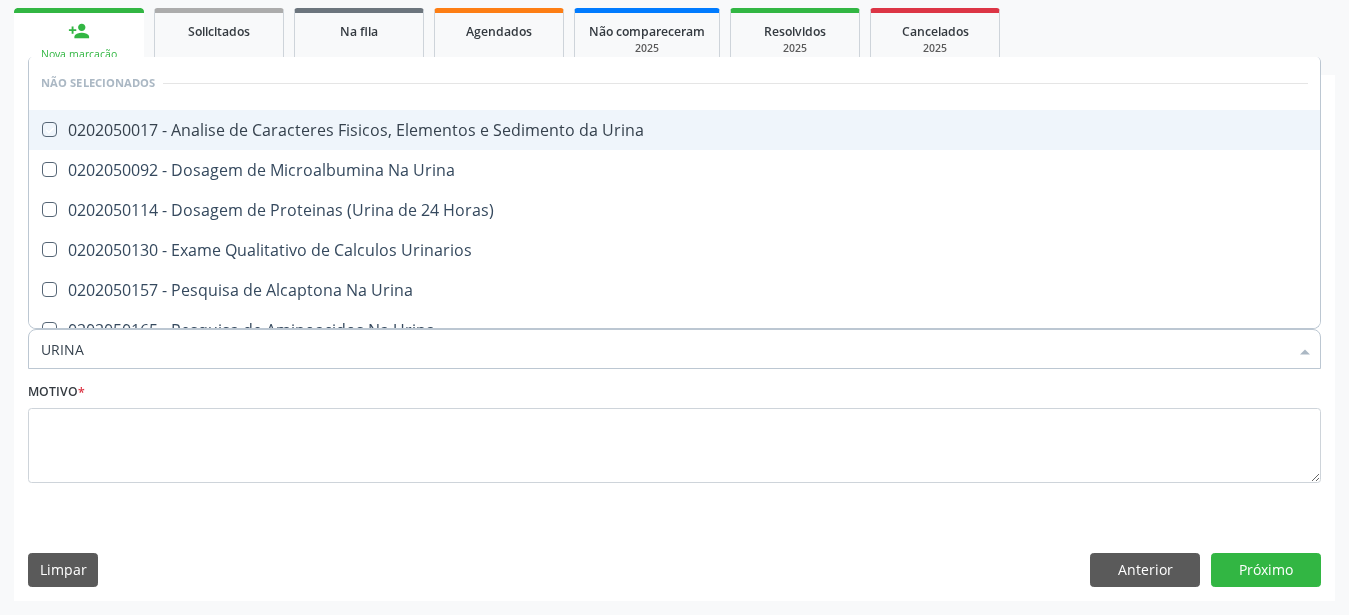 checkbox on "true" 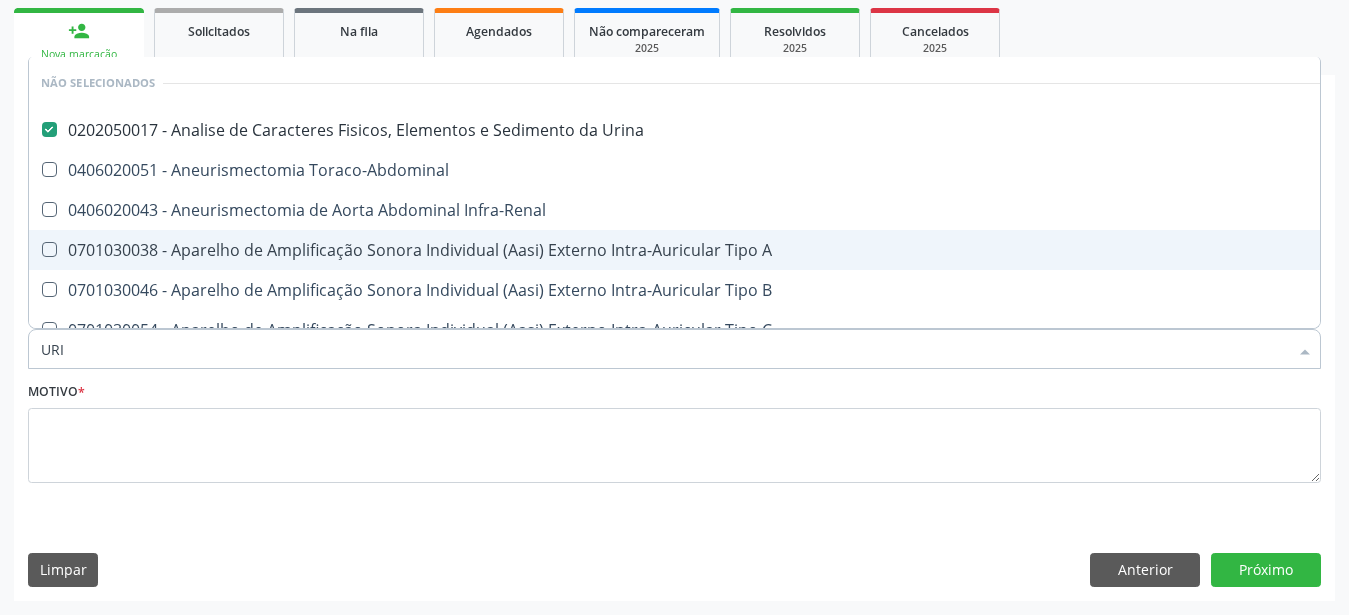 type on "UR" 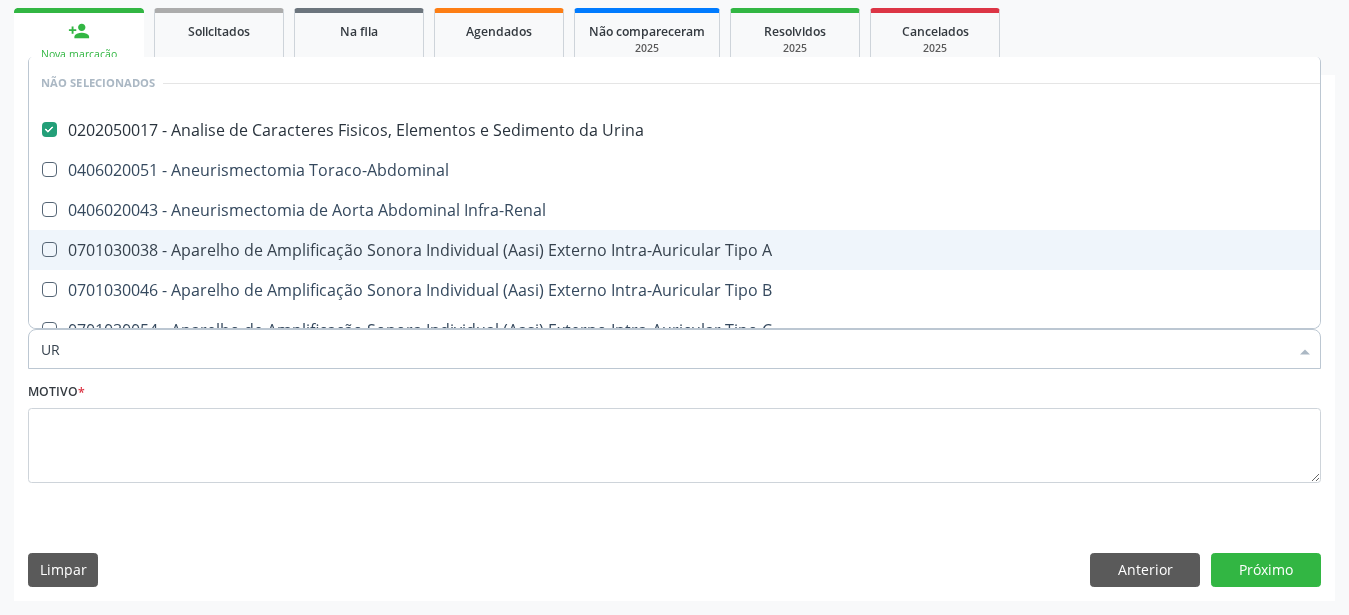 checkbox on "false" 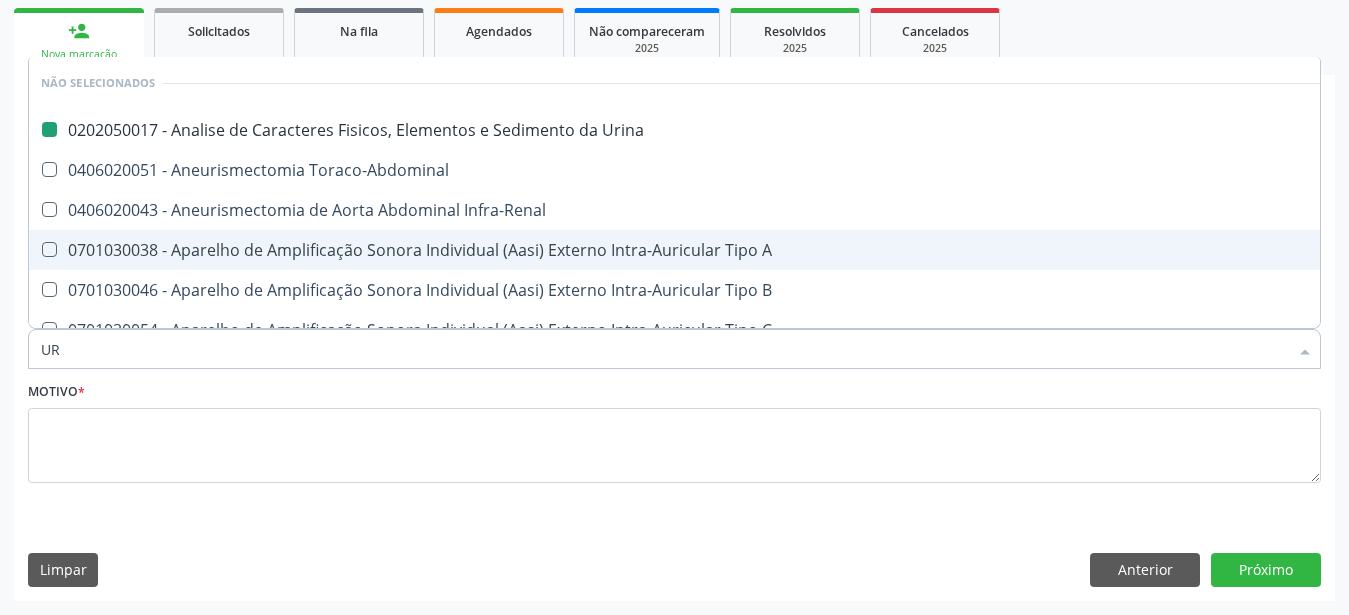 type on "U" 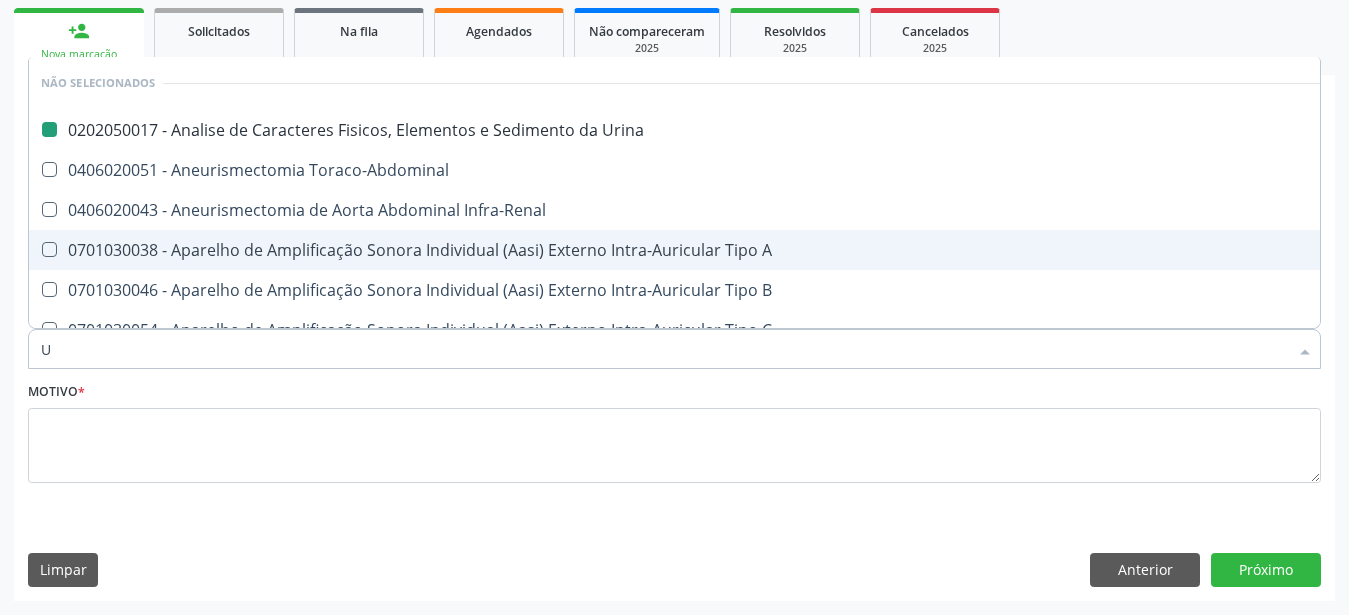 checkbox on "true" 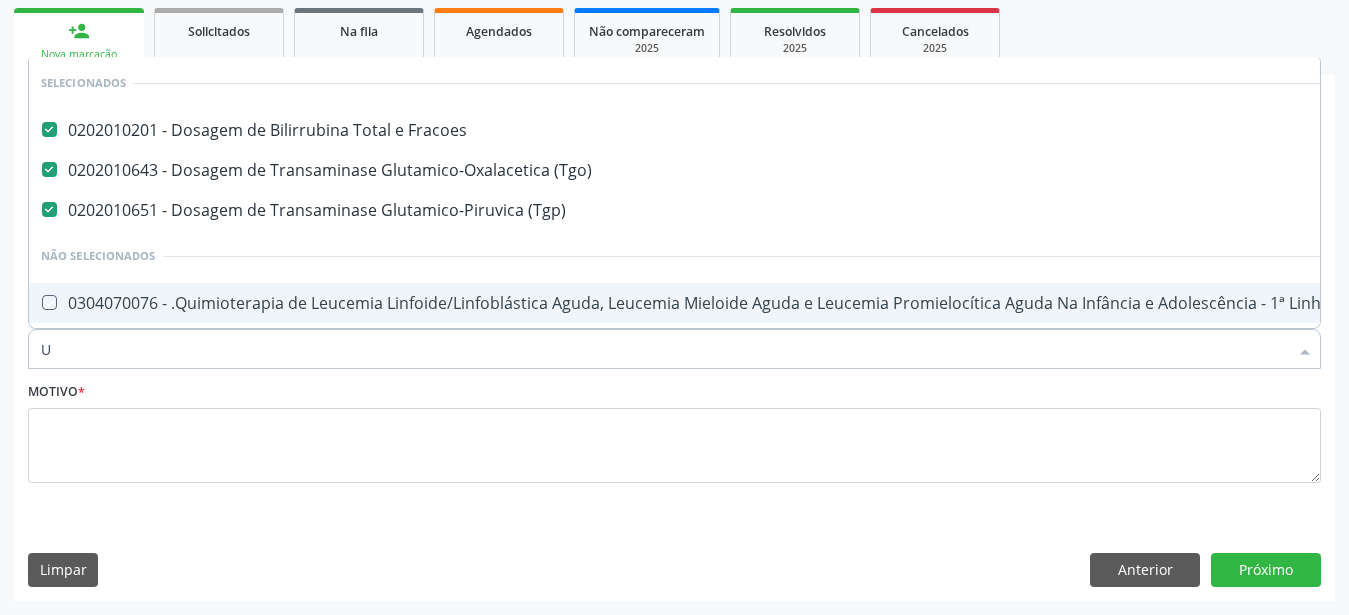 type 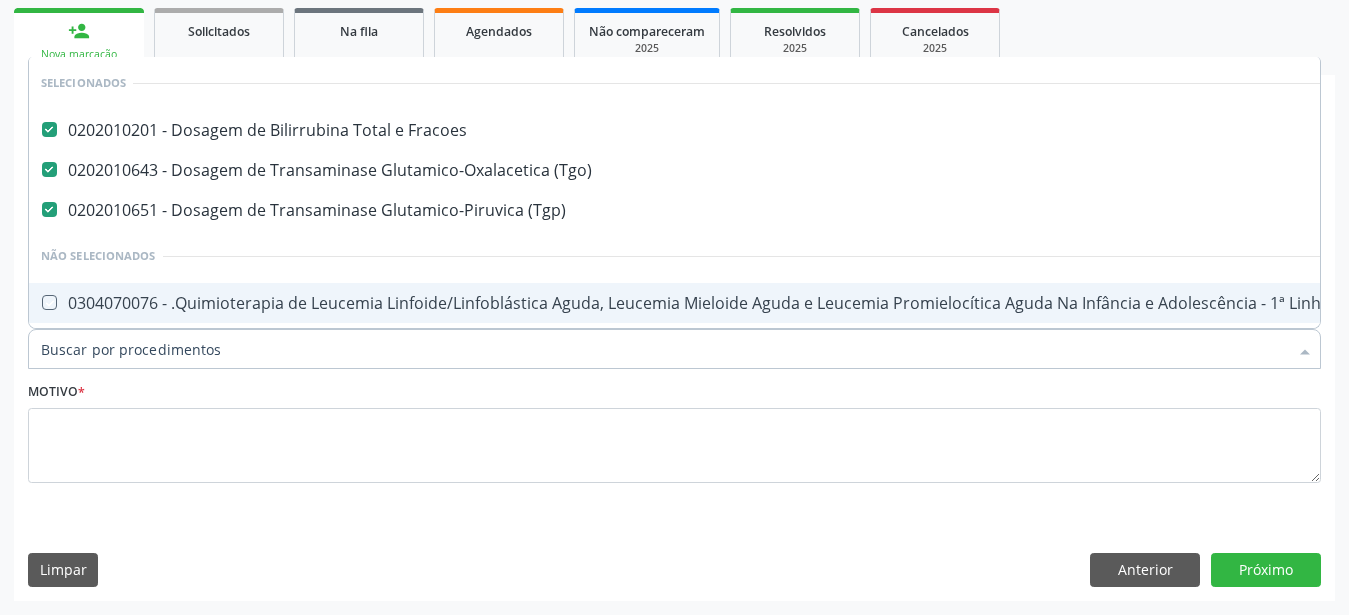 checkbox on "true" 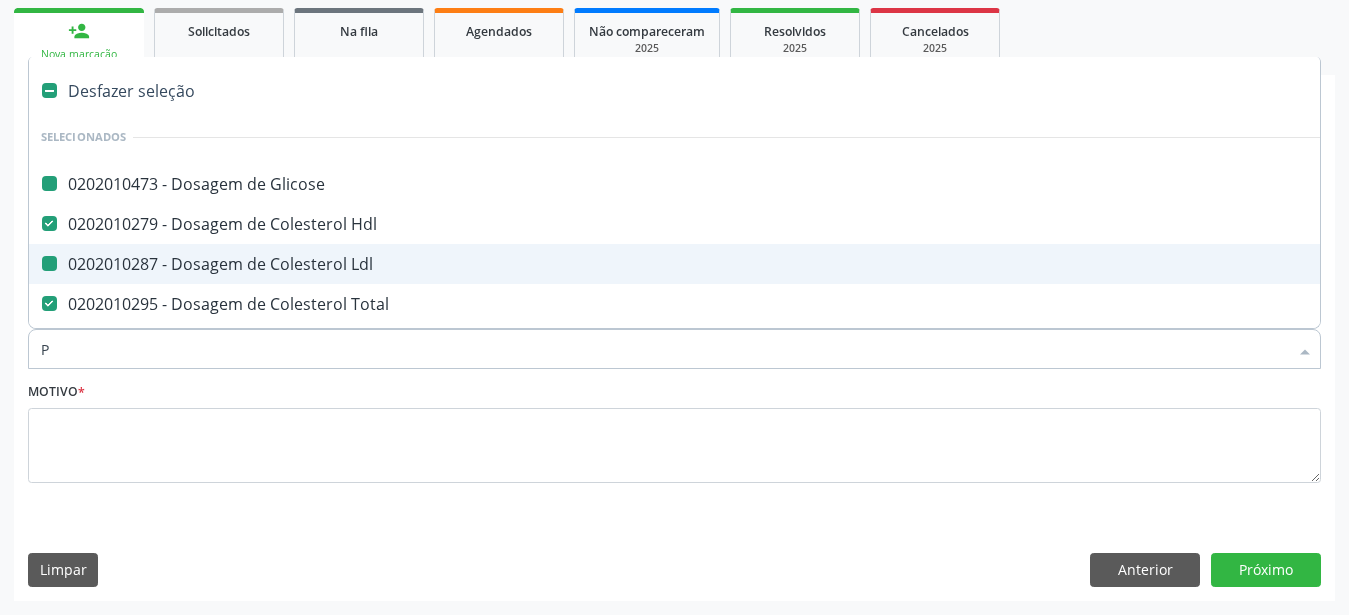 type on "PA" 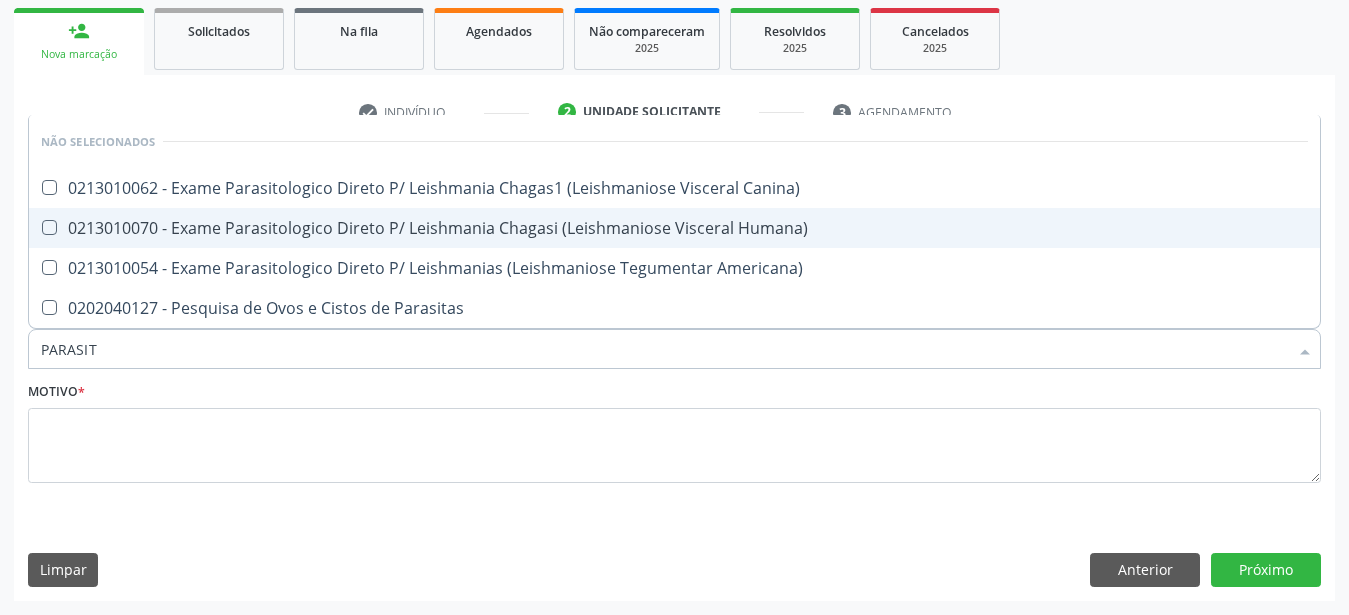 type on "PARASITA" 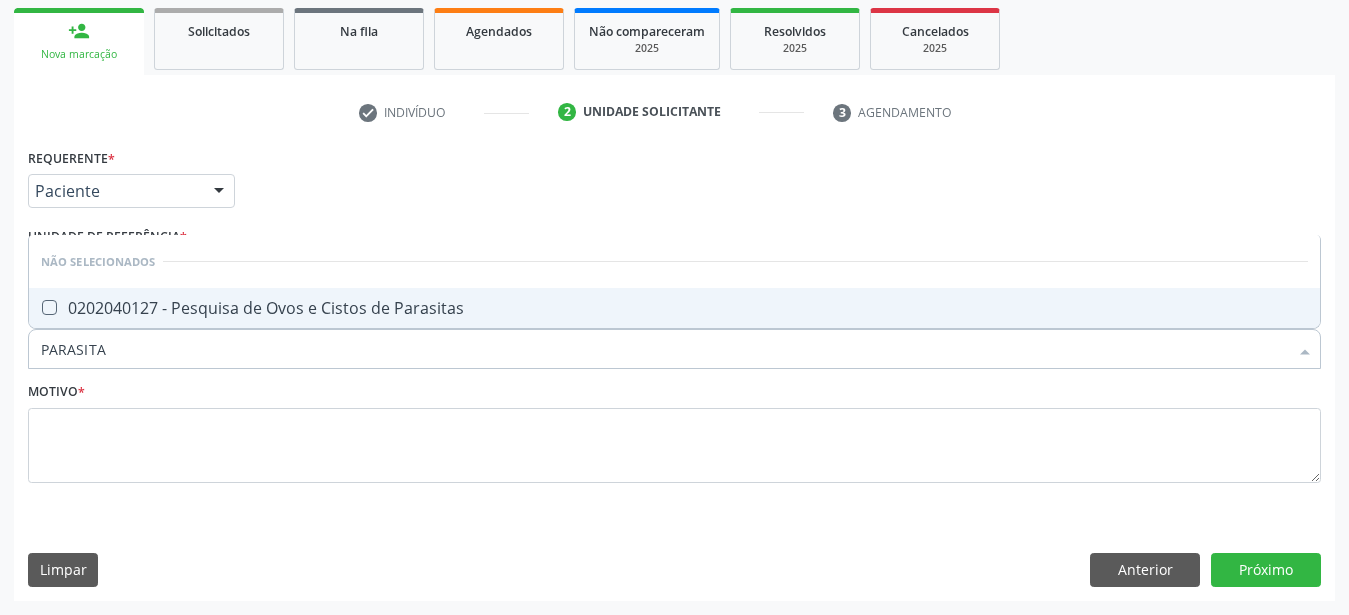 click on "0202040127 - Pesquisa de Ovos e Cistos de Parasitas" at bounding box center (674, 308) 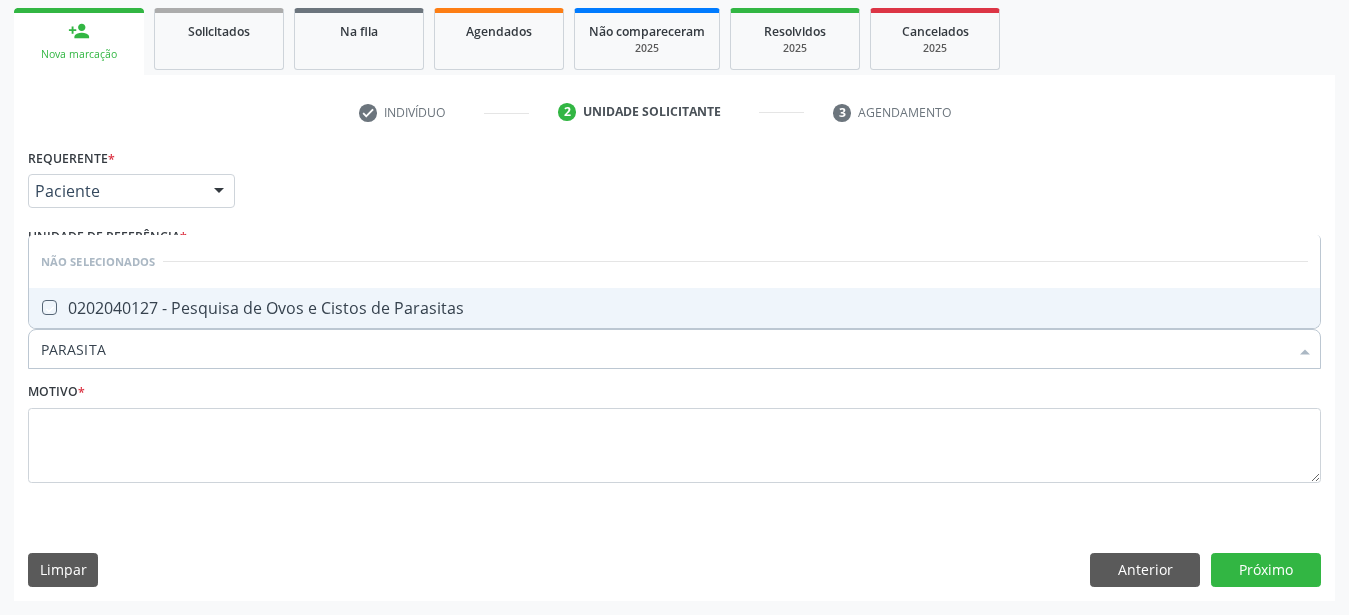 checkbox on "true" 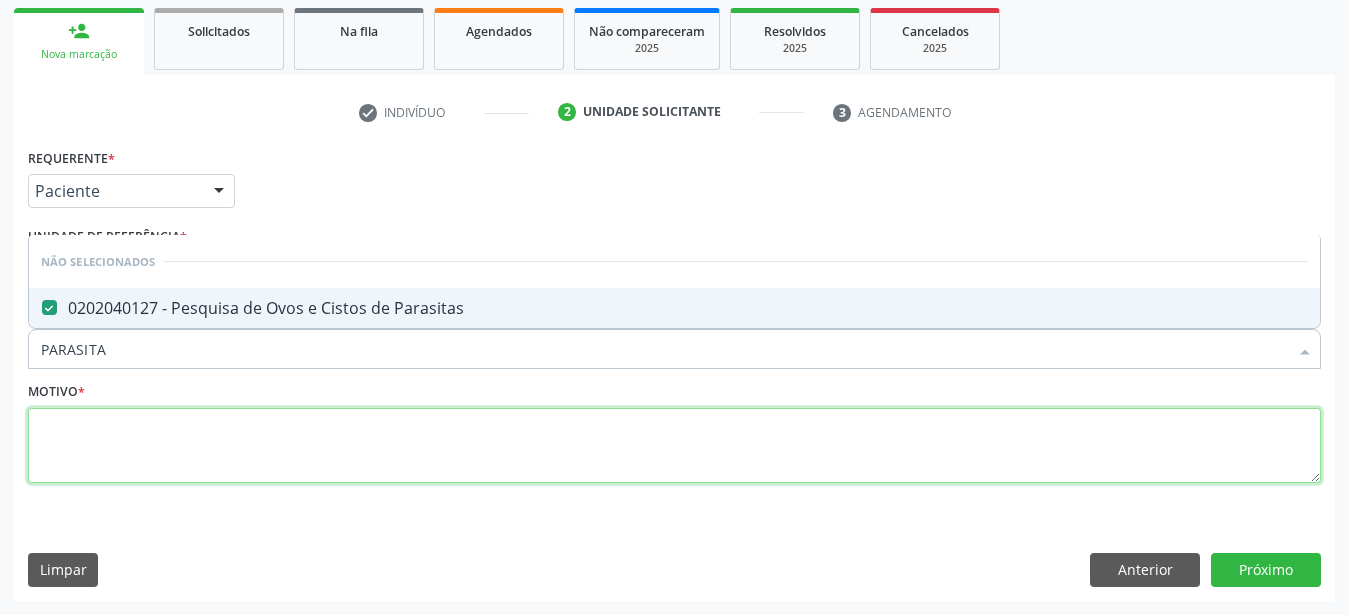 click at bounding box center (674, 446) 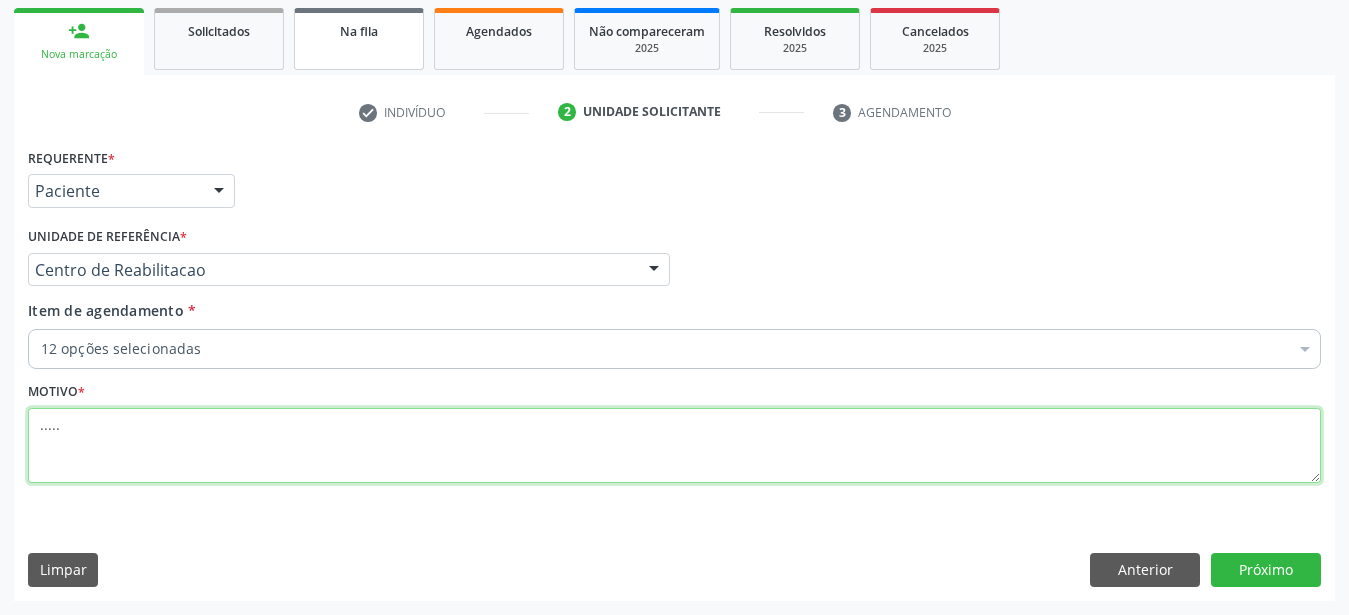 type on "....." 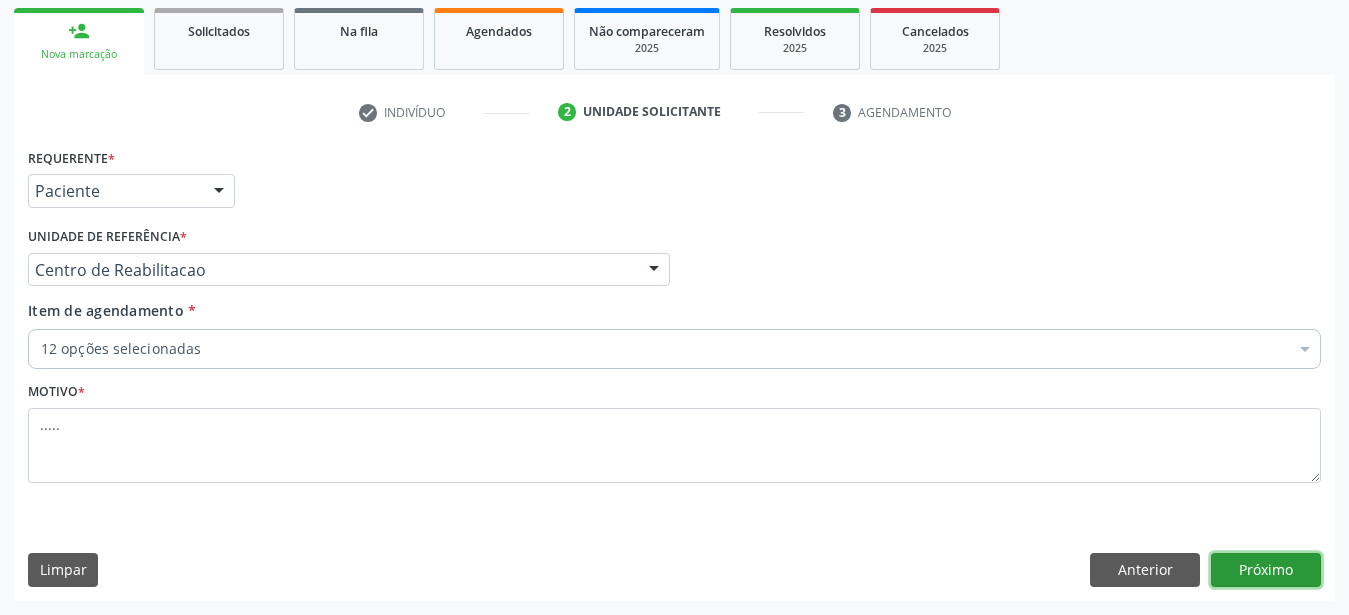 click on "Próximo" at bounding box center (1266, 570) 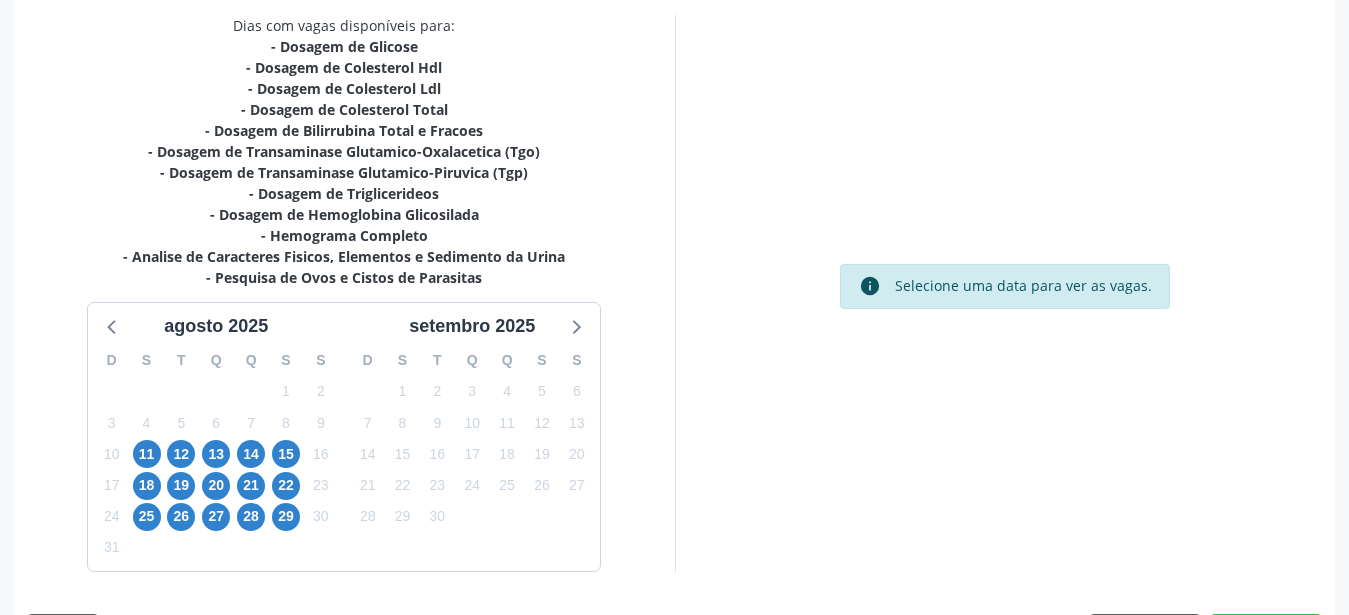 scroll, scrollTop: 486, scrollLeft: 0, axis: vertical 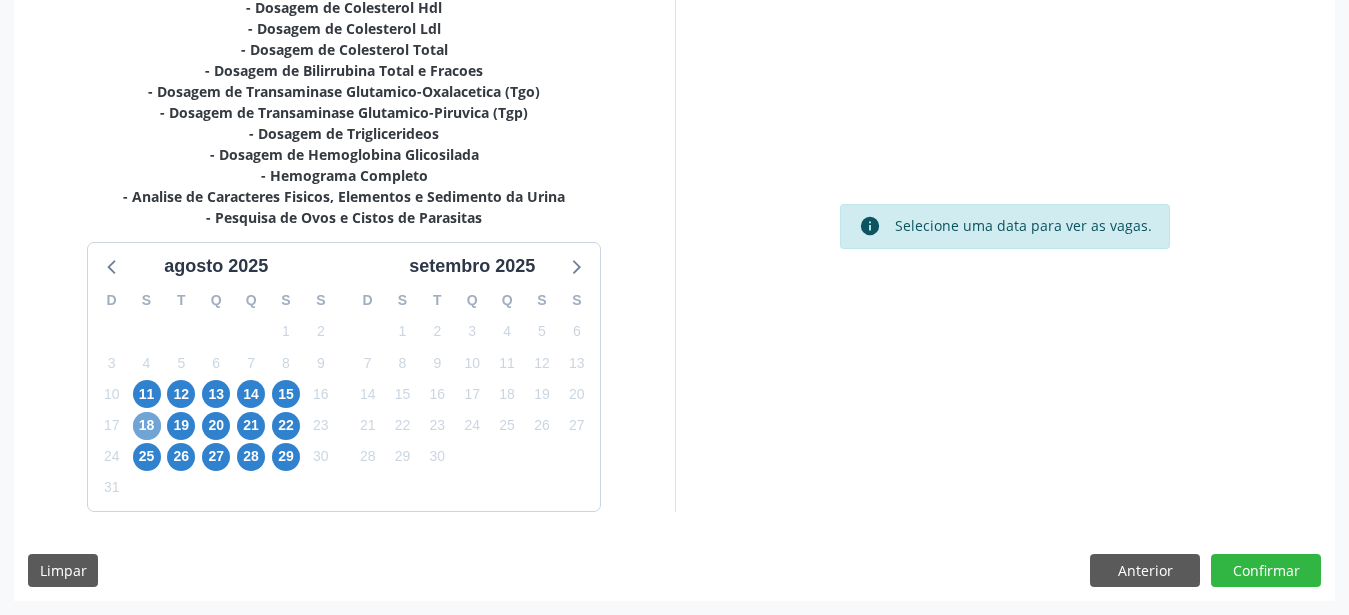 click on "18" at bounding box center [147, 426] 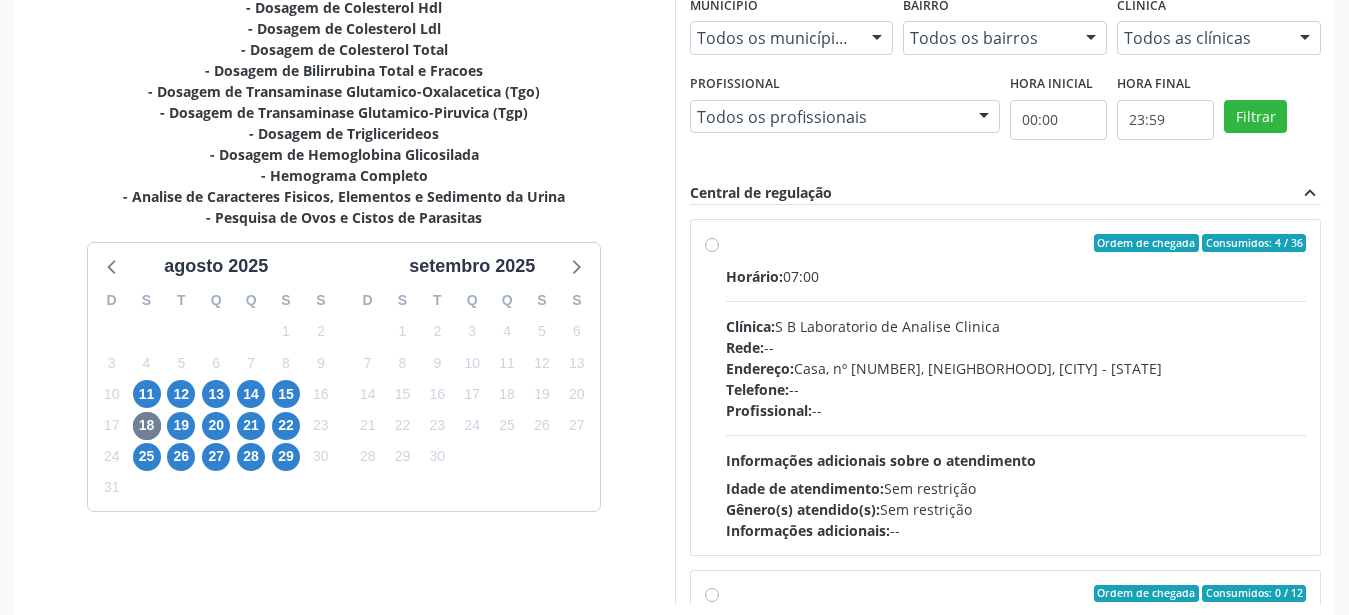 scroll, scrollTop: 486, scrollLeft: 0, axis: vertical 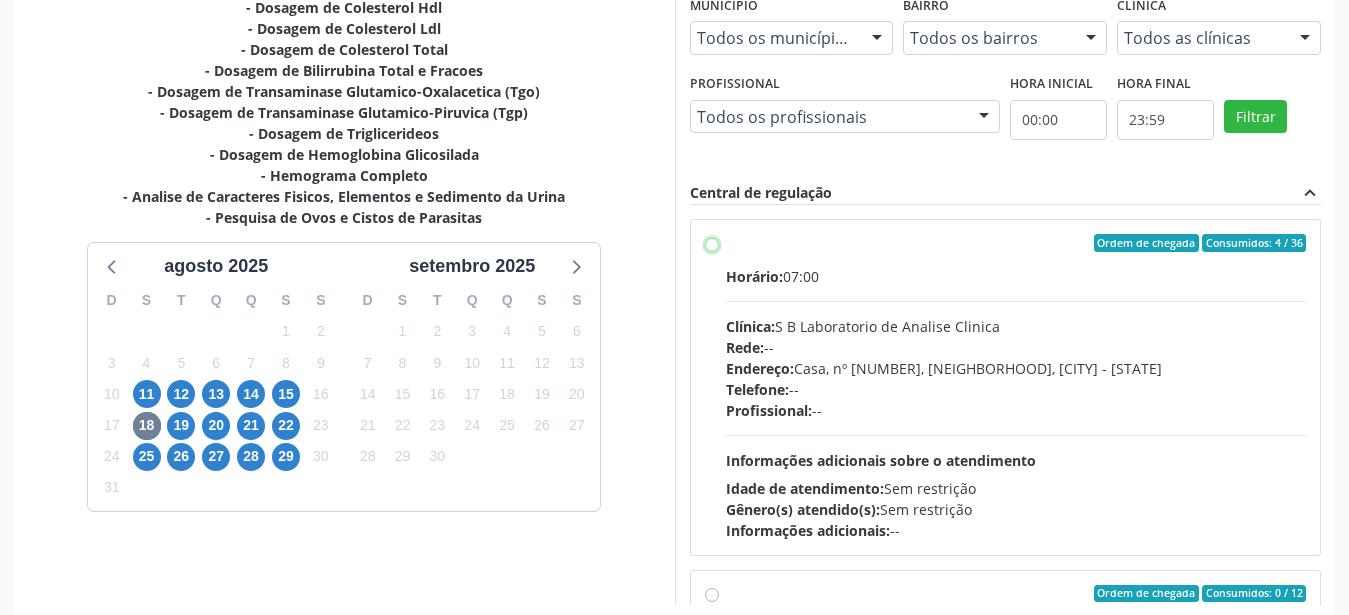 radio on "true" 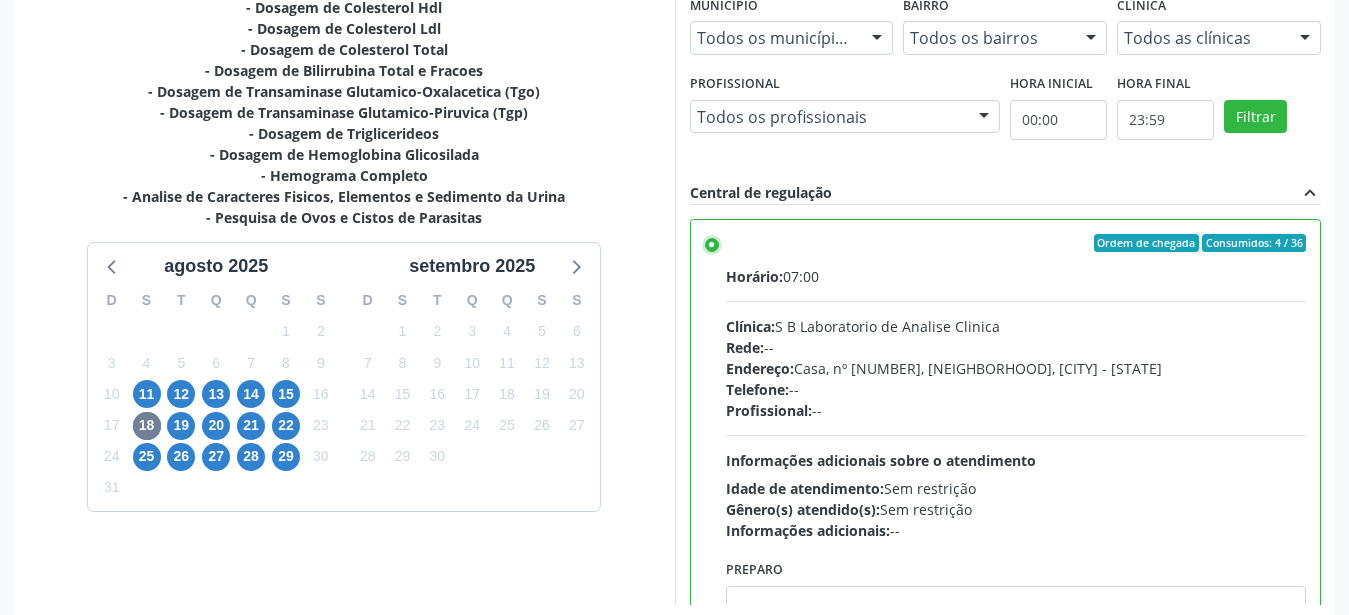 scroll, scrollTop: 75, scrollLeft: 0, axis: vertical 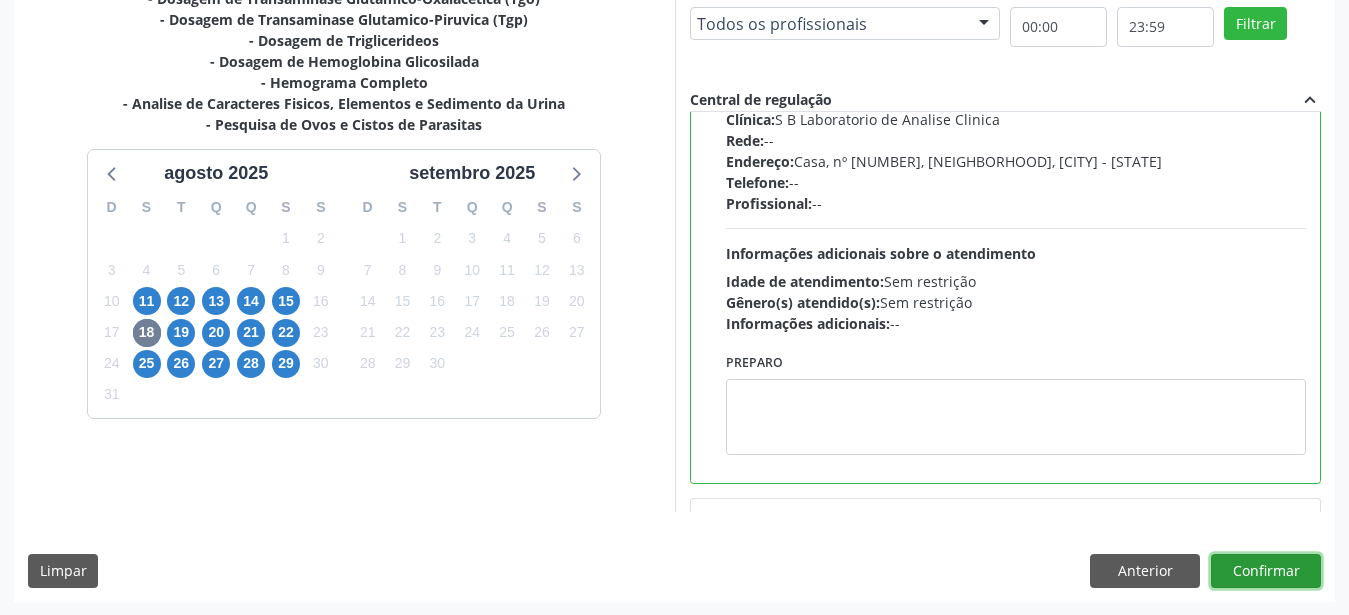 click on "Confirmar" at bounding box center [1266, 571] 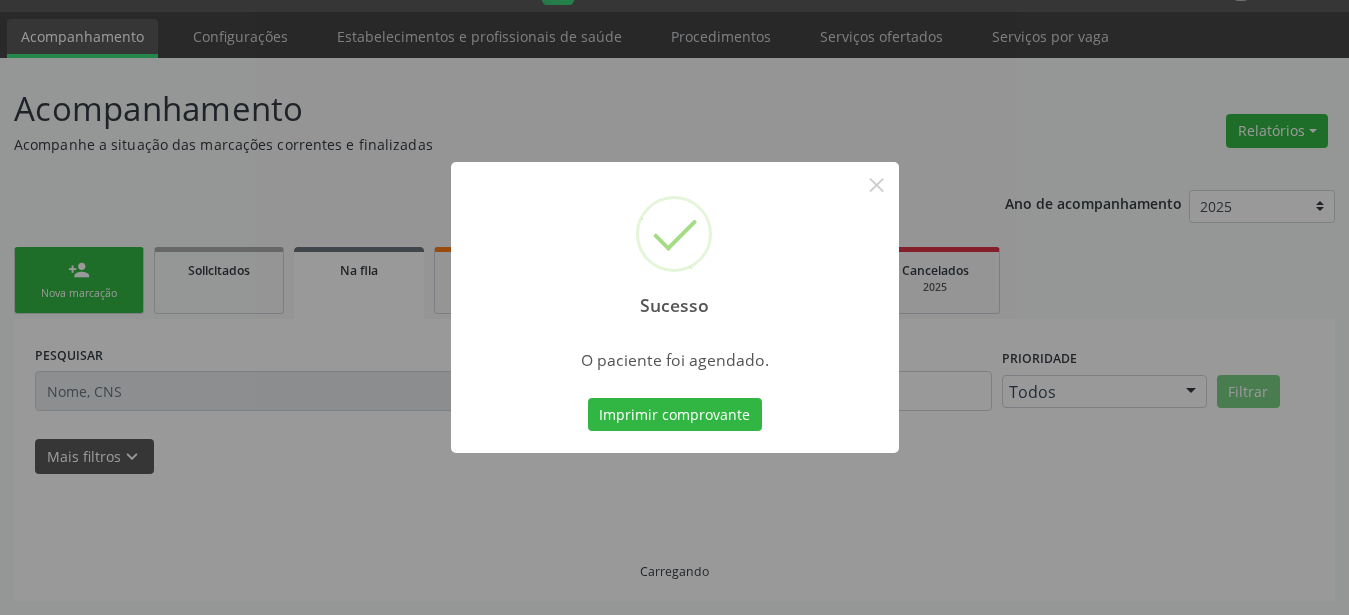 scroll, scrollTop: 51, scrollLeft: 0, axis: vertical 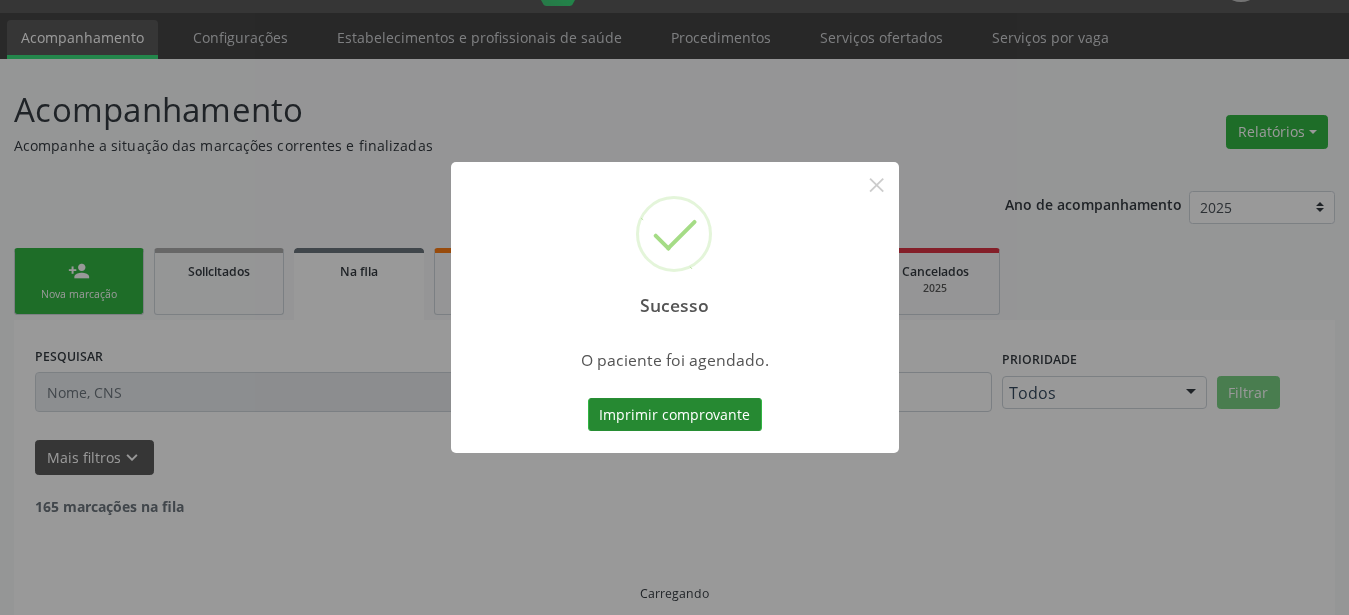 click on "Imprimir comprovante" at bounding box center [675, 415] 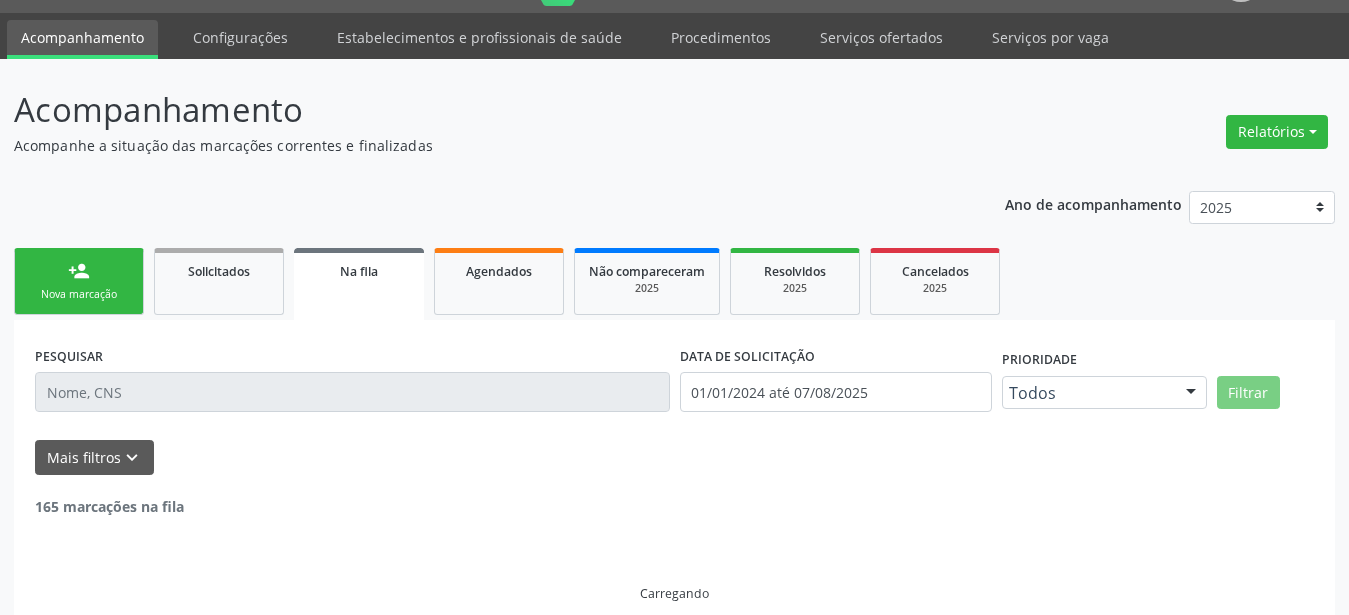 scroll, scrollTop: 50, scrollLeft: 0, axis: vertical 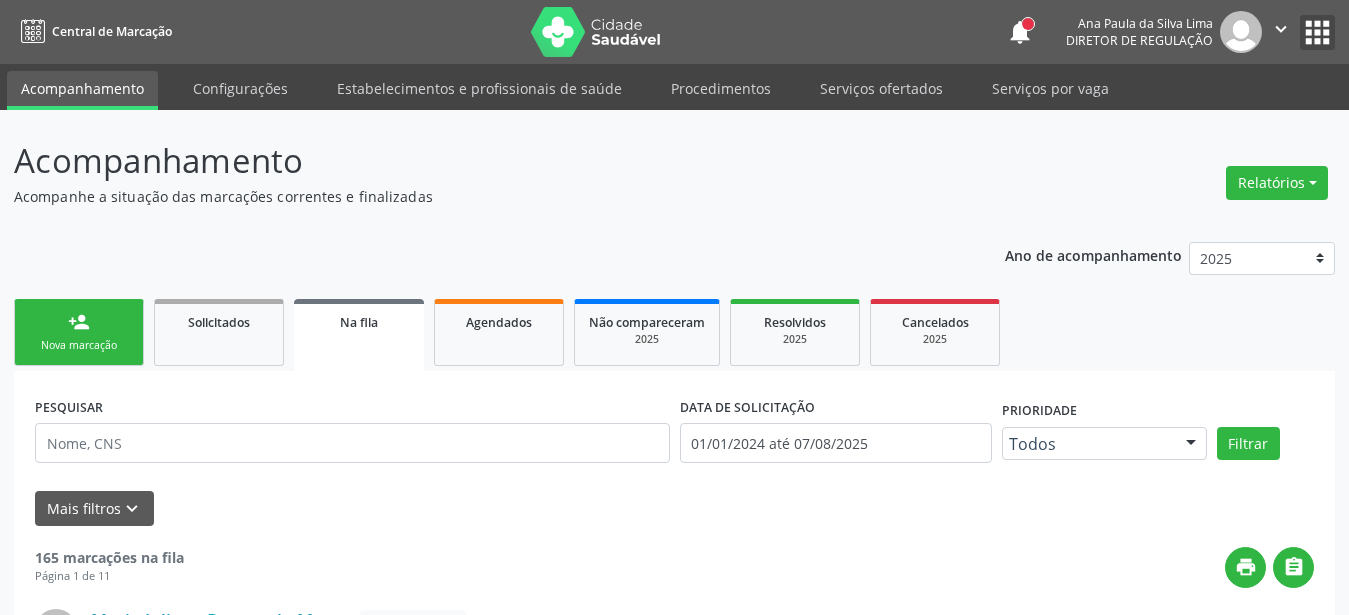 drag, startPoint x: 1324, startPoint y: 29, endPoint x: 1301, endPoint y: 66, distance: 43.56604 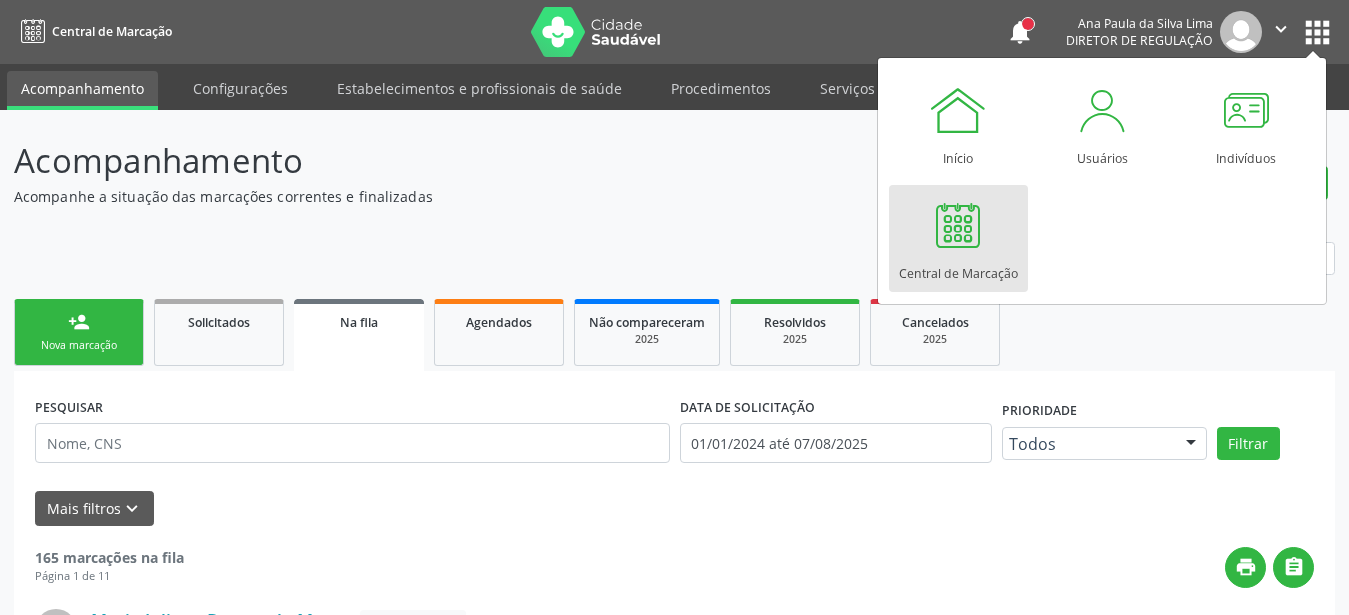 click at bounding box center [958, 225] 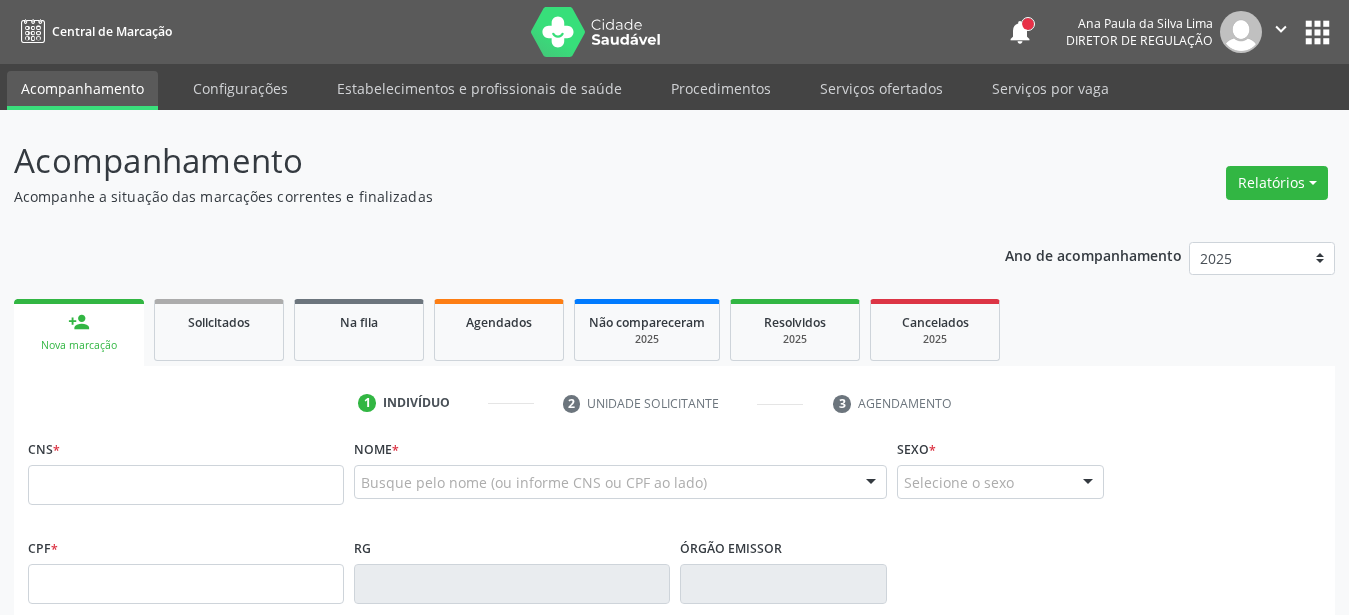 scroll, scrollTop: 0, scrollLeft: 0, axis: both 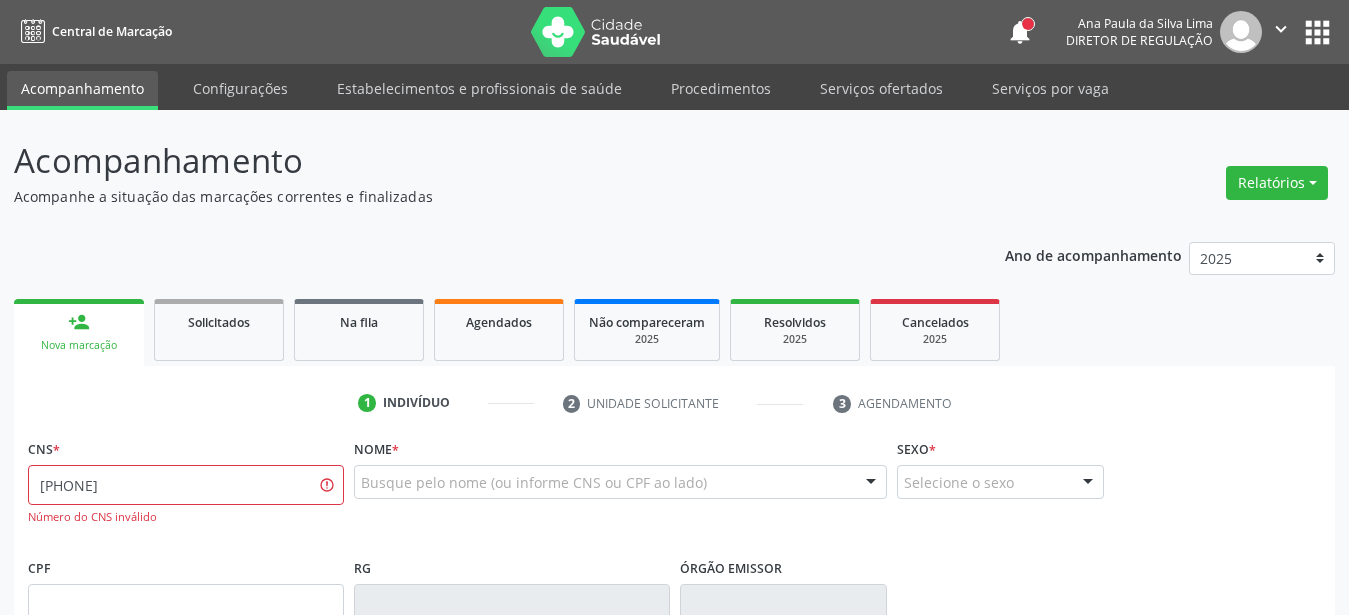 type on "700 5099 9712 5150" 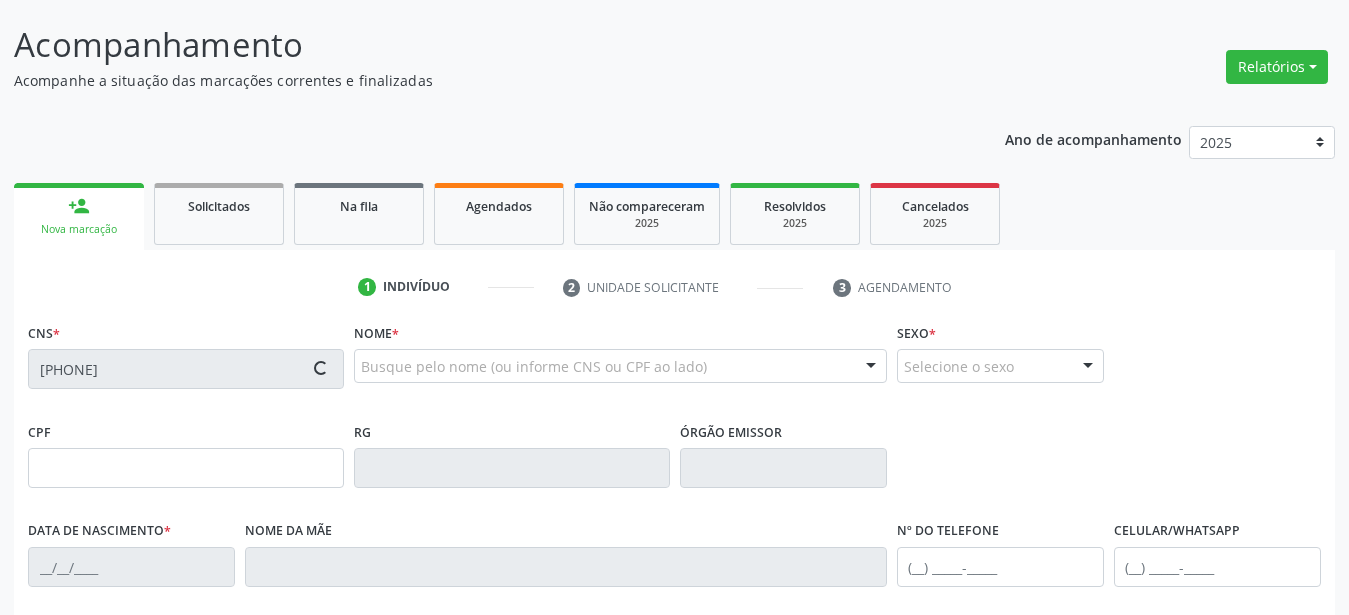 scroll, scrollTop: 204, scrollLeft: 0, axis: vertical 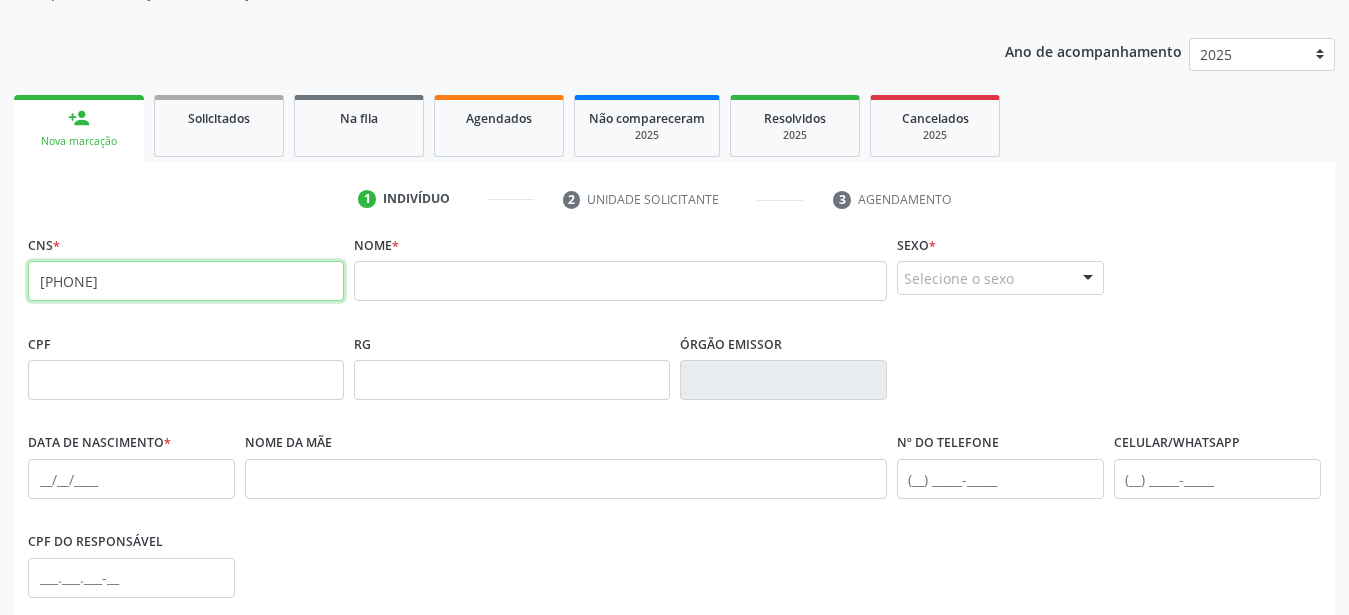 drag, startPoint x: 213, startPoint y: 294, endPoint x: 0, endPoint y: 250, distance: 217.49713 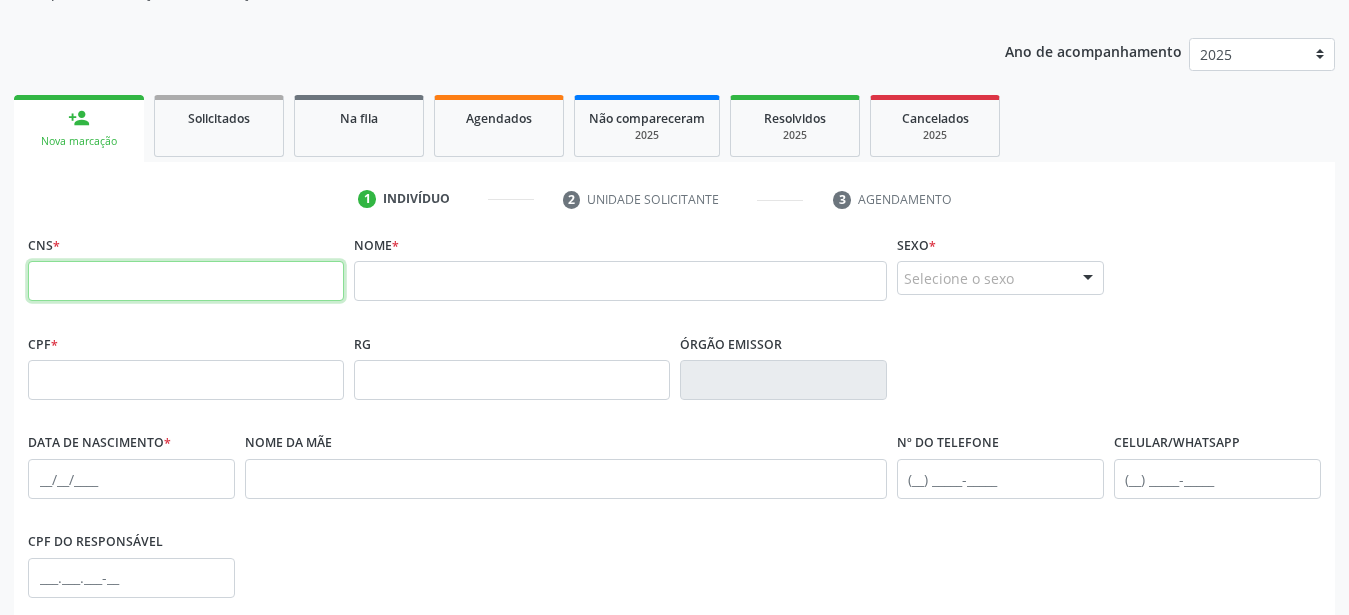 drag, startPoint x: 147, startPoint y: 287, endPoint x: 170, endPoint y: 326, distance: 45.276924 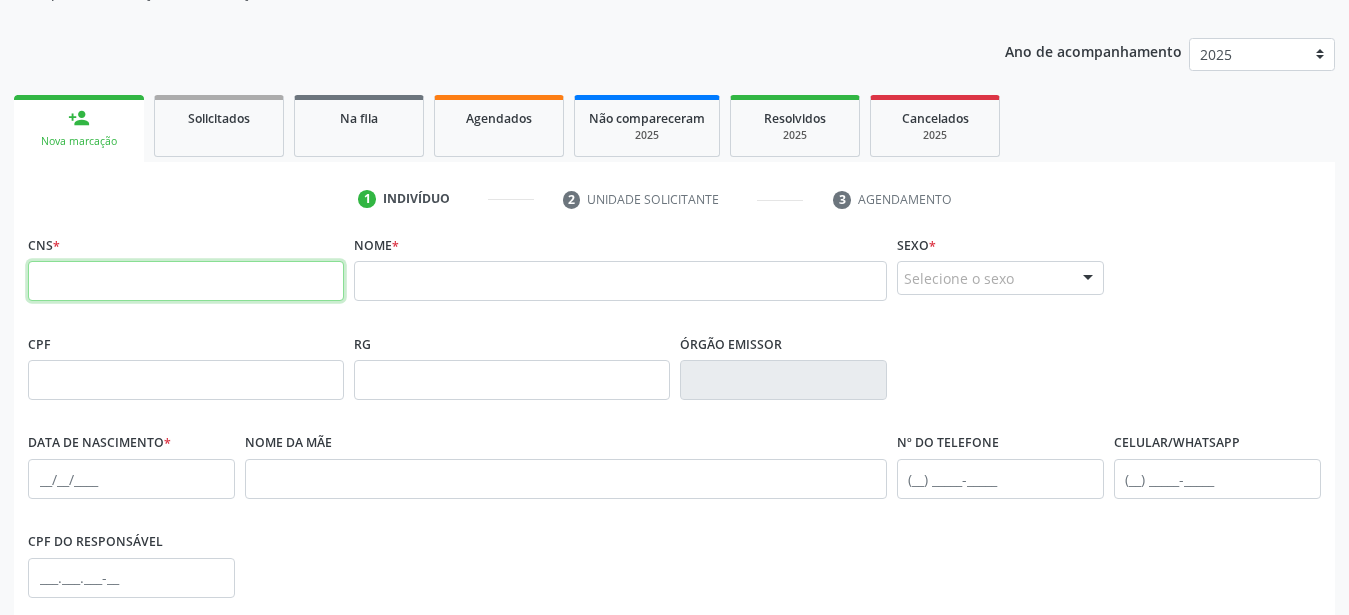 type on "162 5266 5828 0004" 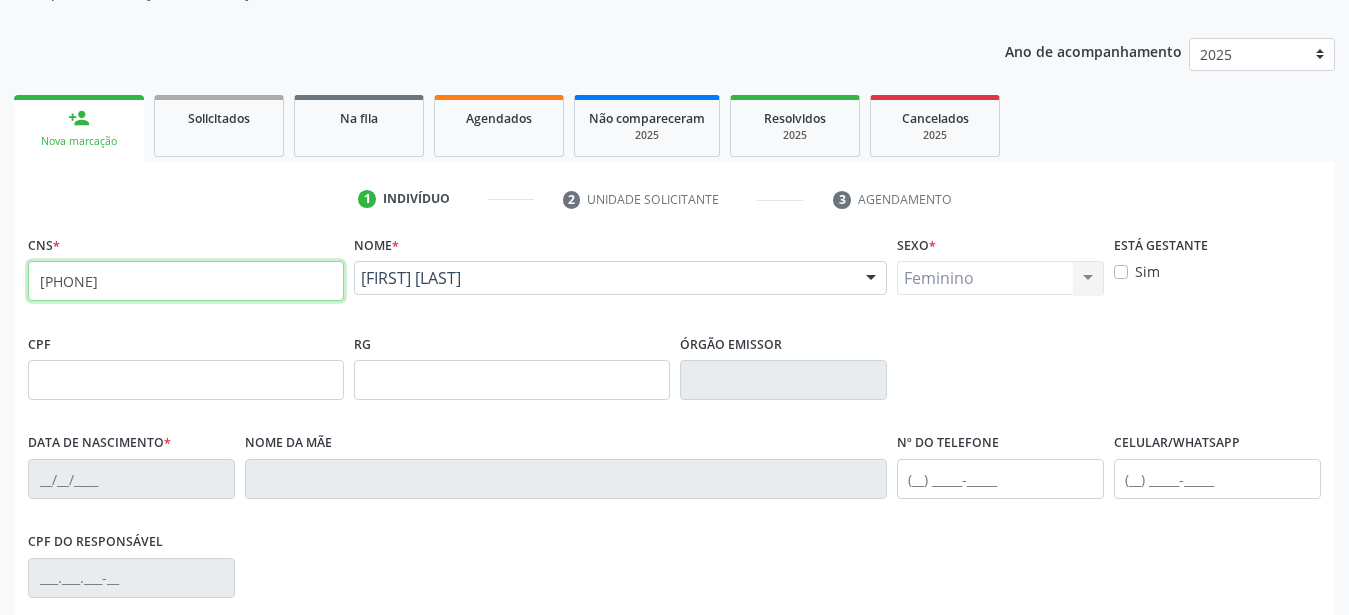 type on "17/02/1994" 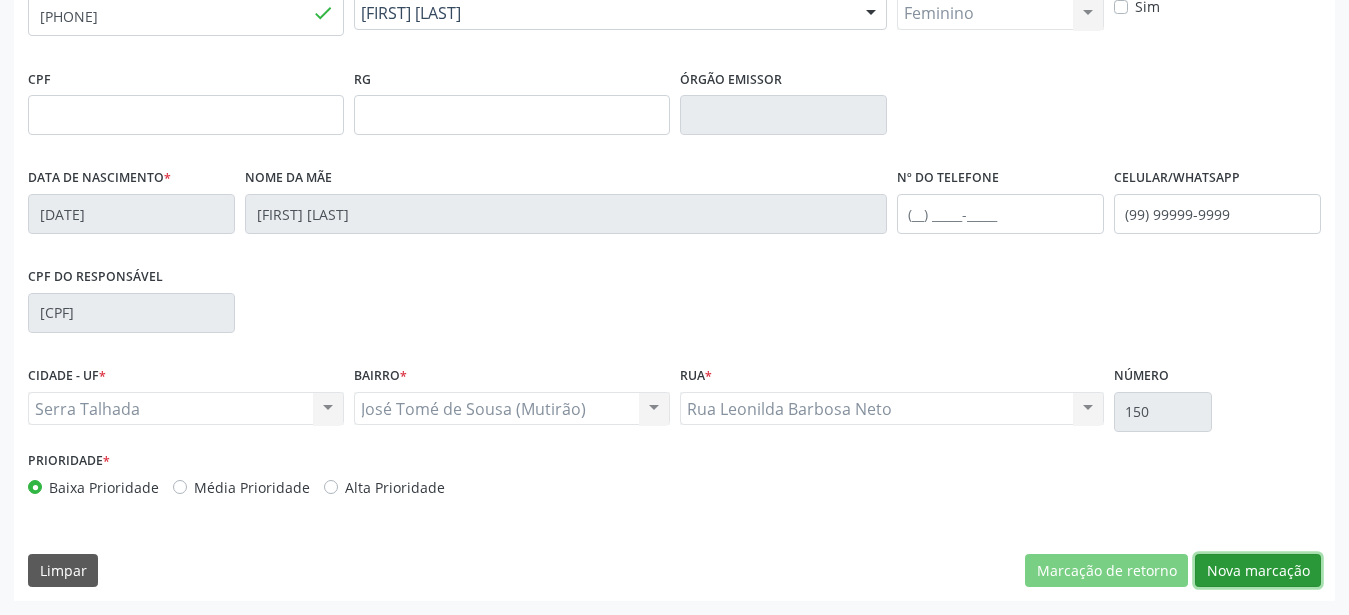 click on "Nova marcação" at bounding box center (1258, 571) 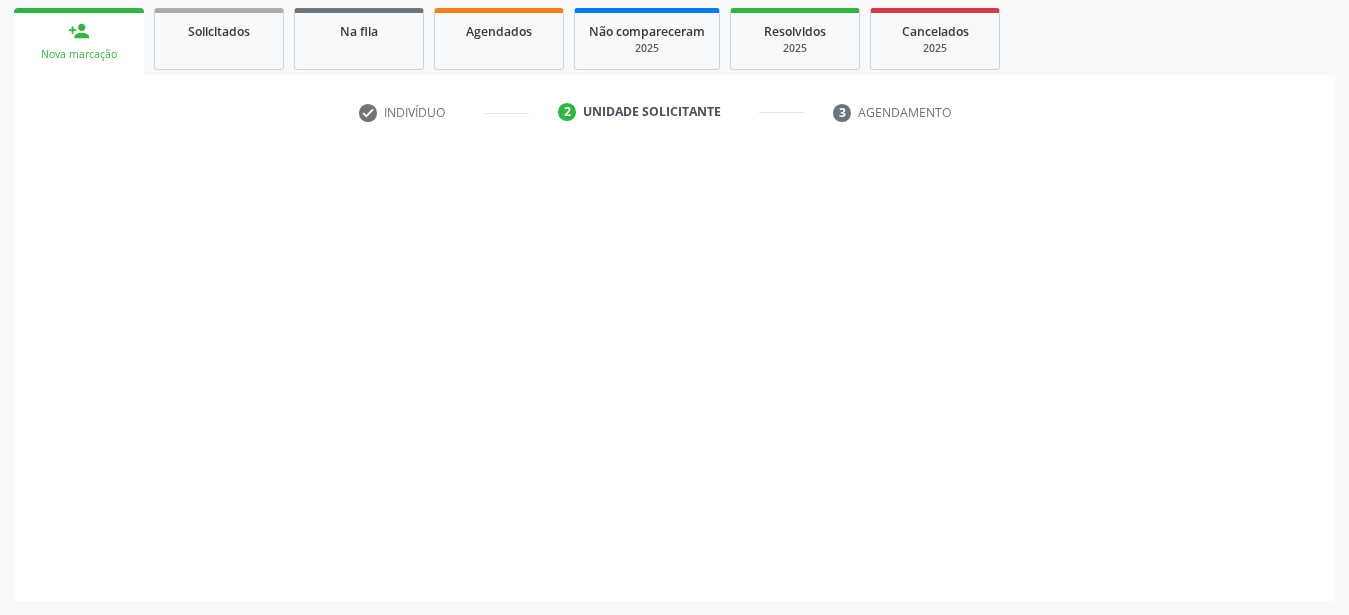 scroll, scrollTop: 307, scrollLeft: 0, axis: vertical 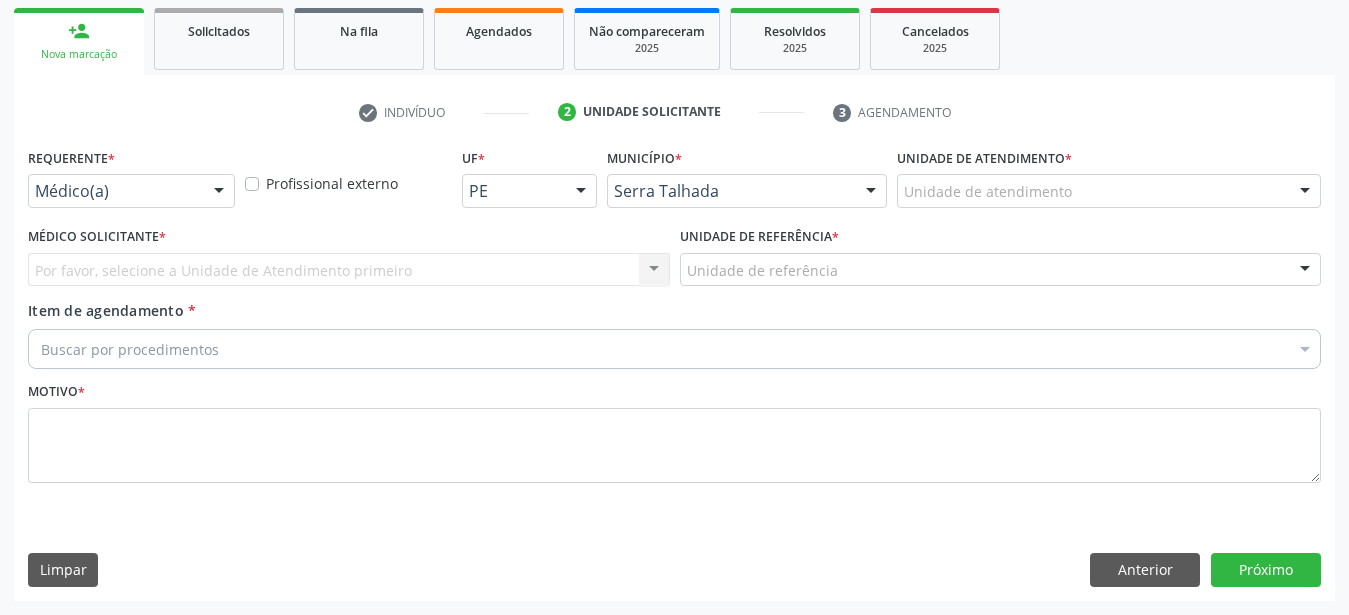 click on "Por favor, selecione a Unidade de Atendimento primeiro
Nenhum resultado encontrado para: "   "
Não há nenhuma opção para ser exibida." at bounding box center [349, 270] 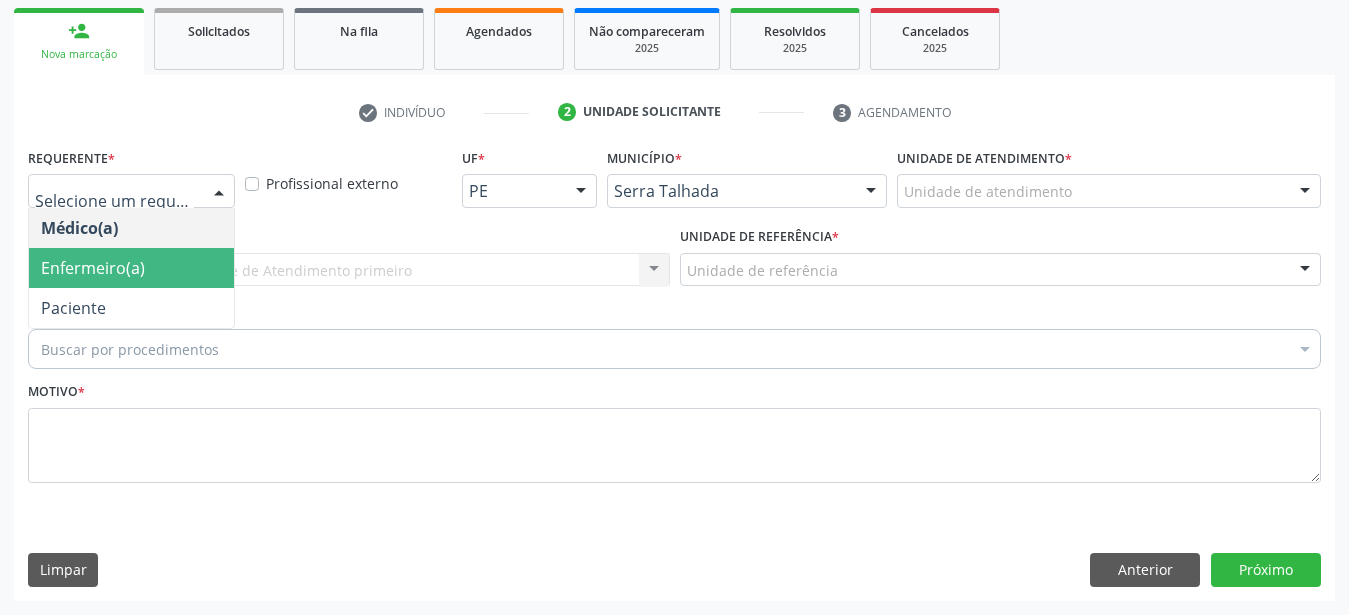 click on "Paciente" at bounding box center (131, 308) 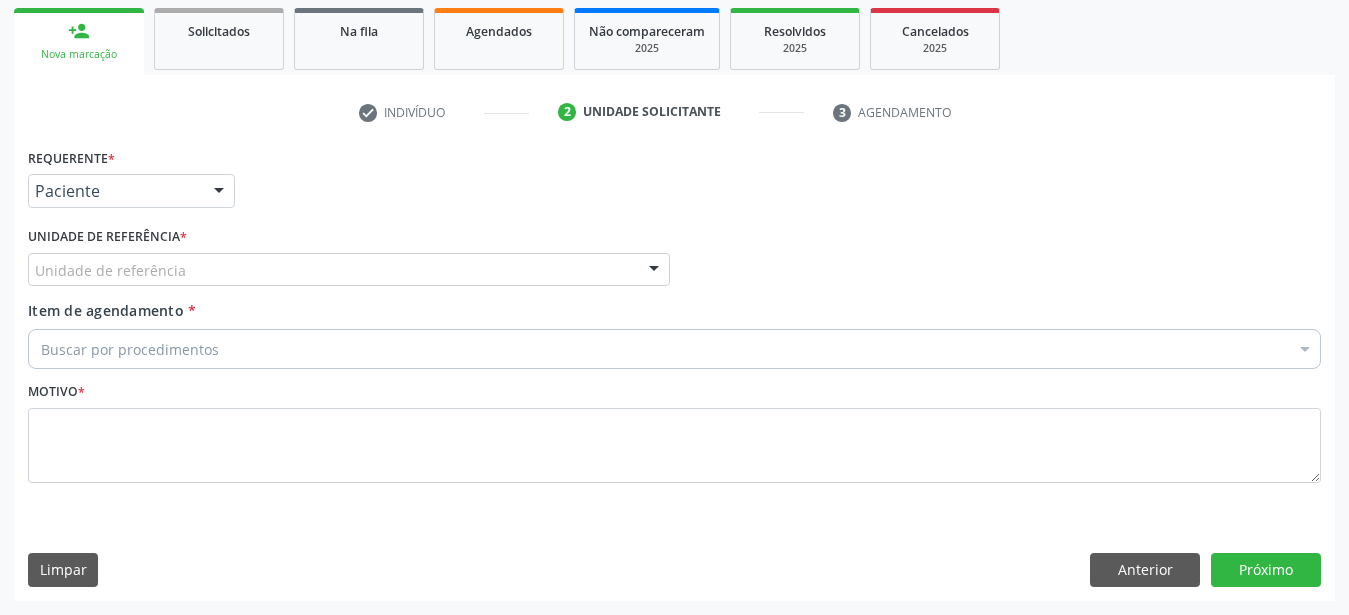click on "Unidade de referência
*" at bounding box center (107, 237) 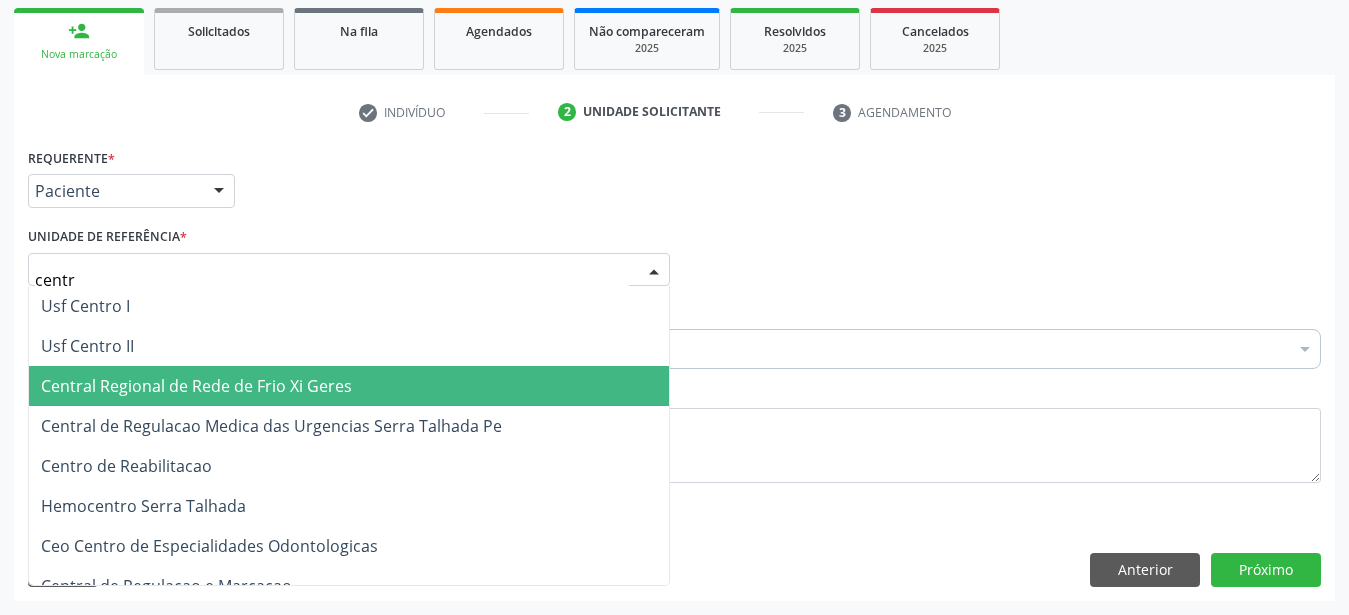type on "centro" 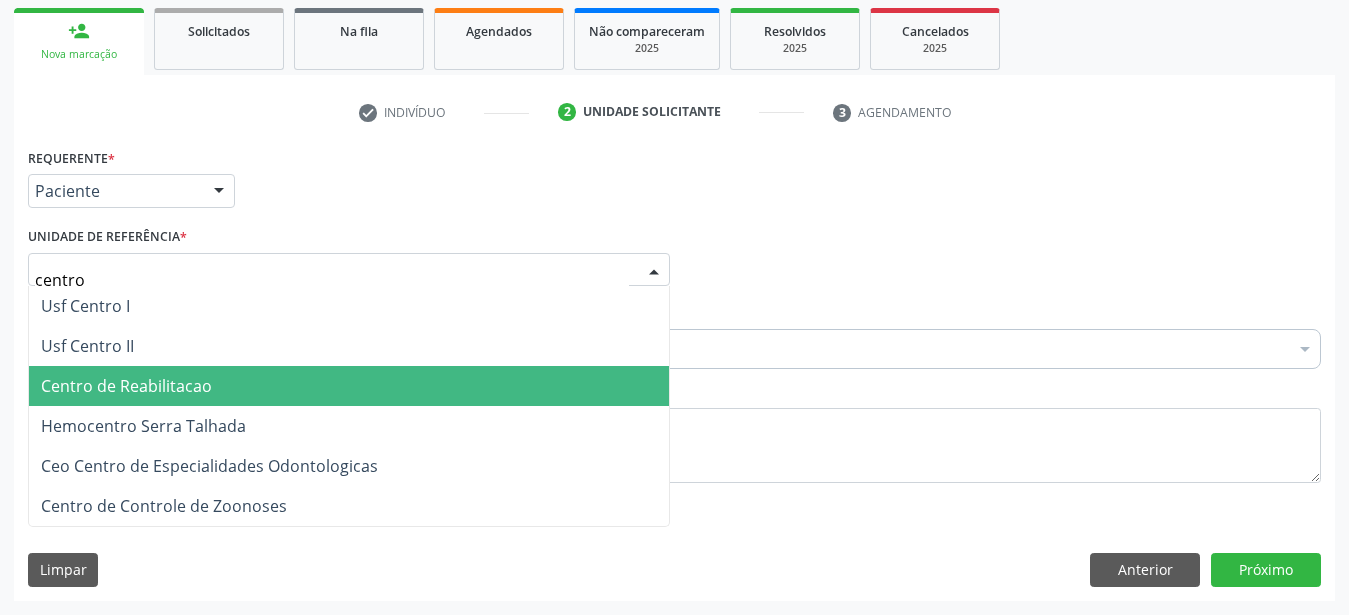 click on "Centro de Reabilitacao" at bounding box center (349, 386) 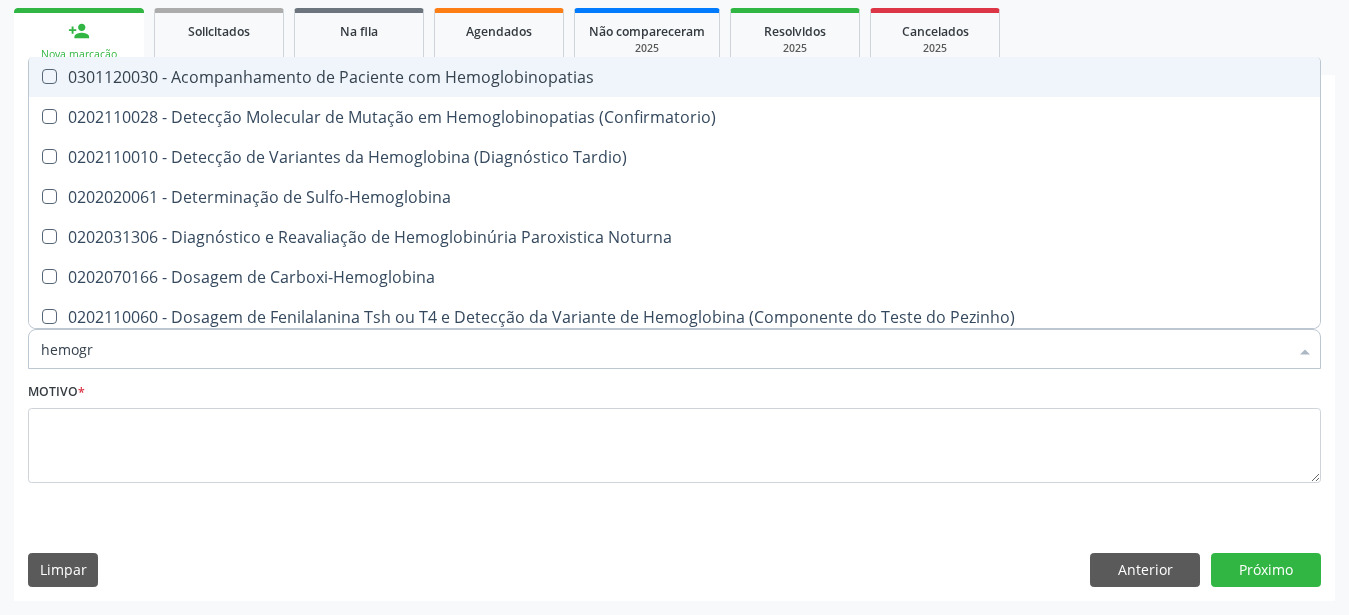 type on "hemogra" 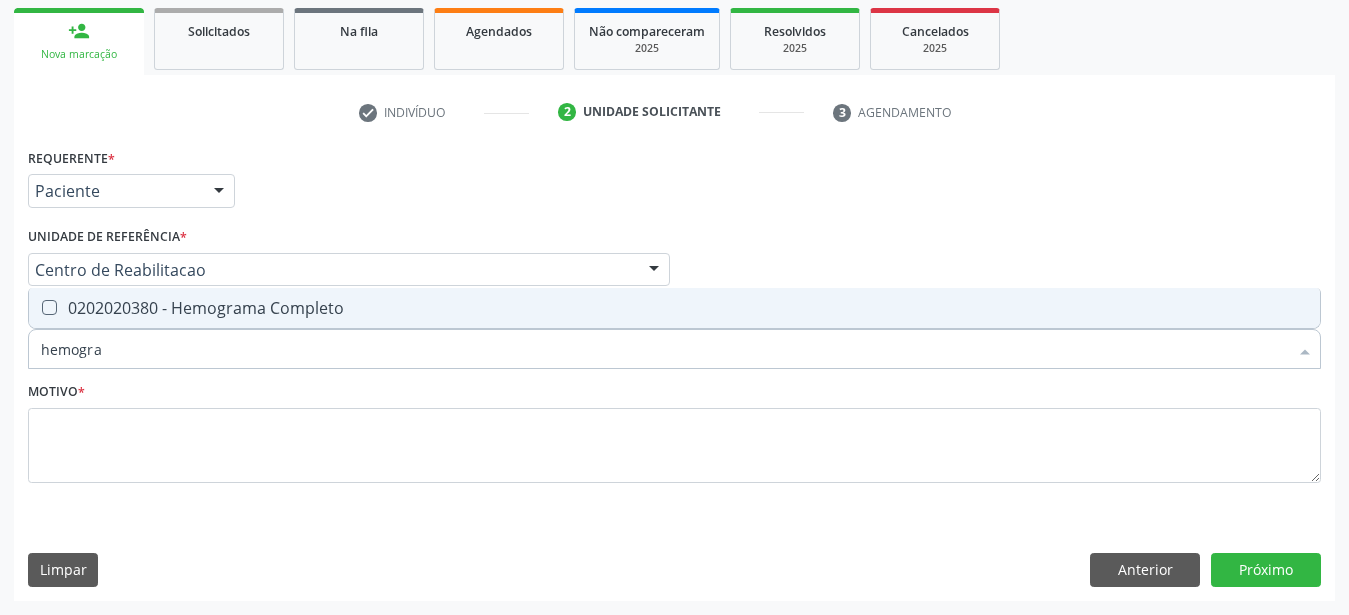click on "0202020380 - Hemograma Completo" at bounding box center (674, 308) 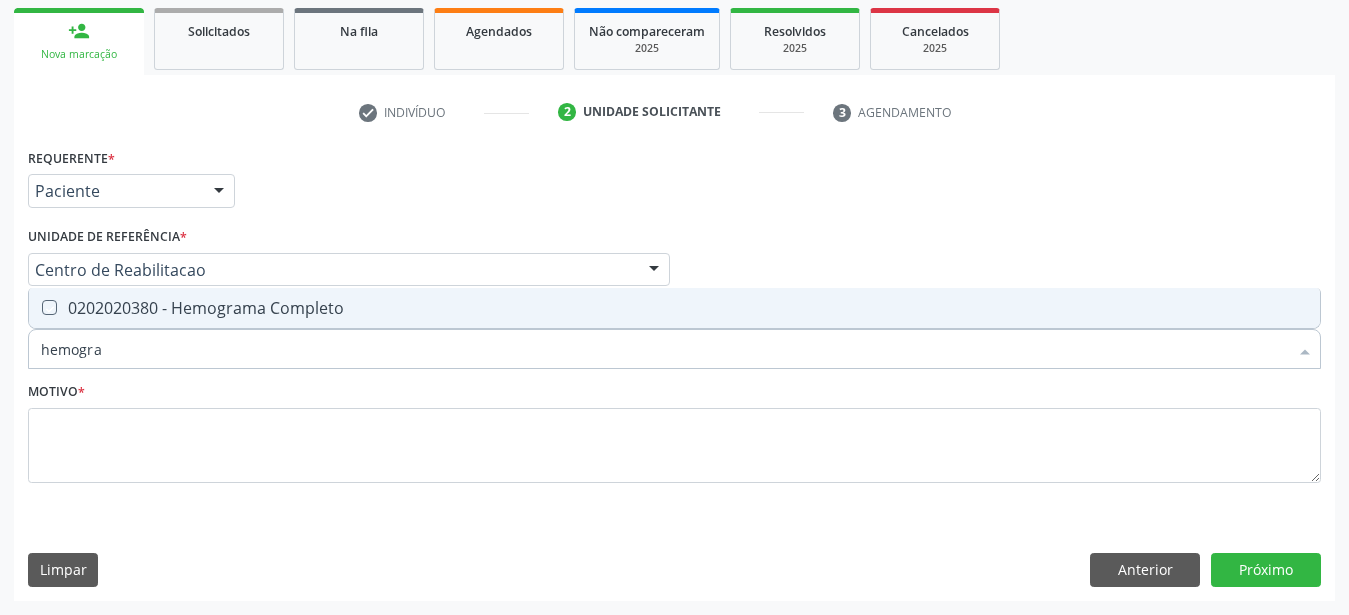 checkbox on "true" 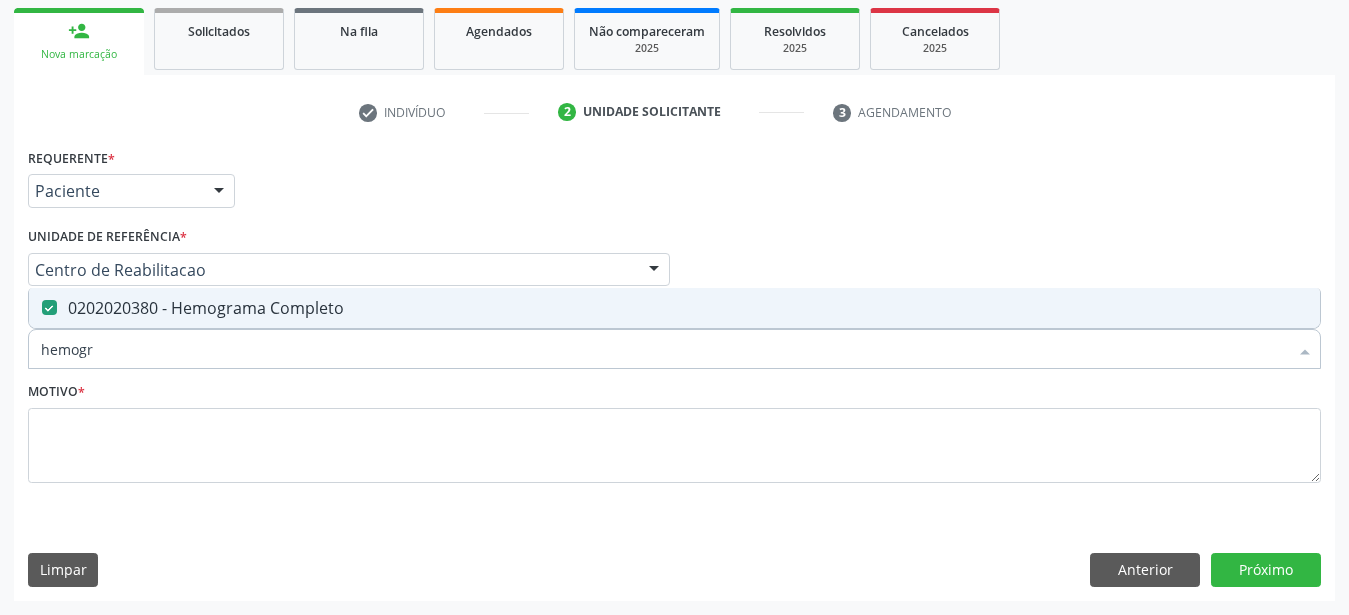 type on "hemog" 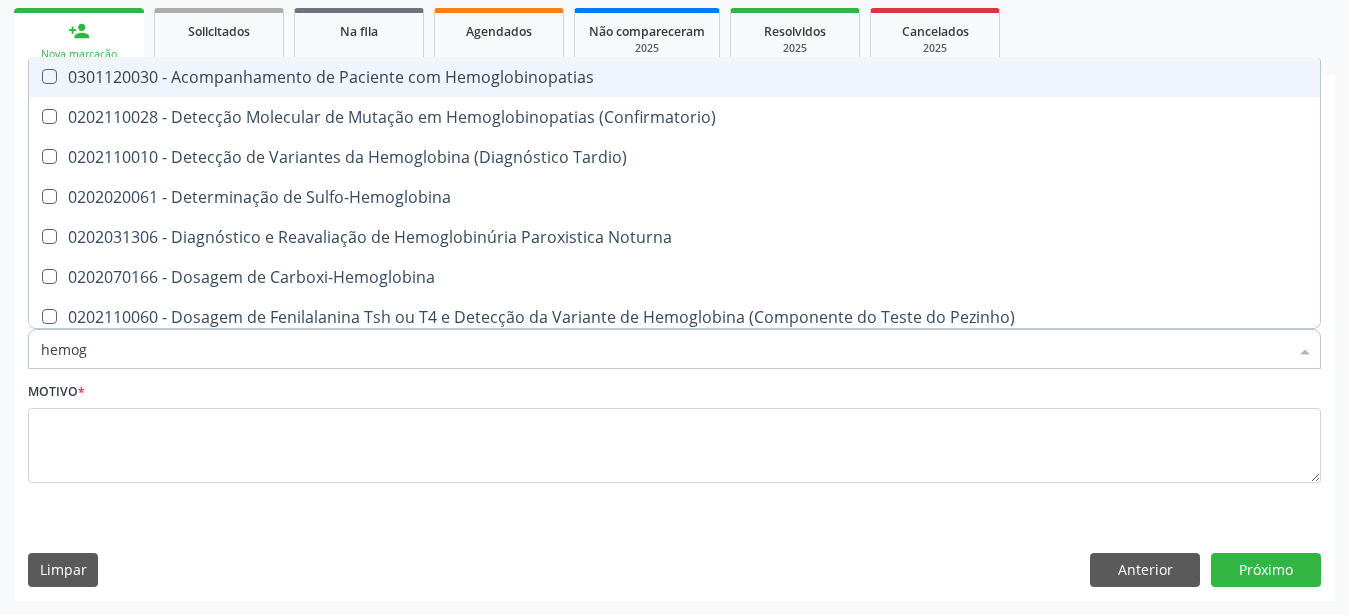 type on "hemo" 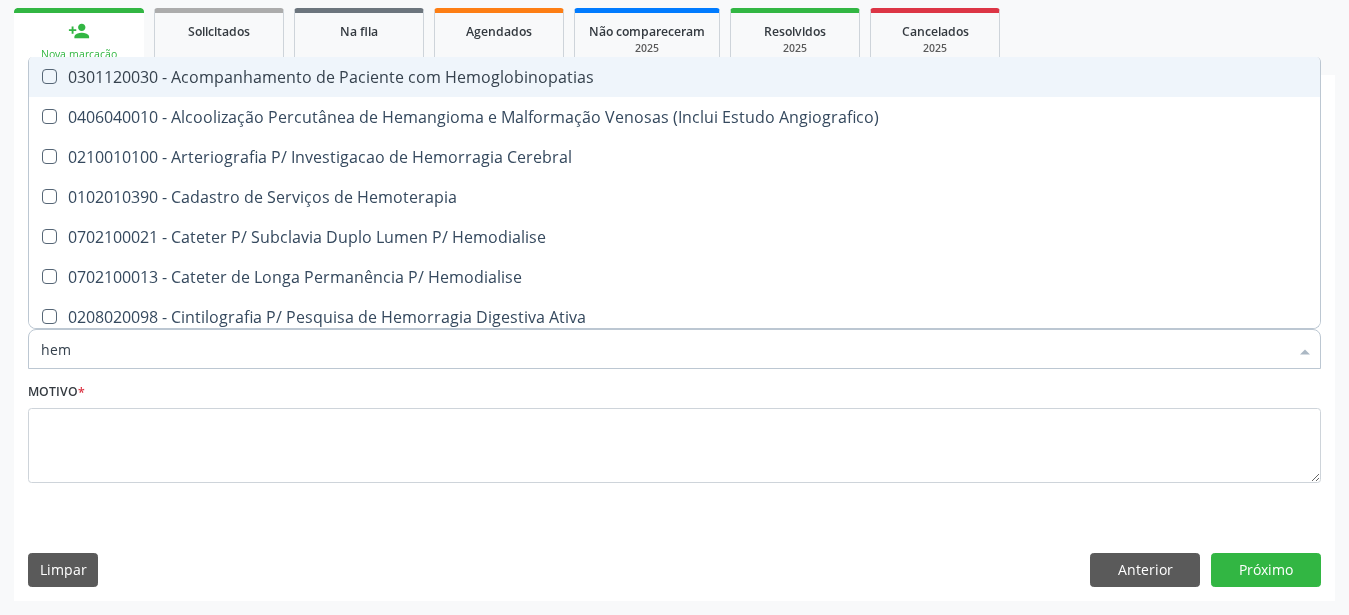 type on "he" 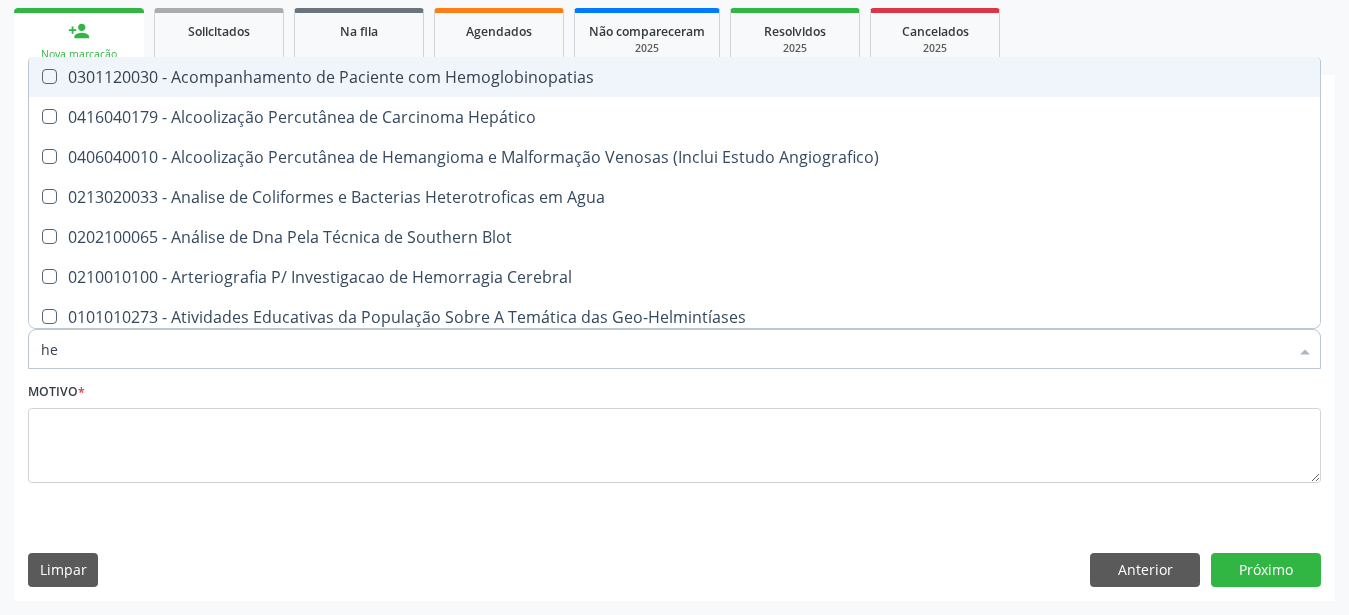 type on "h" 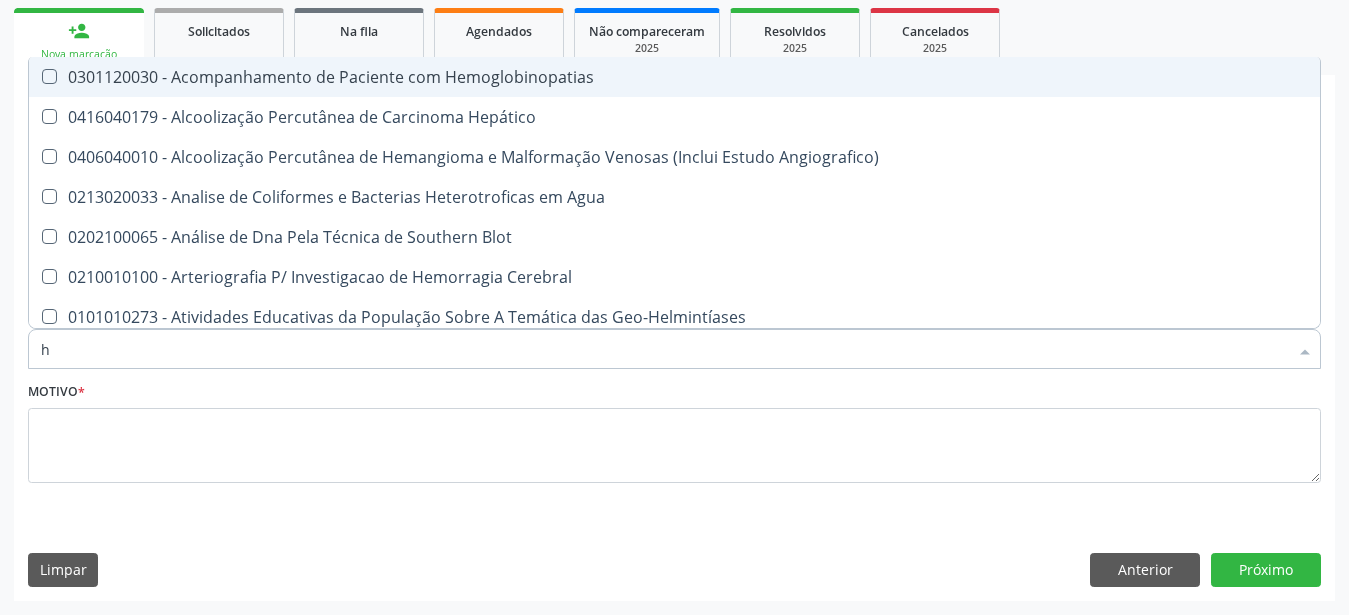 type 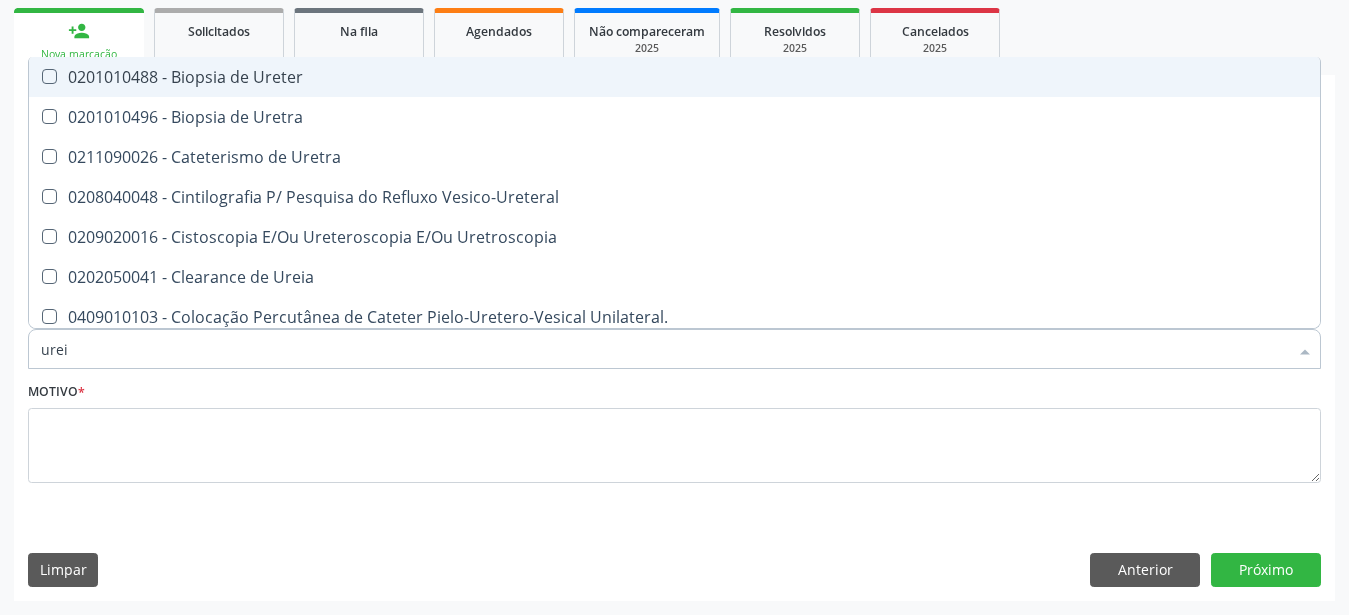 type on "ureia" 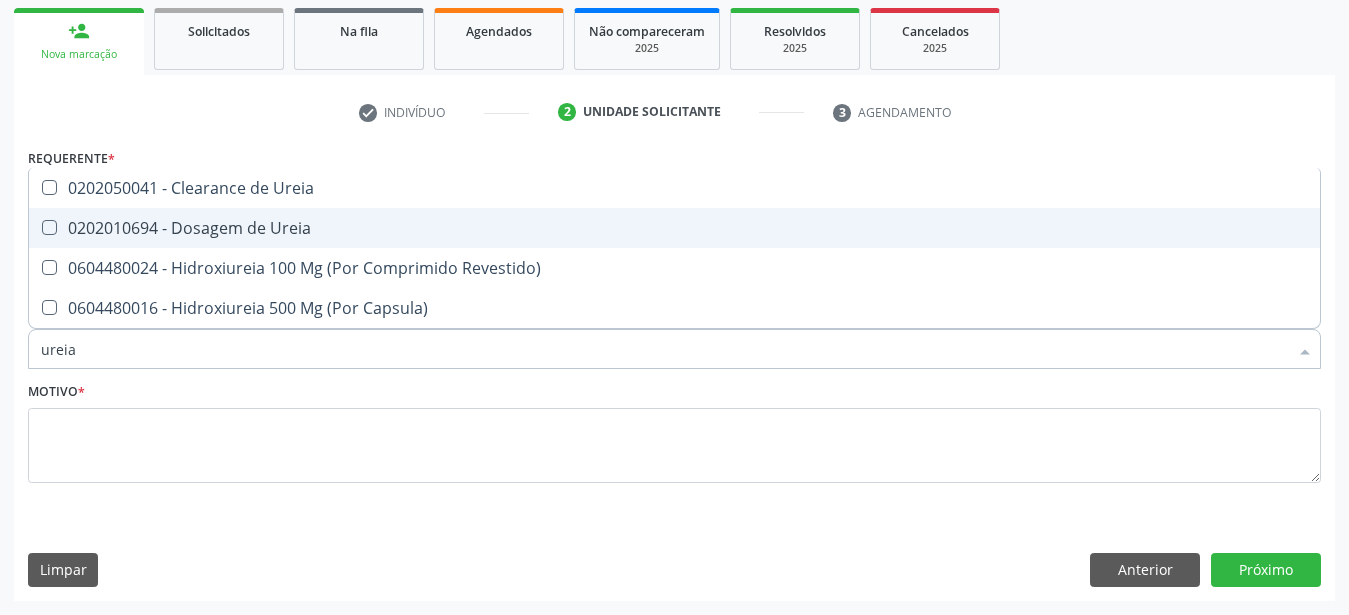 click on "0202010694 - Dosagem de Ureia" at bounding box center (674, 228) 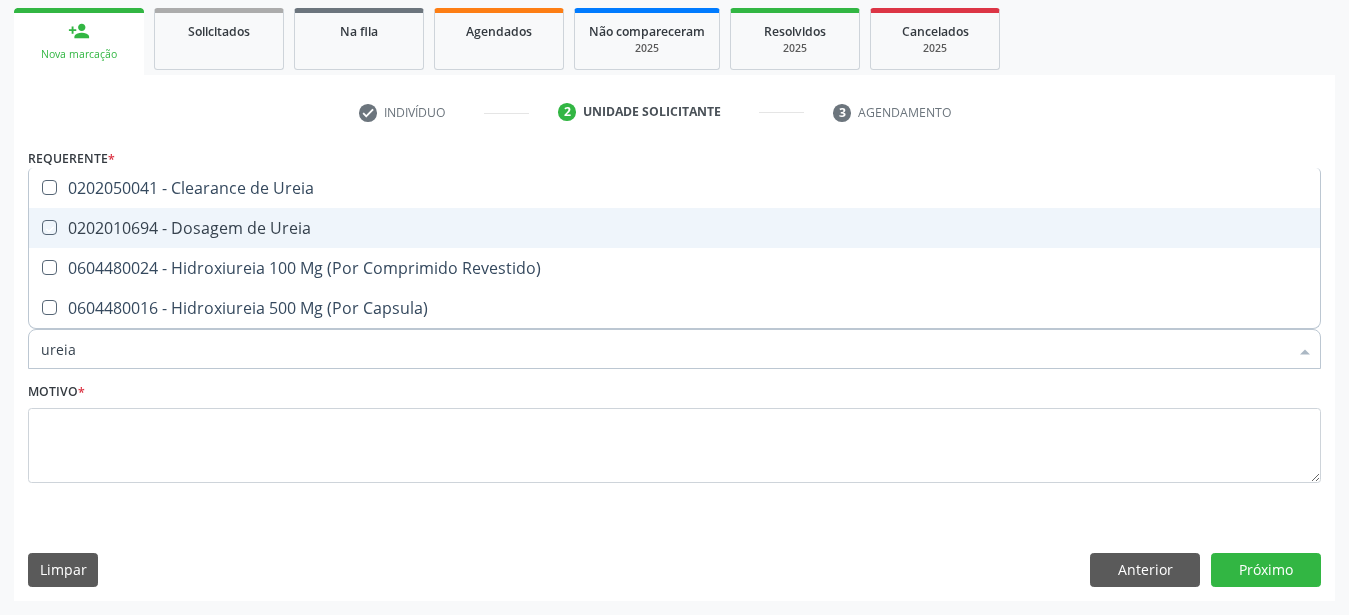 checkbox on "true" 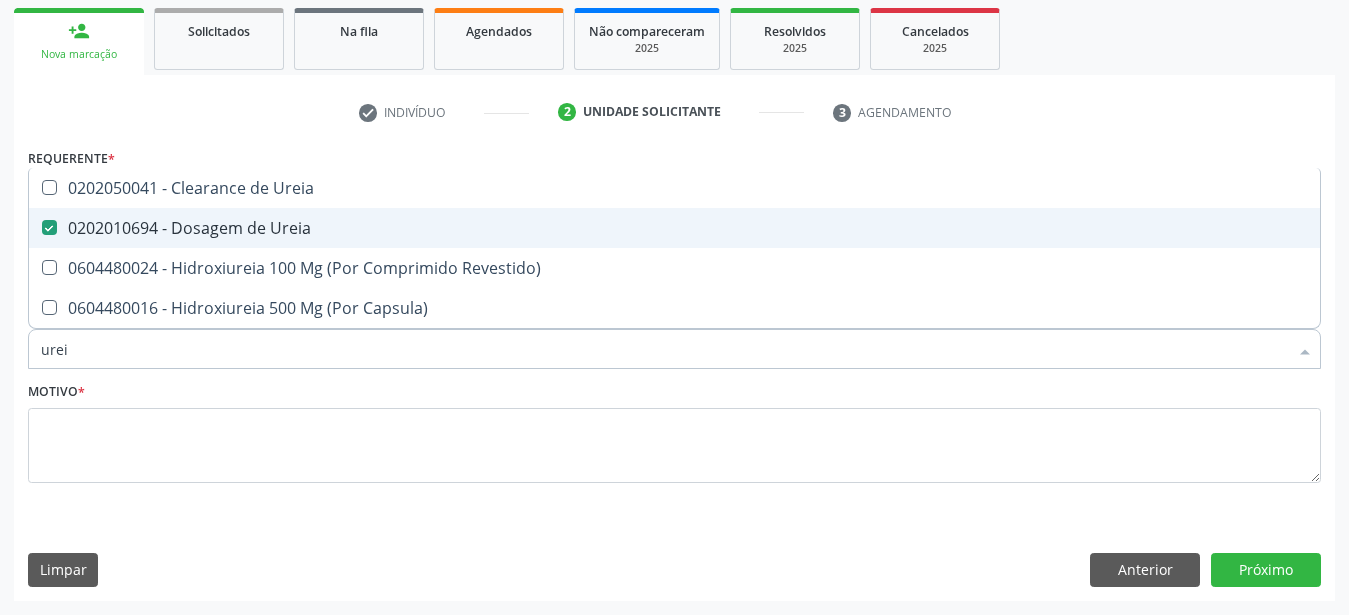type on "ure" 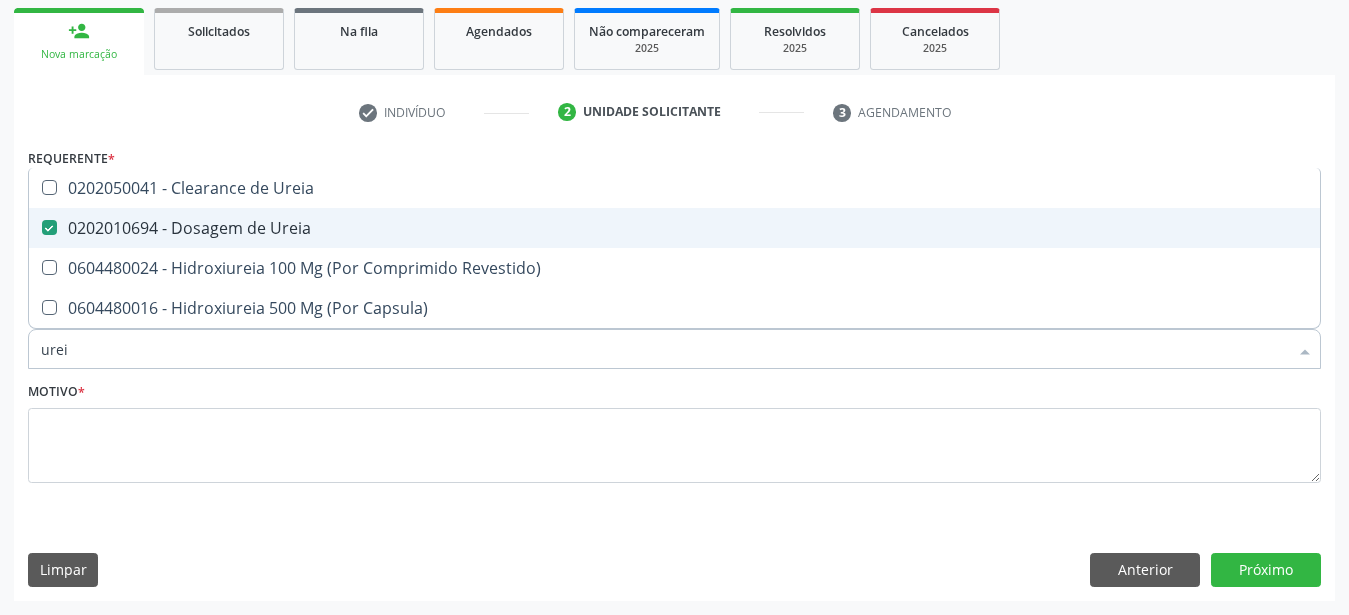 checkbox on "false" 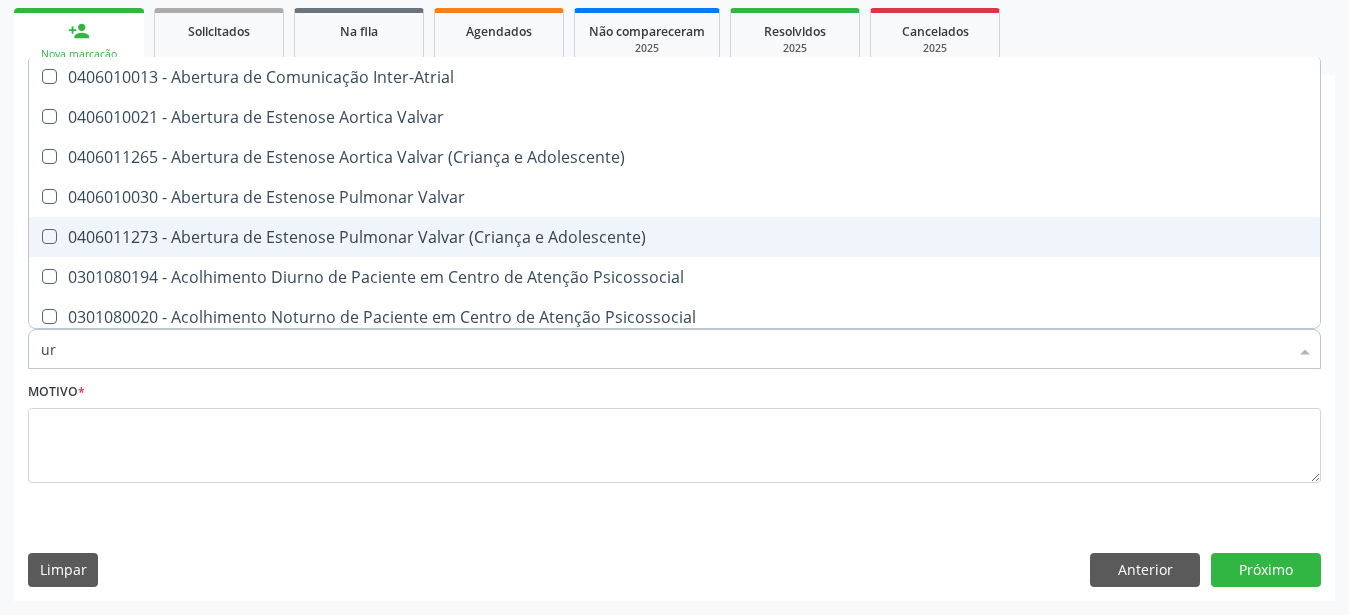 type on "u" 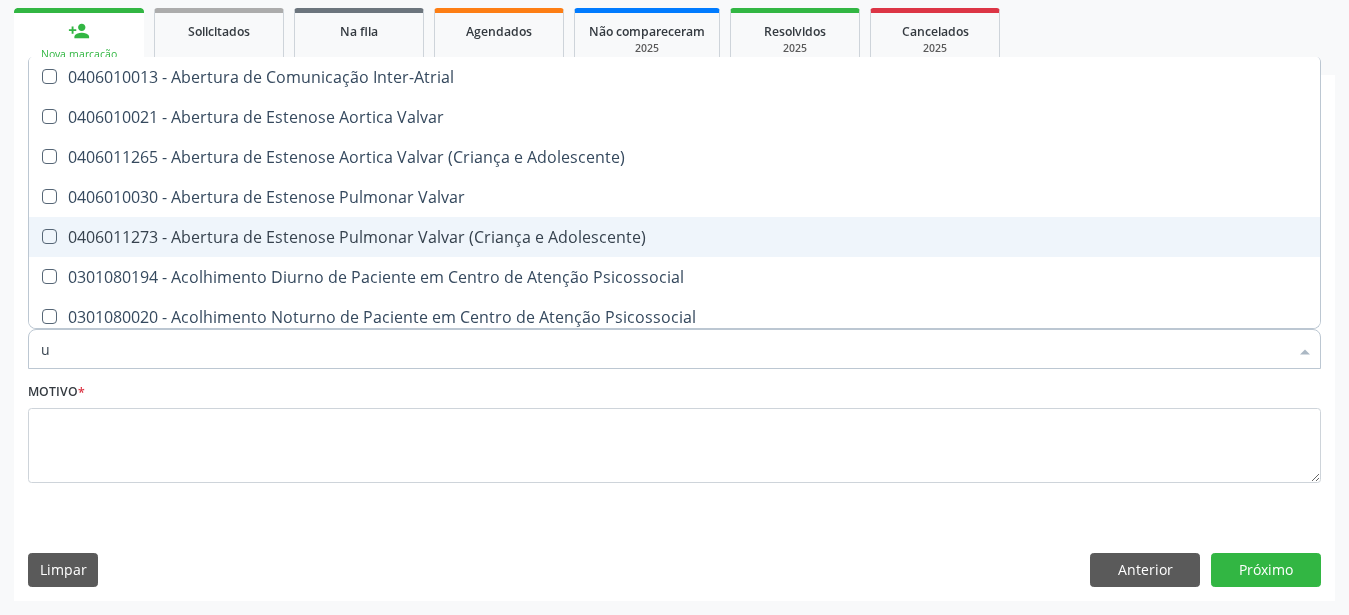 type 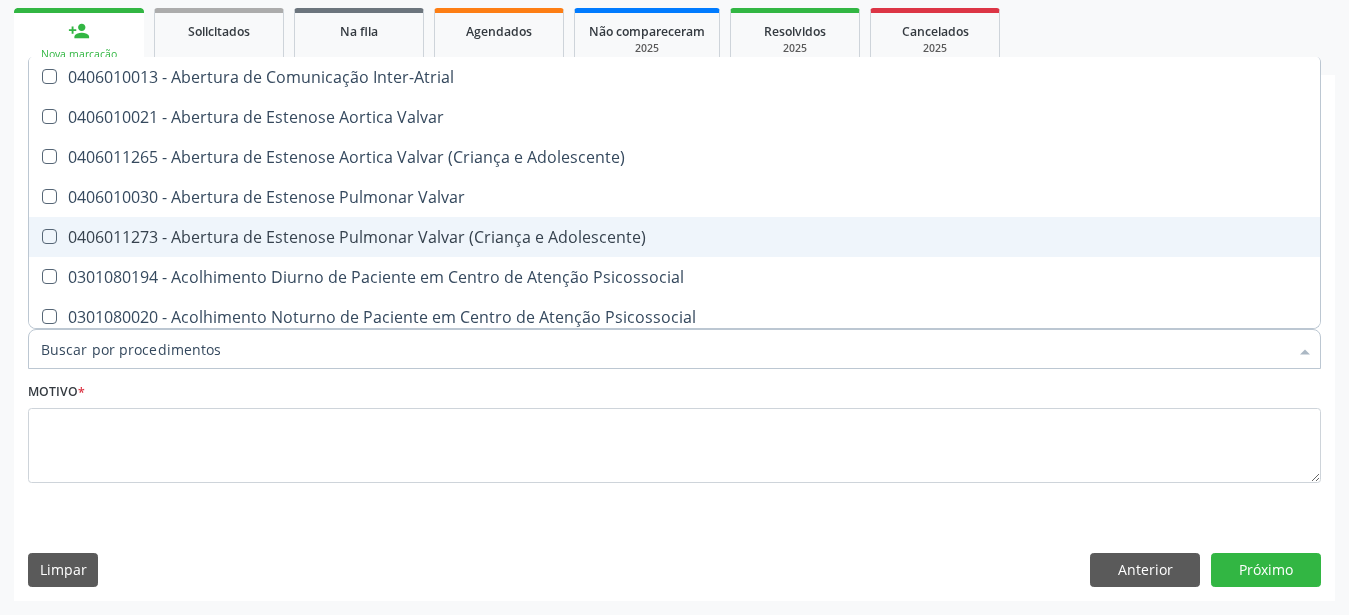 checkbox on "false" 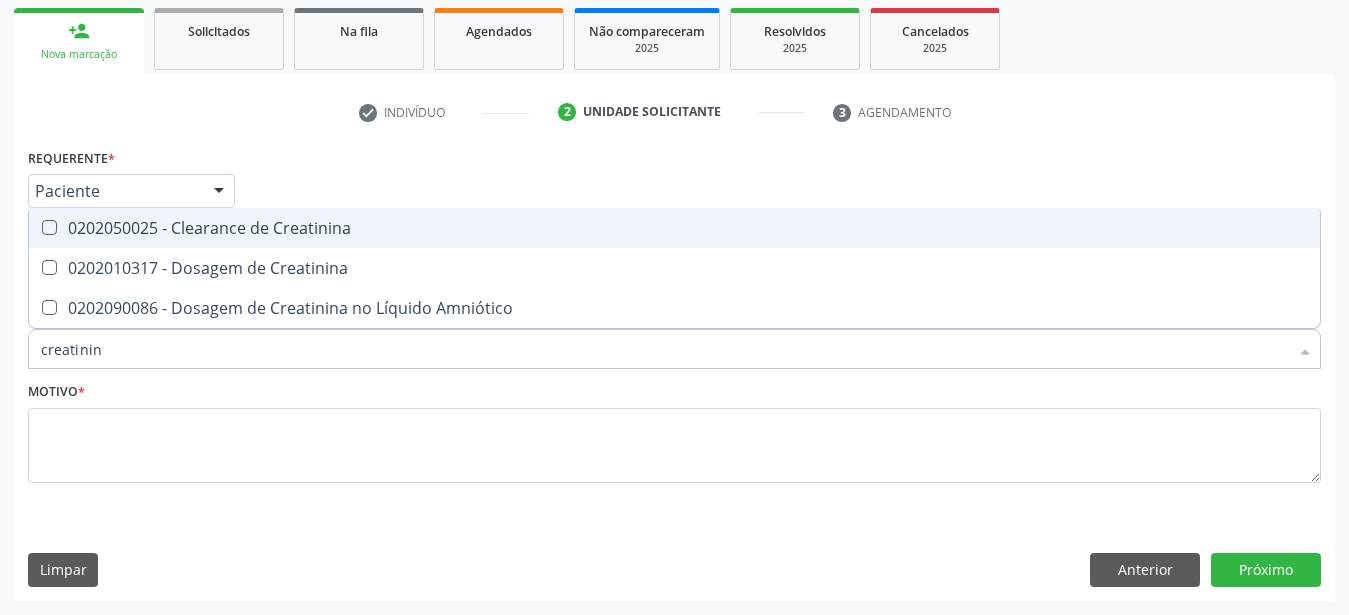 type on "creatinina" 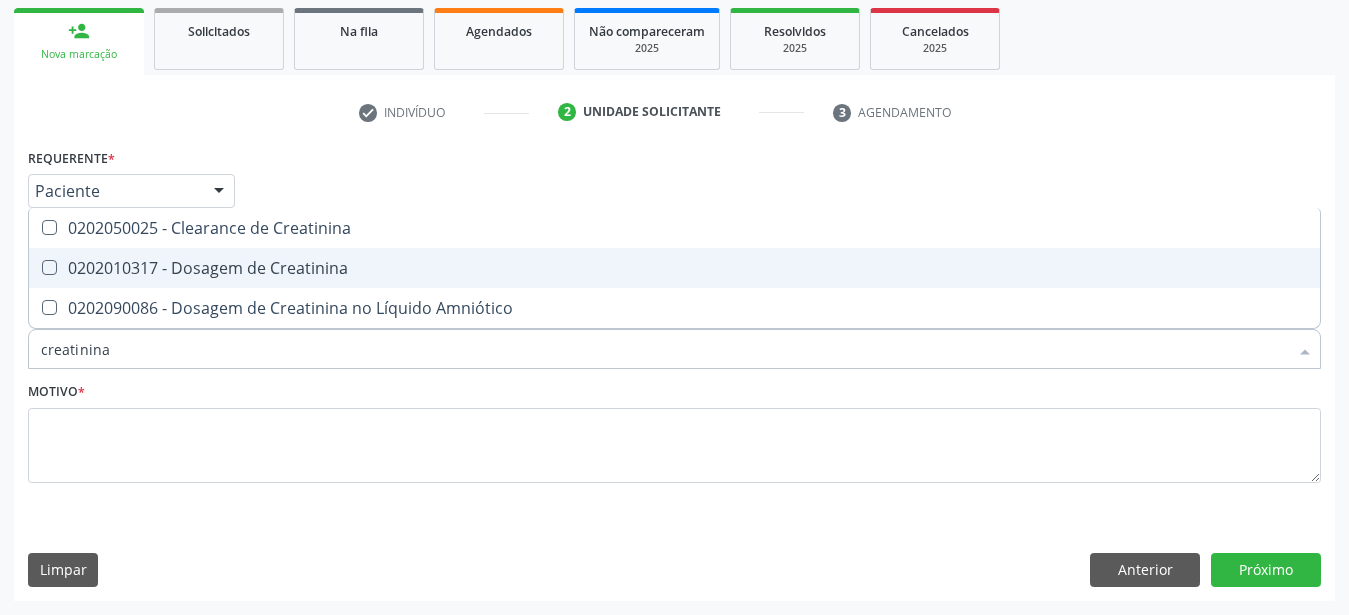 click on "0202010317 - Dosagem de Creatinina" at bounding box center (674, 268) 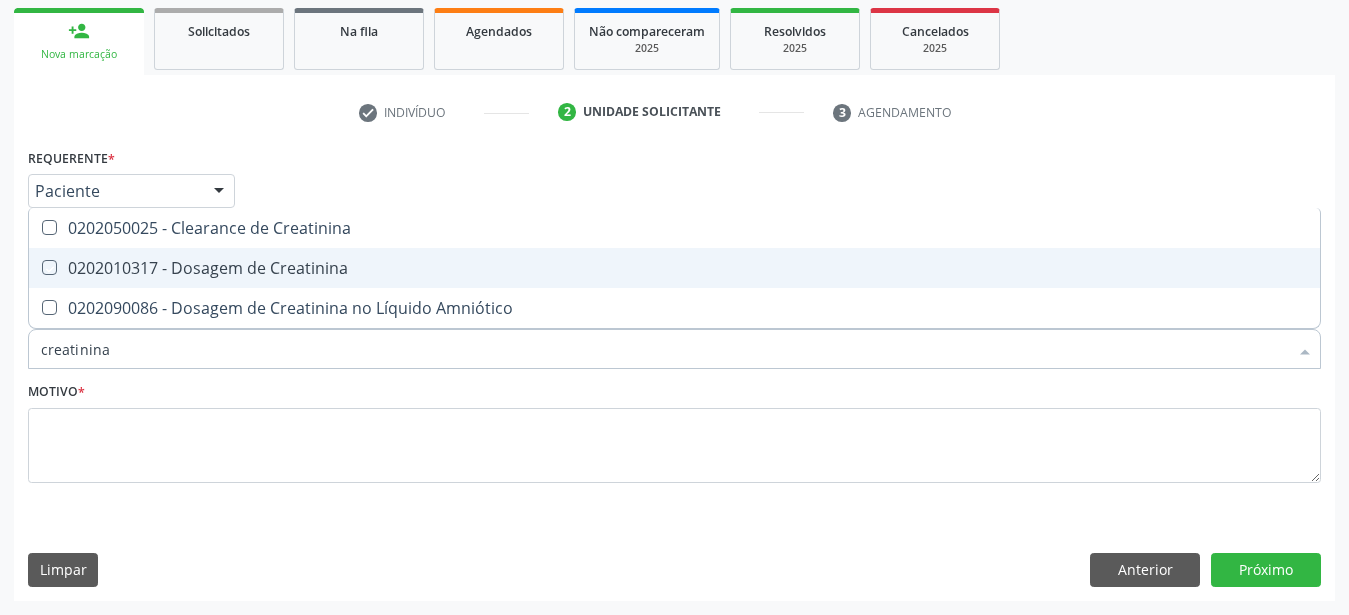 checkbox on "true" 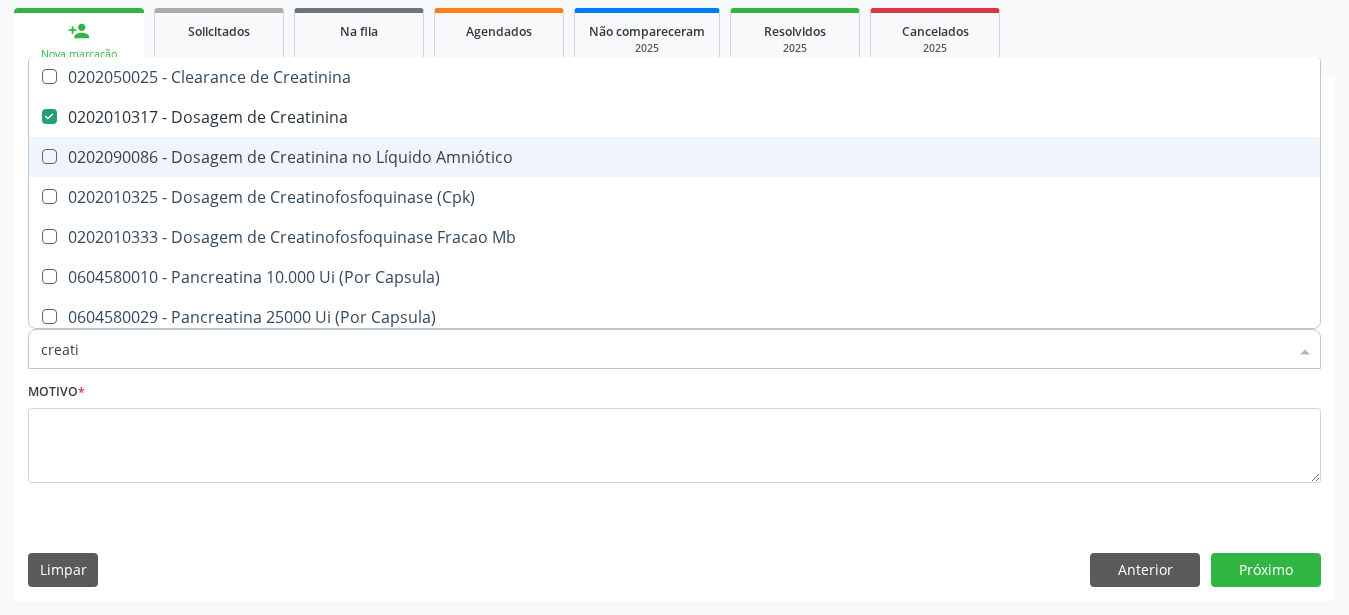 type on "creat" 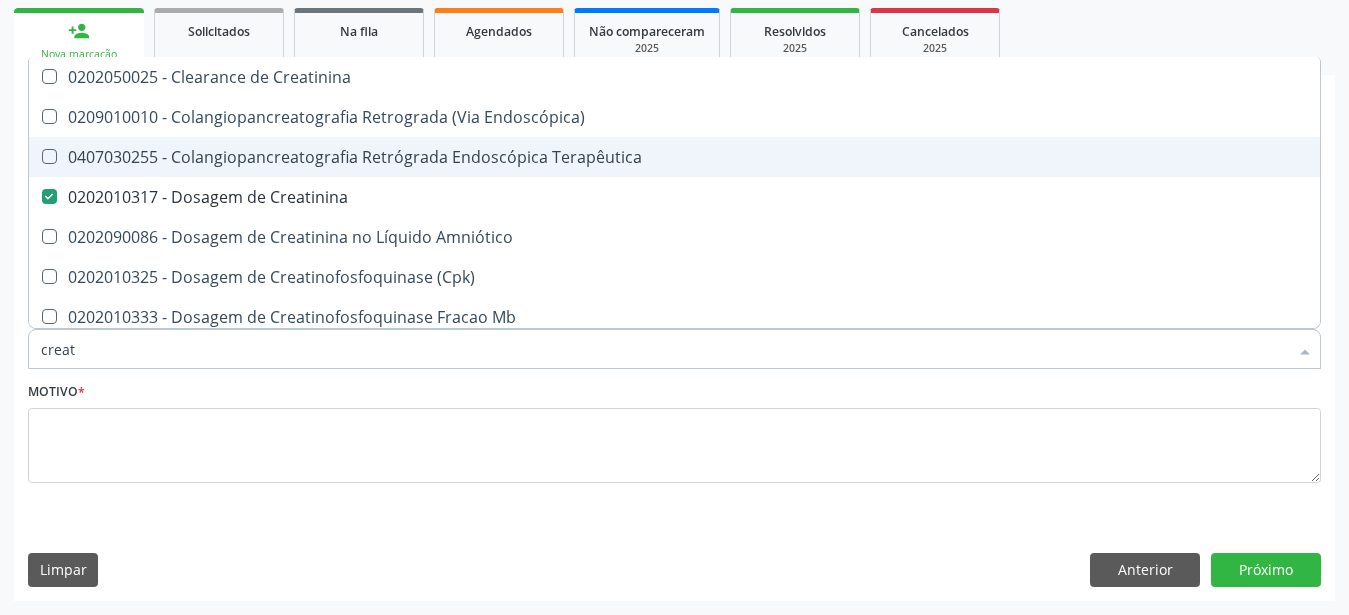 type on "crea" 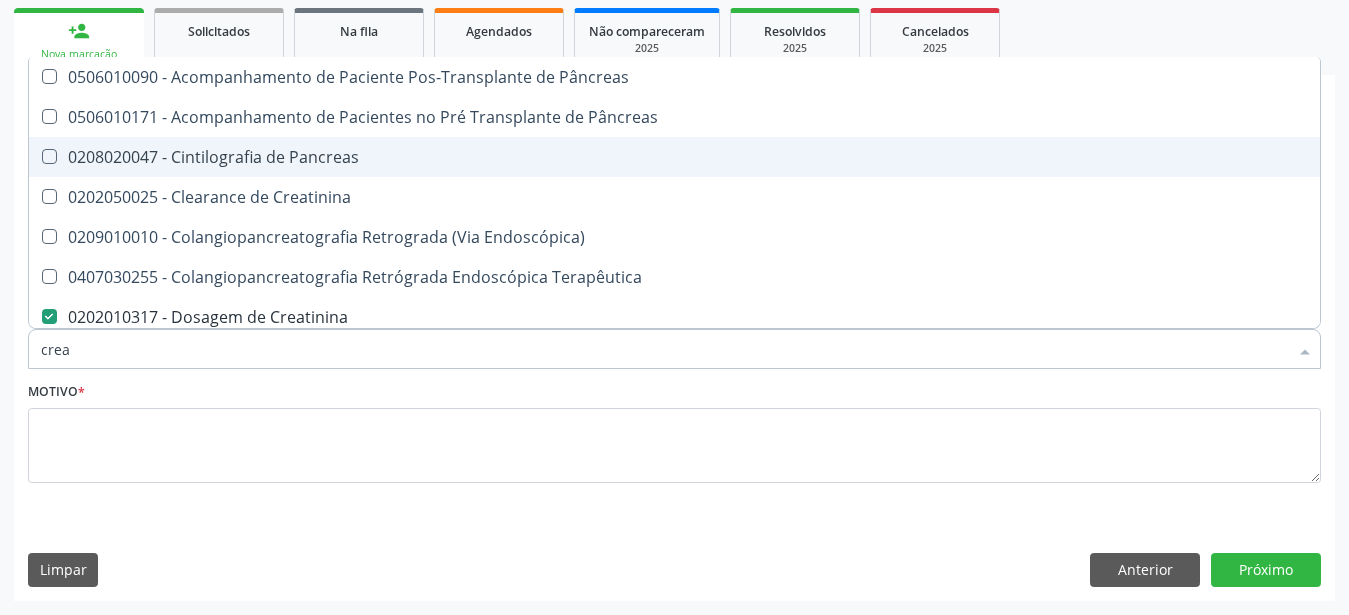 type on "cre" 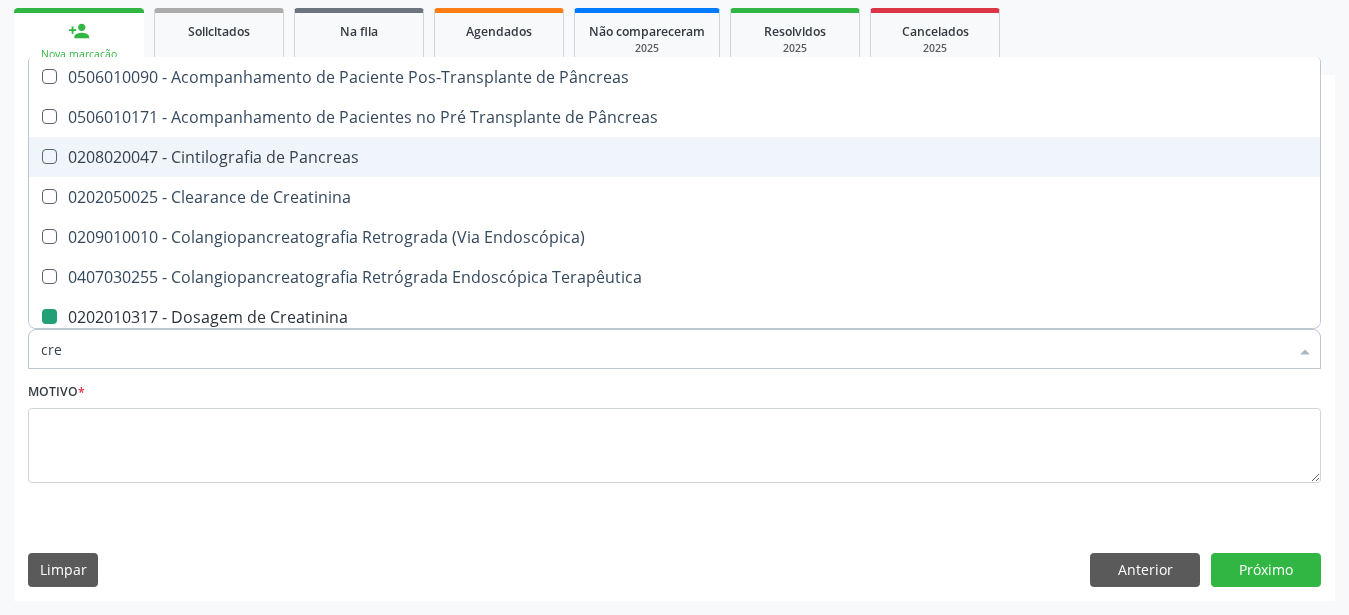 type on "cr" 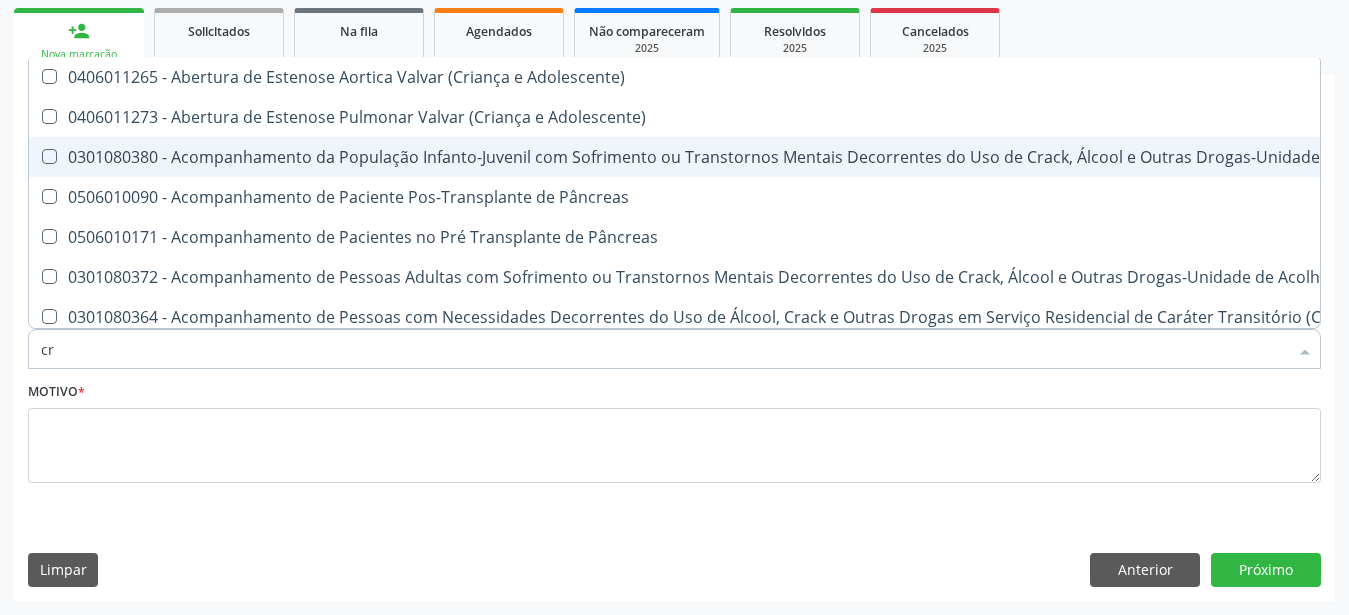 type on "c" 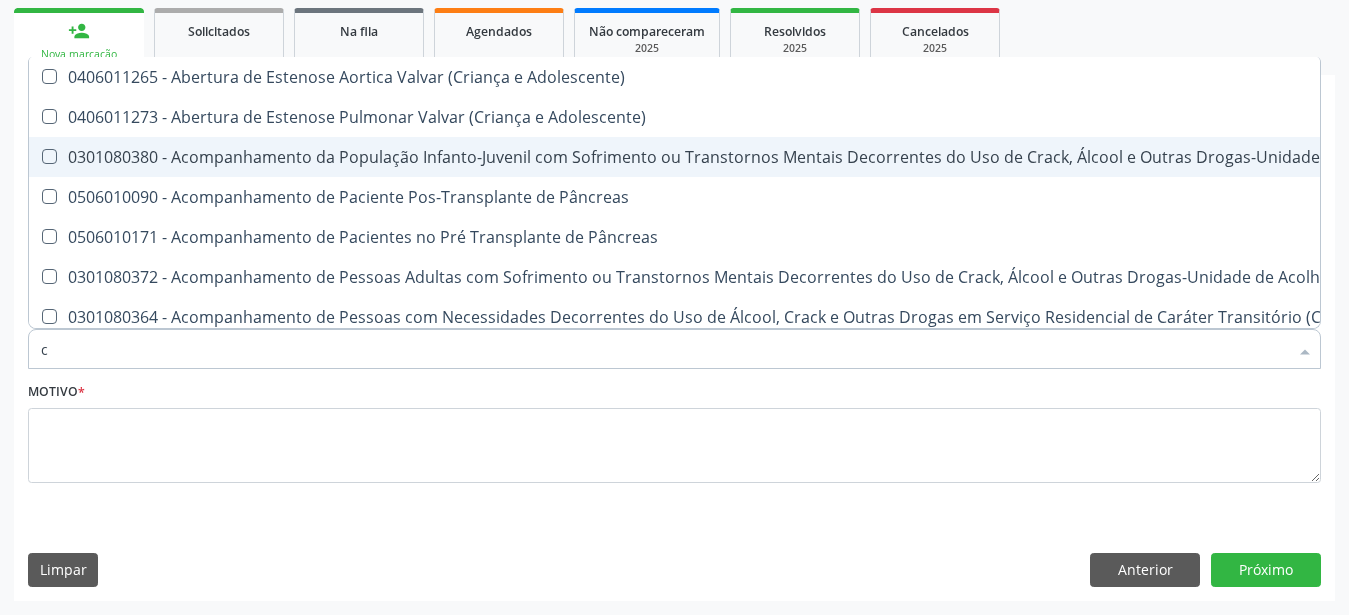 checkbox on "false" 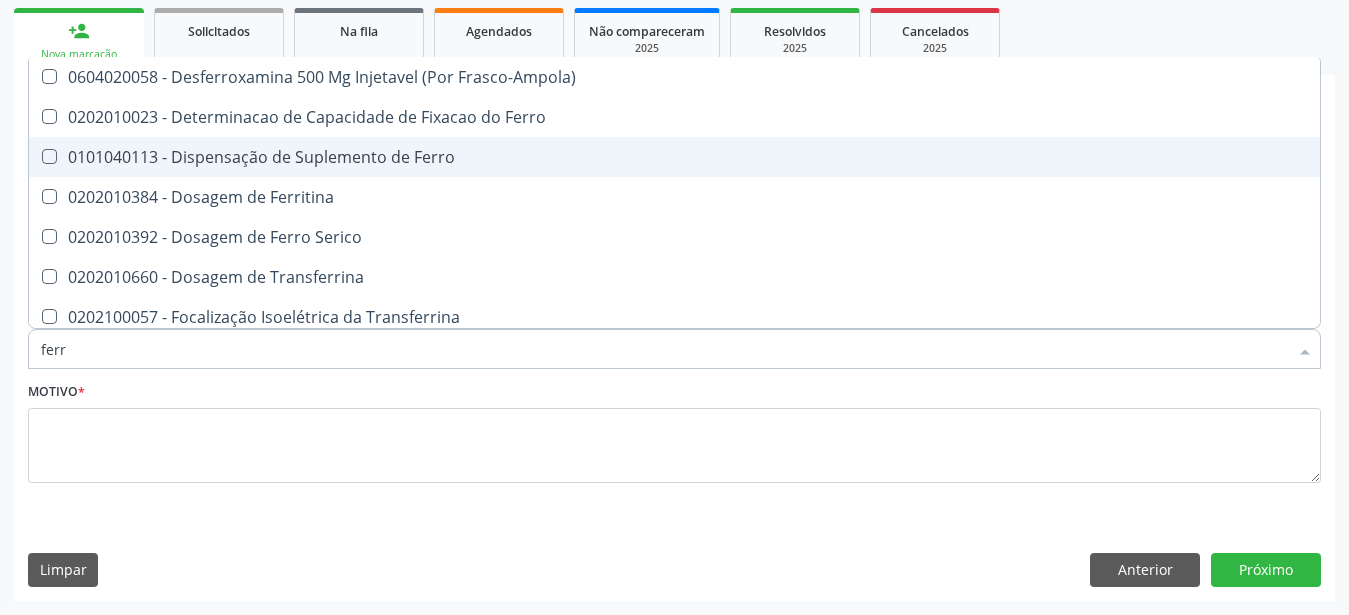 type on "ferro" 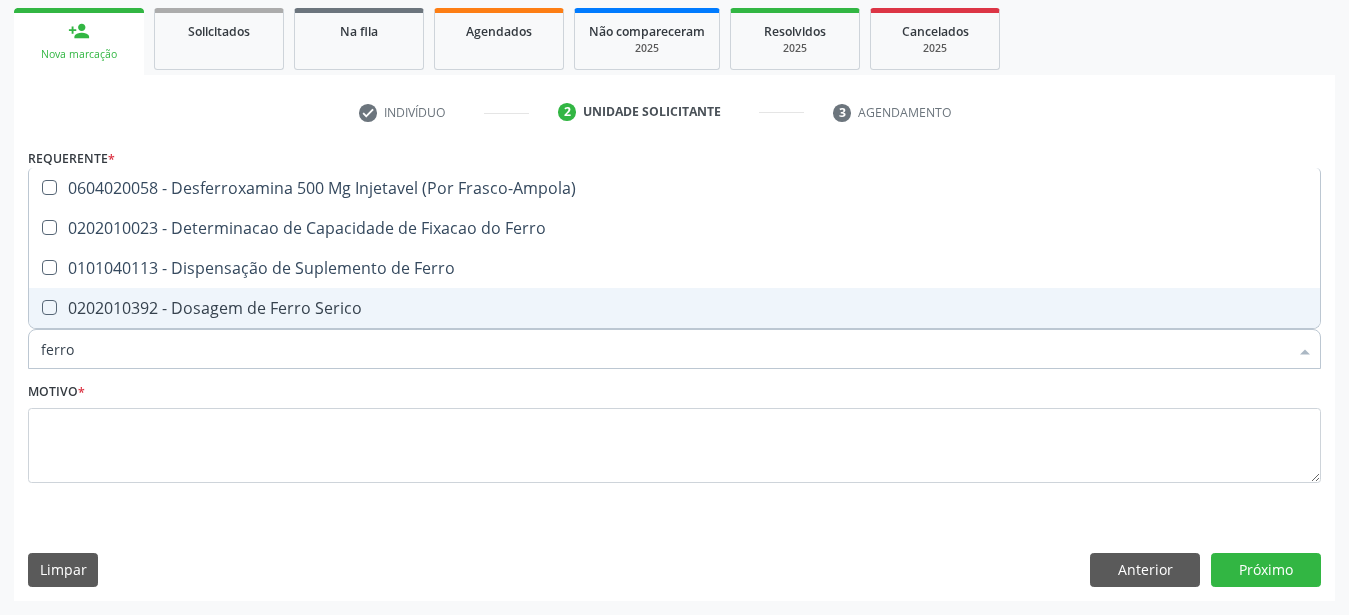 click on "0202010392 - Dosagem de Ferro Serico" at bounding box center [674, 308] 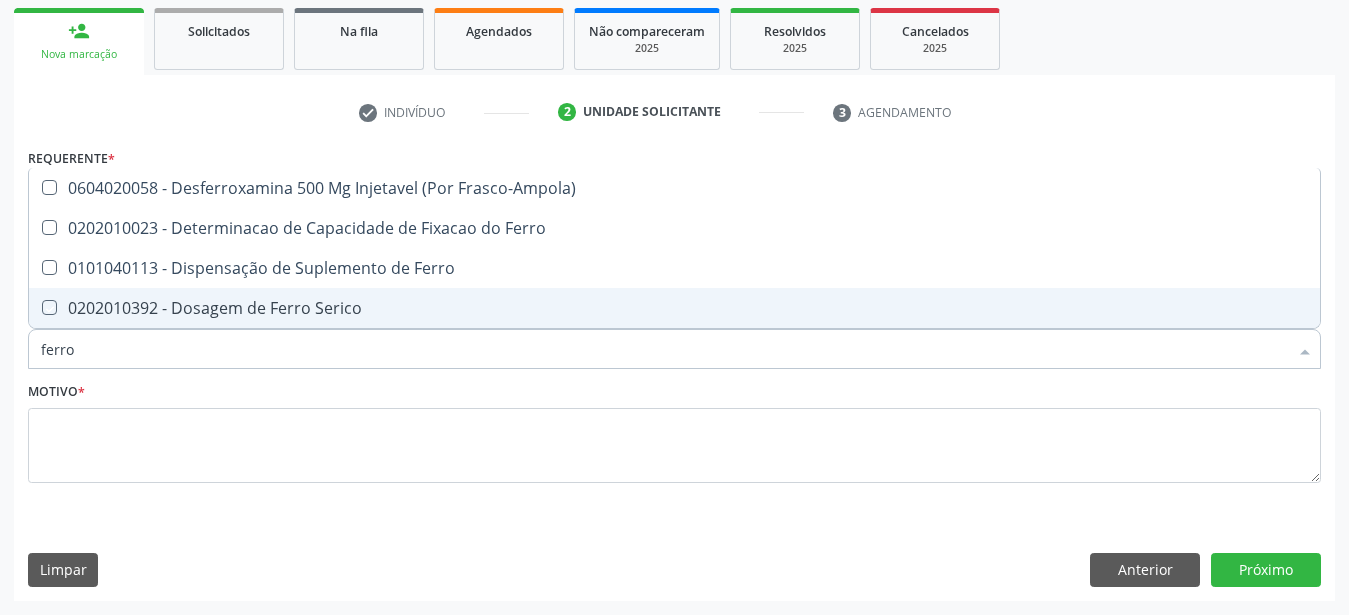 checkbox on "true" 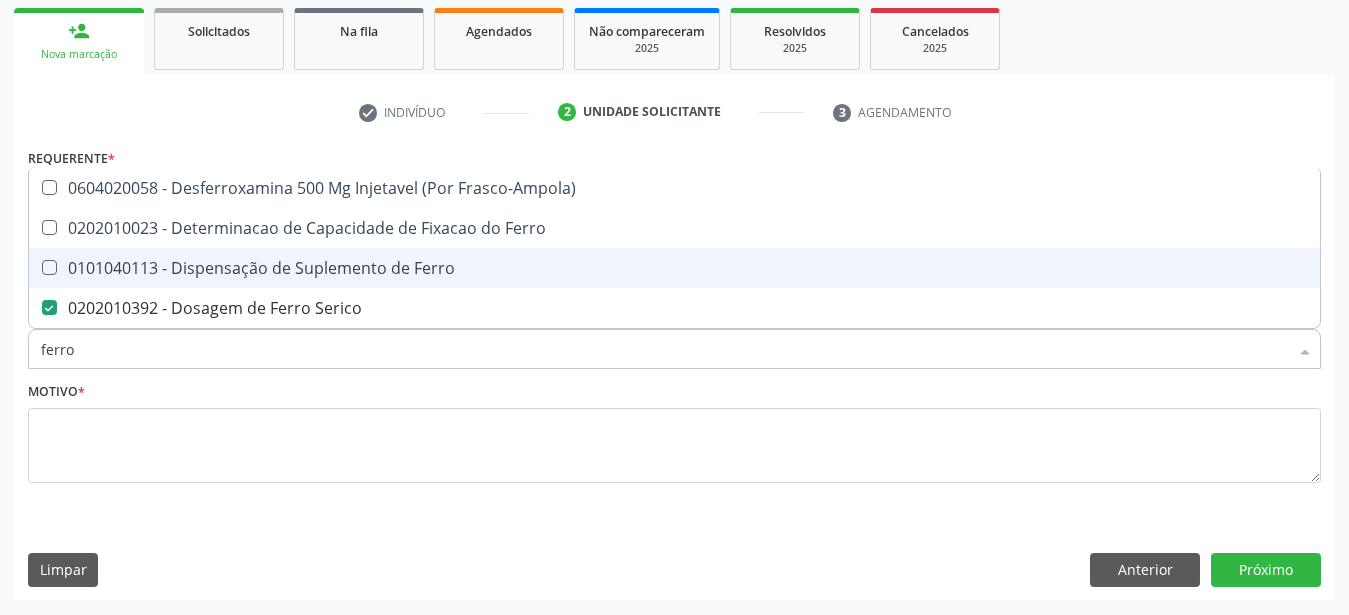 type on "ferr" 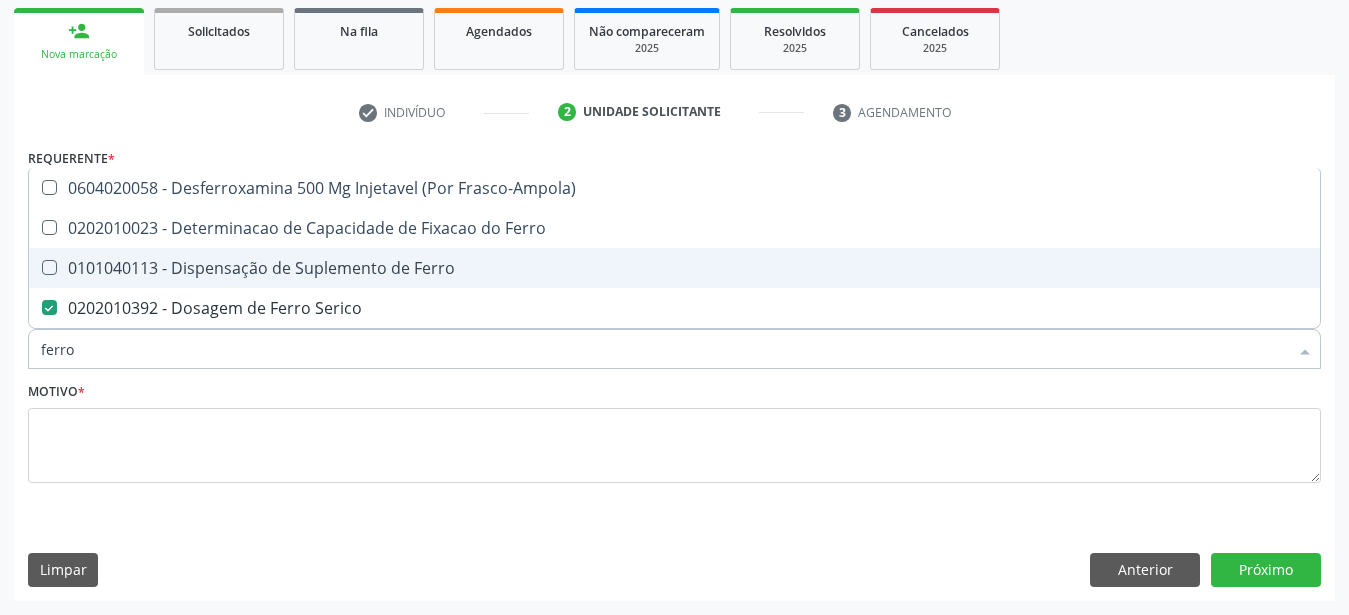 checkbox on "false" 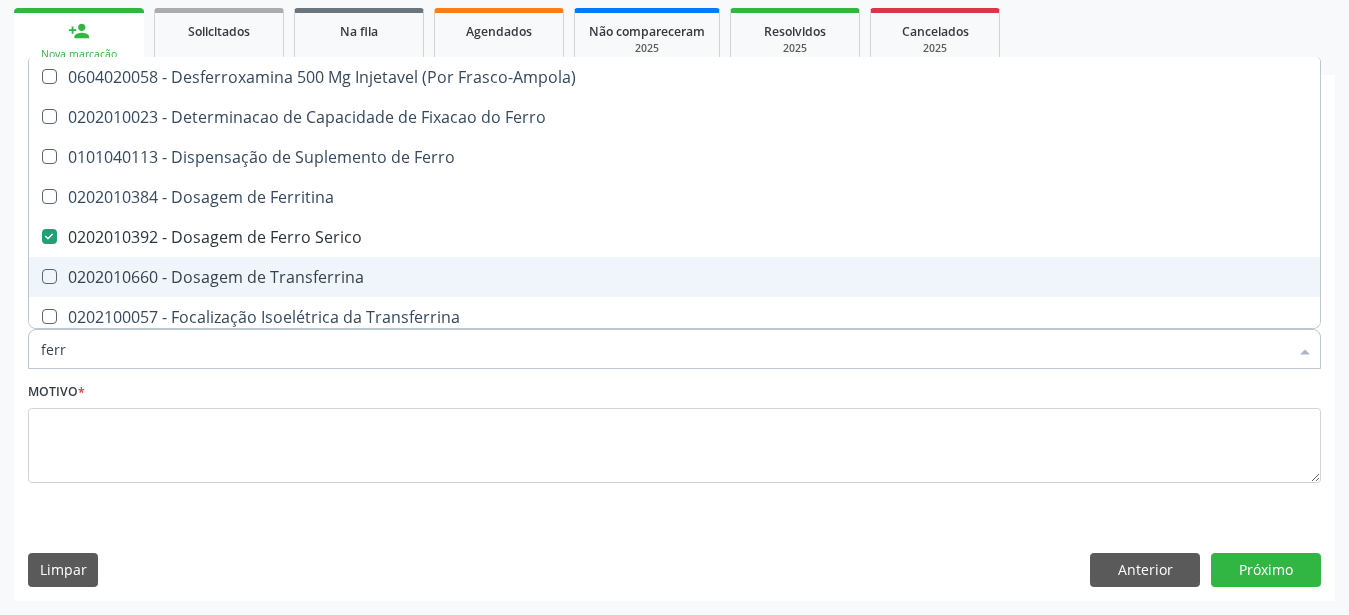 type on "fer" 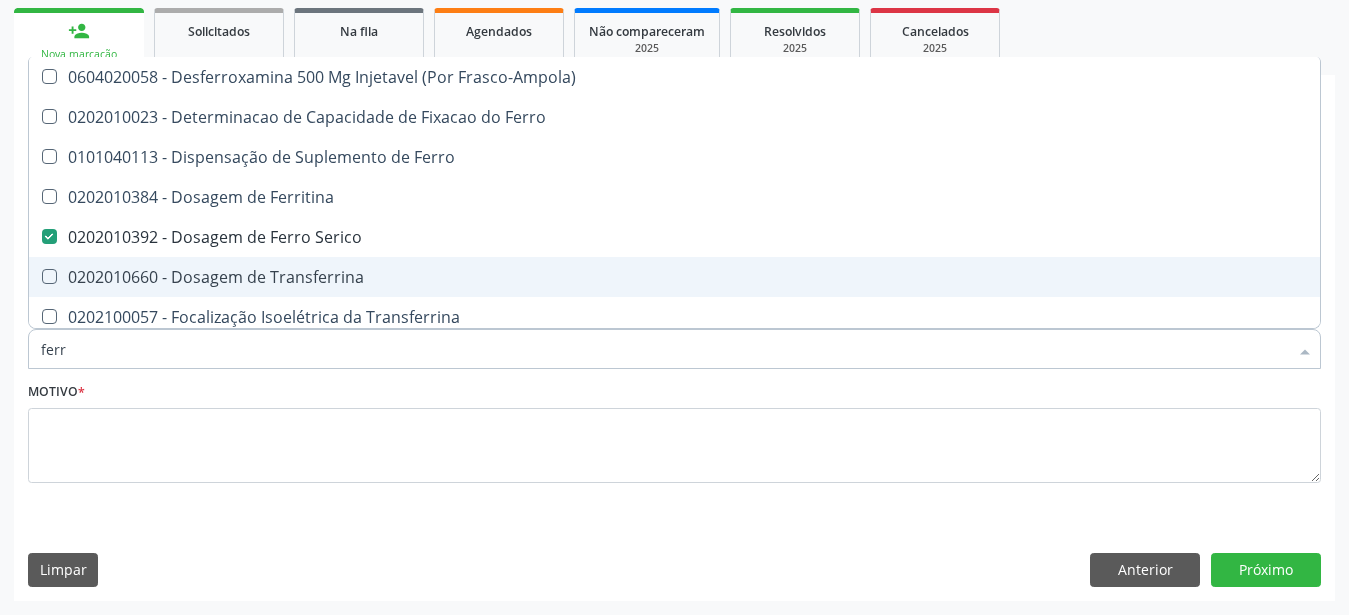 checkbox on "false" 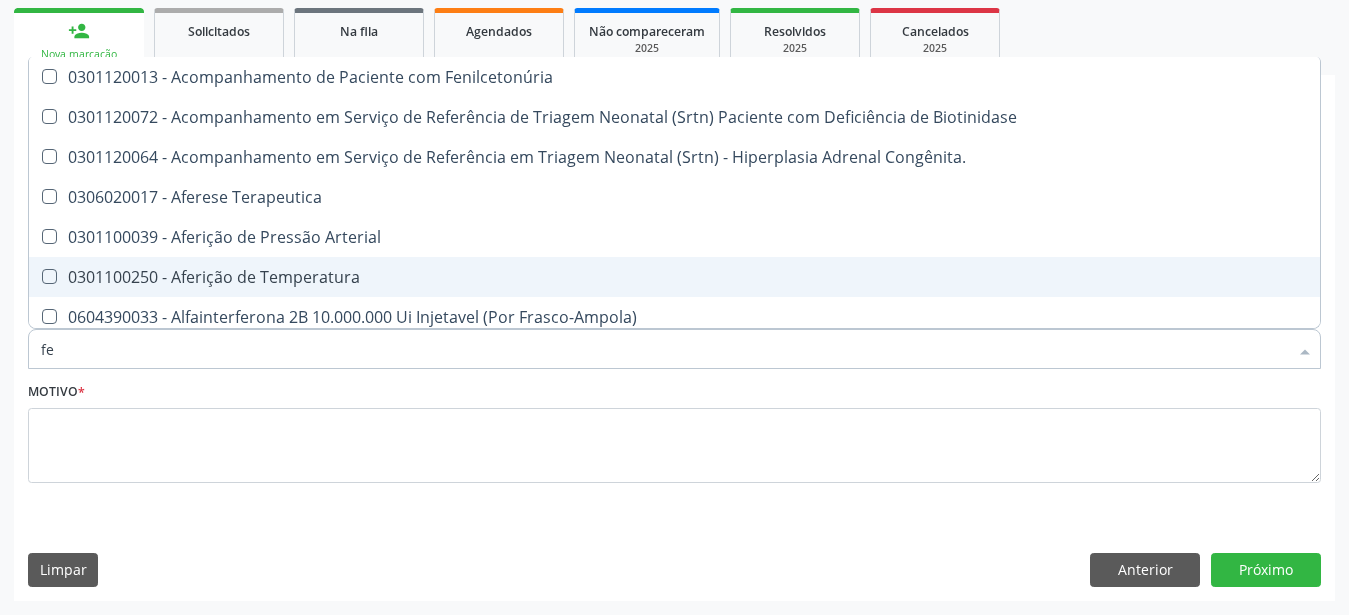 type on "f" 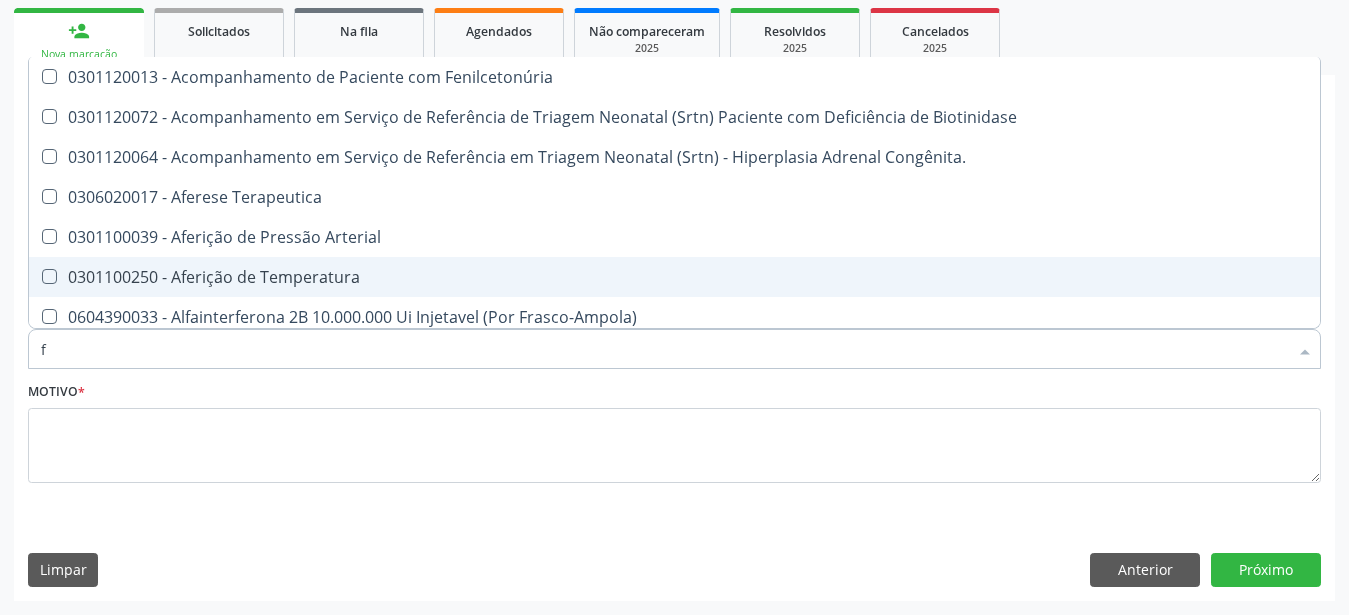 type 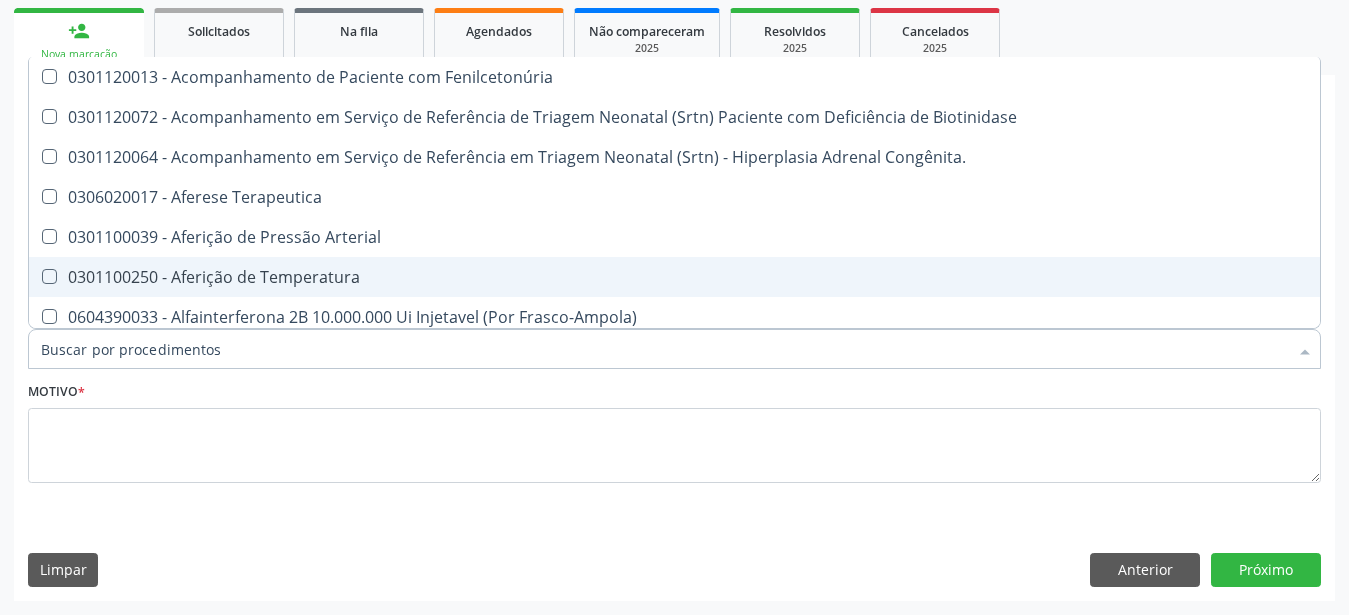 checkbox on "false" 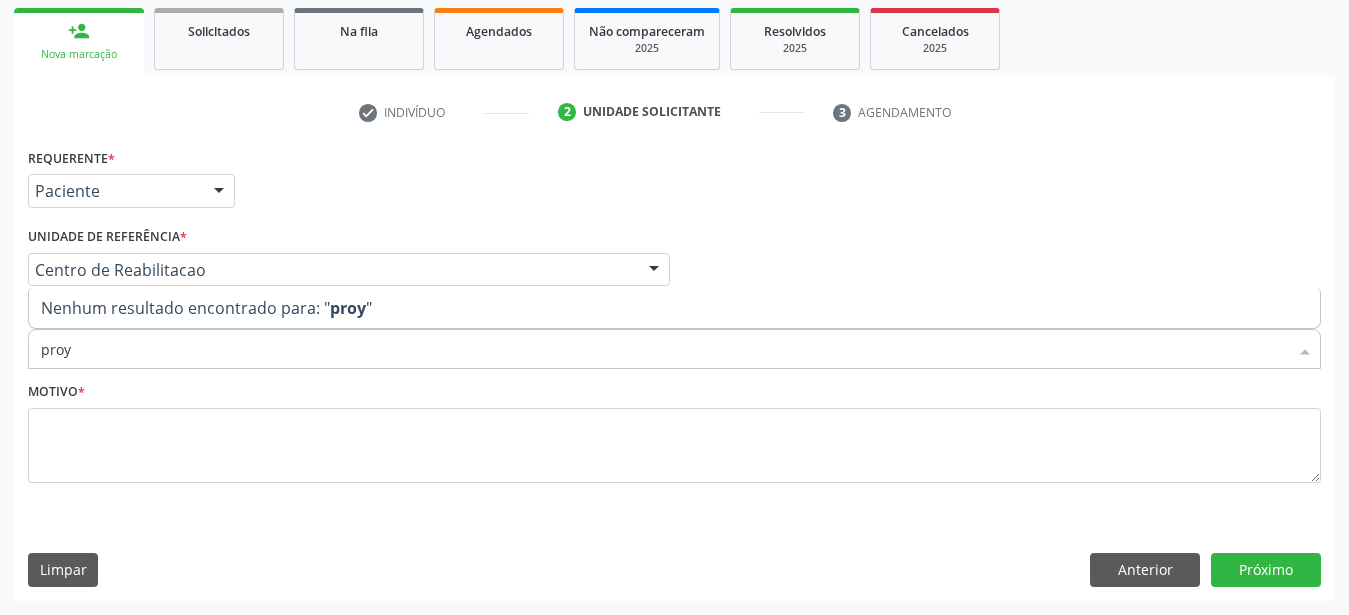 click on "proy" at bounding box center [664, 349] 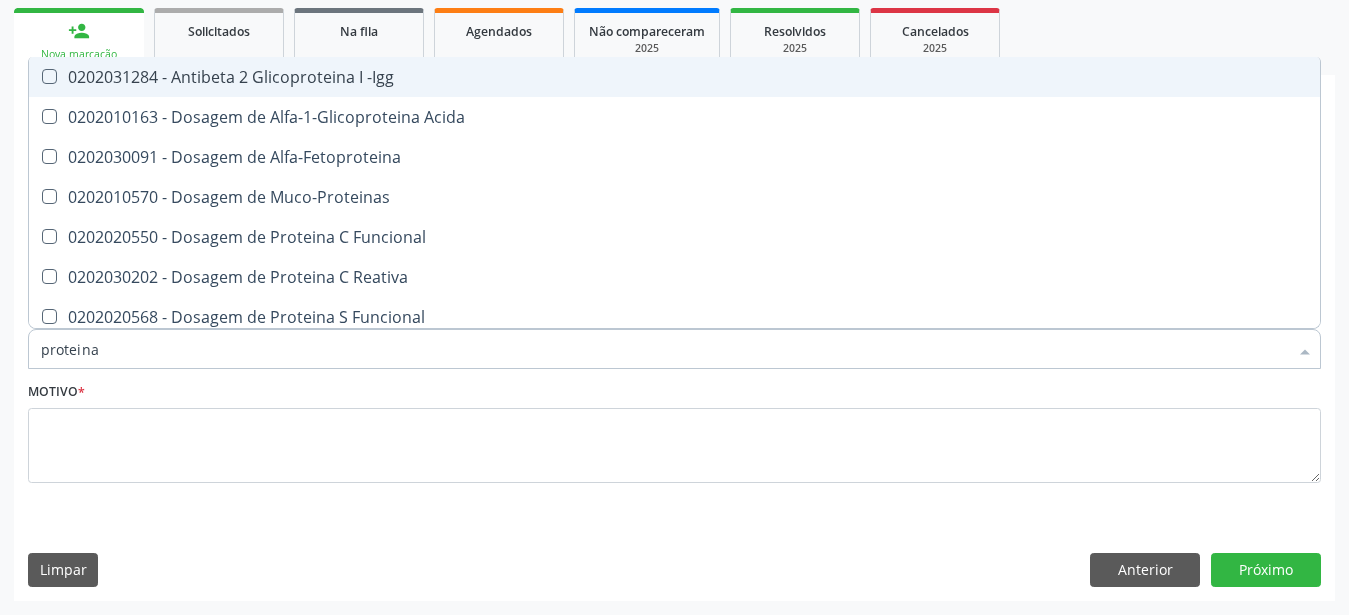 type on "proteina c" 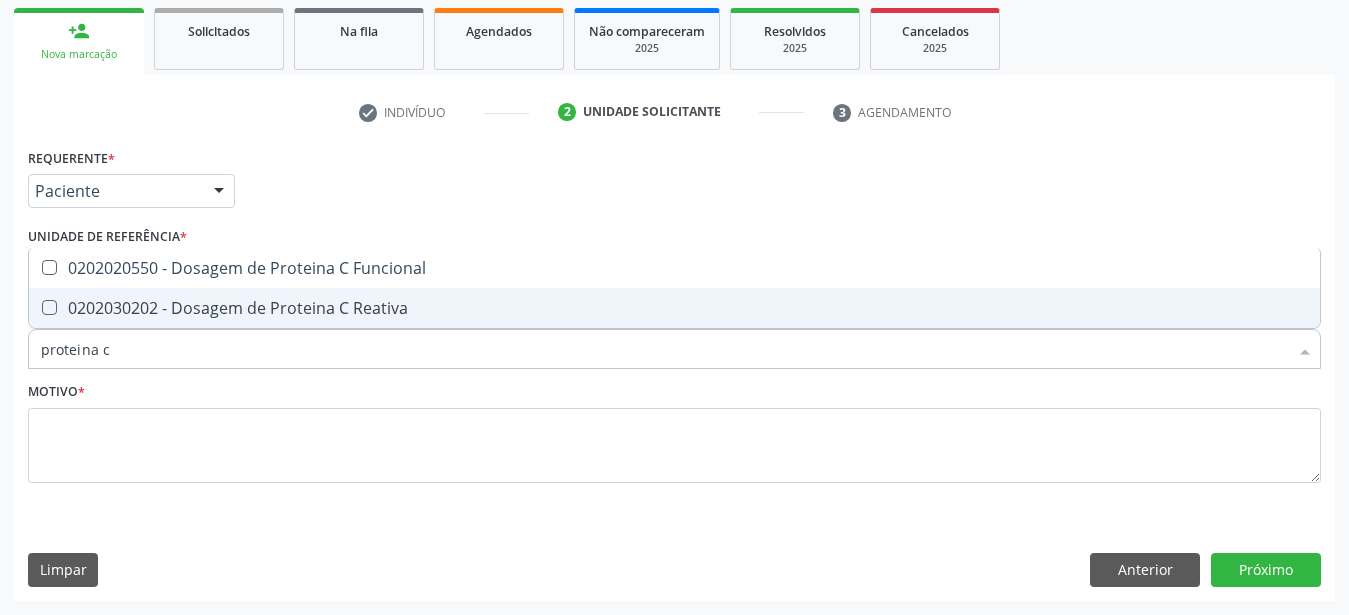 click on "0202030202 - Dosagem de Proteina C Reativa" at bounding box center [674, 308] 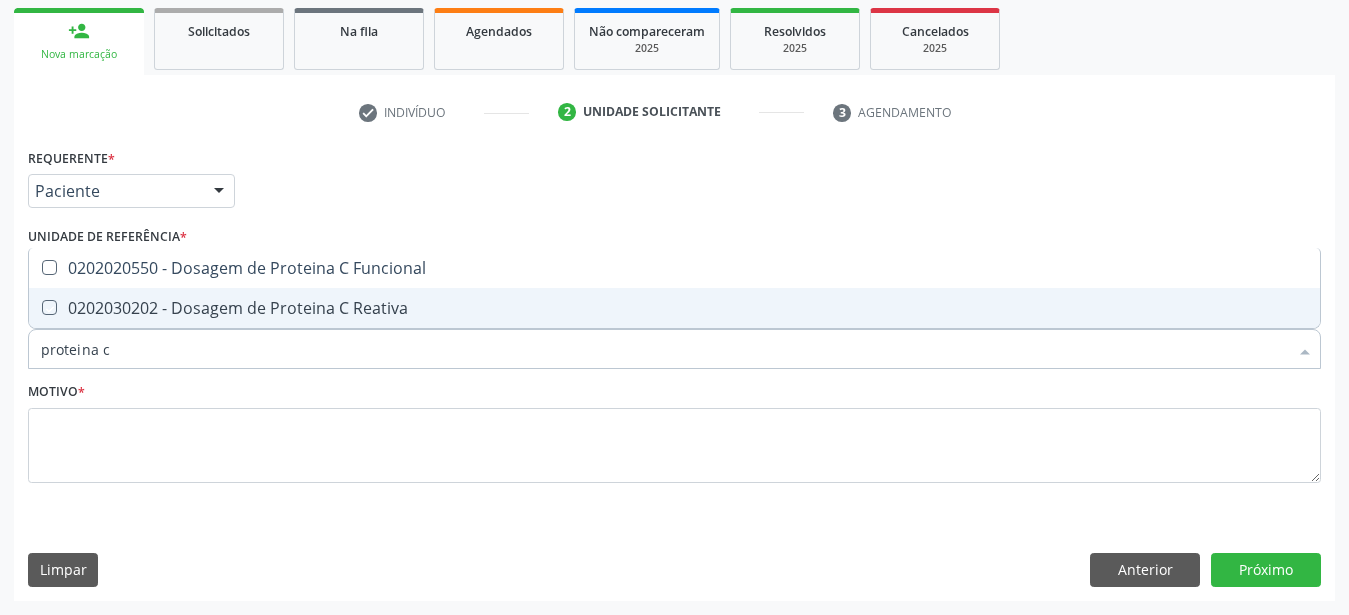 checkbox on "true" 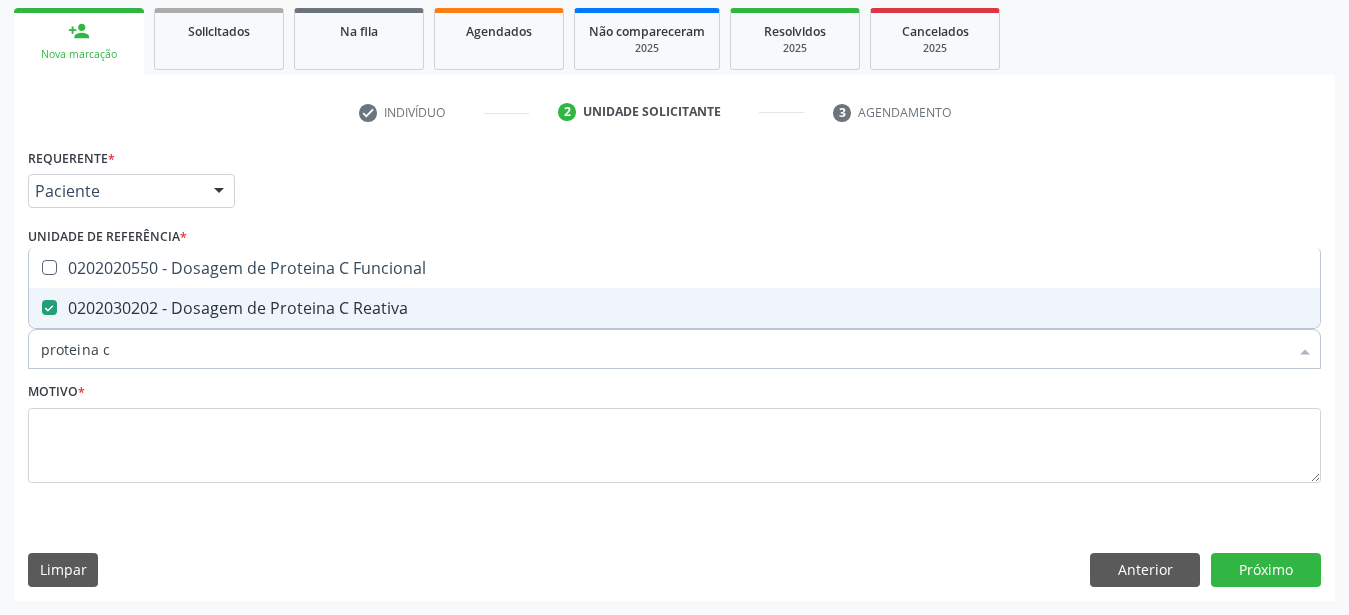 type on "proteina" 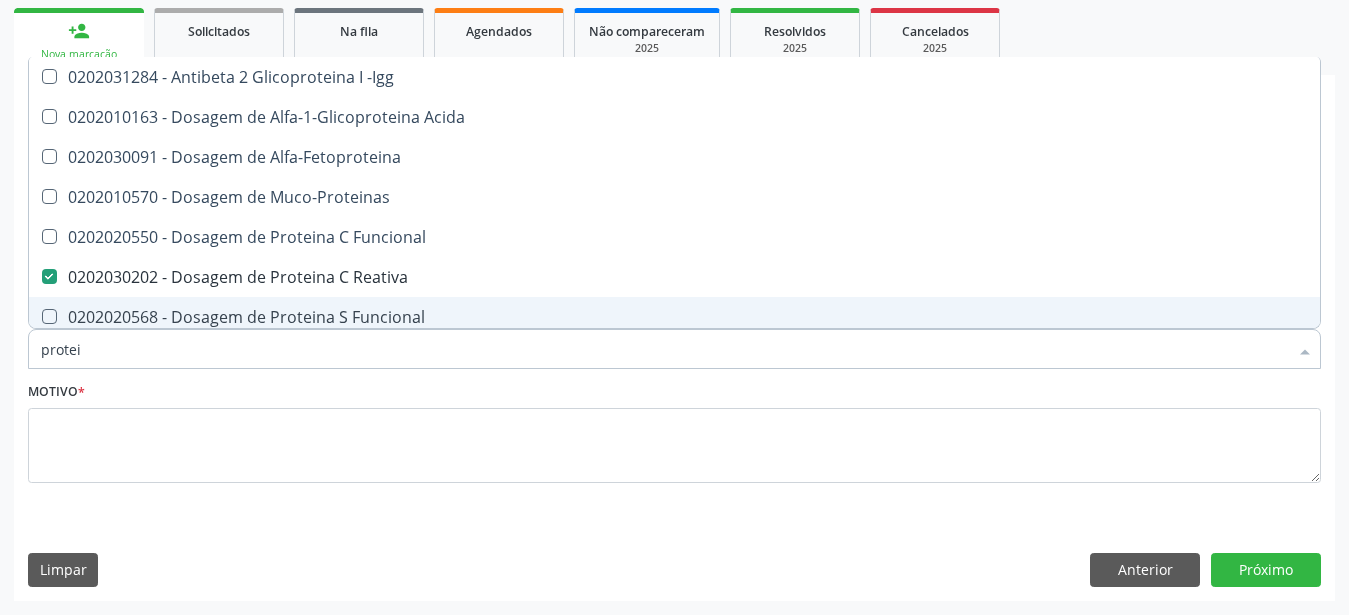 type on "prote" 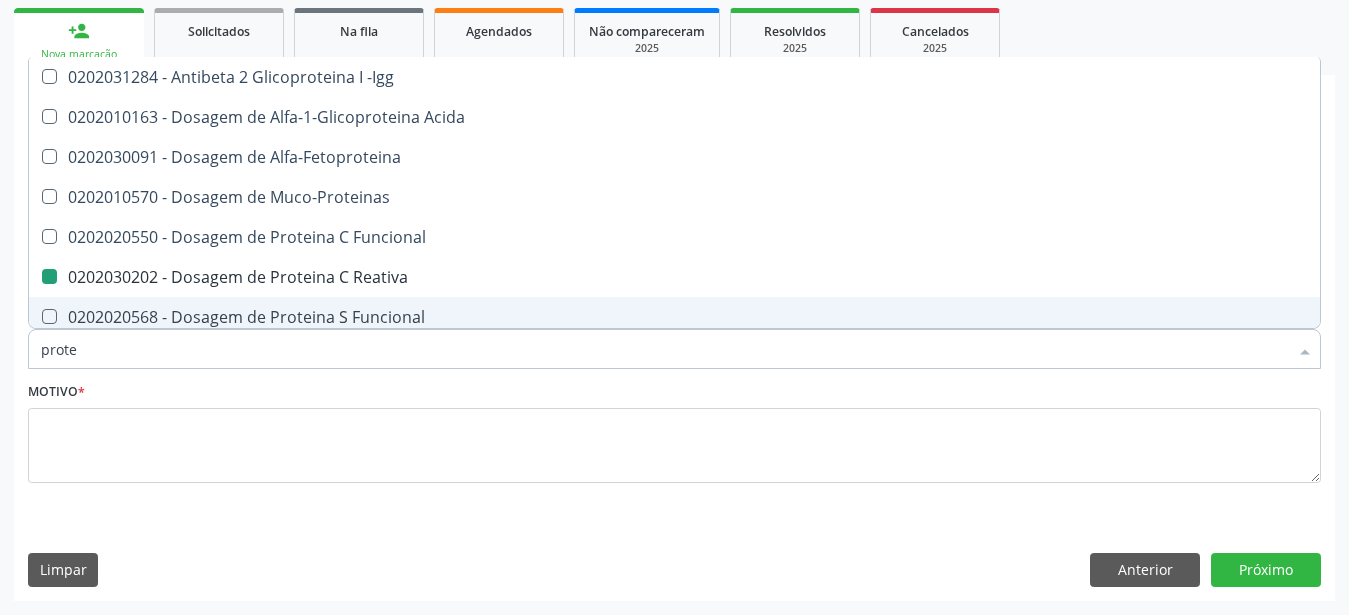 type on "prot" 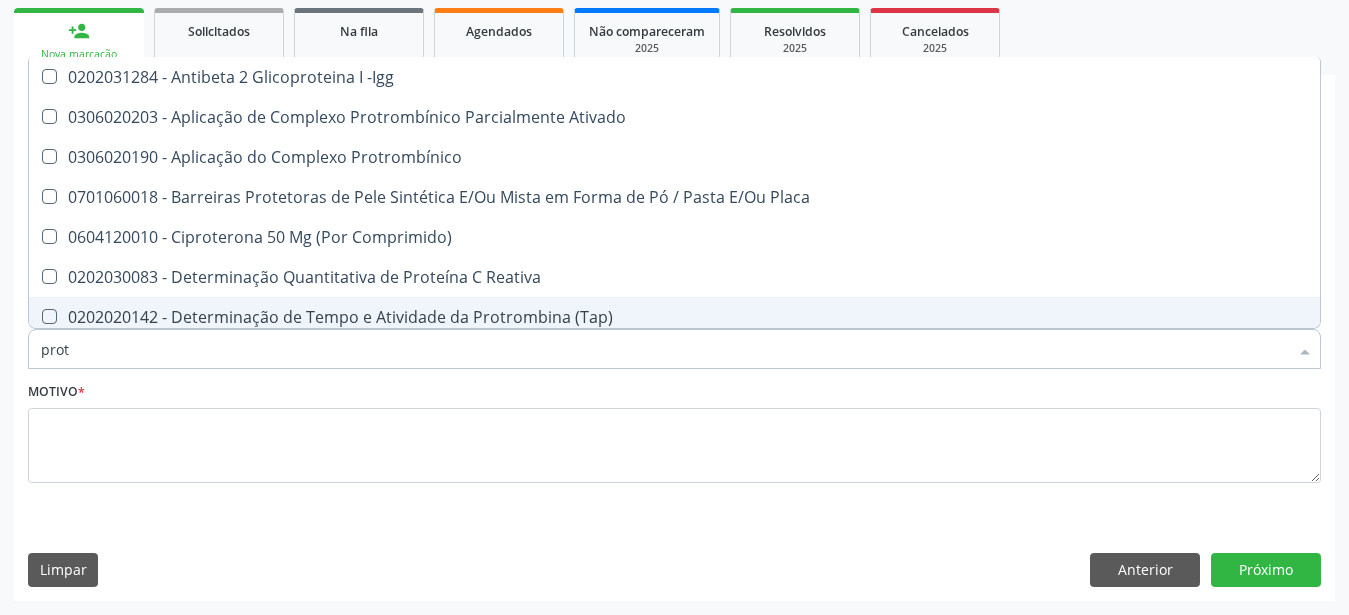 type on "pro" 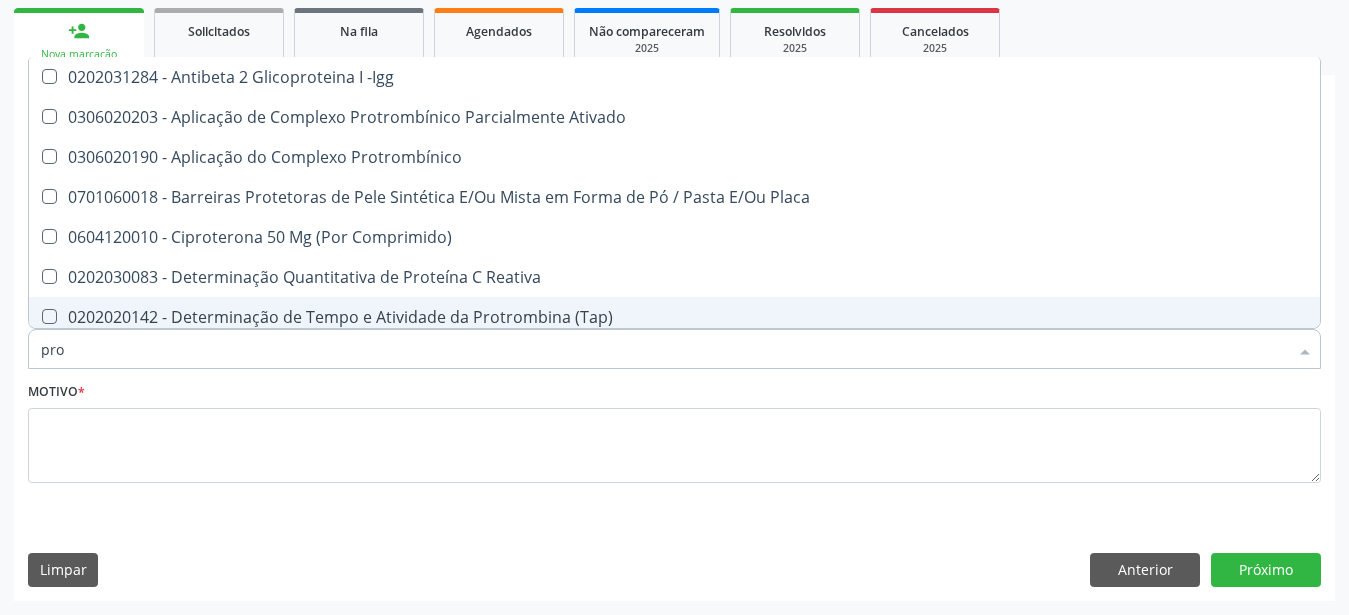 checkbox on "false" 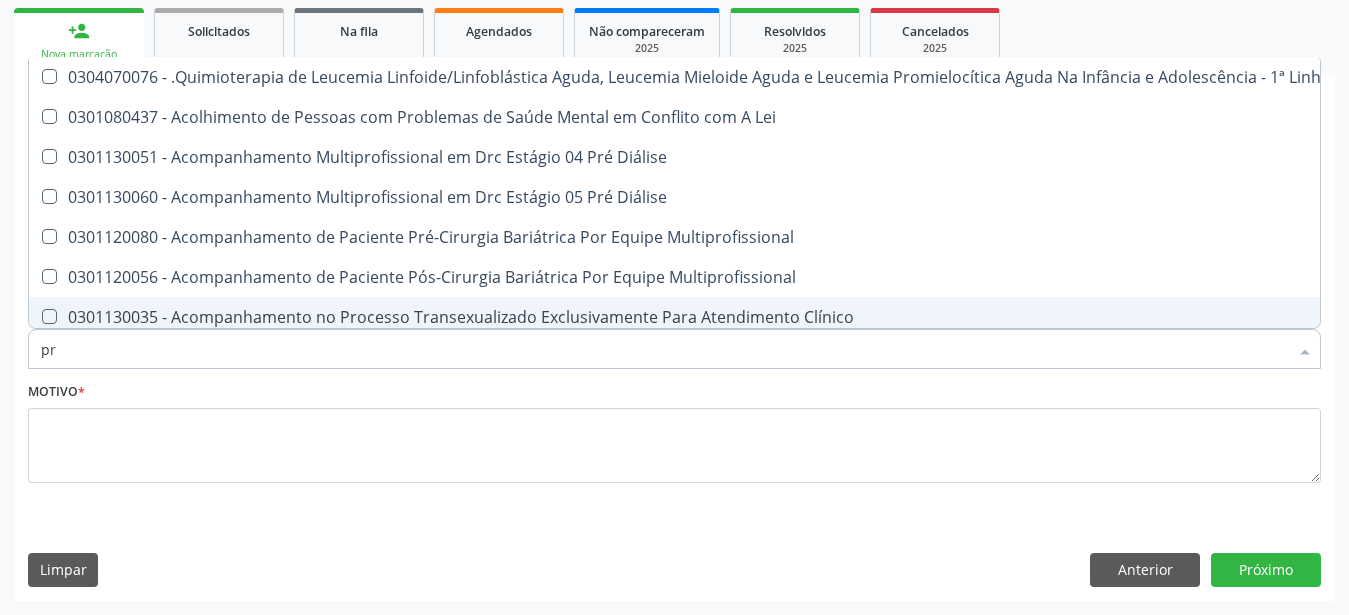 type on "p" 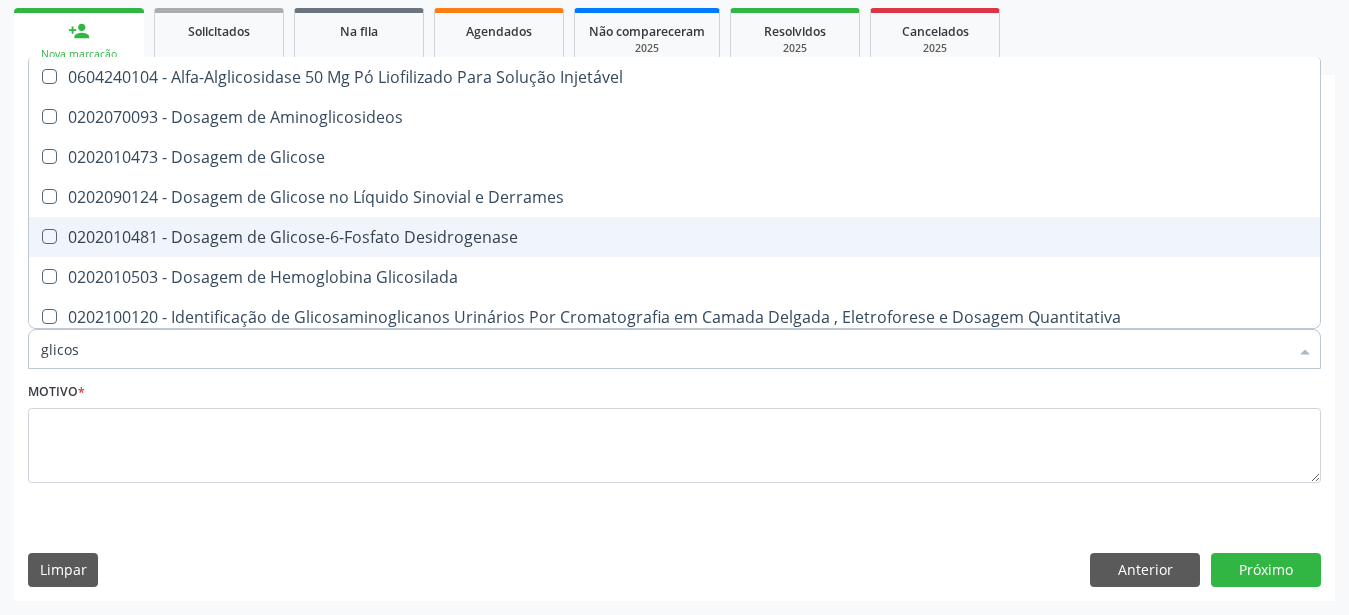 type on "glicose" 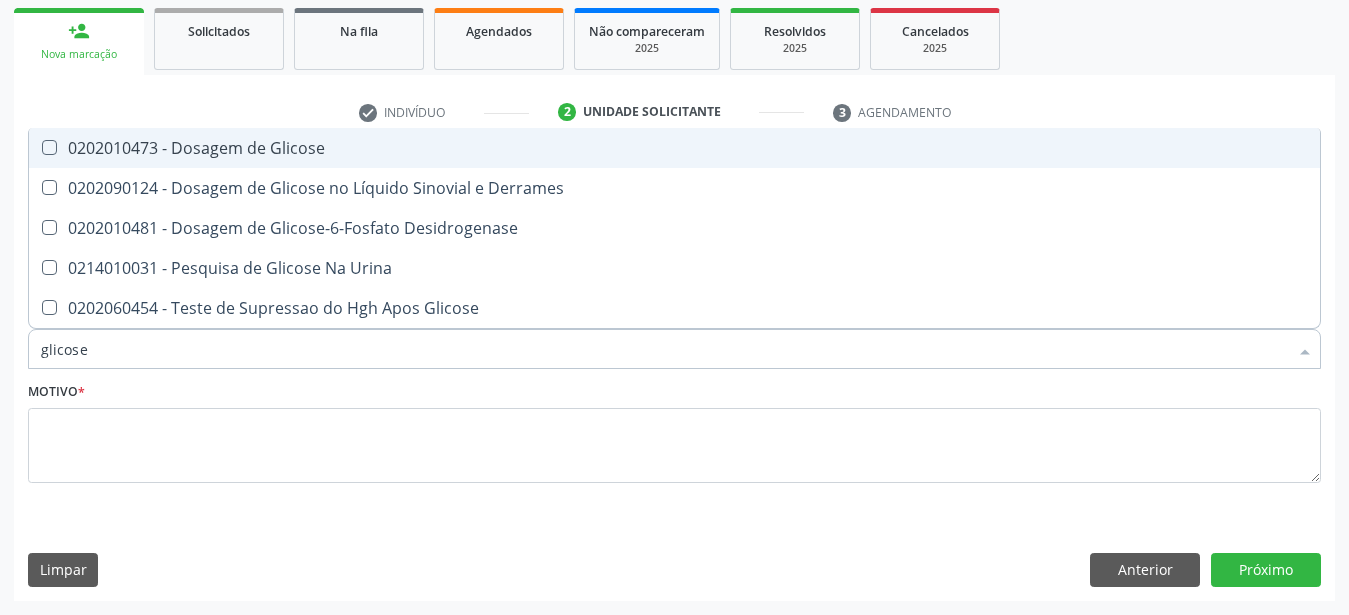 click on "0202010473 - Dosagem de Glicose" at bounding box center (674, 148) 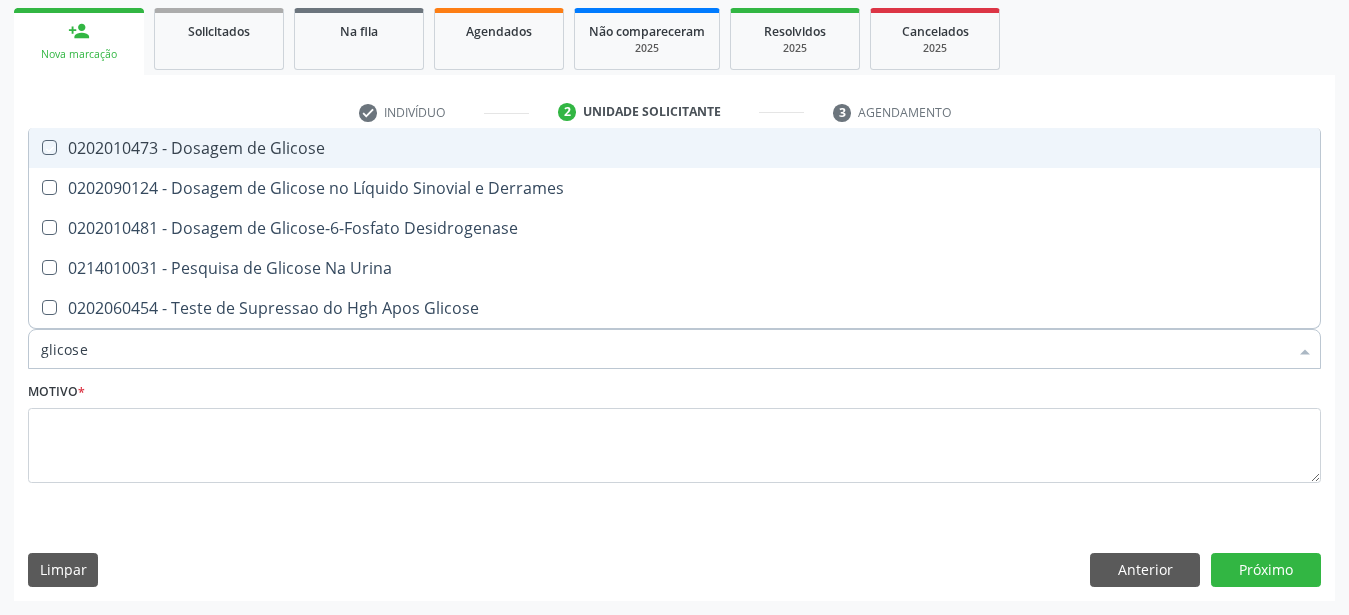checkbox on "true" 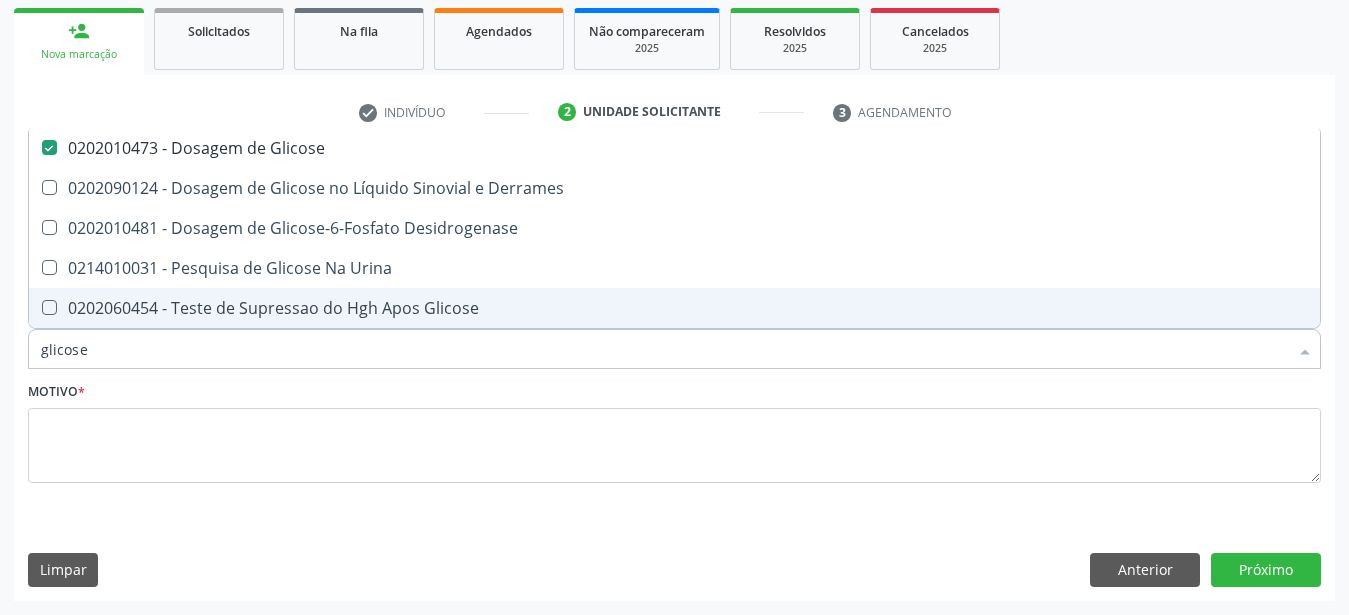 click on "glicose" at bounding box center (664, 349) 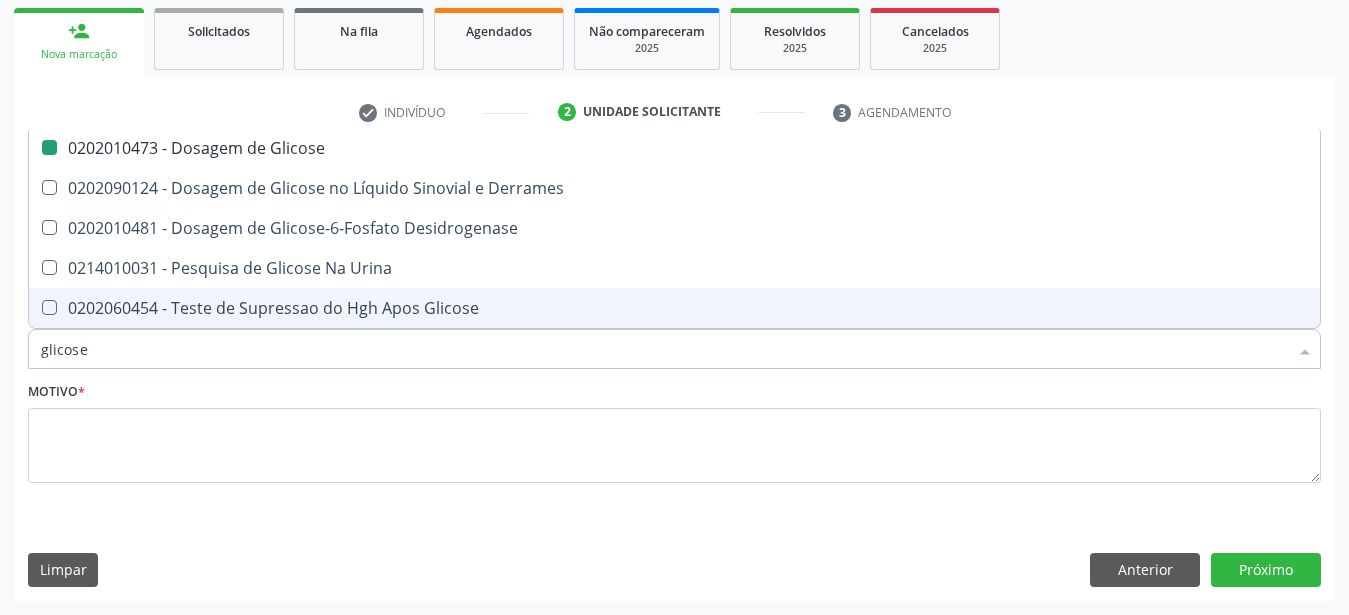 type on "glicos" 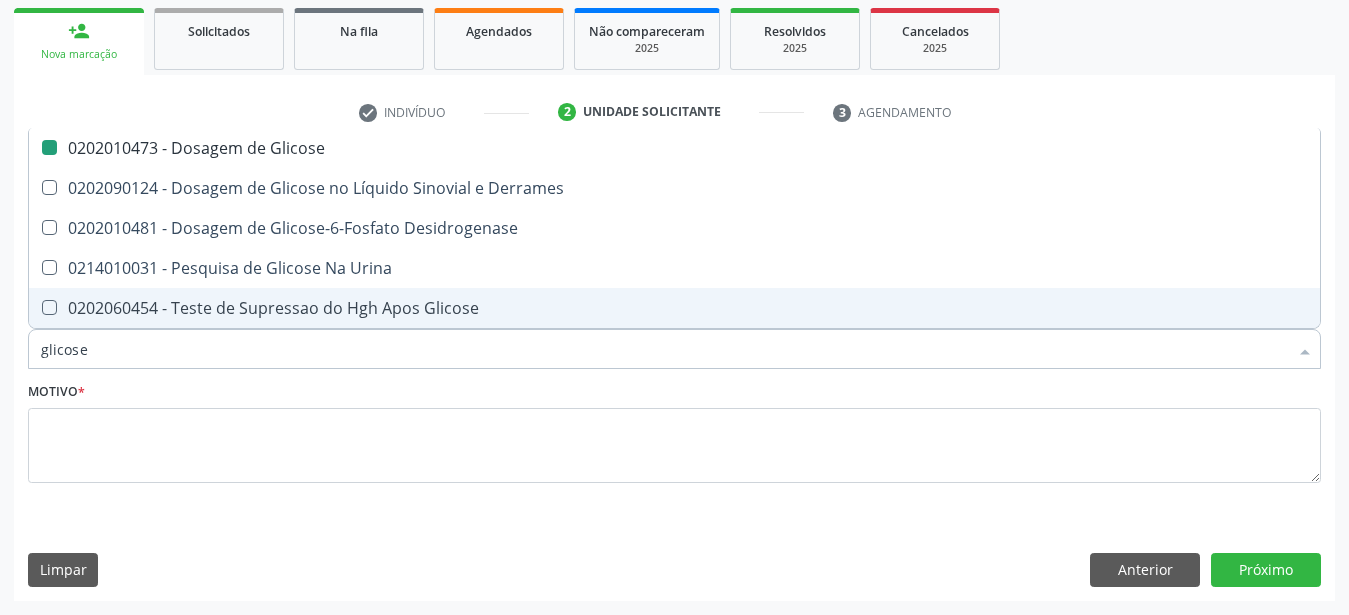 checkbox on "false" 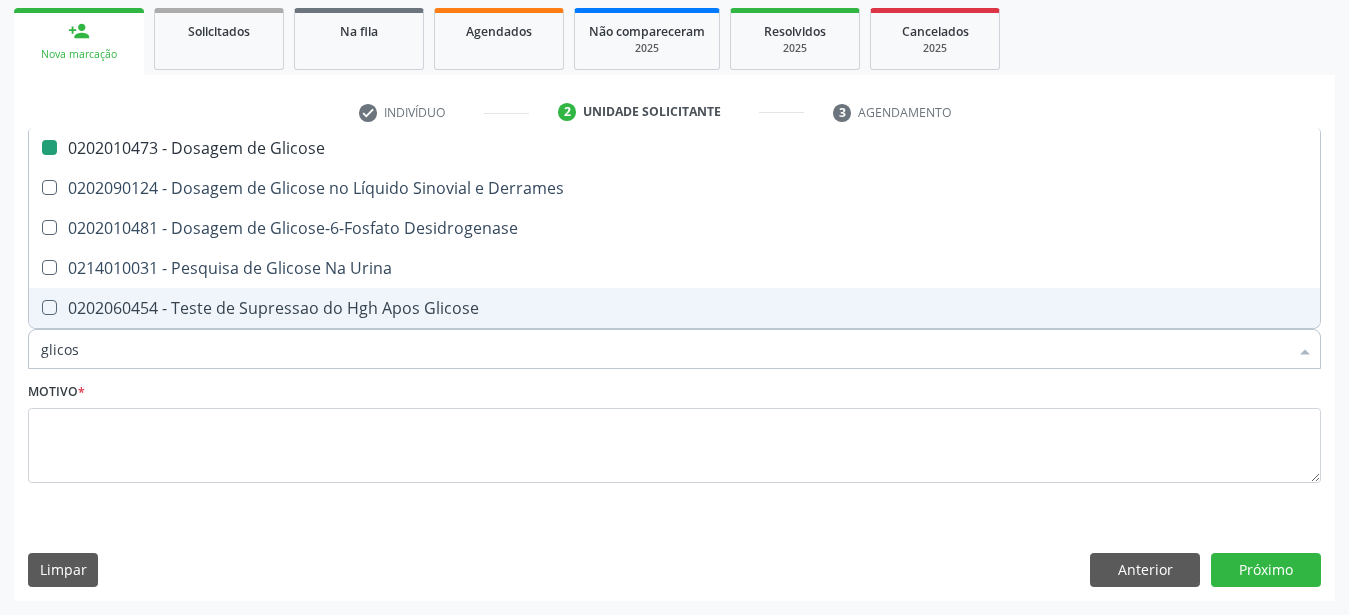 type on "glico" 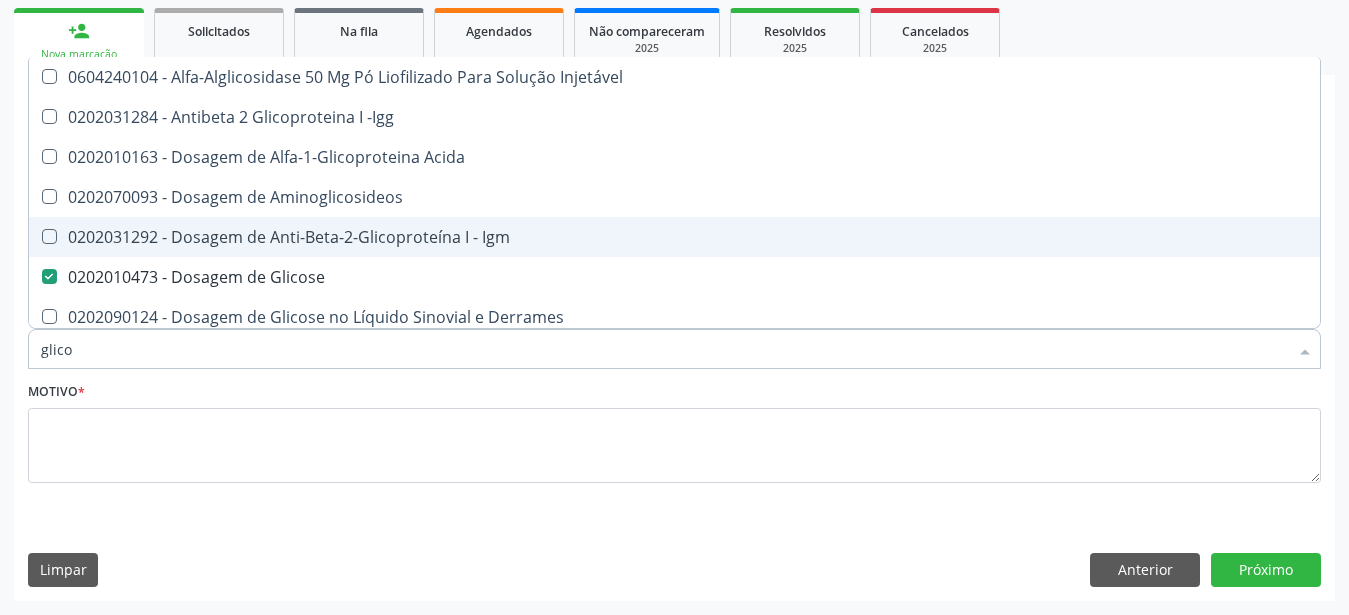 type on "glic" 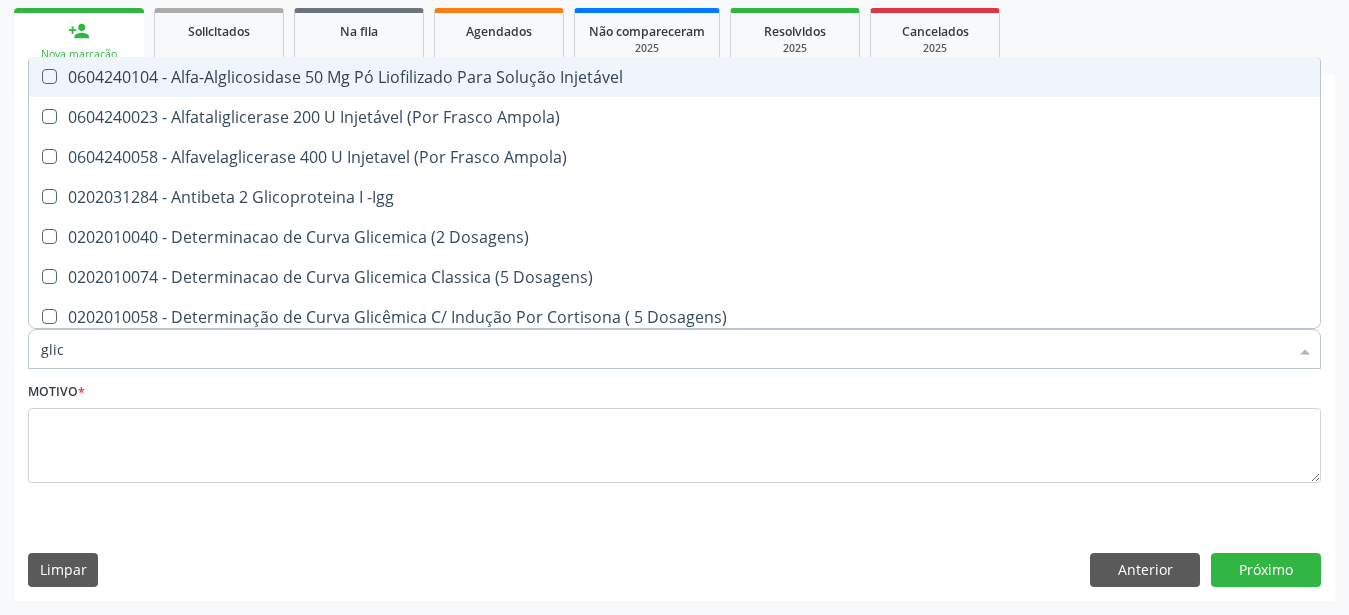 type on "glico" 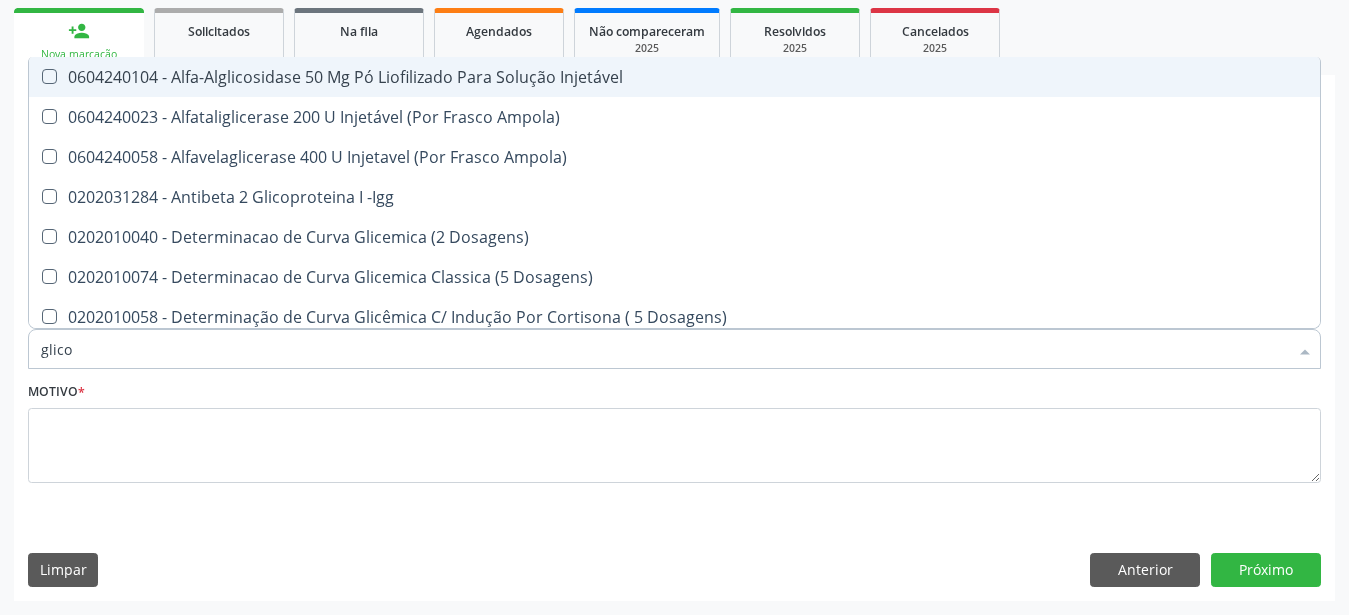 type on "glicos" 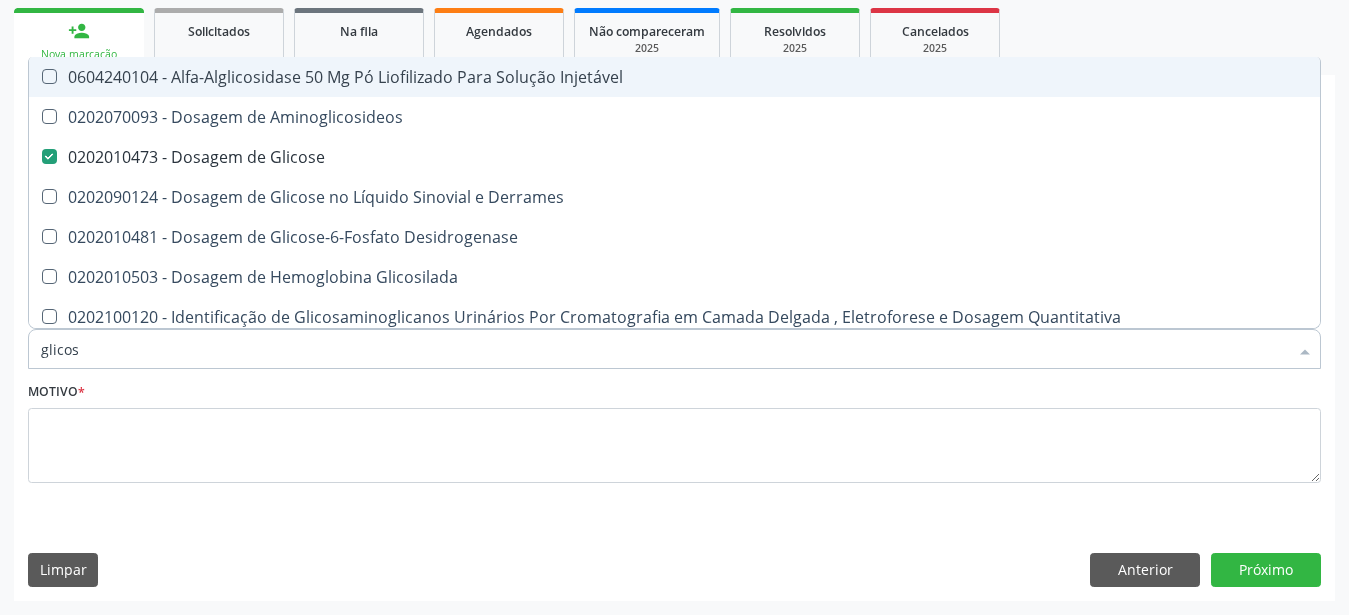type on "glicosi" 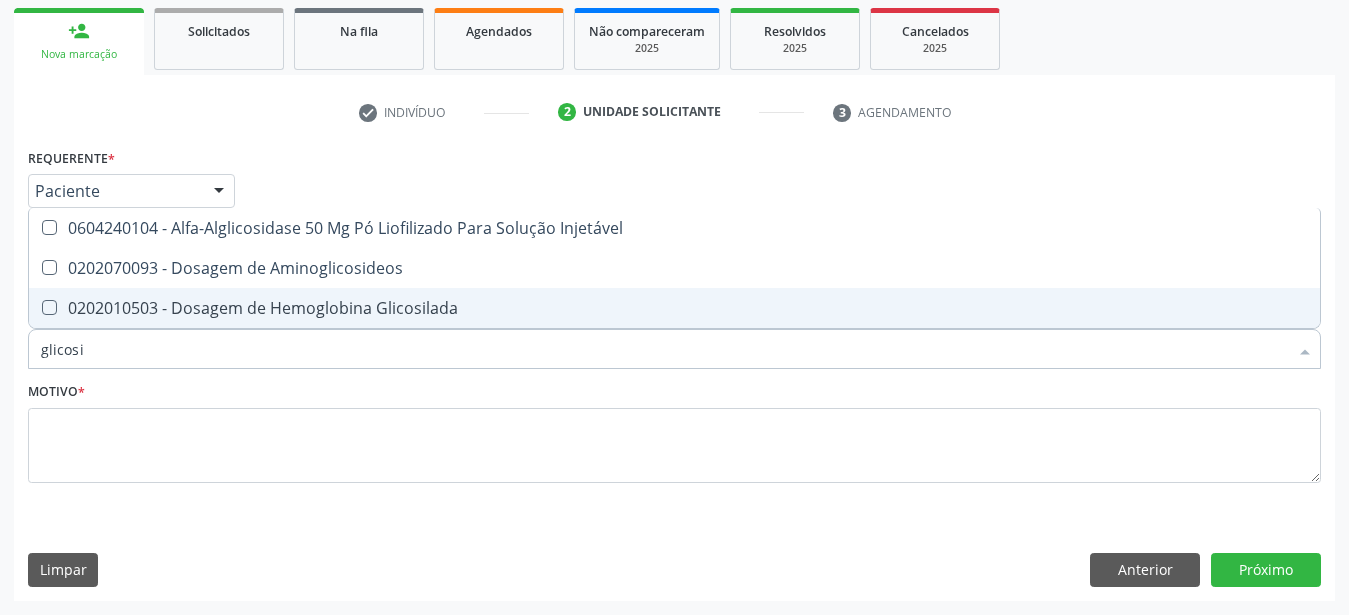 click on "0202010503 - Dosagem de Hemoglobina Glicosilada" at bounding box center [674, 308] 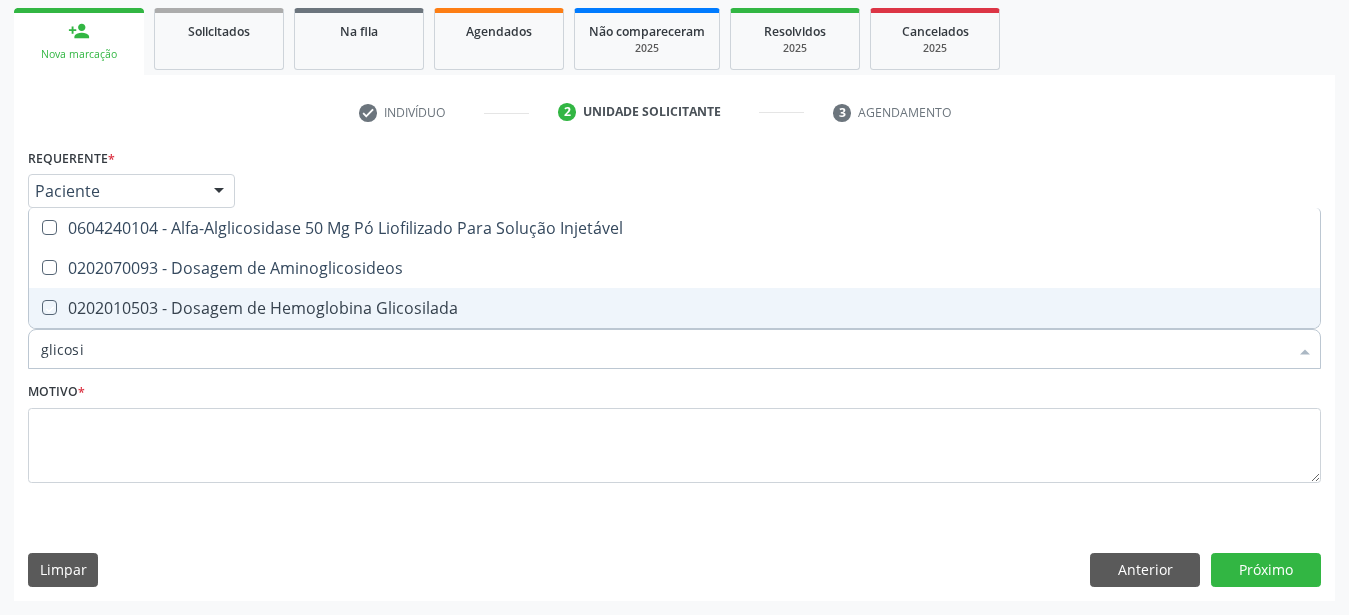 checkbox on "true" 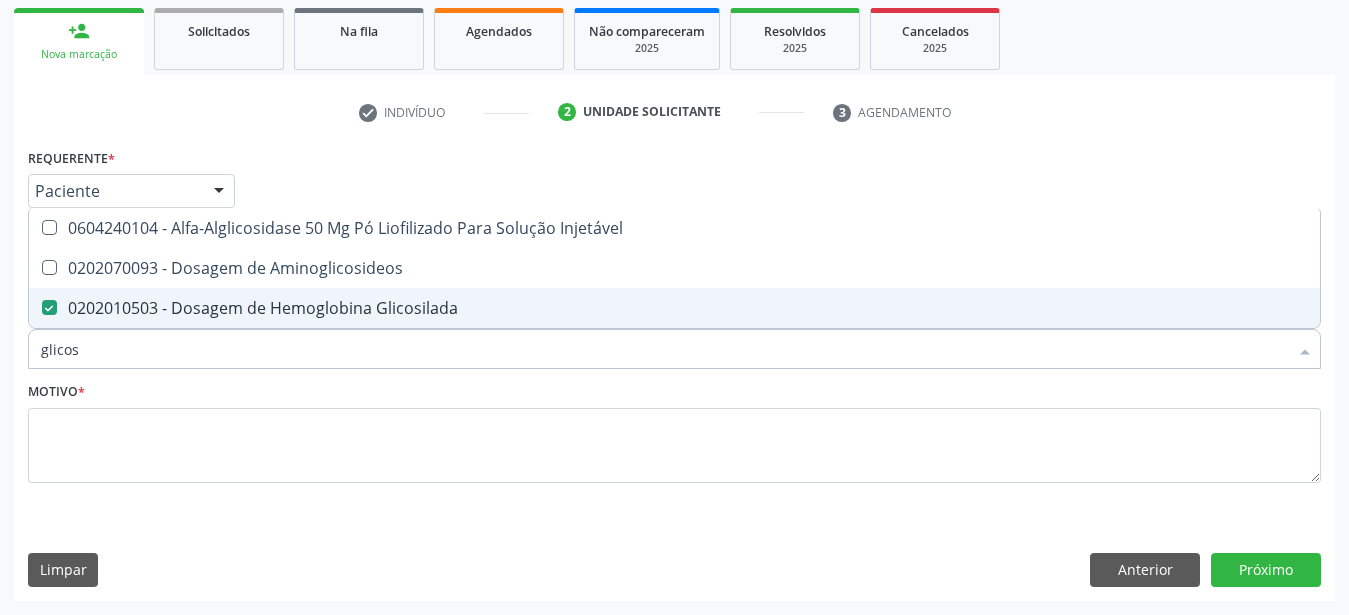 type on "glico" 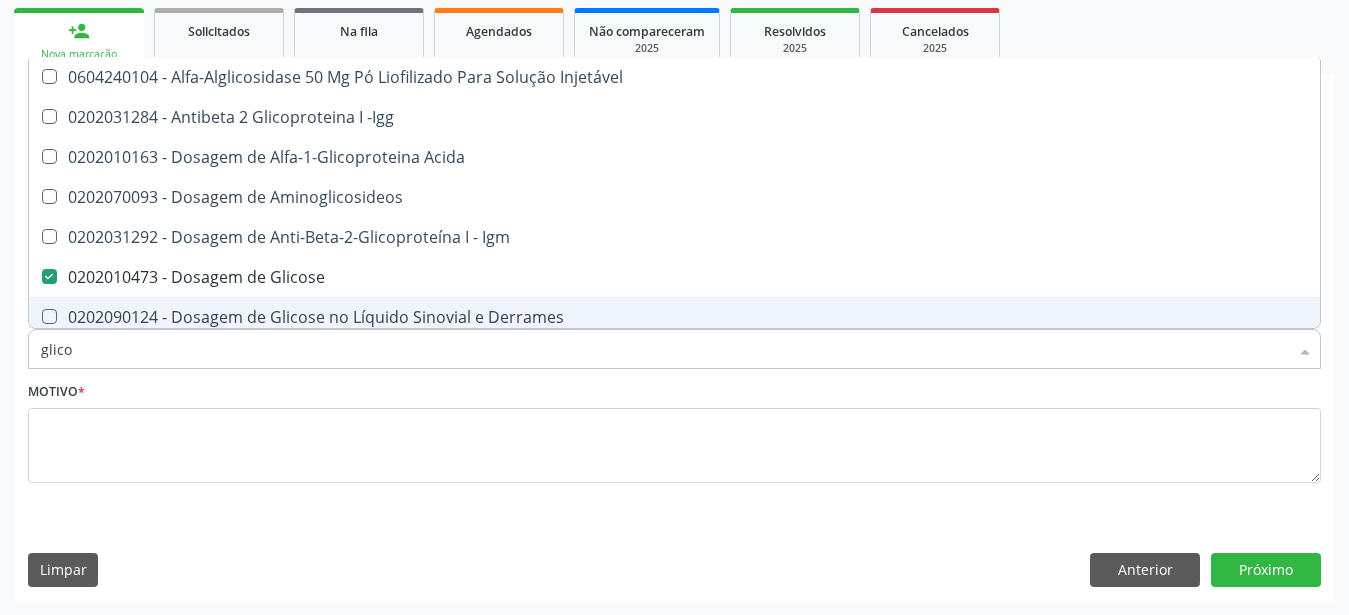 type on "glic" 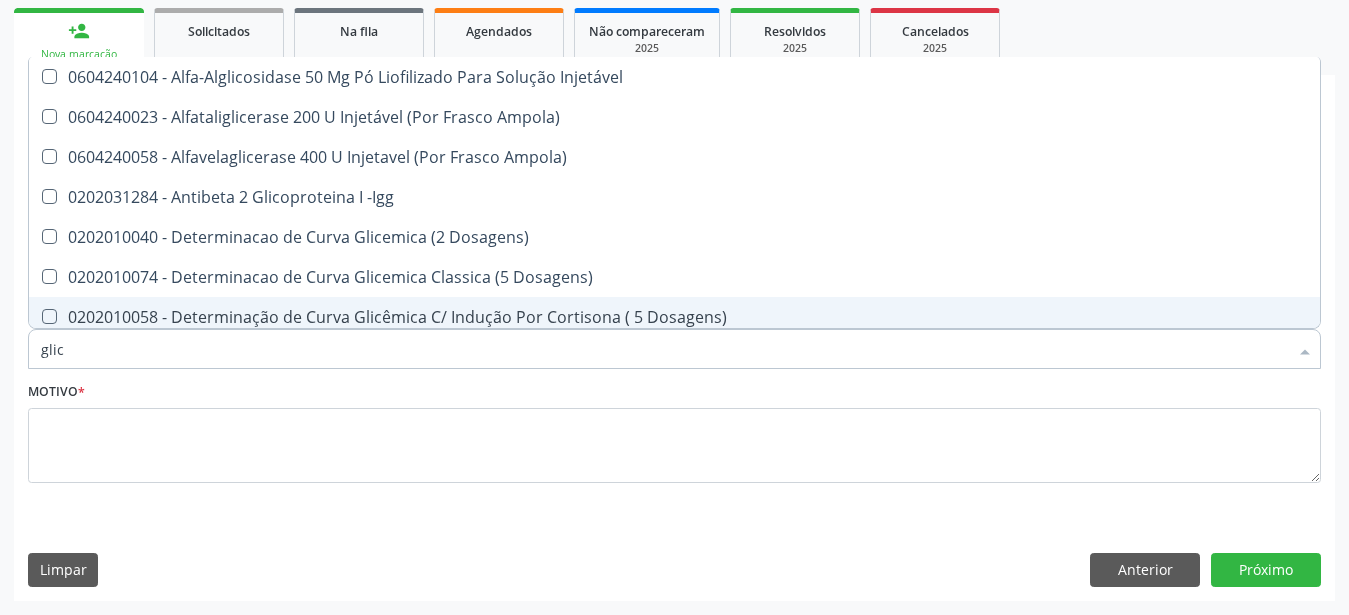 type on "gli" 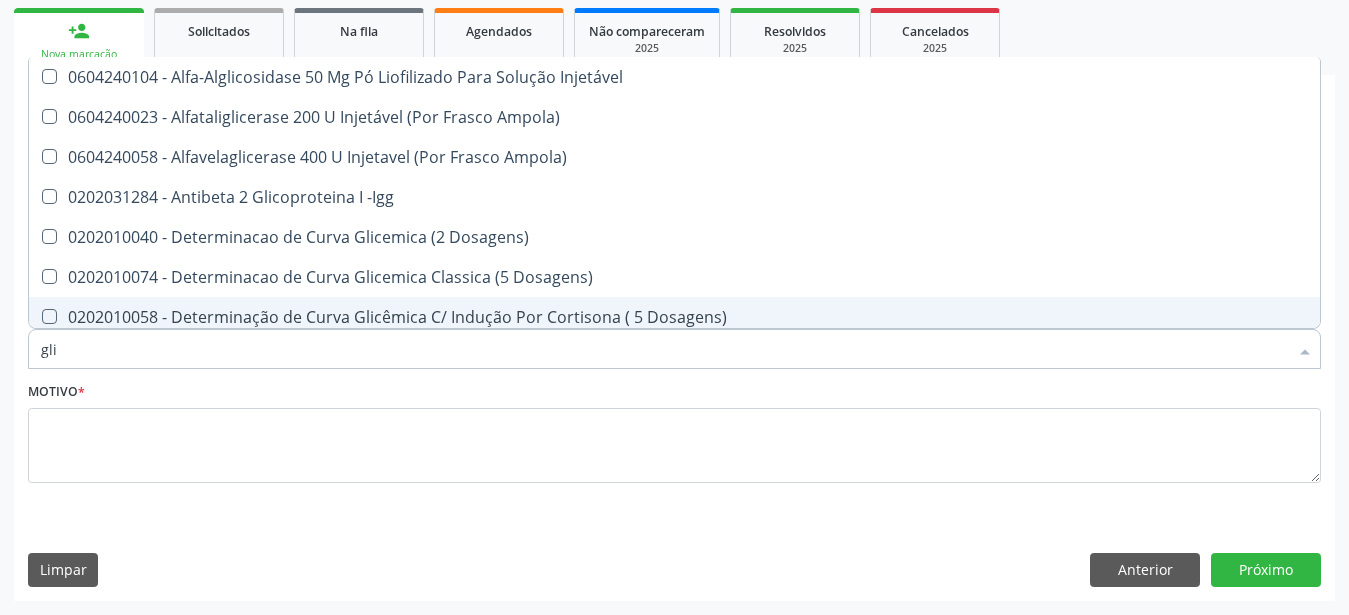 type on "gl" 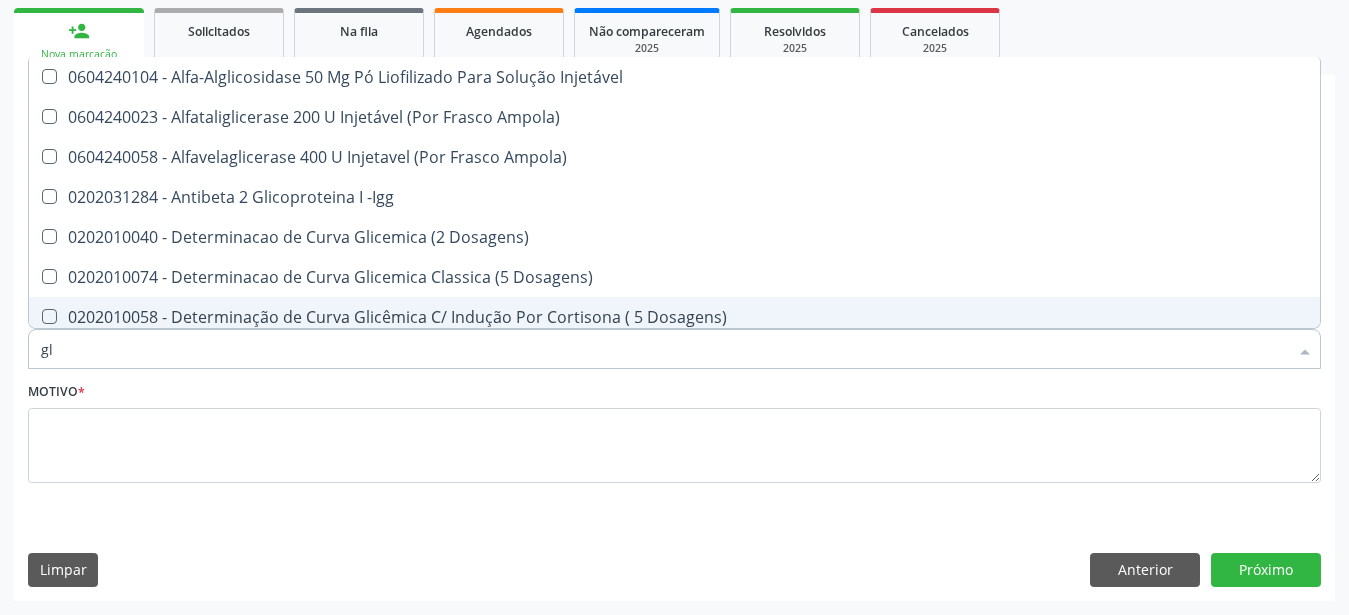 checkbox on "false" 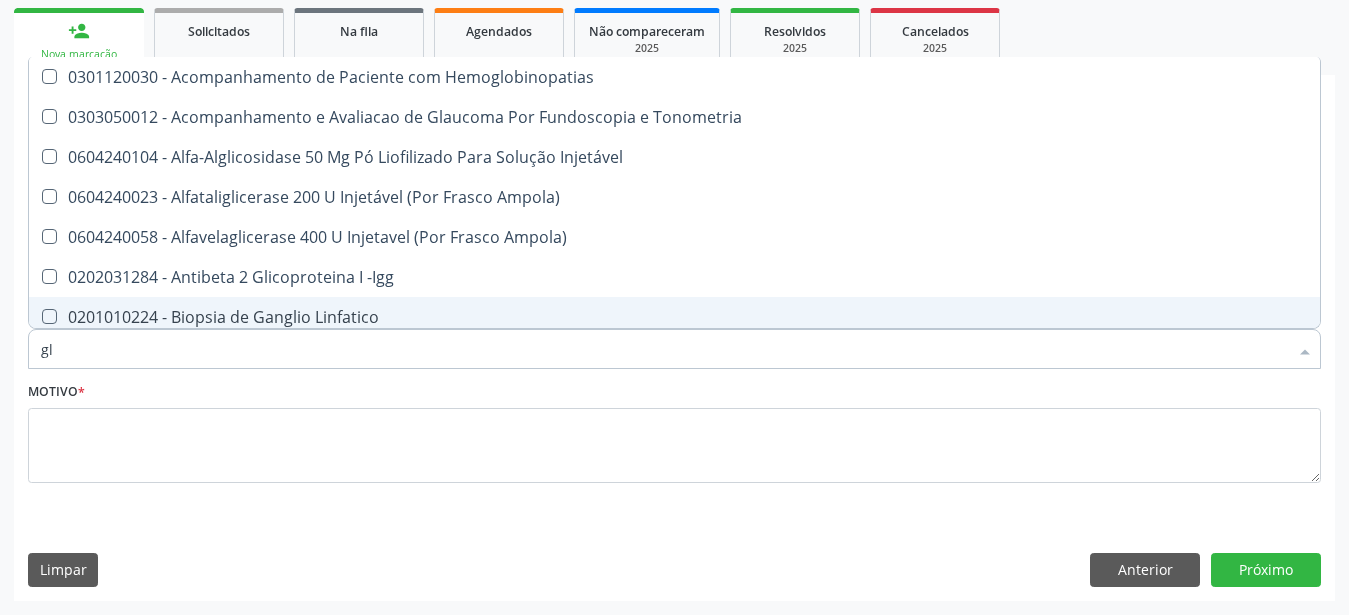 type on "g" 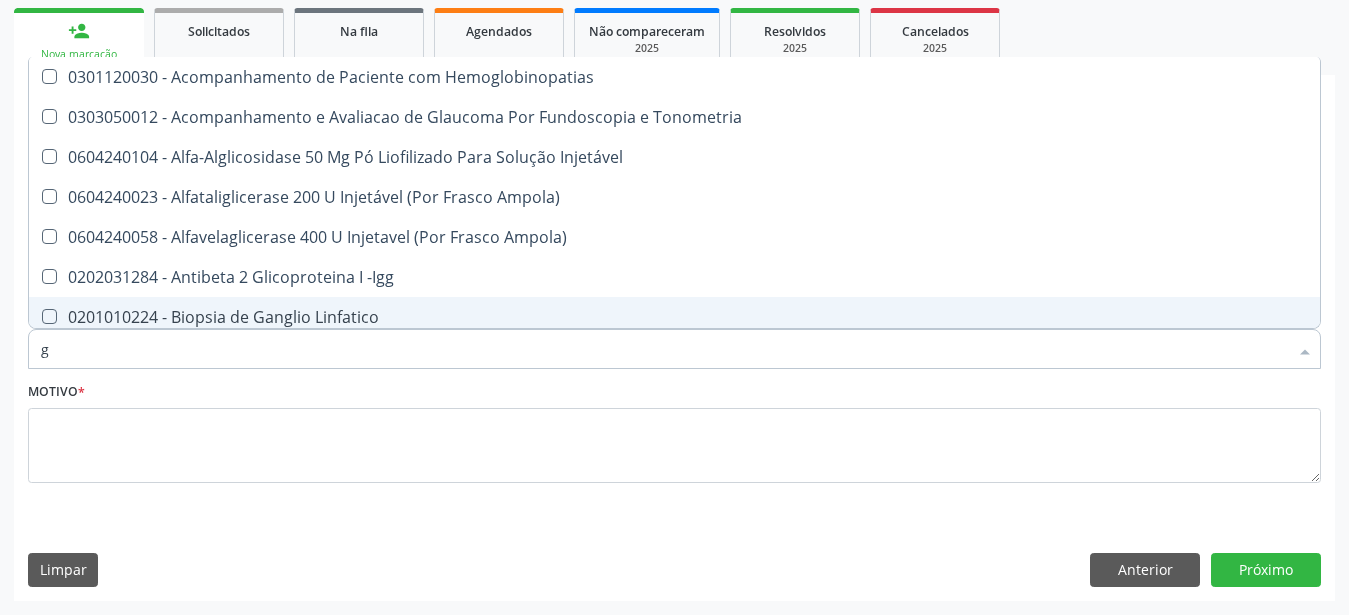 checkbox on "false" 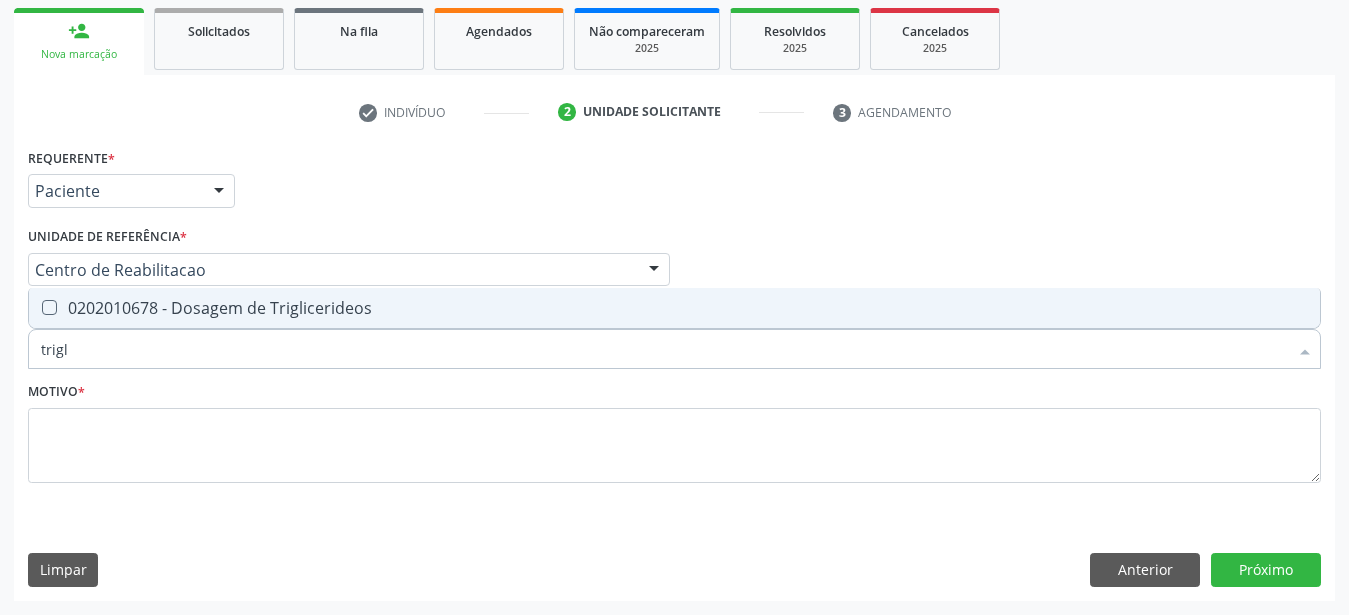 type on "trigli" 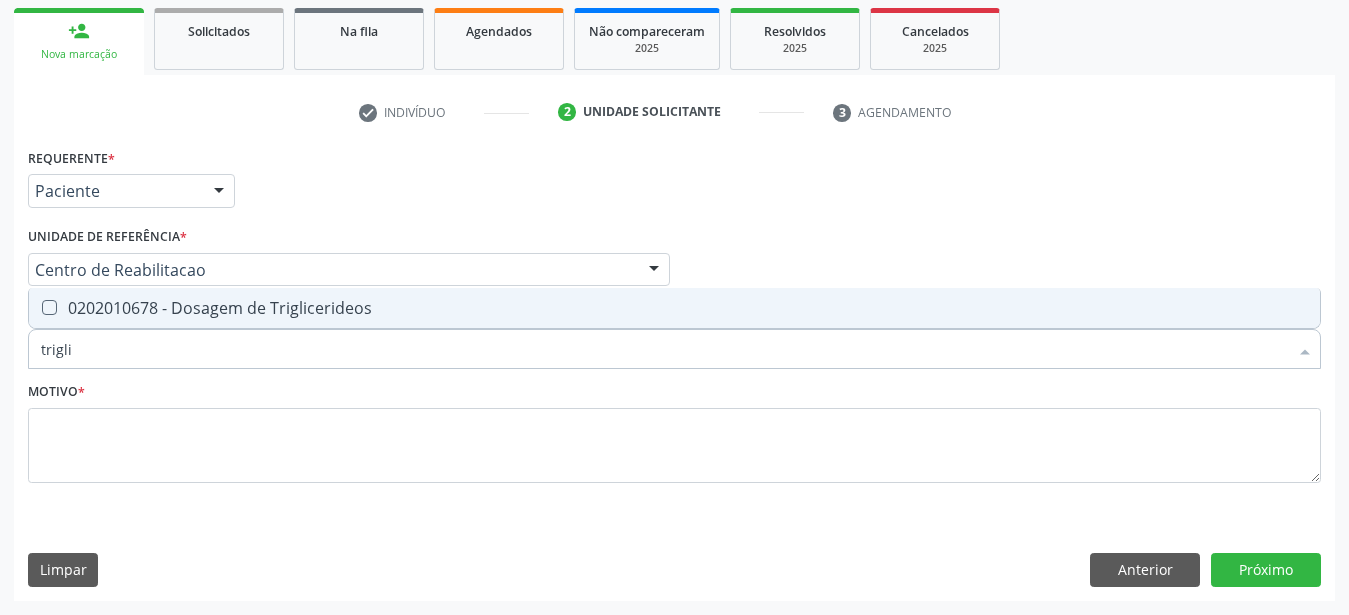 click on "0202010678 - Dosagem de Triglicerideos" at bounding box center [674, 308] 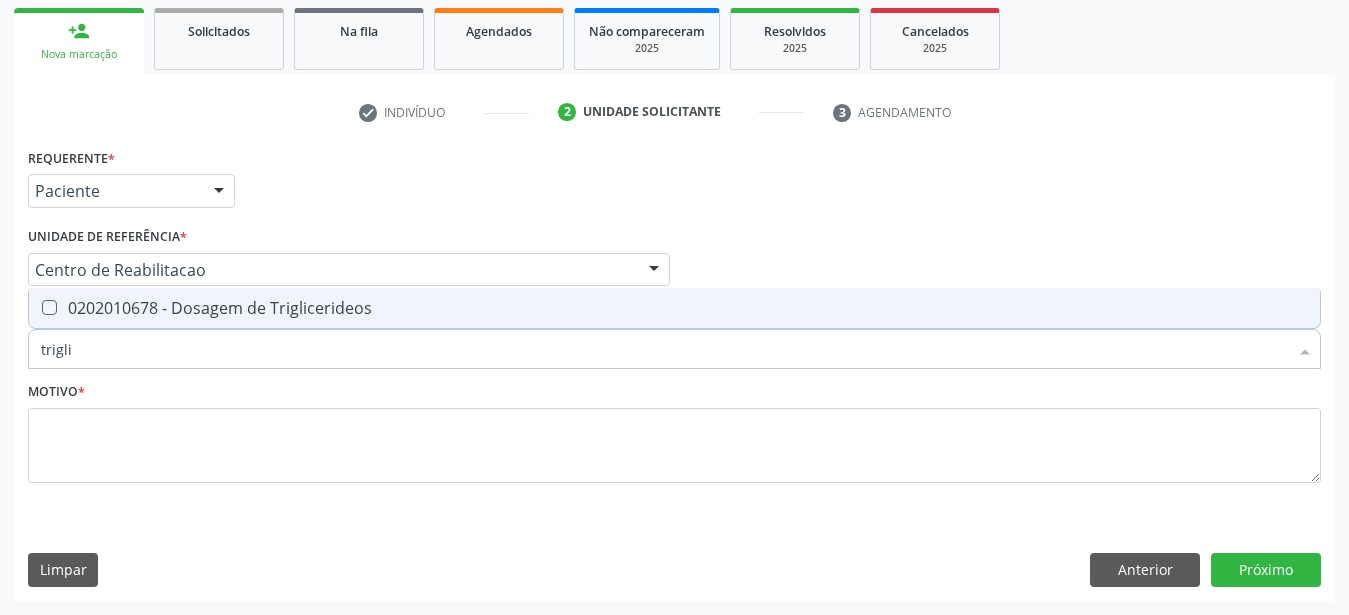 checkbox on "true" 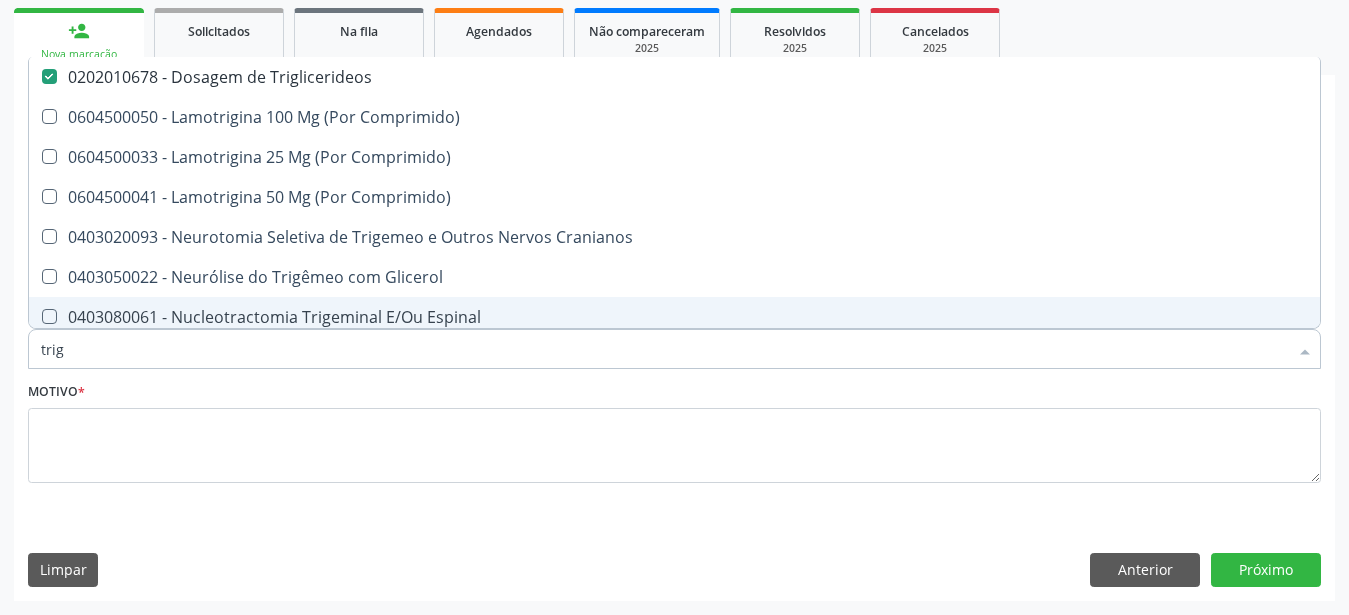 type on "tri" 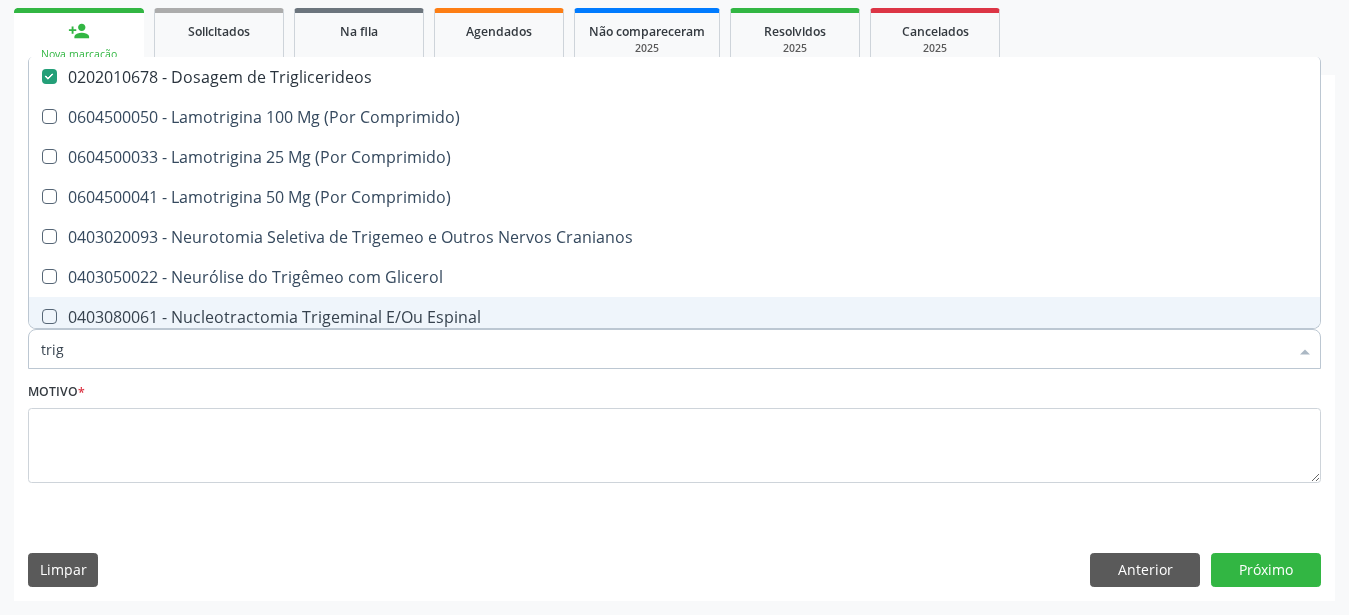 checkbox on "false" 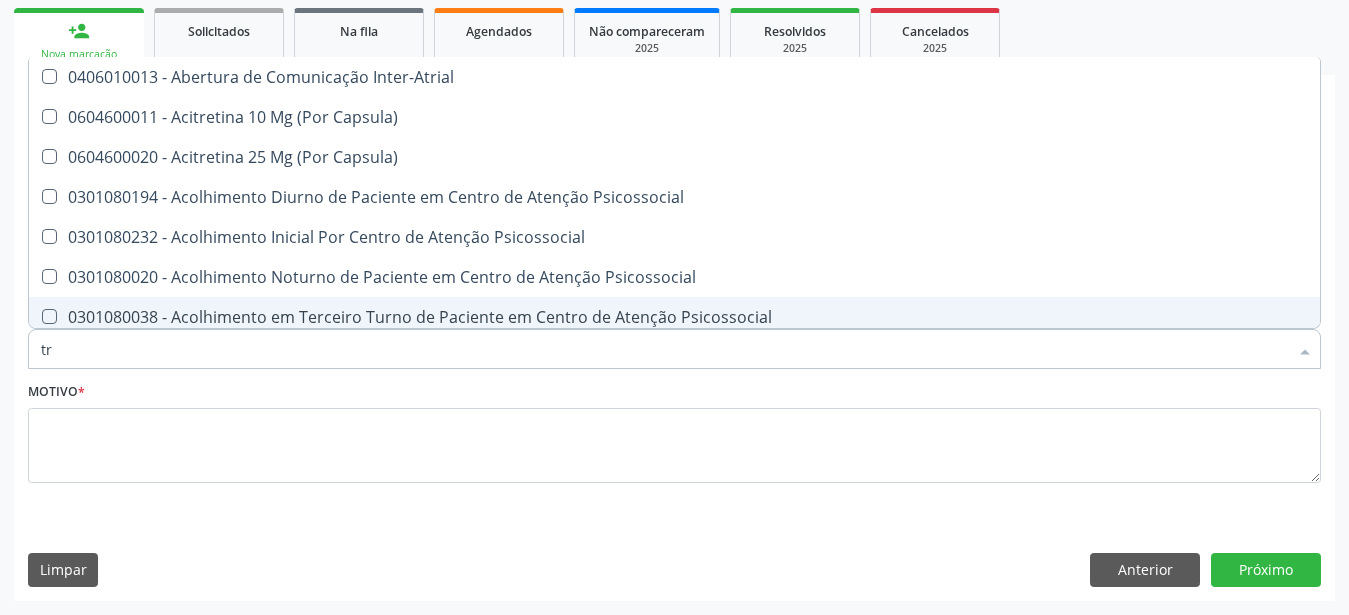 type on "t" 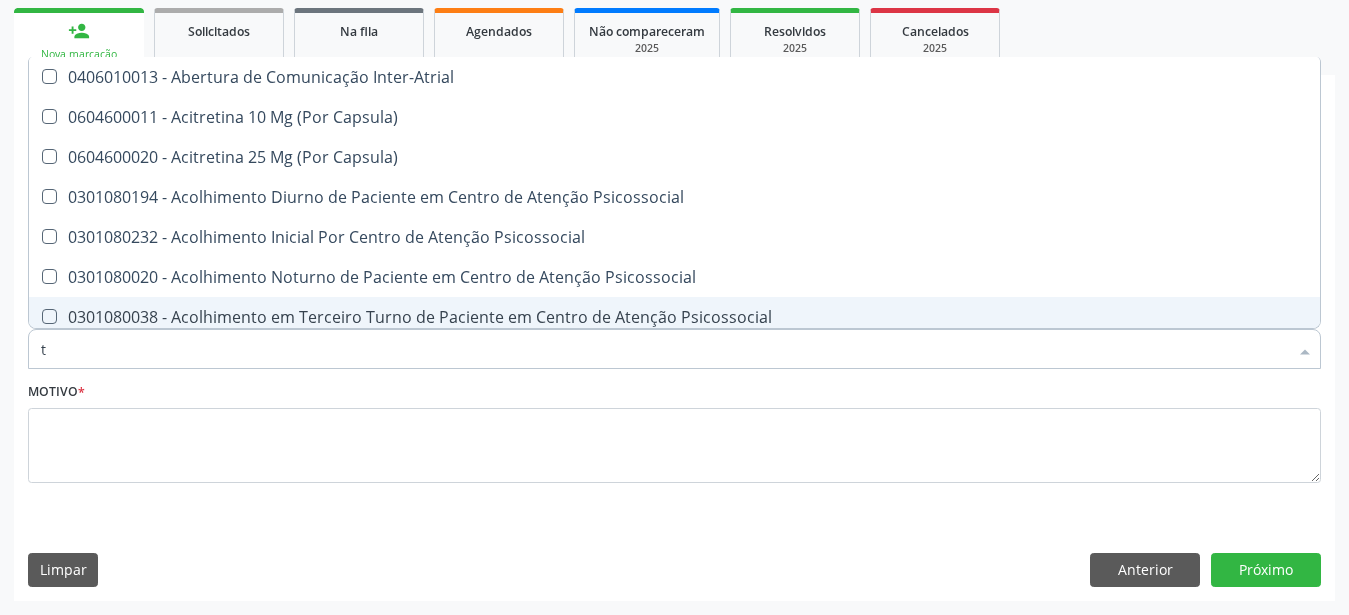type 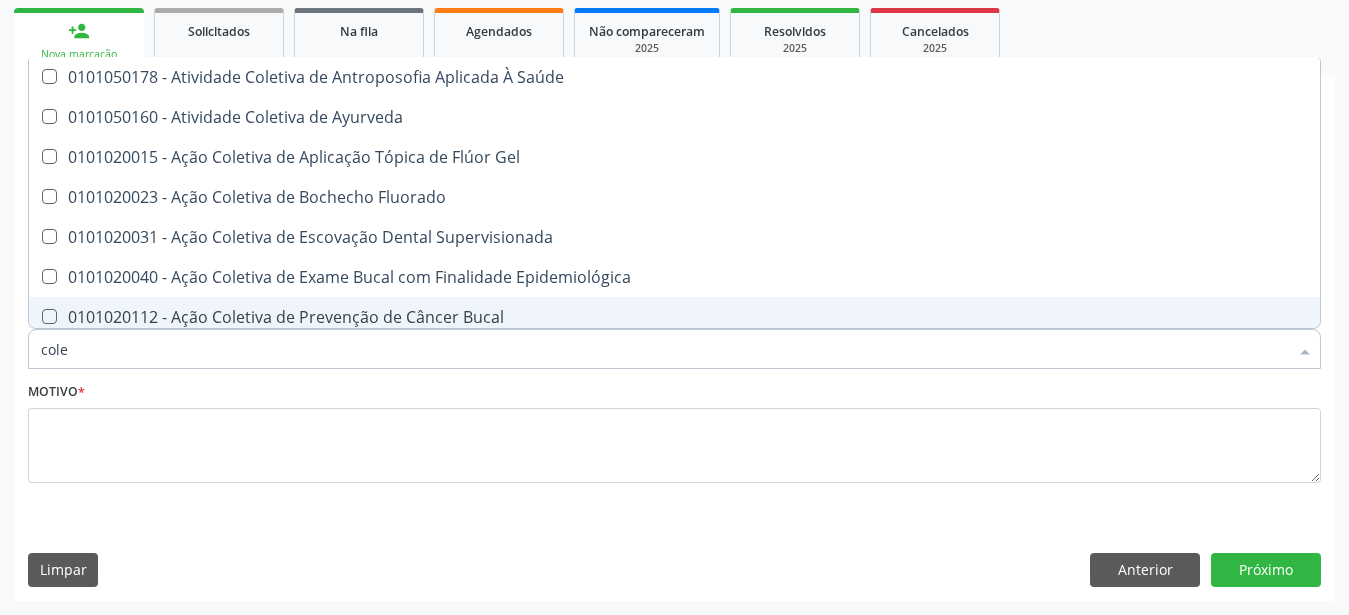 type on "coles" 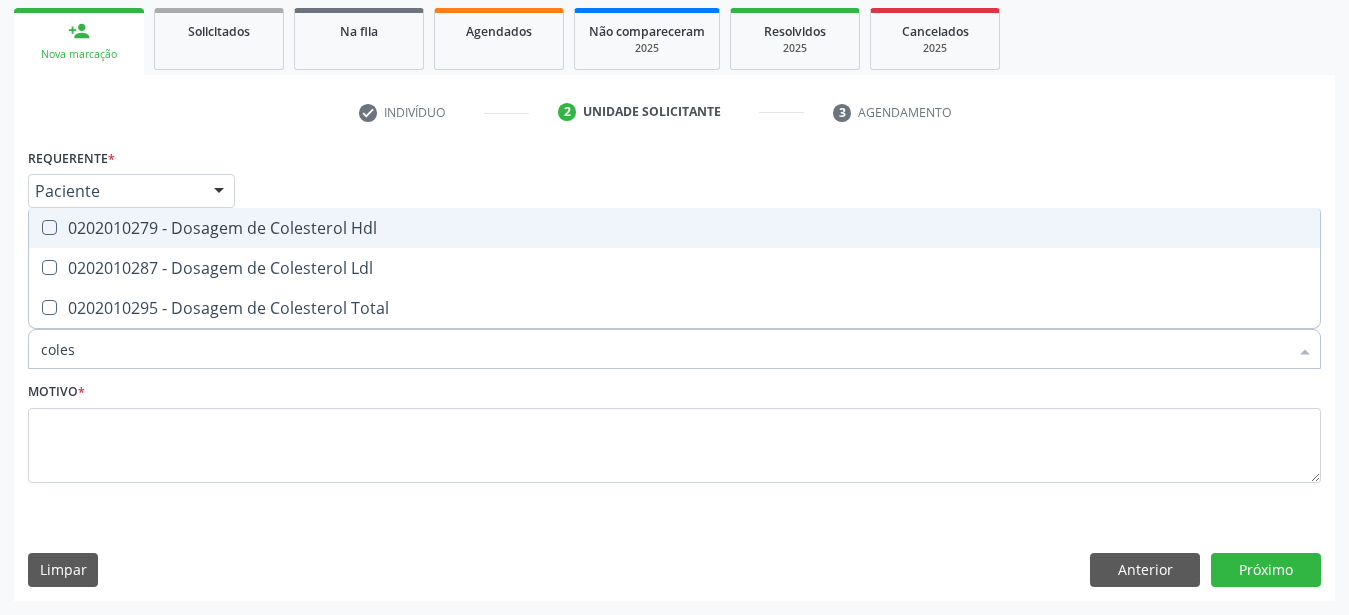 click on "0202010279 - Dosagem de Colesterol Hdl" at bounding box center (674, 228) 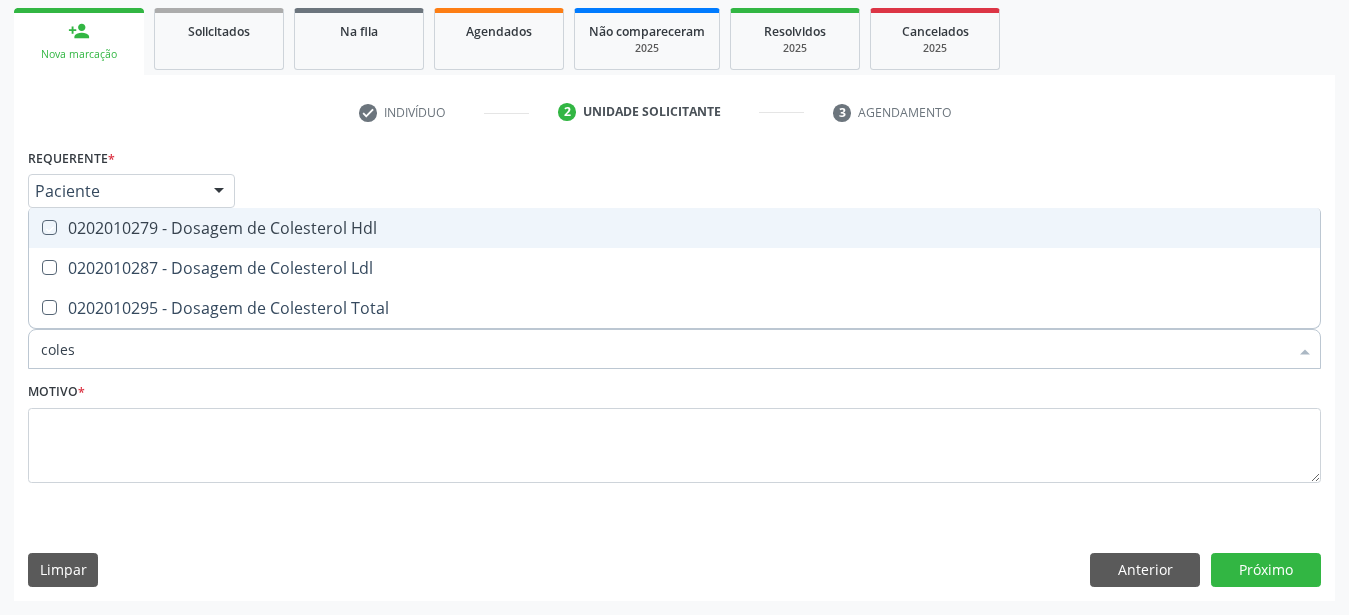 checkbox on "true" 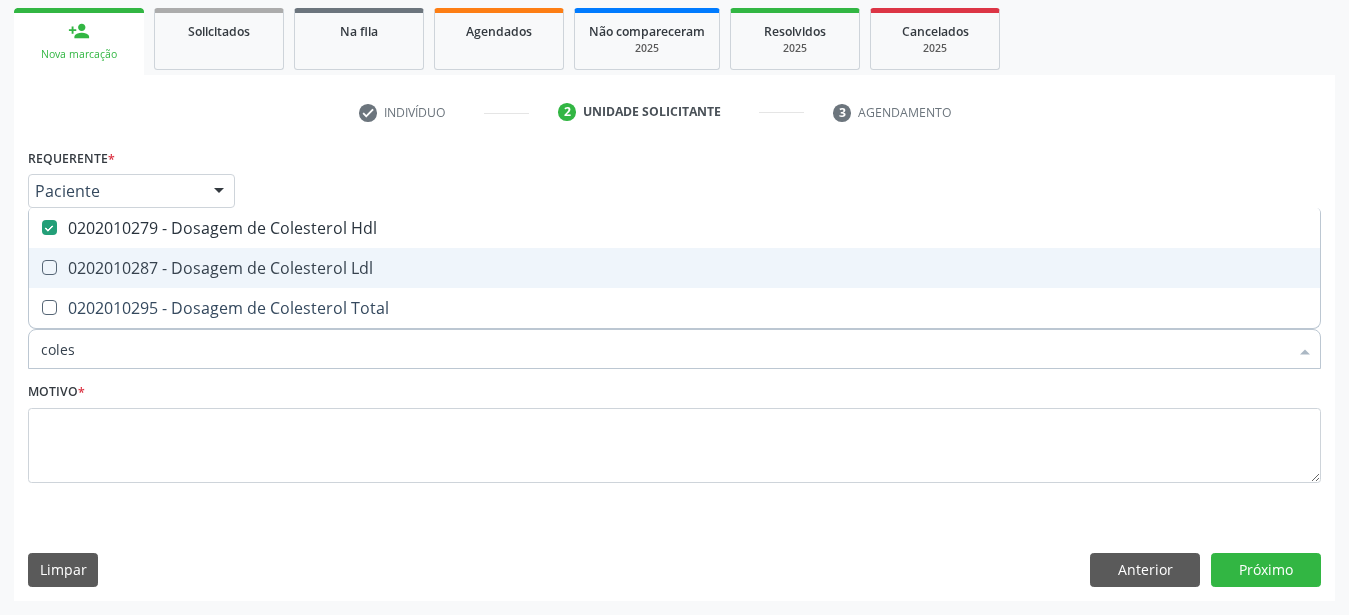 click on "0202010287 - Dosagem de Colesterol Ldl" at bounding box center [674, 268] 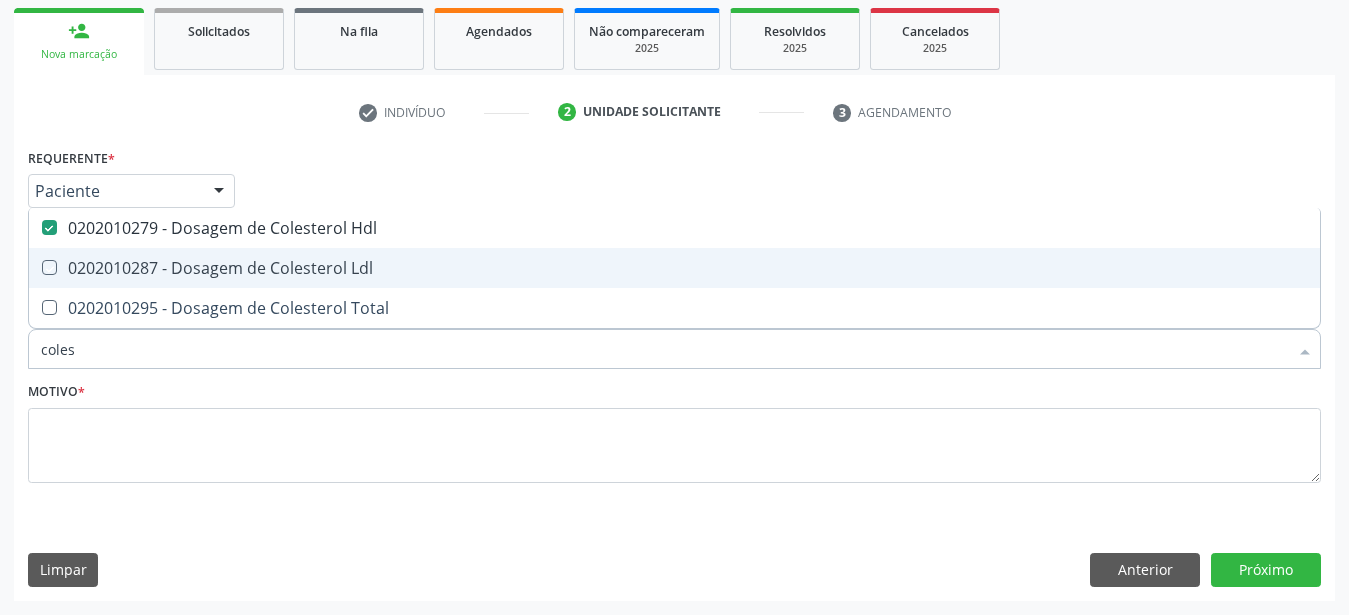 checkbox on "true" 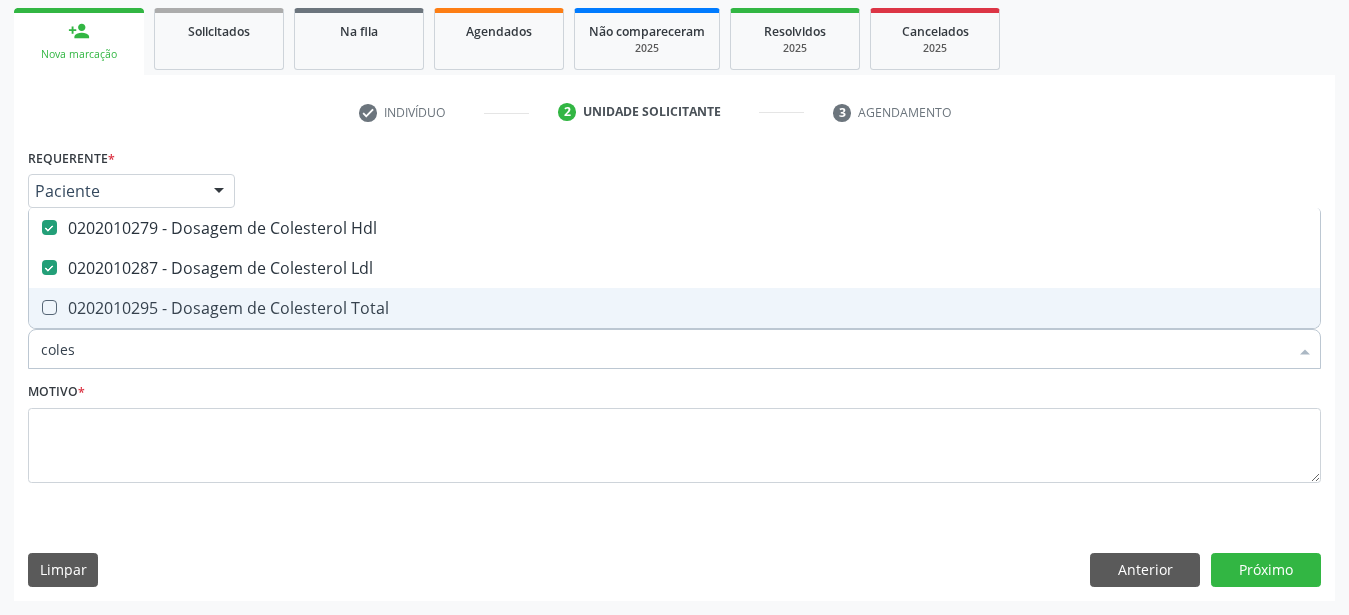click on "0202010295 - Dosagem de Colesterol Total" at bounding box center (674, 308) 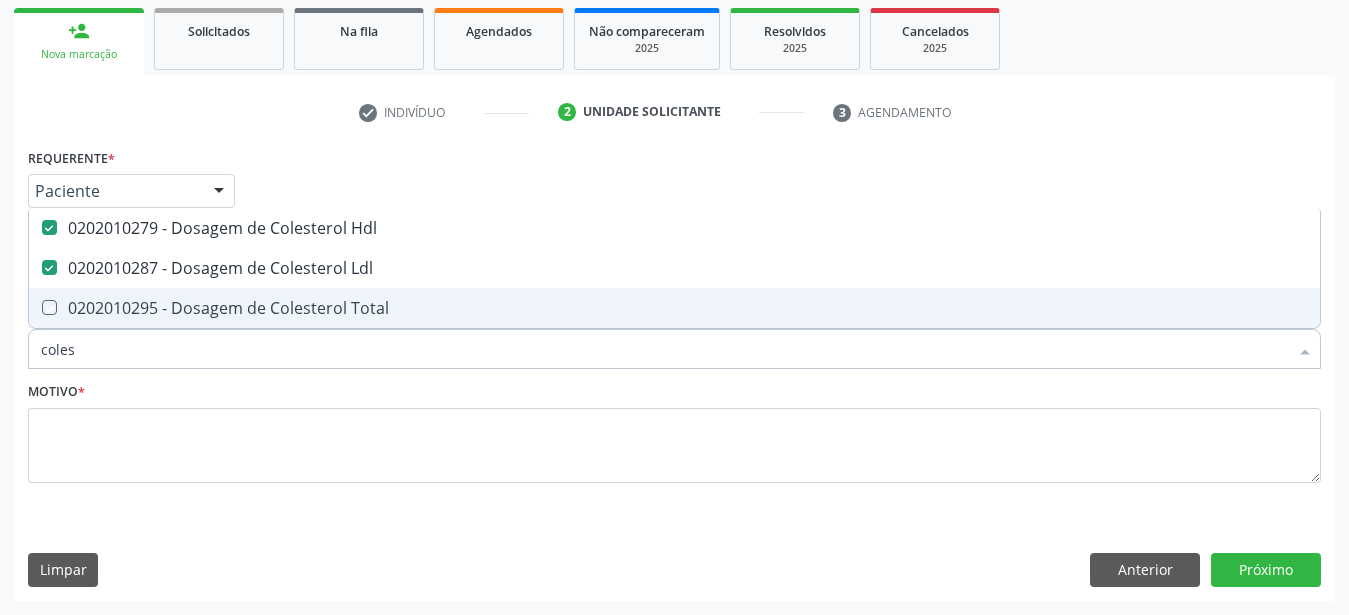 checkbox on "true" 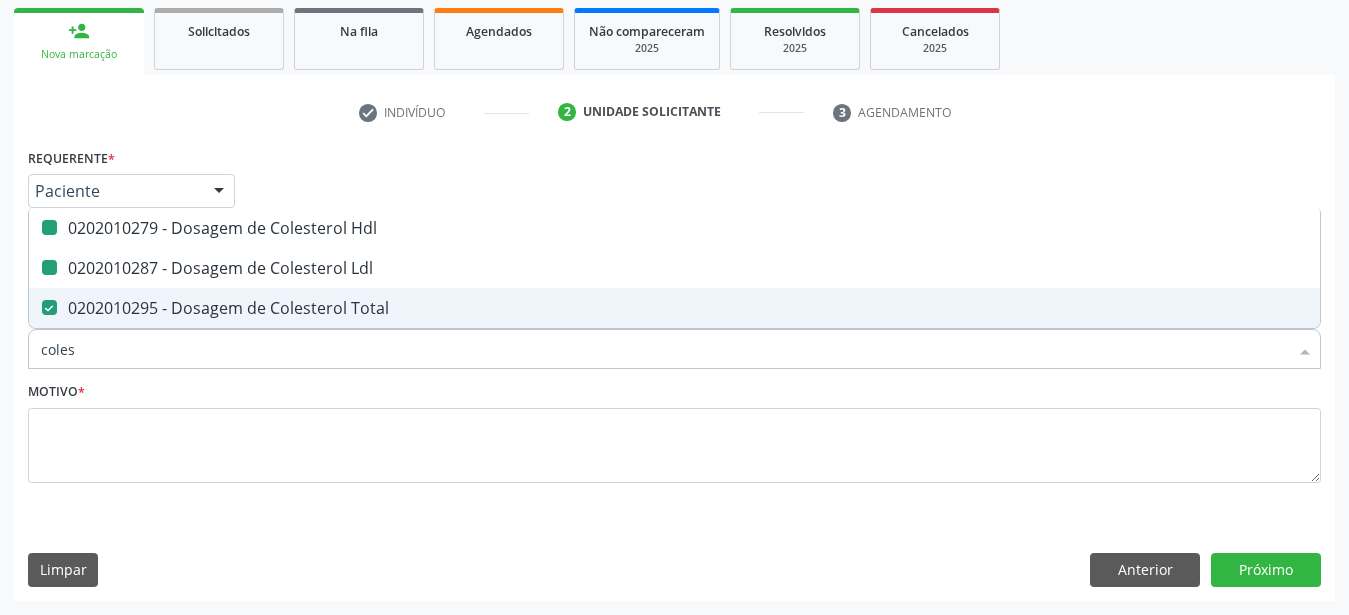 type on "cole" 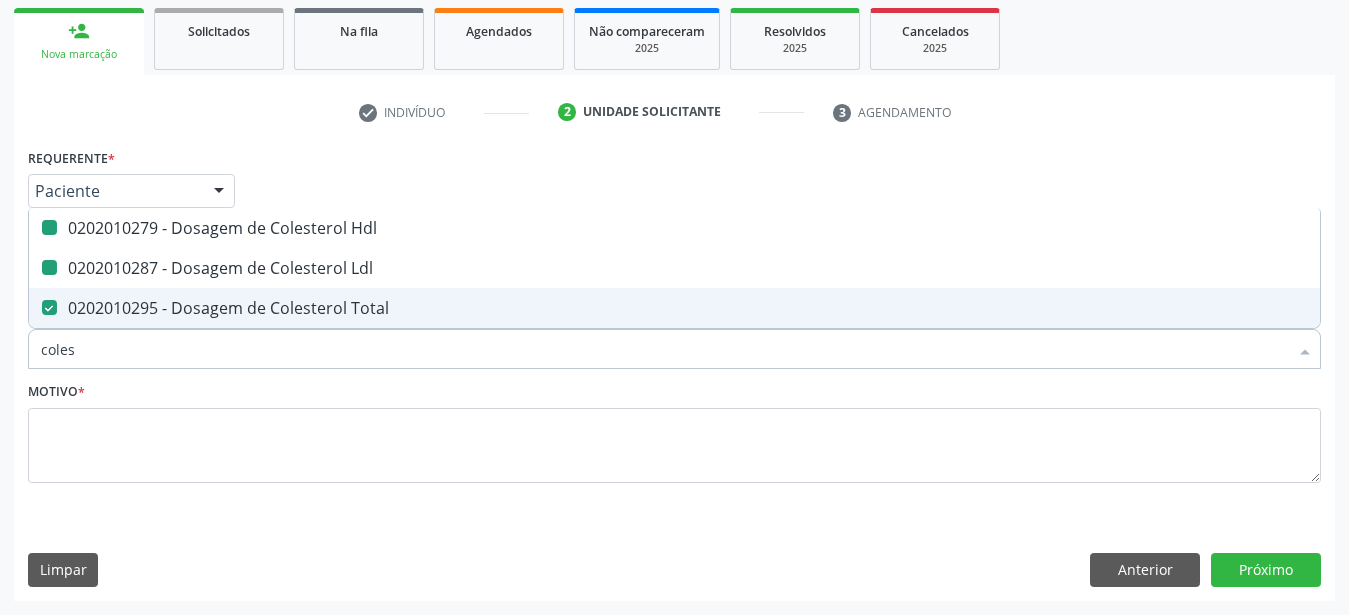 checkbox on "false" 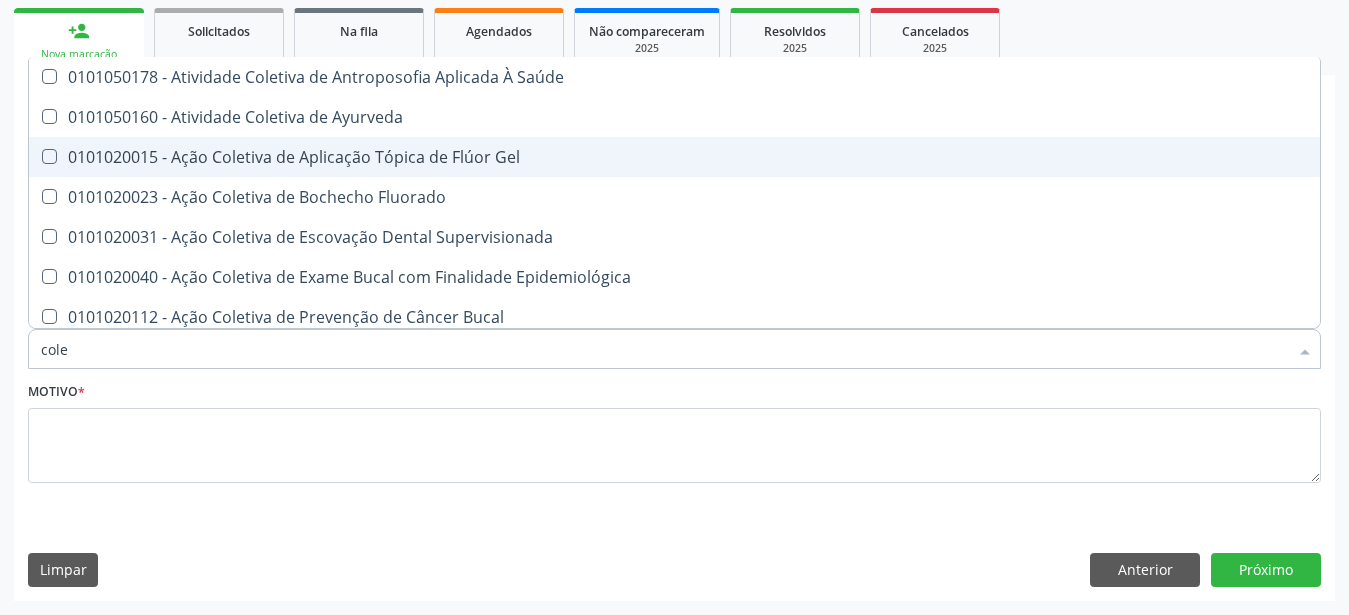 type on "col" 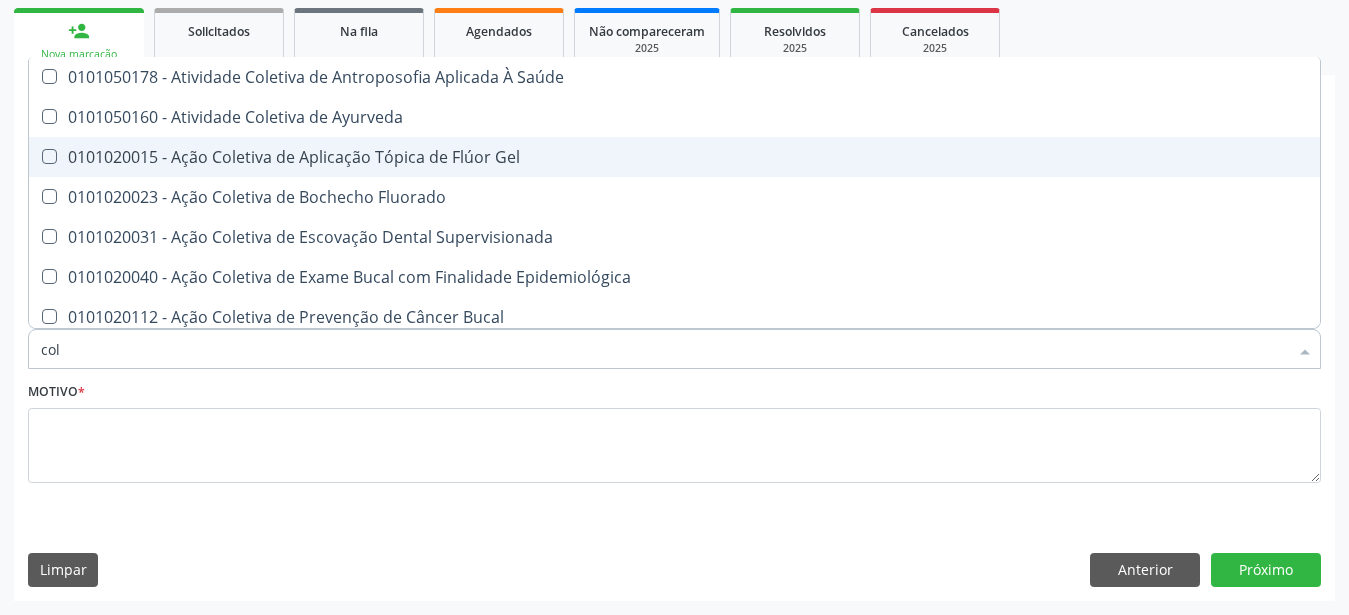 checkbox on "false" 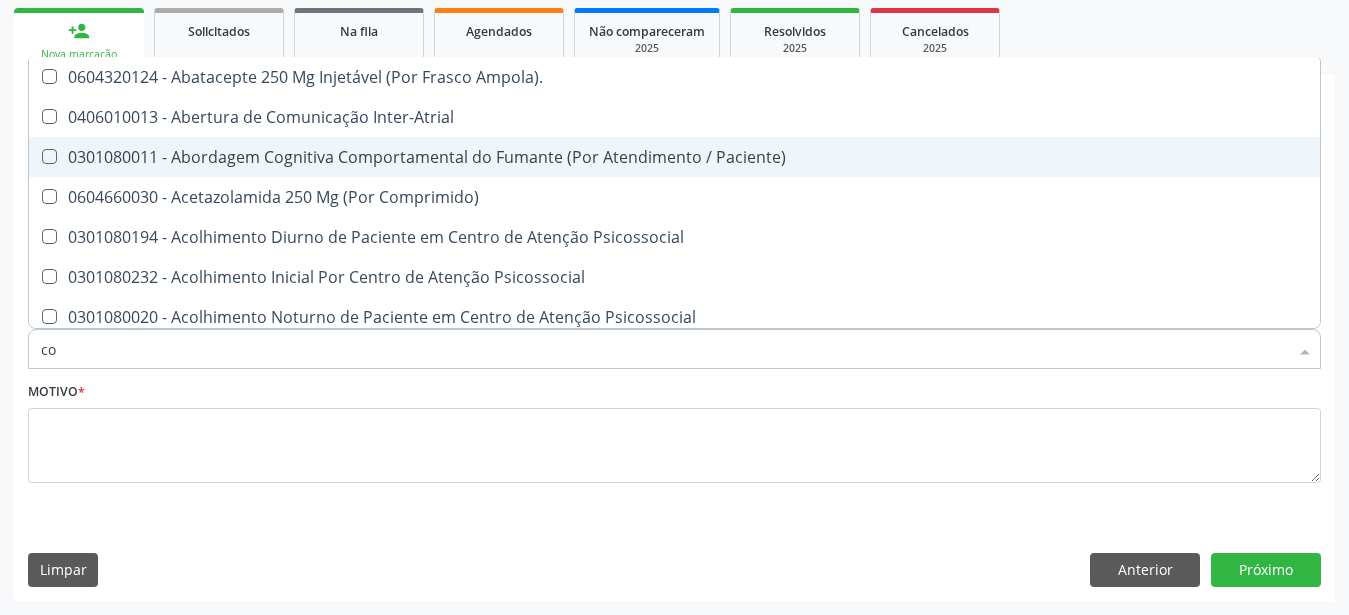 type on "c" 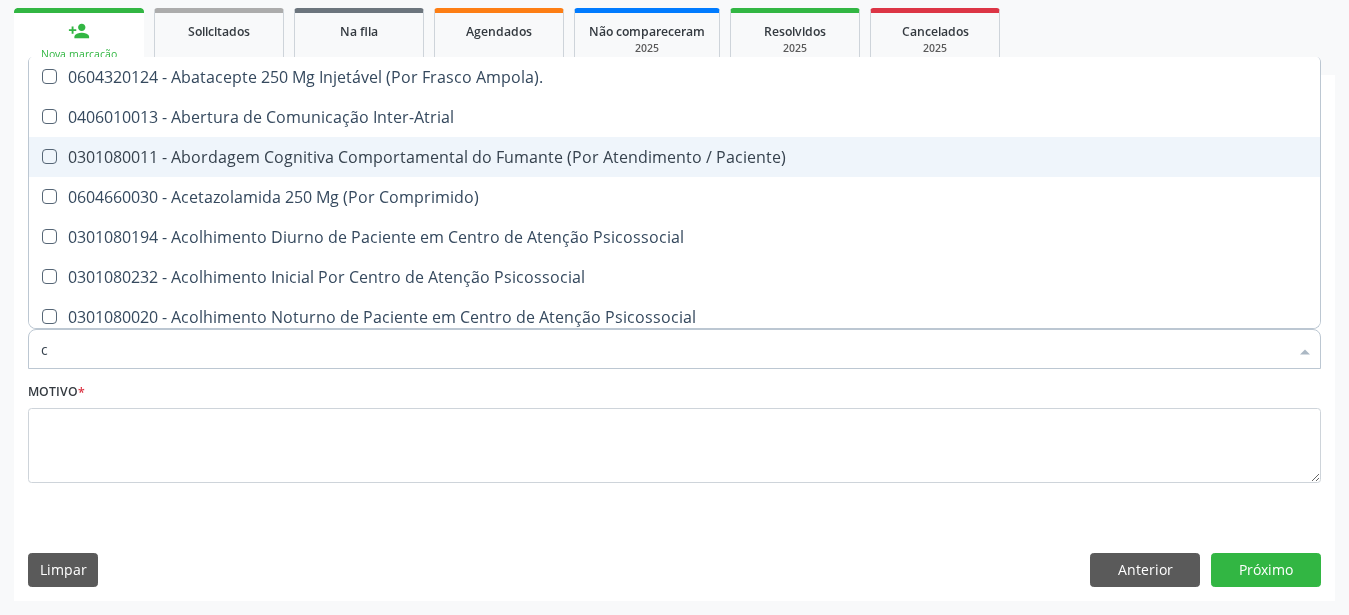 type 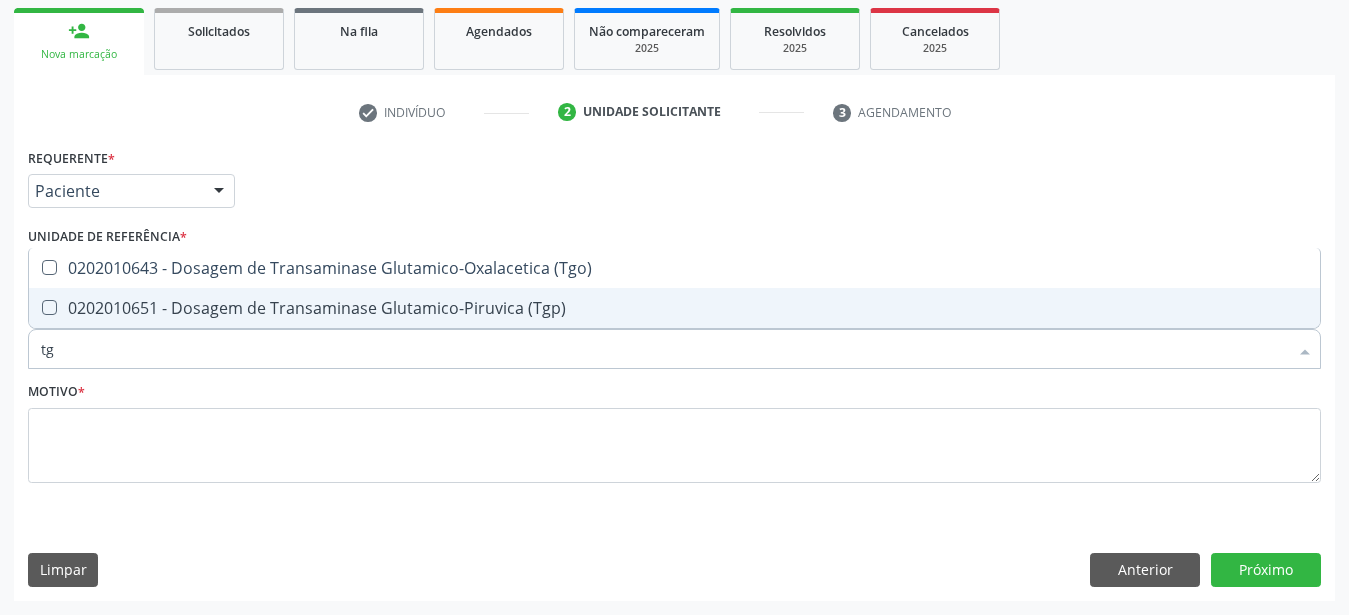 type on "tgo" 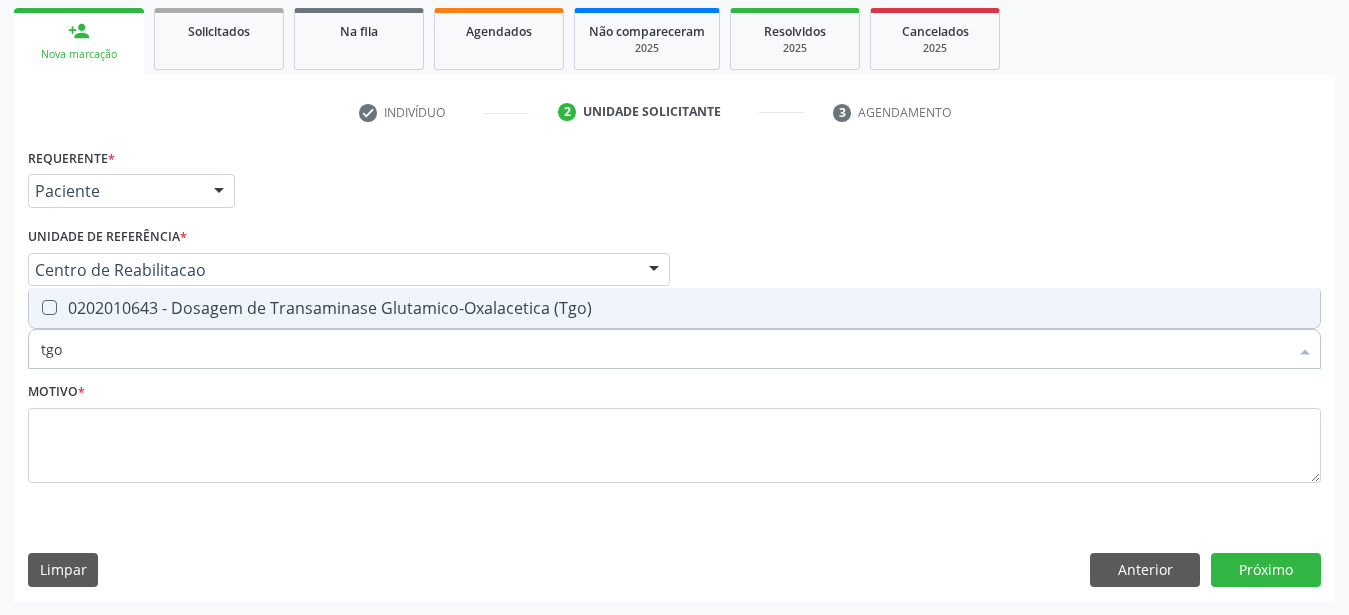 click on "0202010643 - Dosagem de Transaminase Glutamico-Oxalacetica (Tgo)" at bounding box center (674, 308) 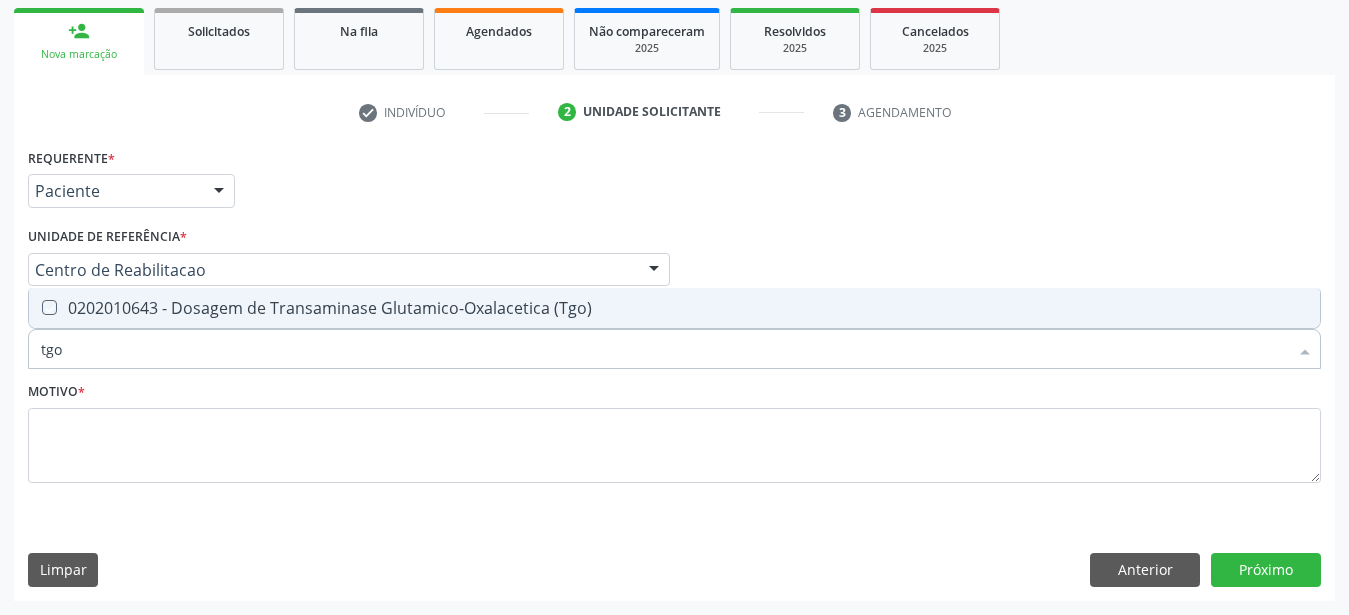 checkbox on "true" 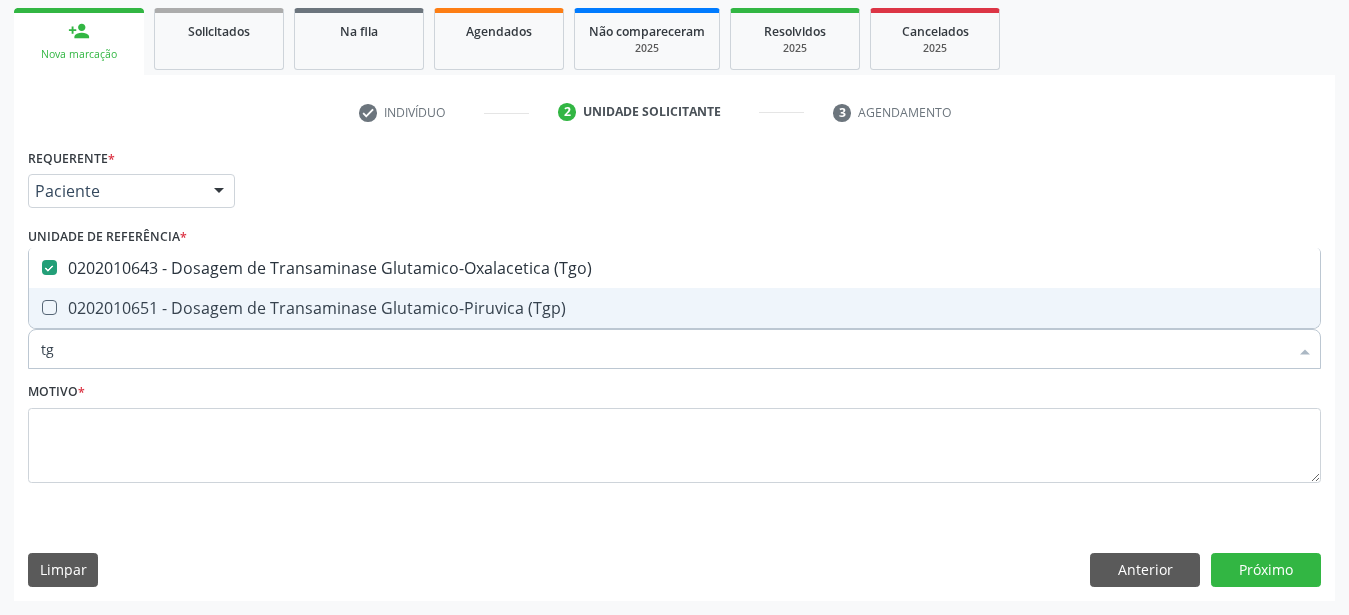 type on "tgp" 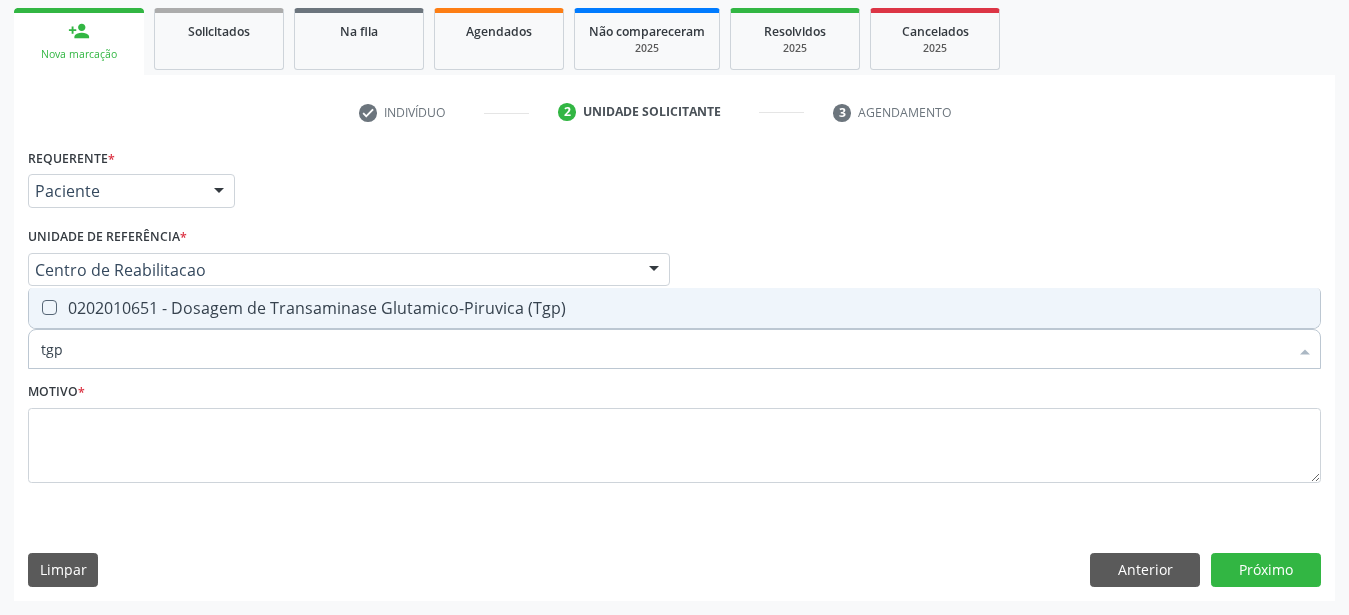 click on "0202010651 - Dosagem de Transaminase Glutamico-Piruvica (Tgp)" at bounding box center (674, 308) 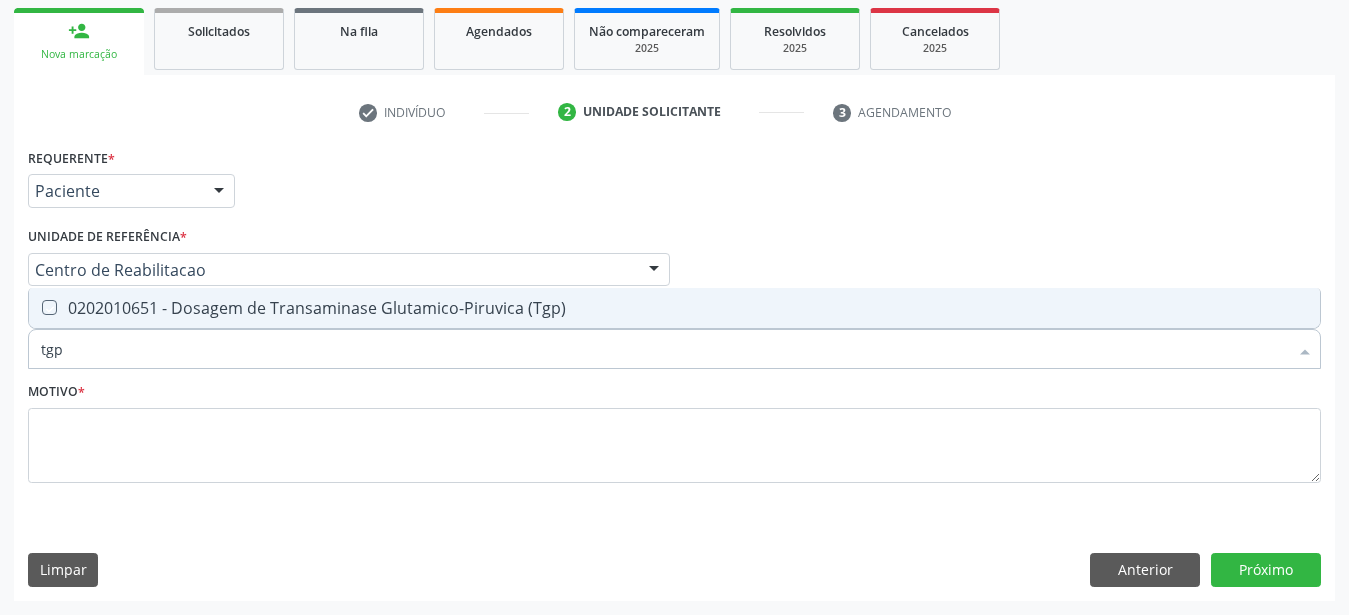 checkbox on "true" 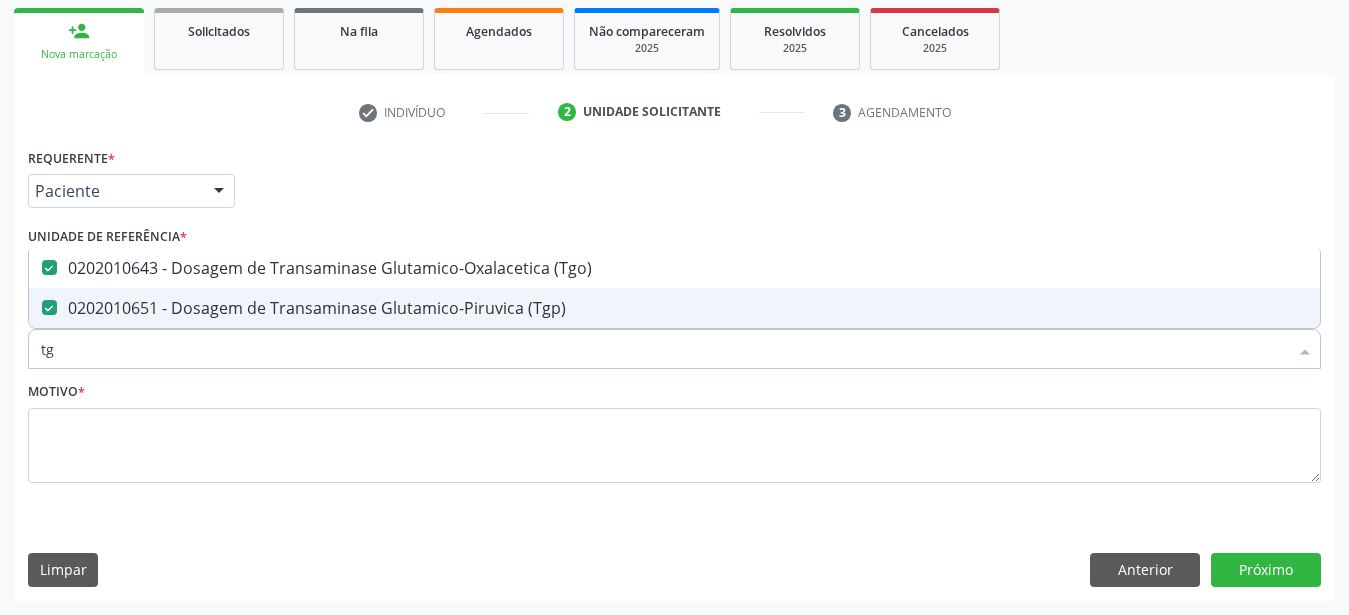 type on "t" 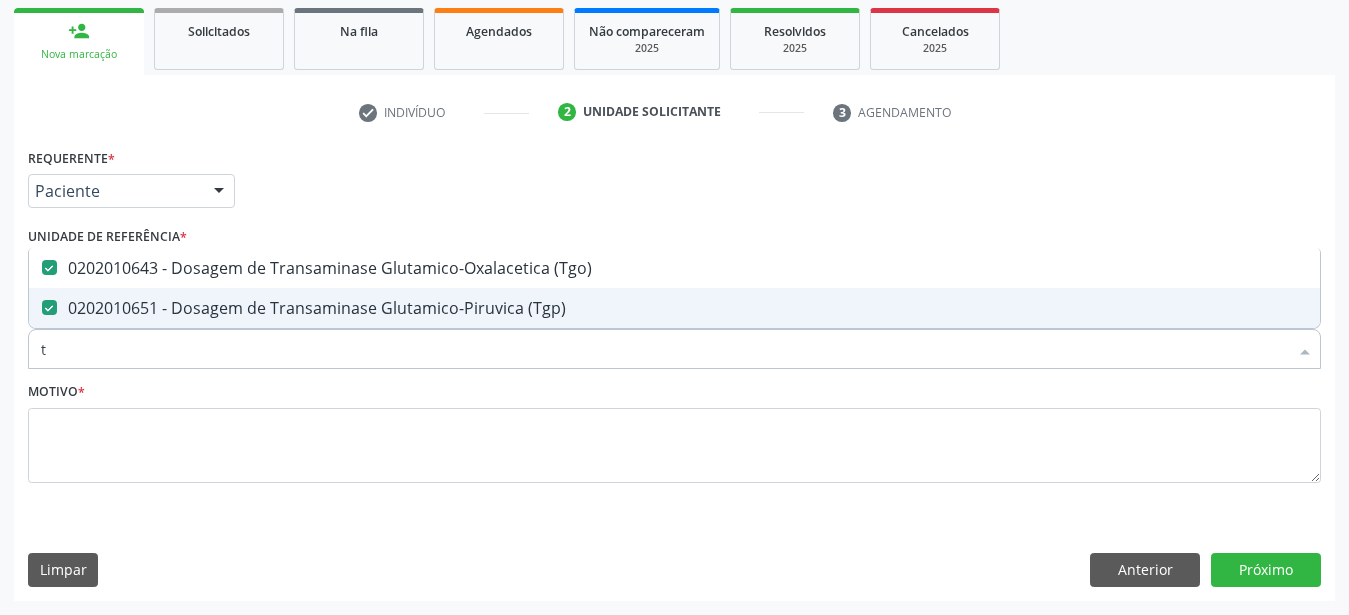 type 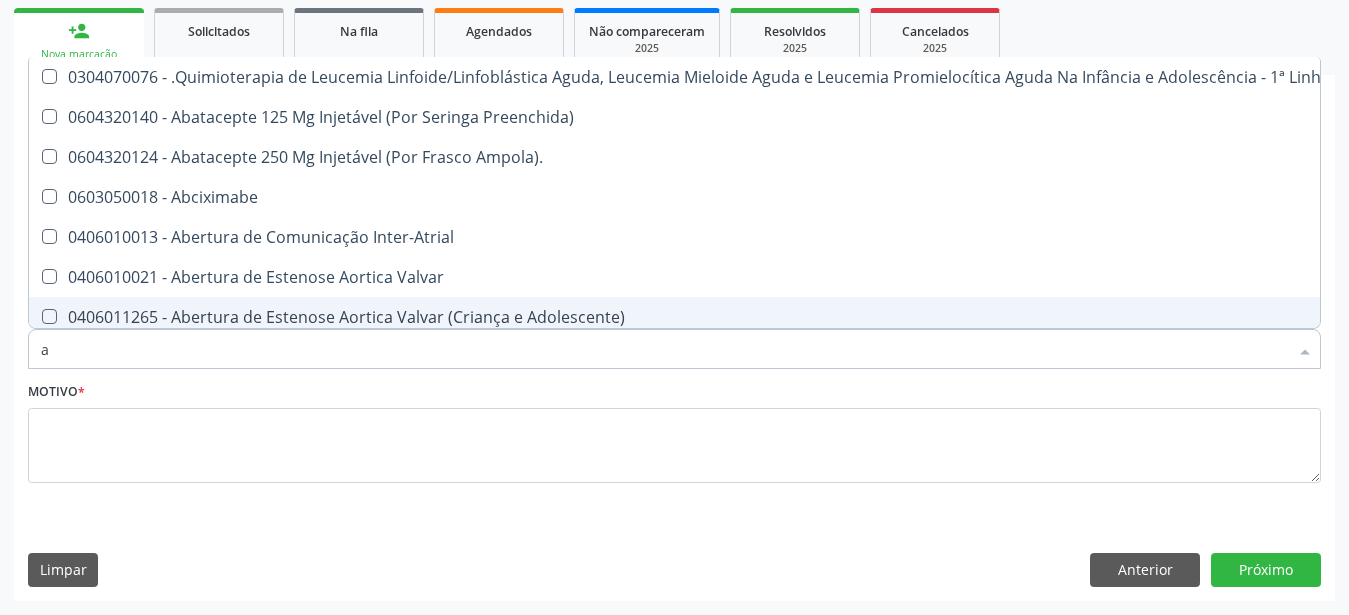 type on "ac" 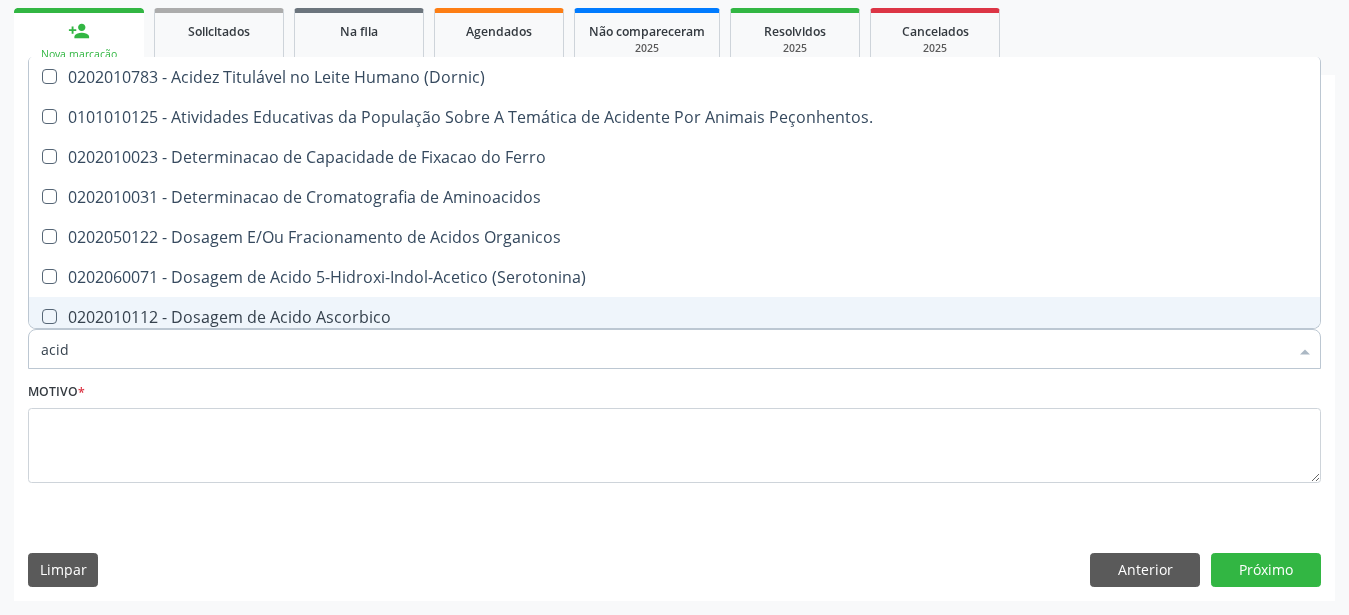 type on "acido" 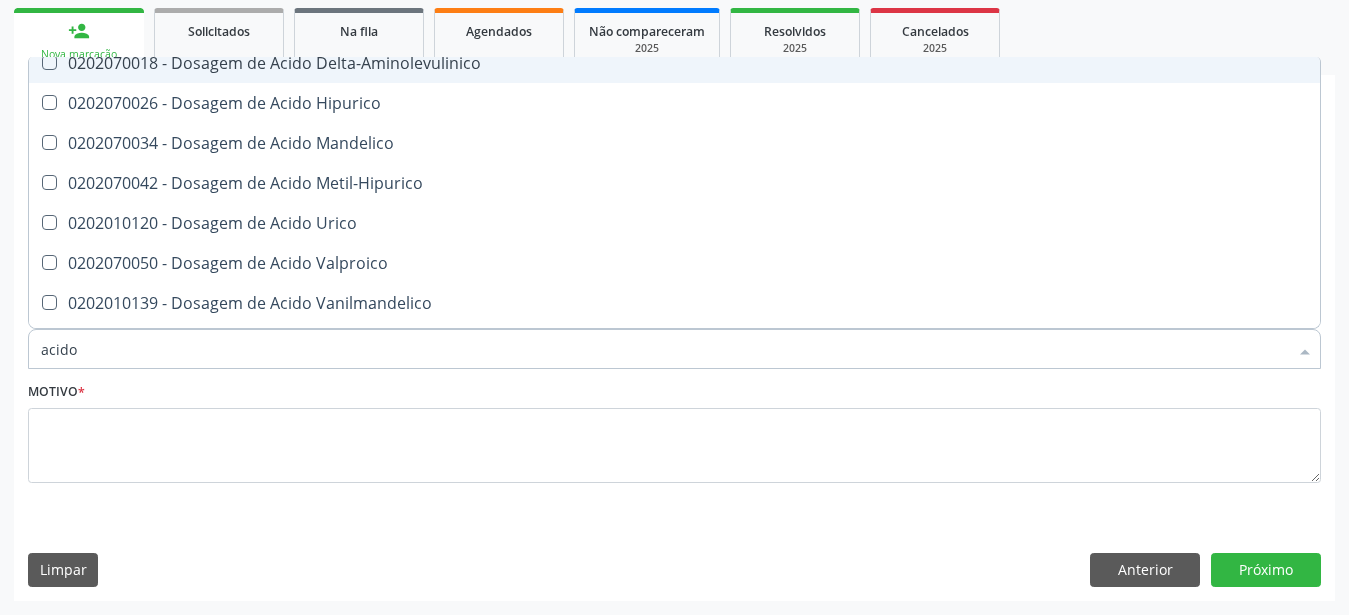 scroll, scrollTop: 264, scrollLeft: 0, axis: vertical 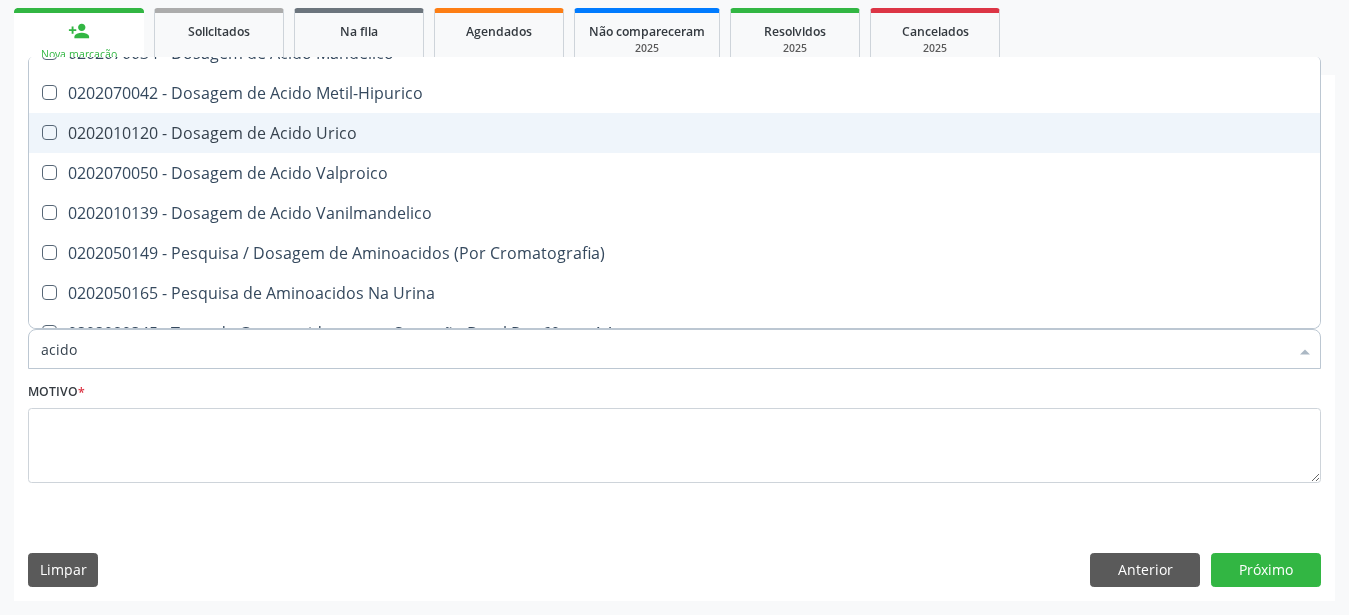 click on "0202010120 - Dosagem de Acido Urico" at bounding box center (674, 133) 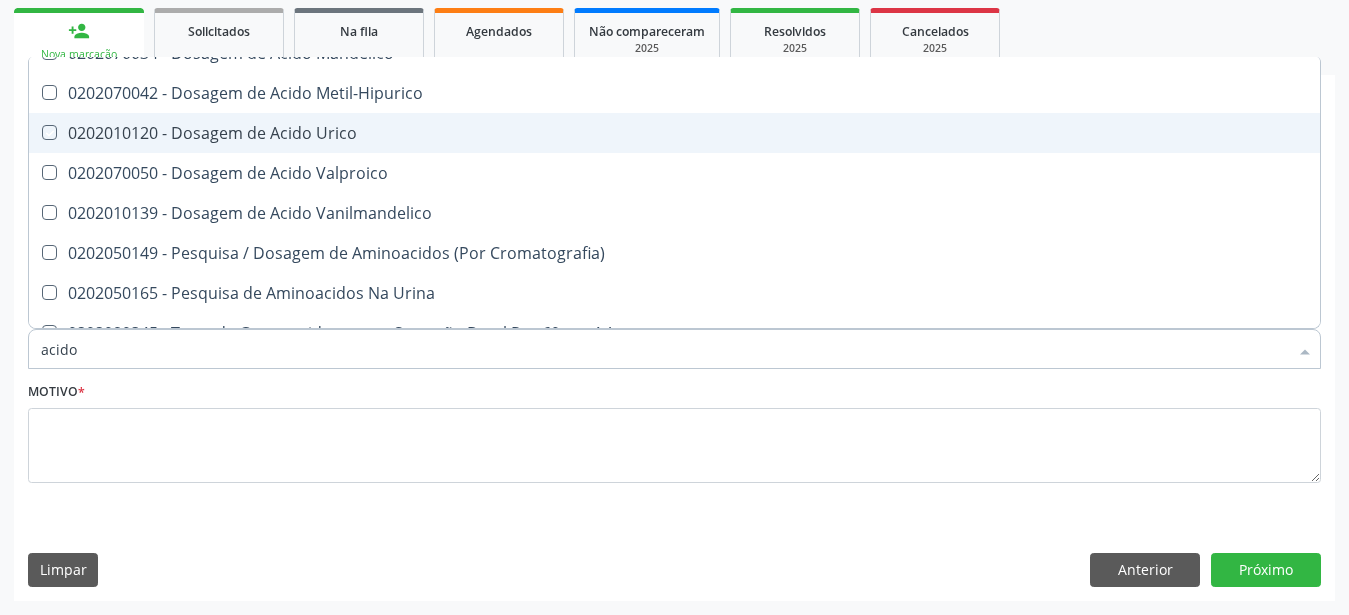 checkbox on "true" 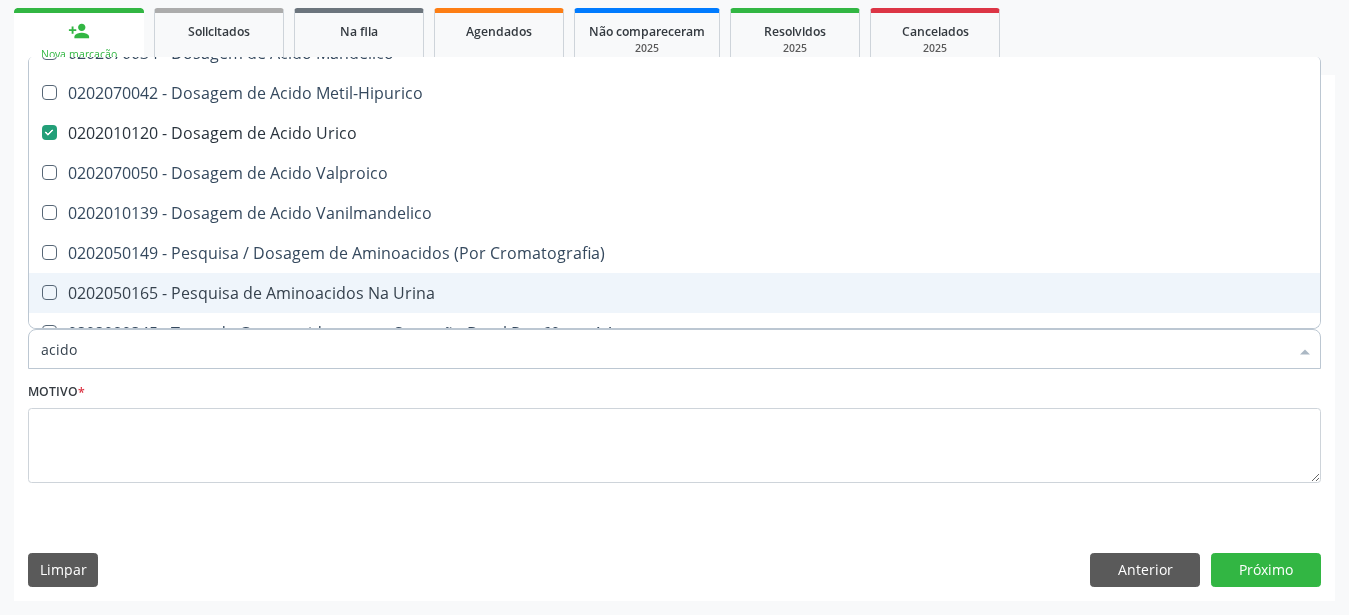 type on "acid" 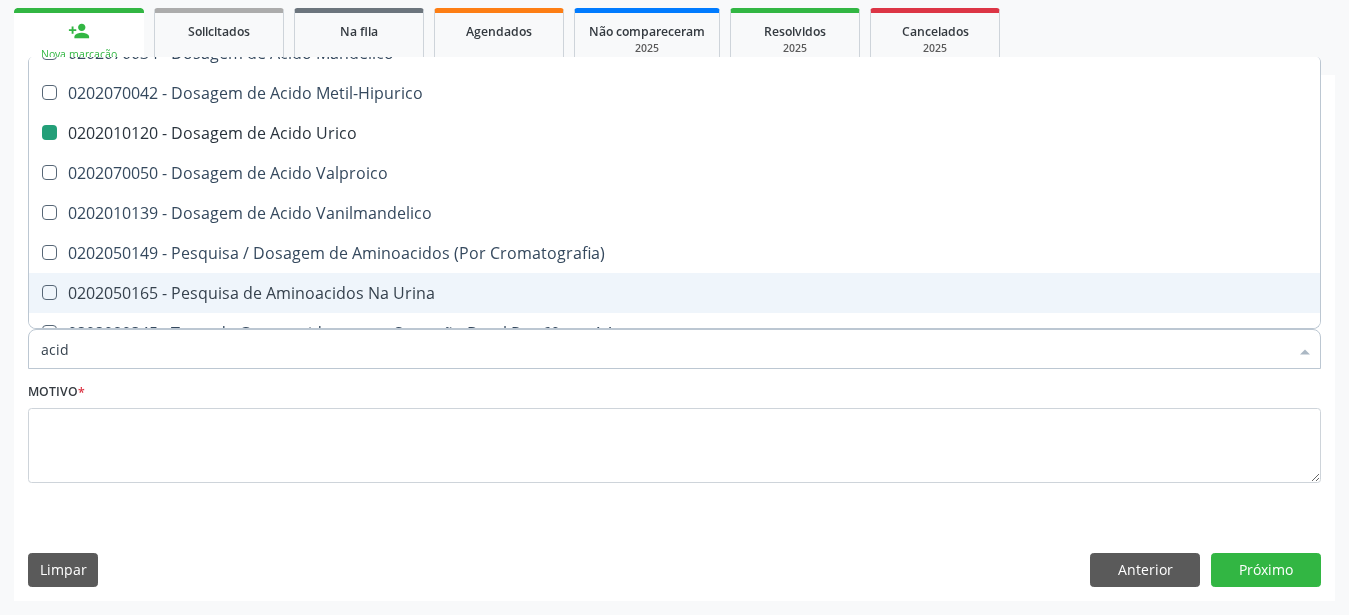type on "aci" 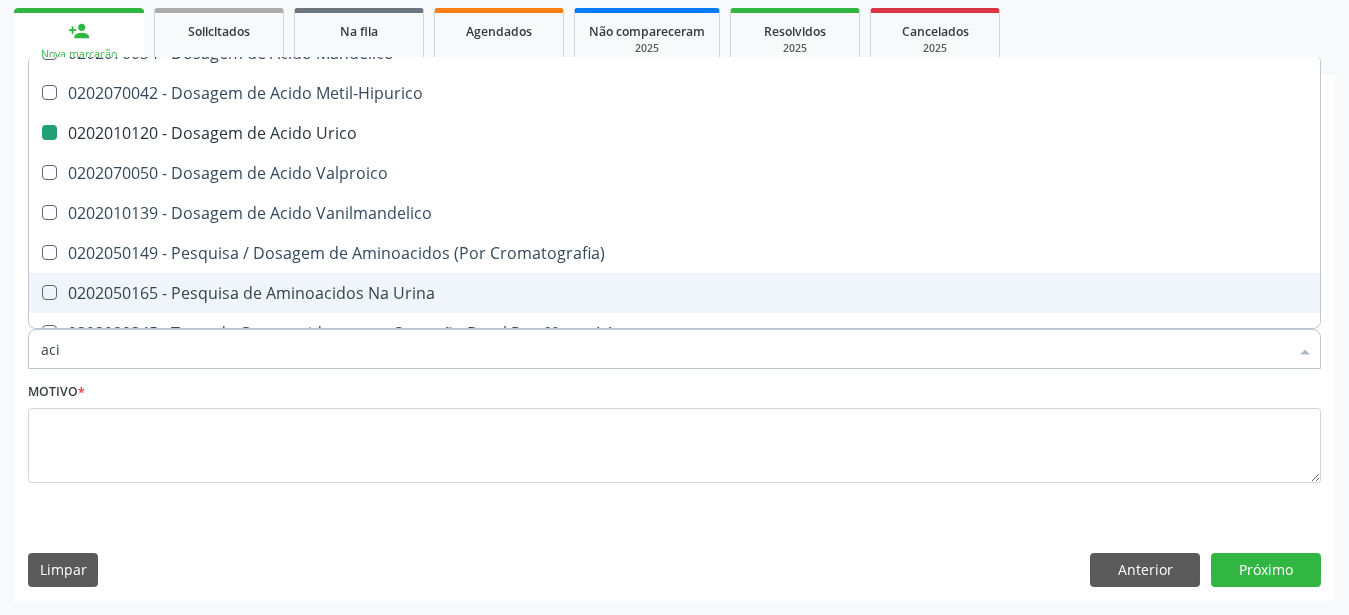 checkbox on "false" 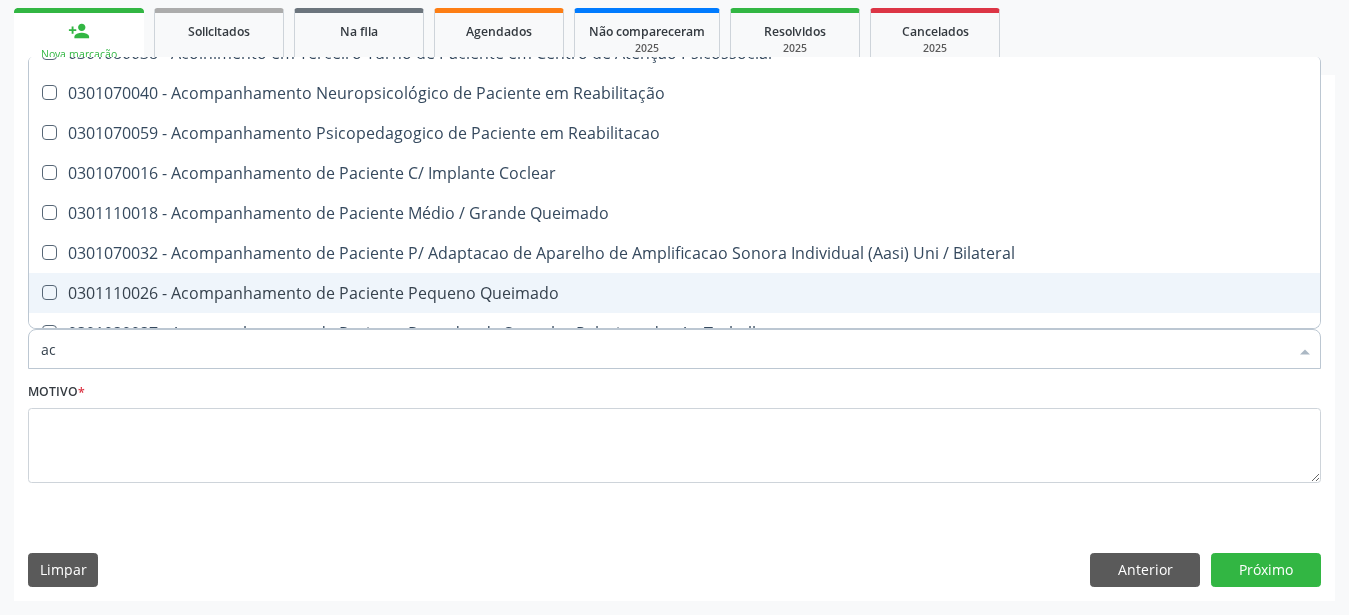type on "a" 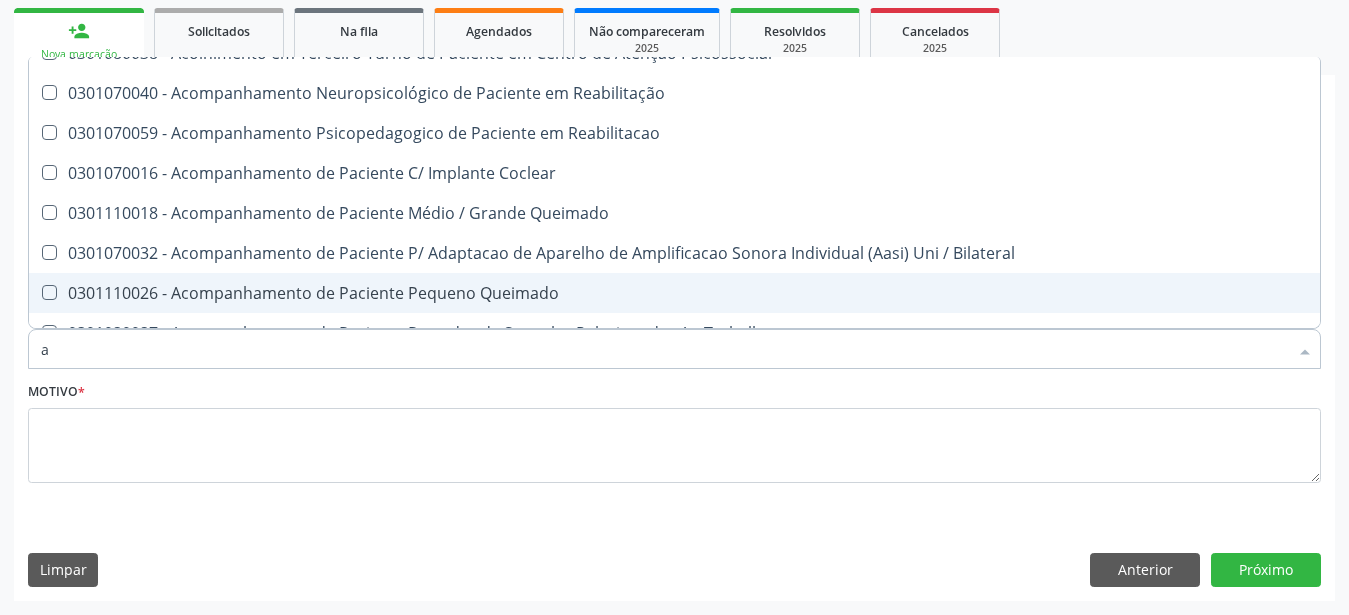 type 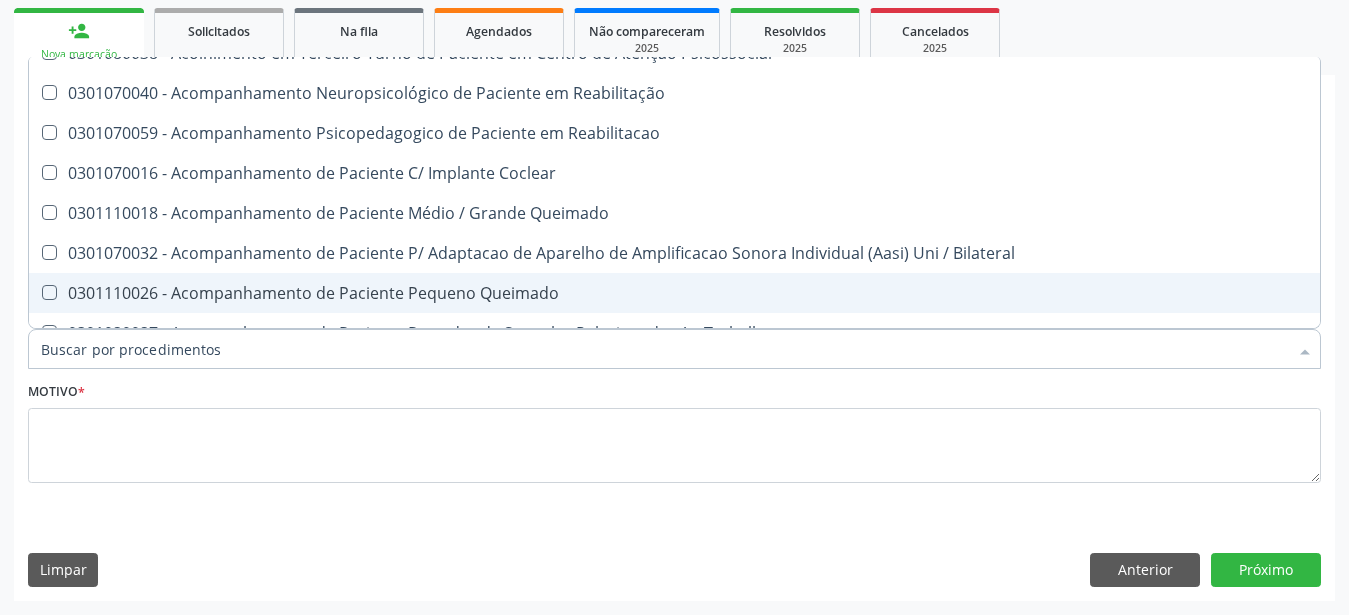 checkbox on "false" 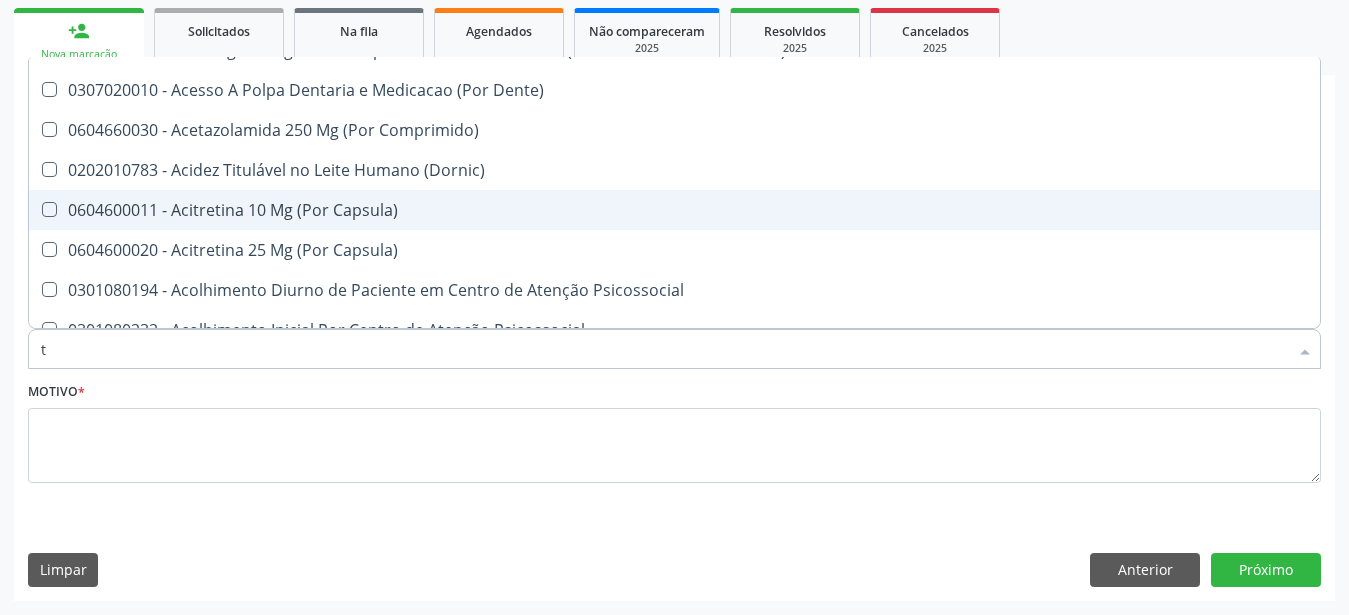 scroll, scrollTop: 264, scrollLeft: 0, axis: vertical 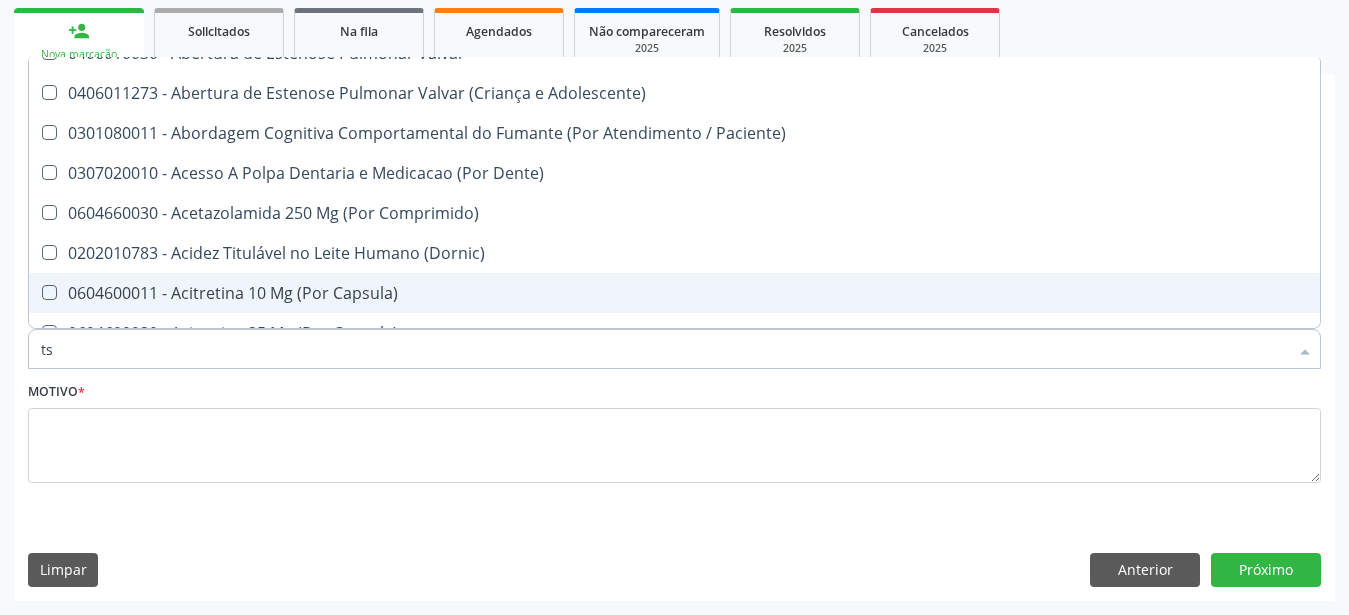 type on "tsh" 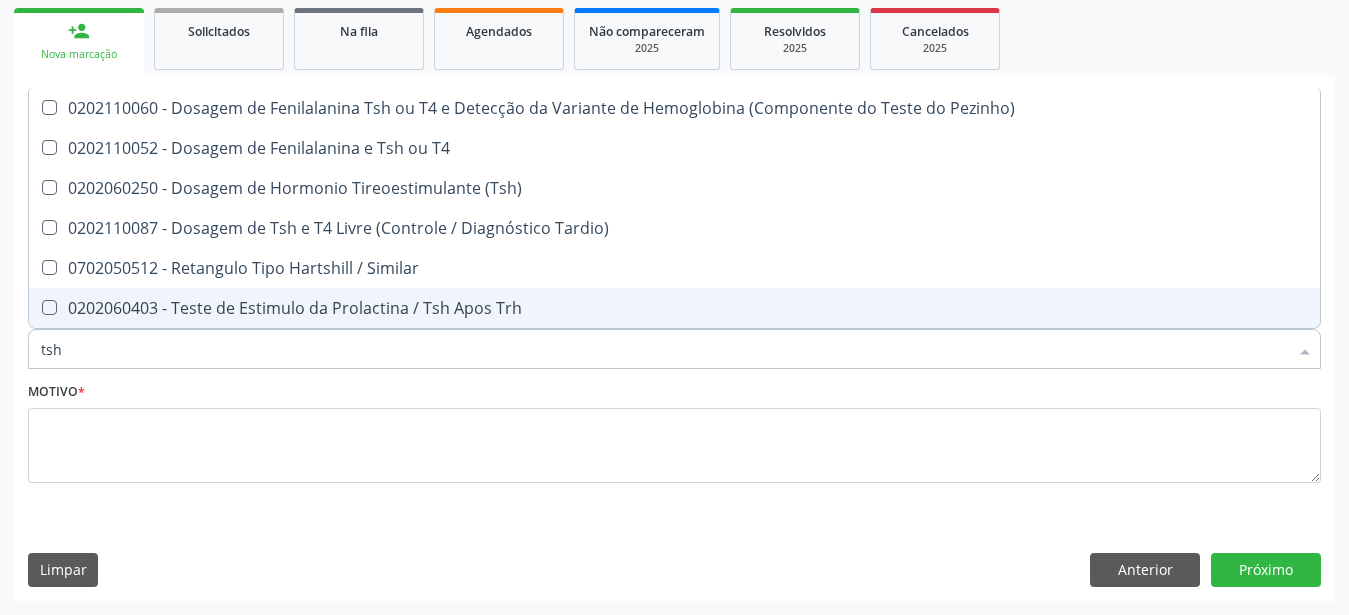 scroll, scrollTop: 0, scrollLeft: 0, axis: both 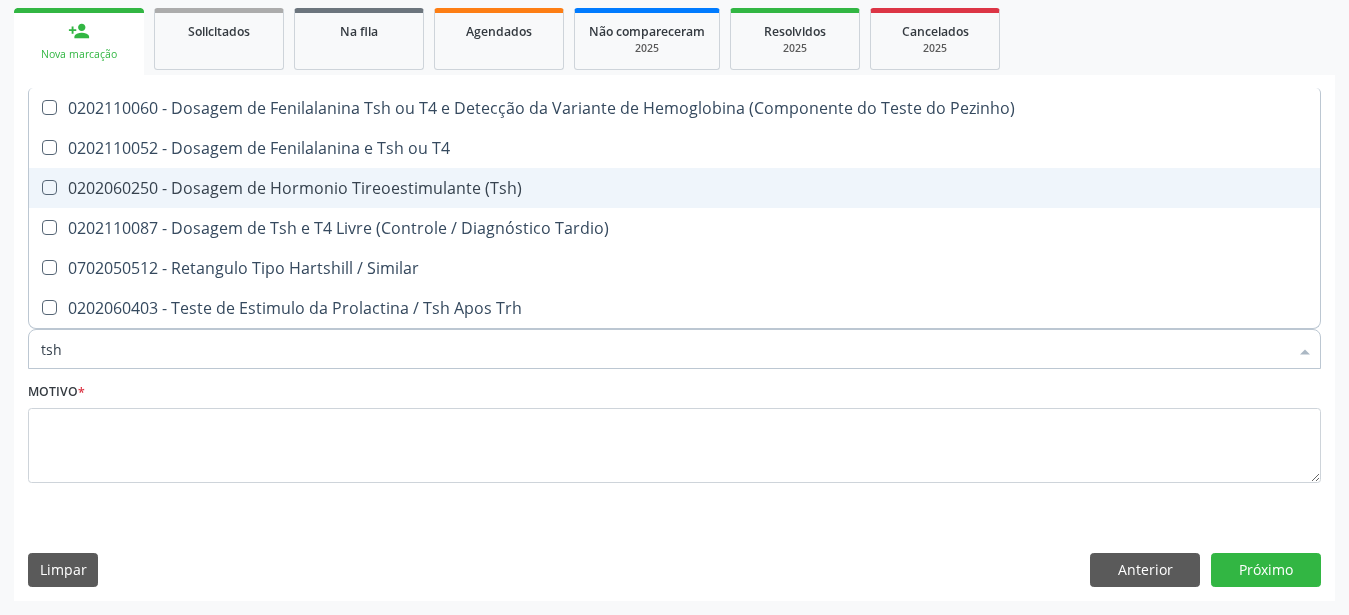 click on "0202060250 - Dosagem de Hormonio Tireoestimulante (Tsh)" at bounding box center (674, 188) 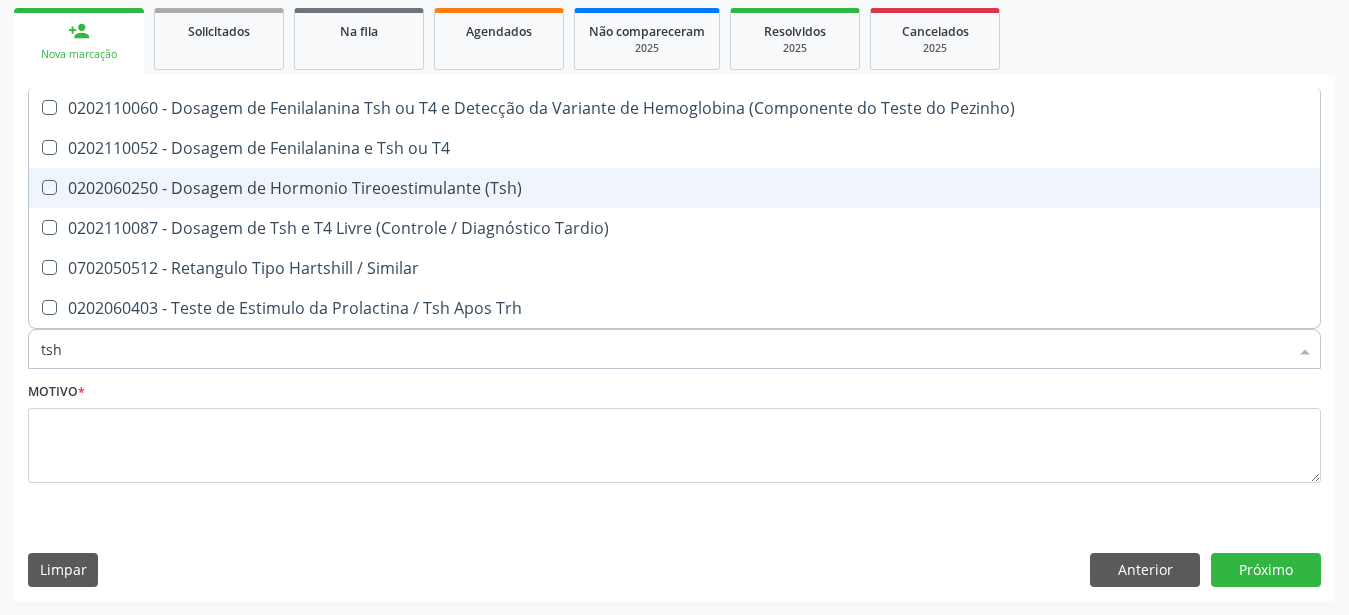 checkbox on "true" 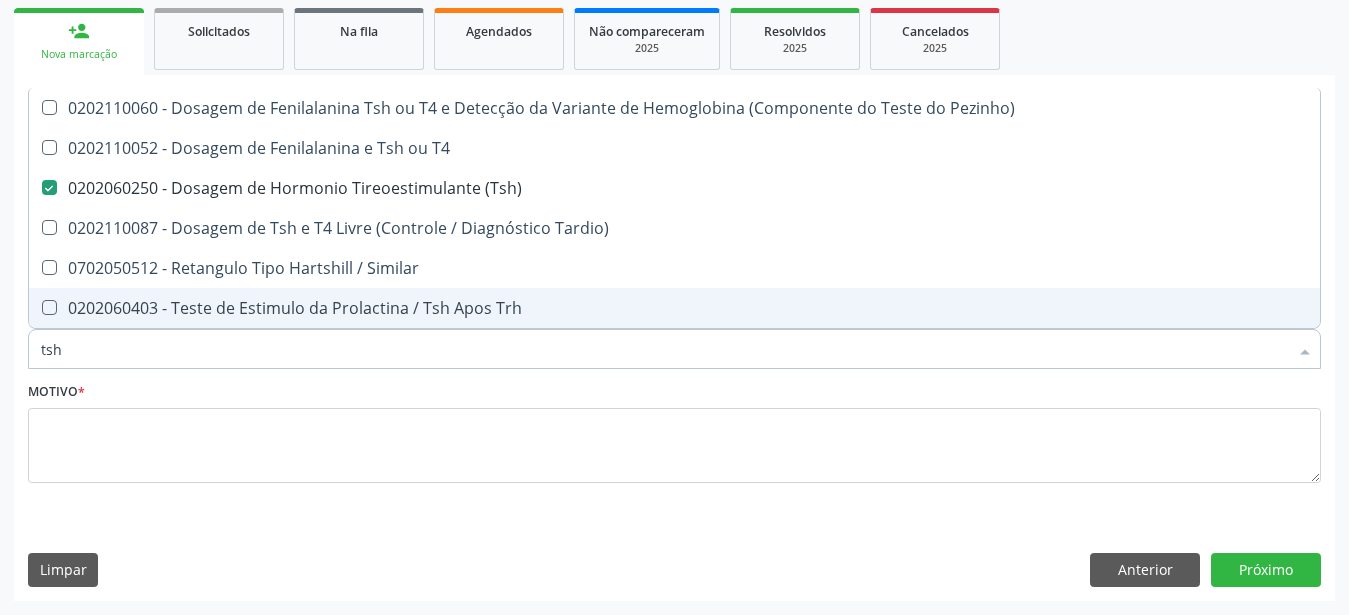 type on "ts" 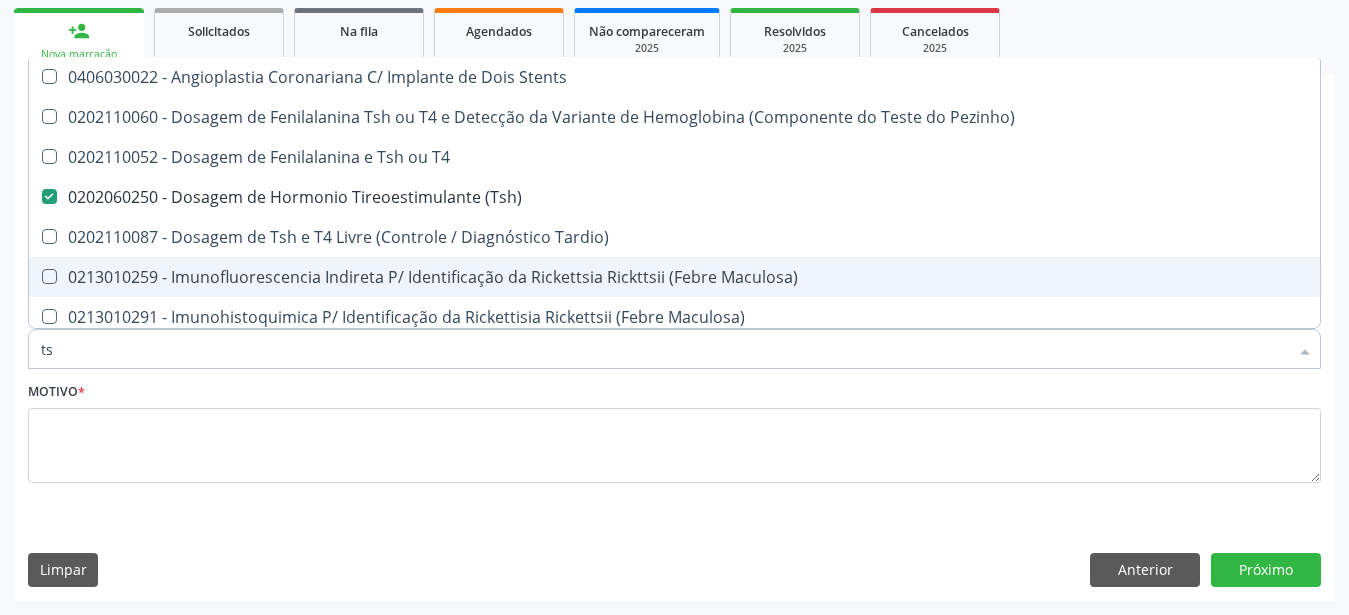 type on "t" 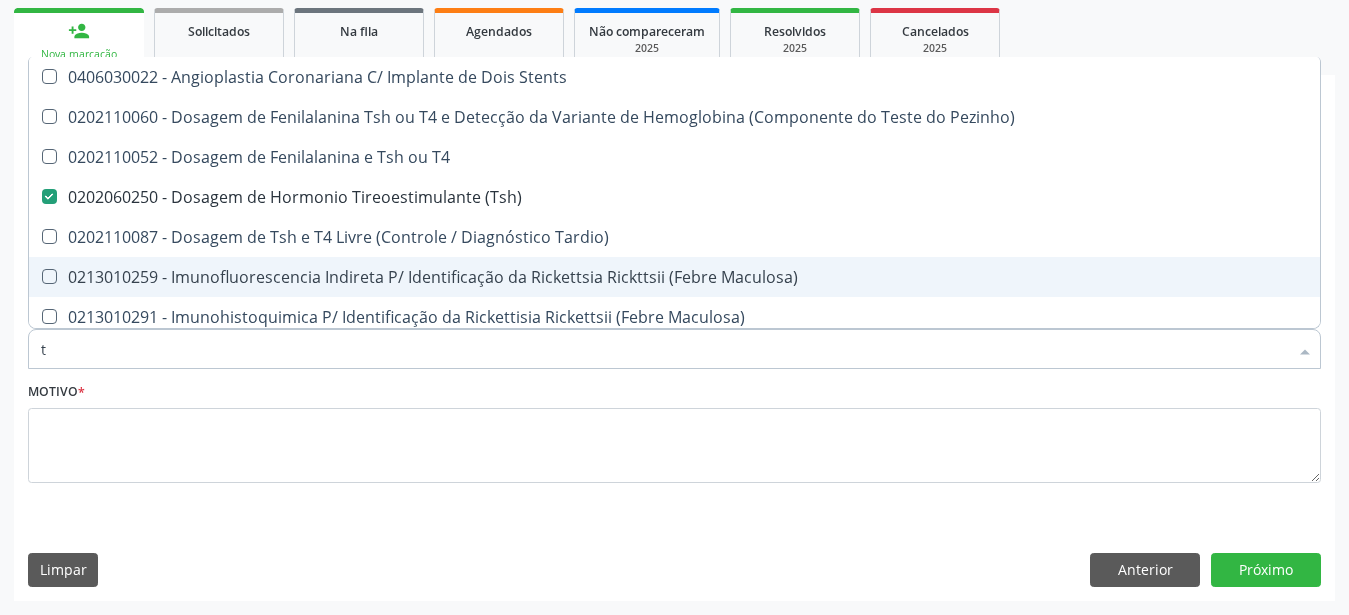 checkbox on "false" 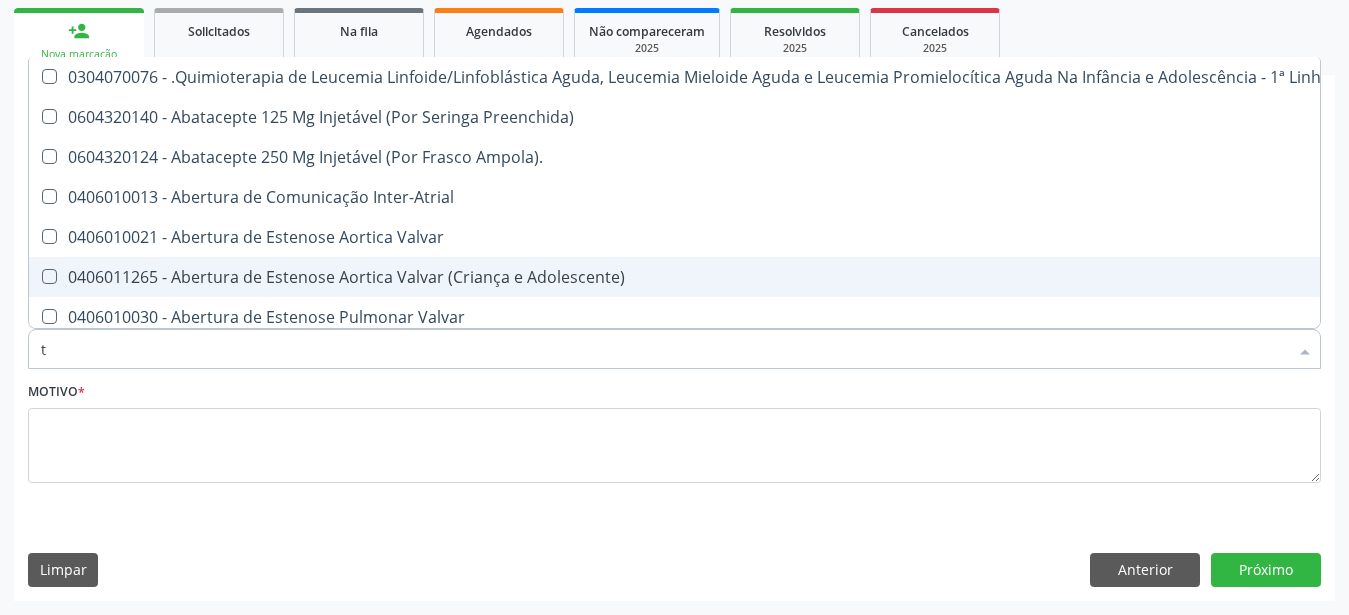 type on "t4" 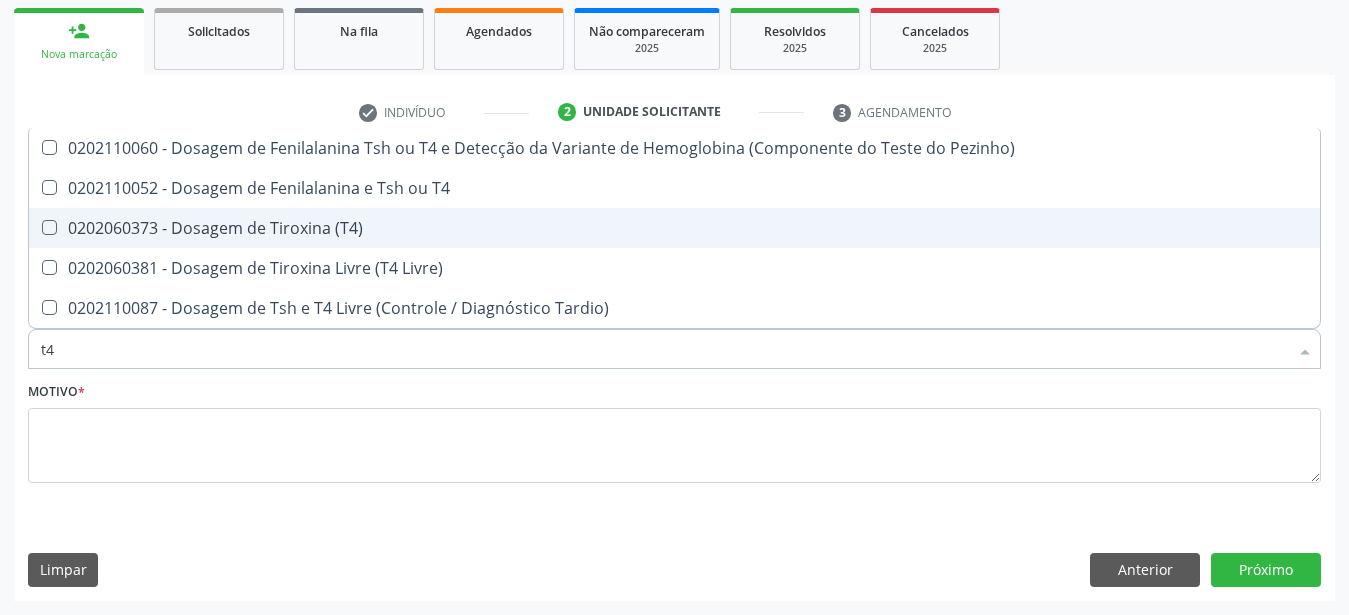 click on "0202060373 - Dosagem de Tiroxina (T4)" at bounding box center [674, 228] 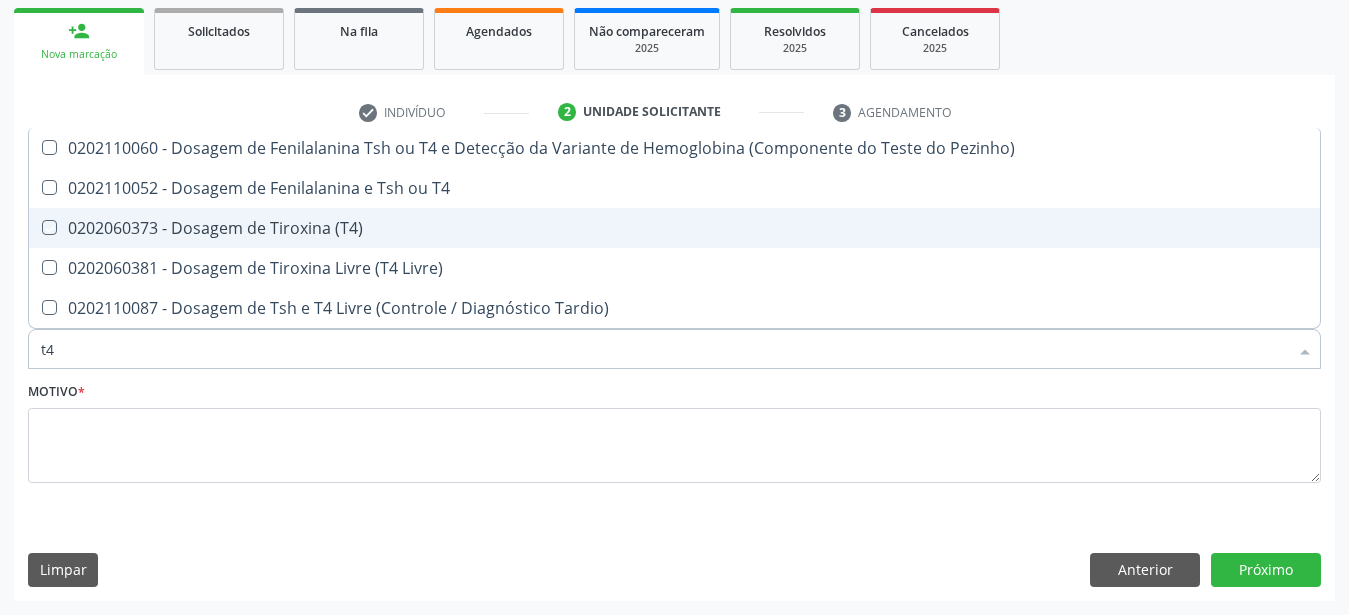 checkbox on "true" 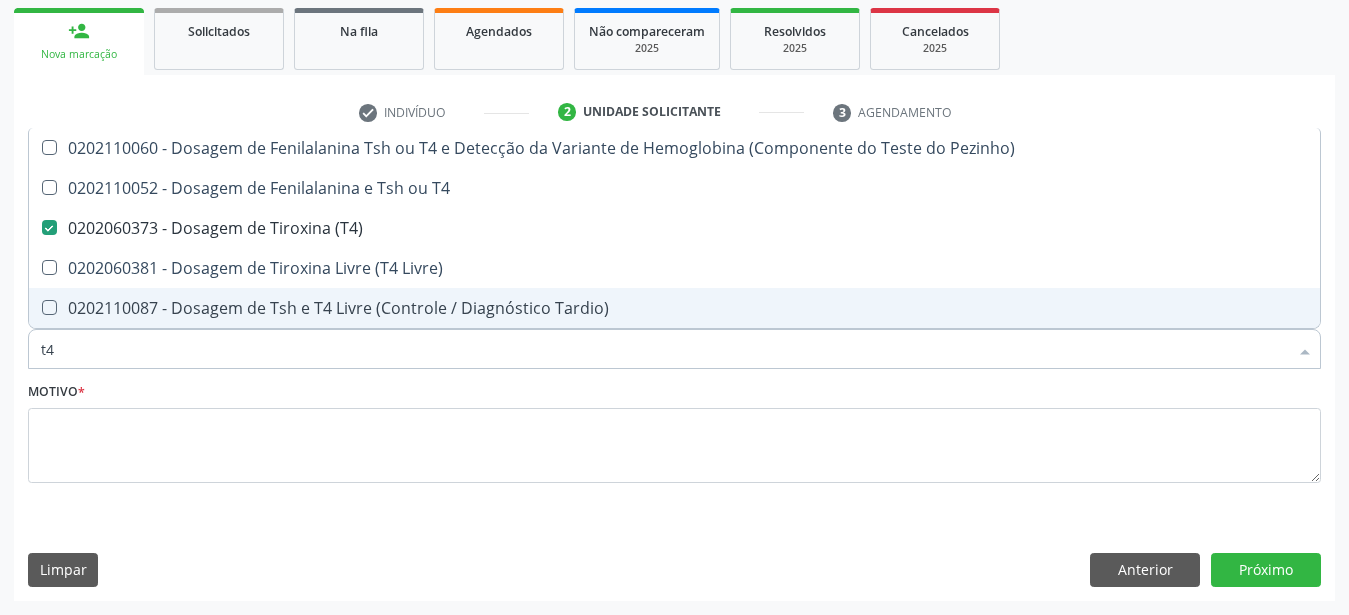 click on "t4" at bounding box center (664, 349) 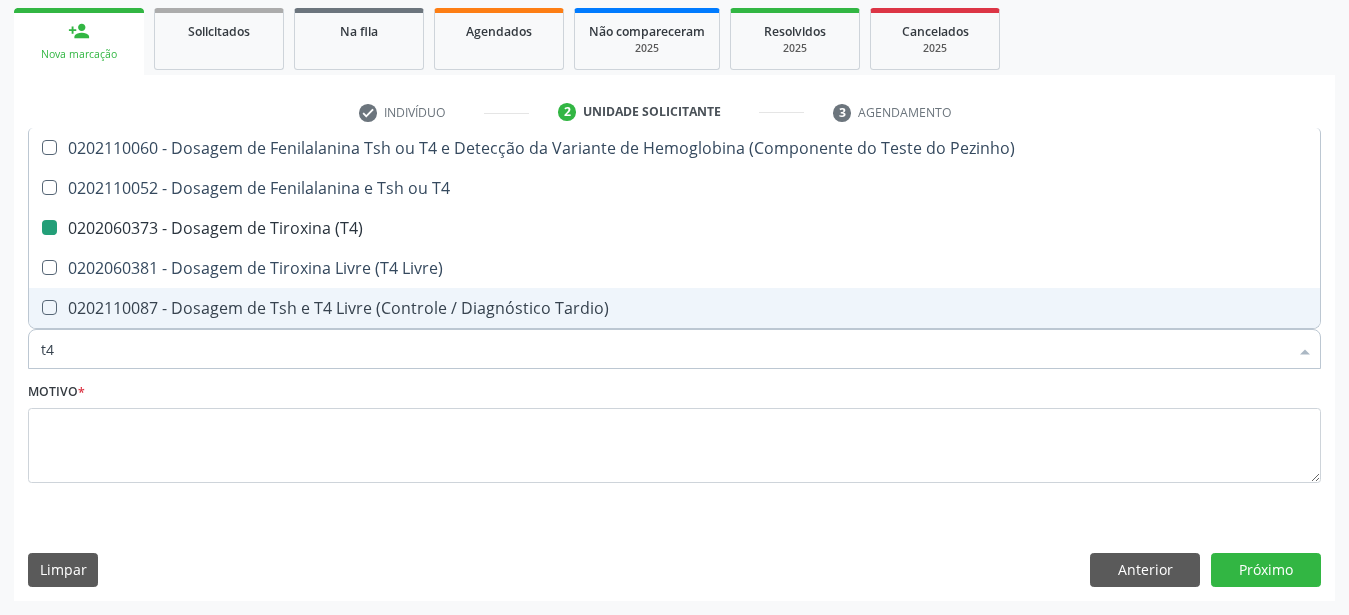 type on "t" 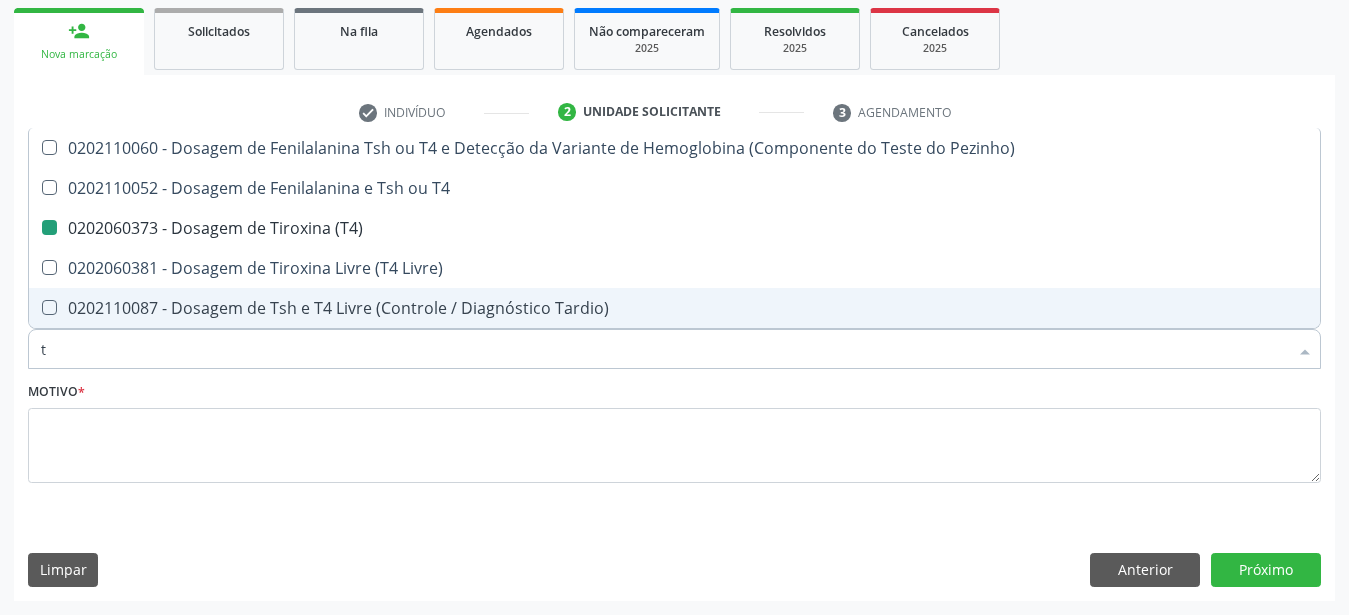type 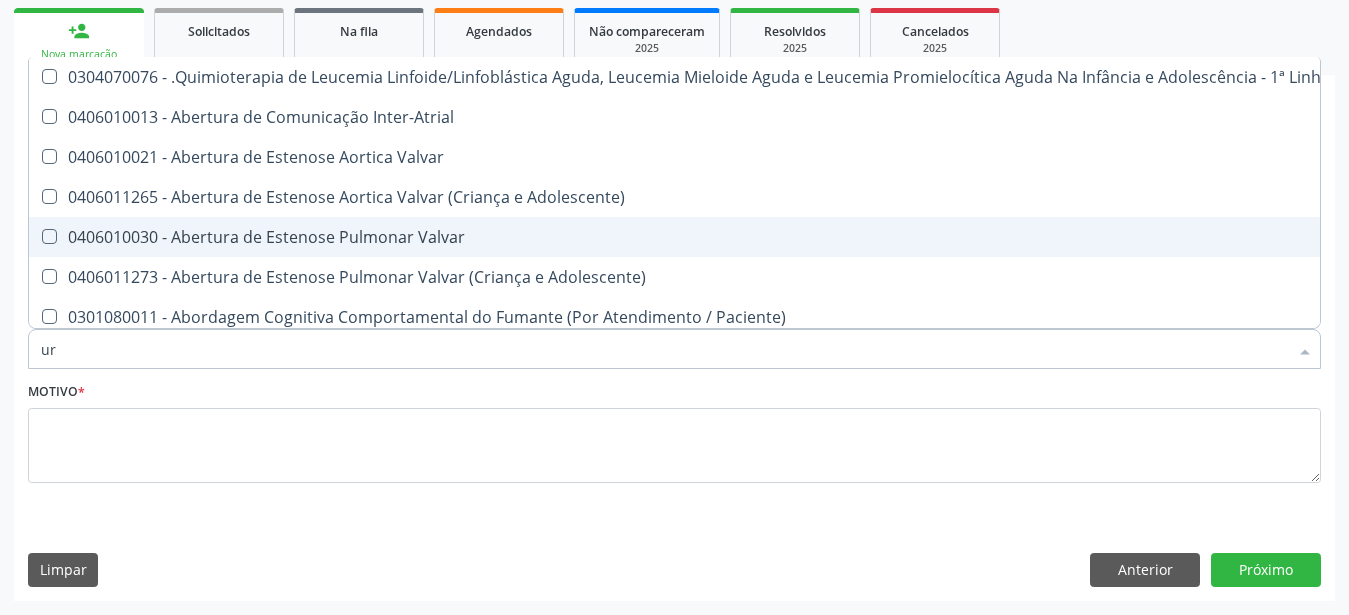 type on "uri" 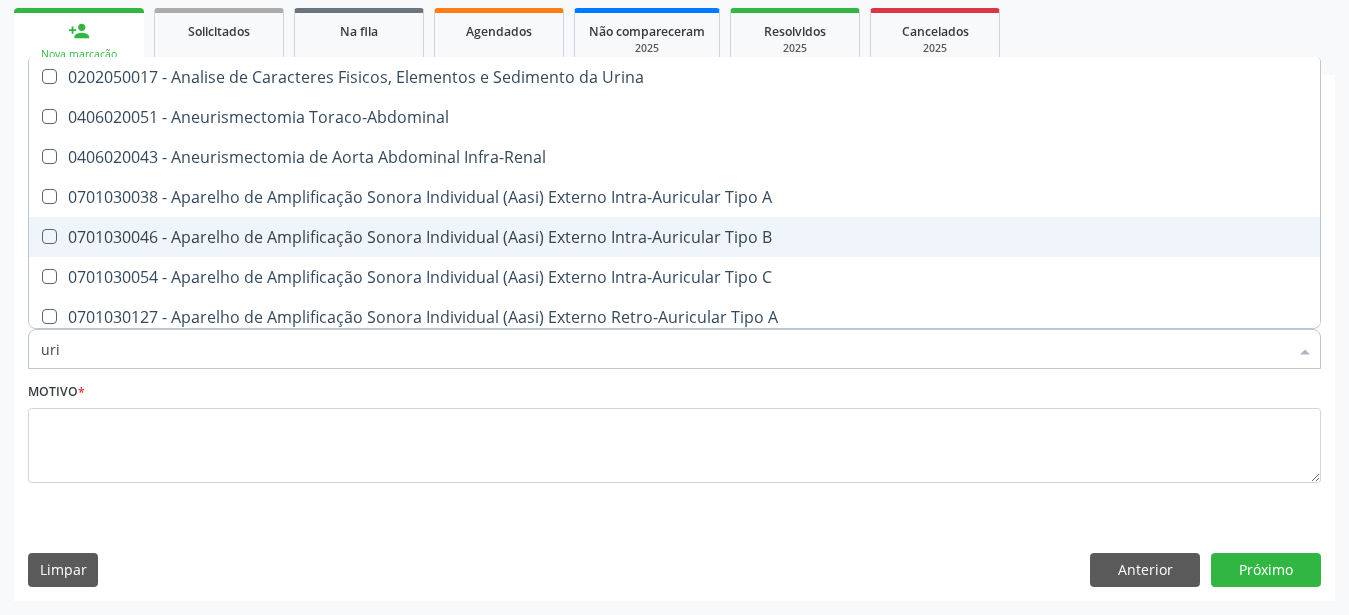 type on "urin" 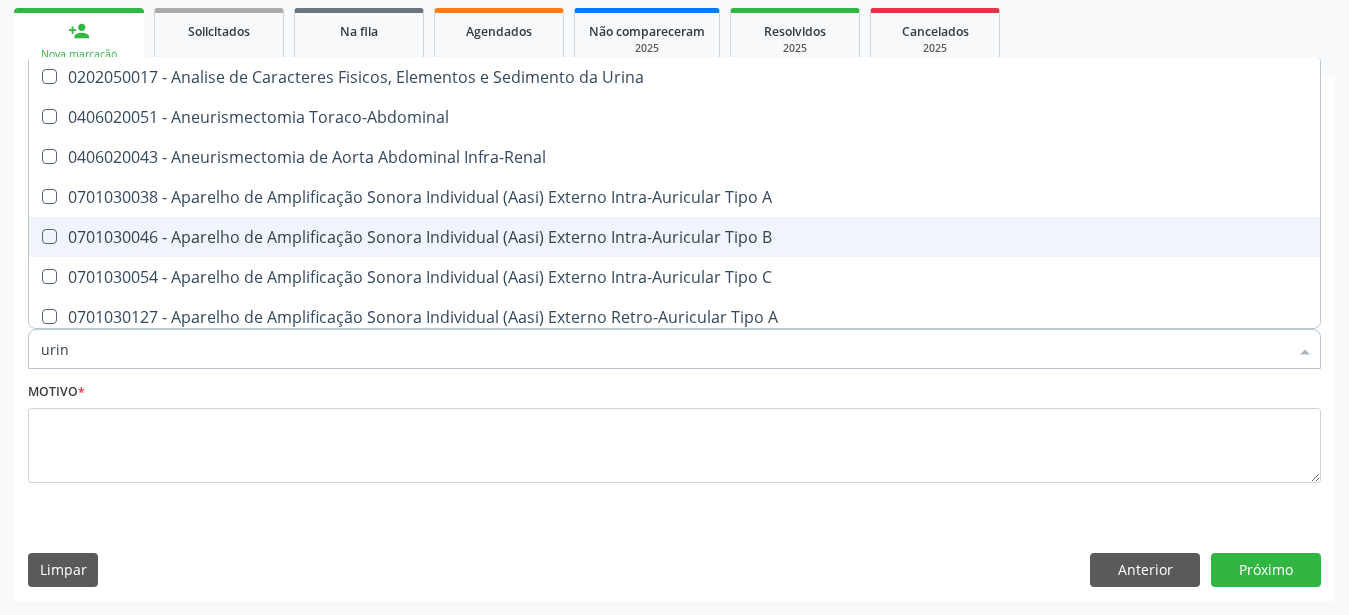 type on "urina" 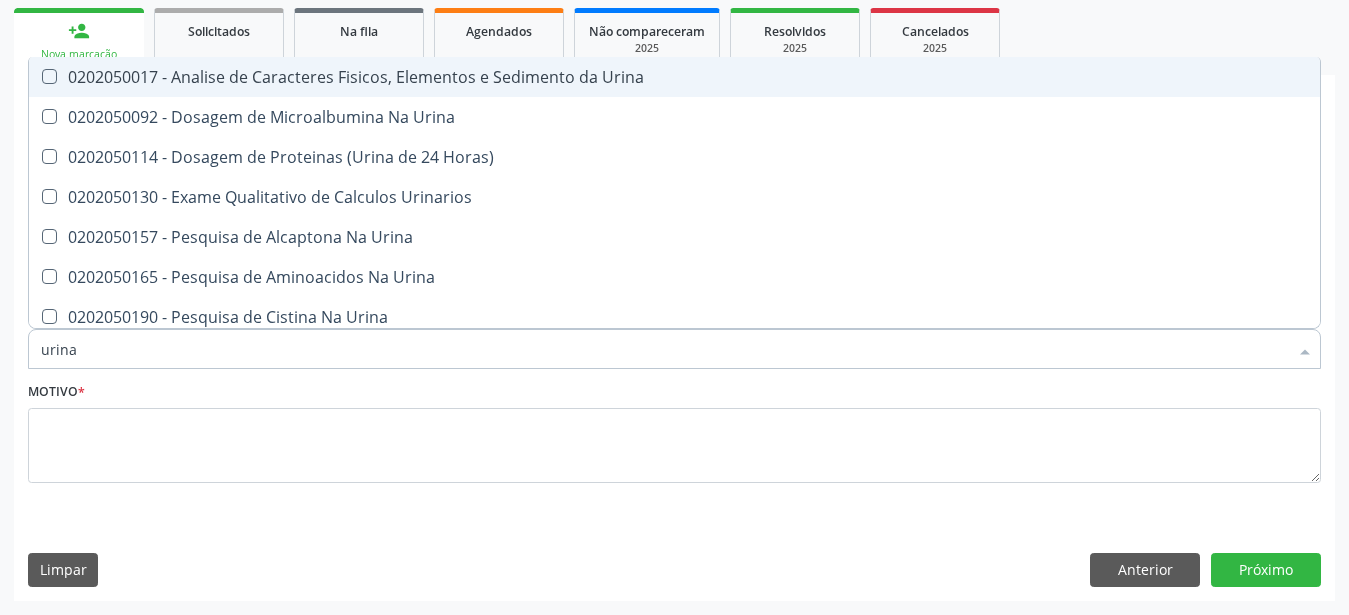 click on "0202050017 - Analise de Caracteres Fisicos, Elementos e Sedimento da Urina" at bounding box center (674, 77) 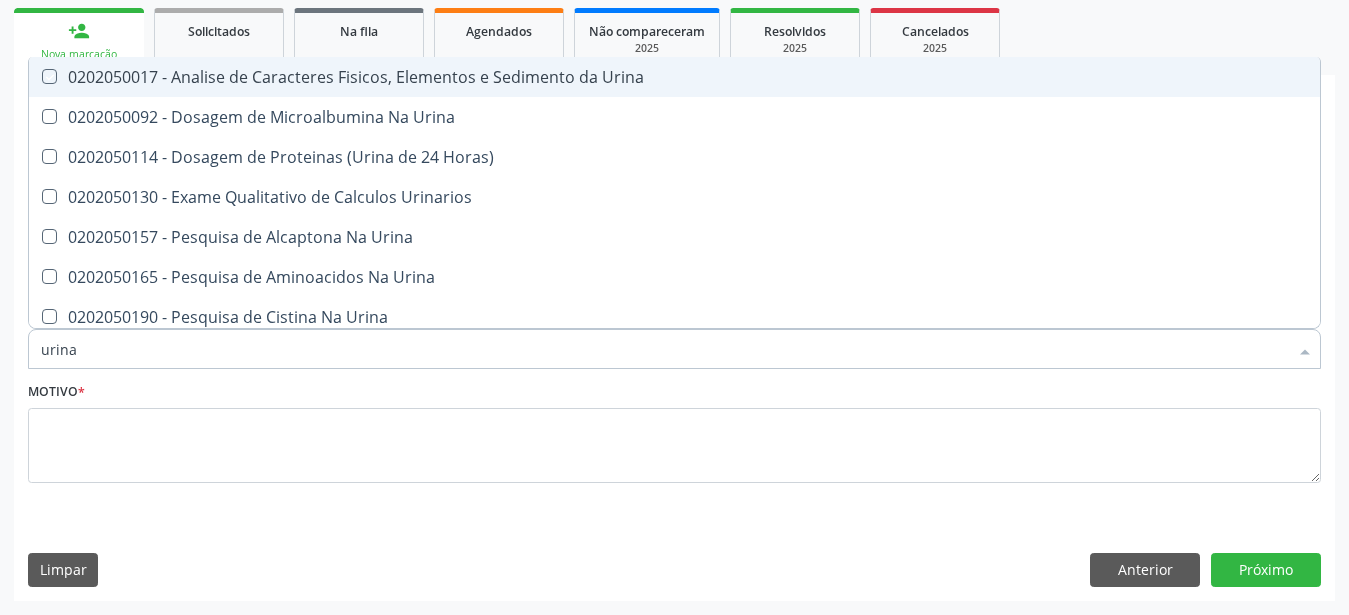 checkbox on "true" 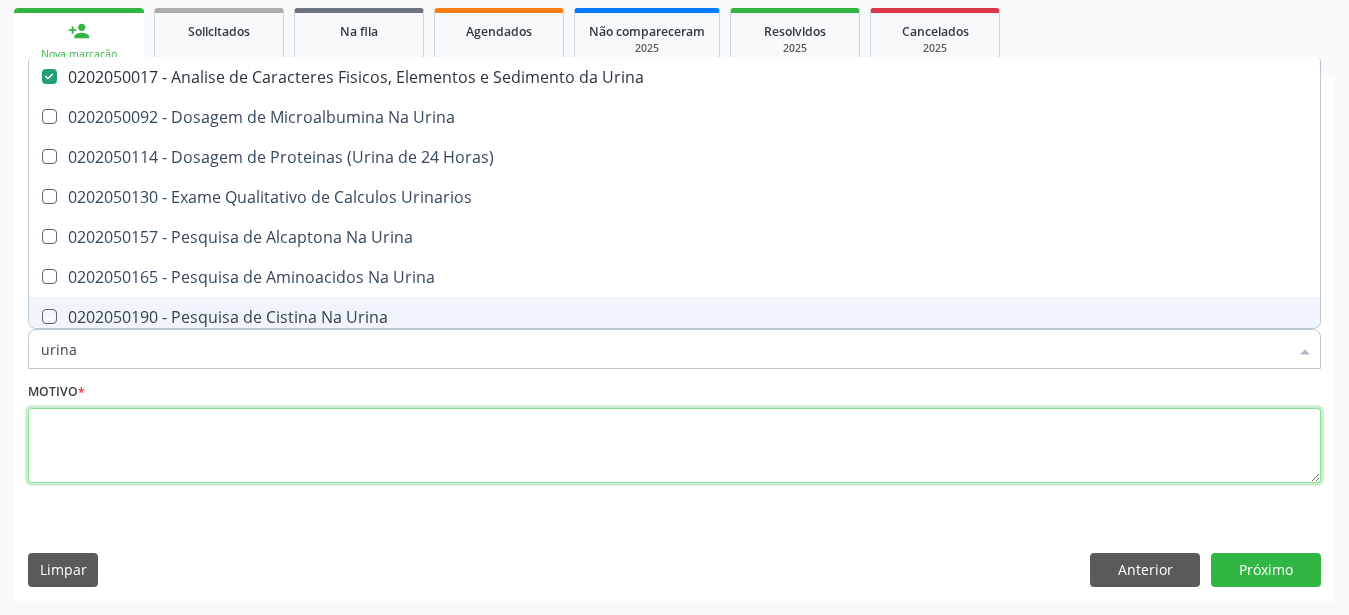 click at bounding box center [674, 446] 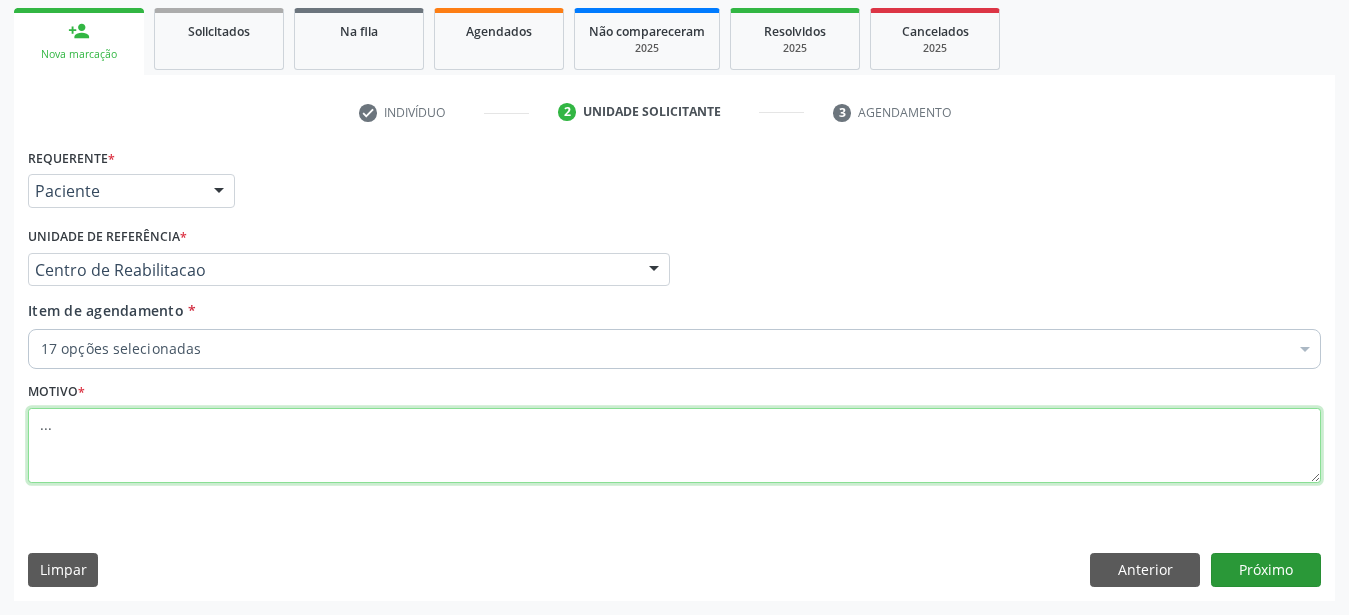 type on "..." 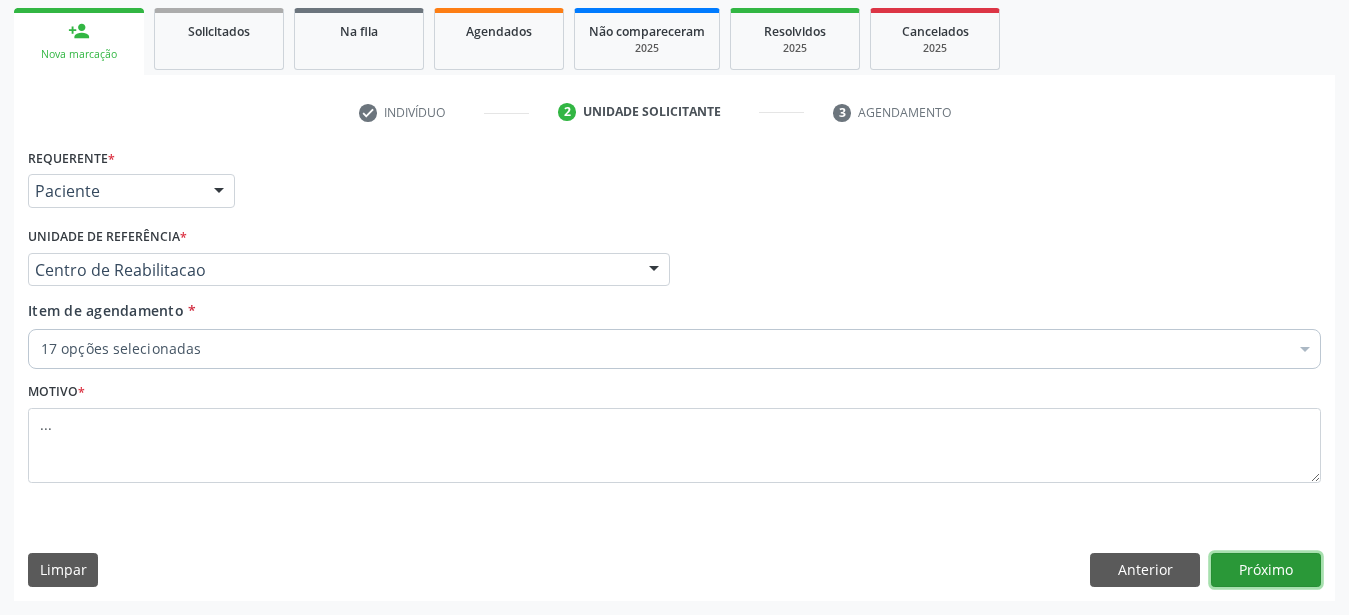 drag, startPoint x: 1310, startPoint y: 558, endPoint x: 783, endPoint y: 490, distance: 531.36896 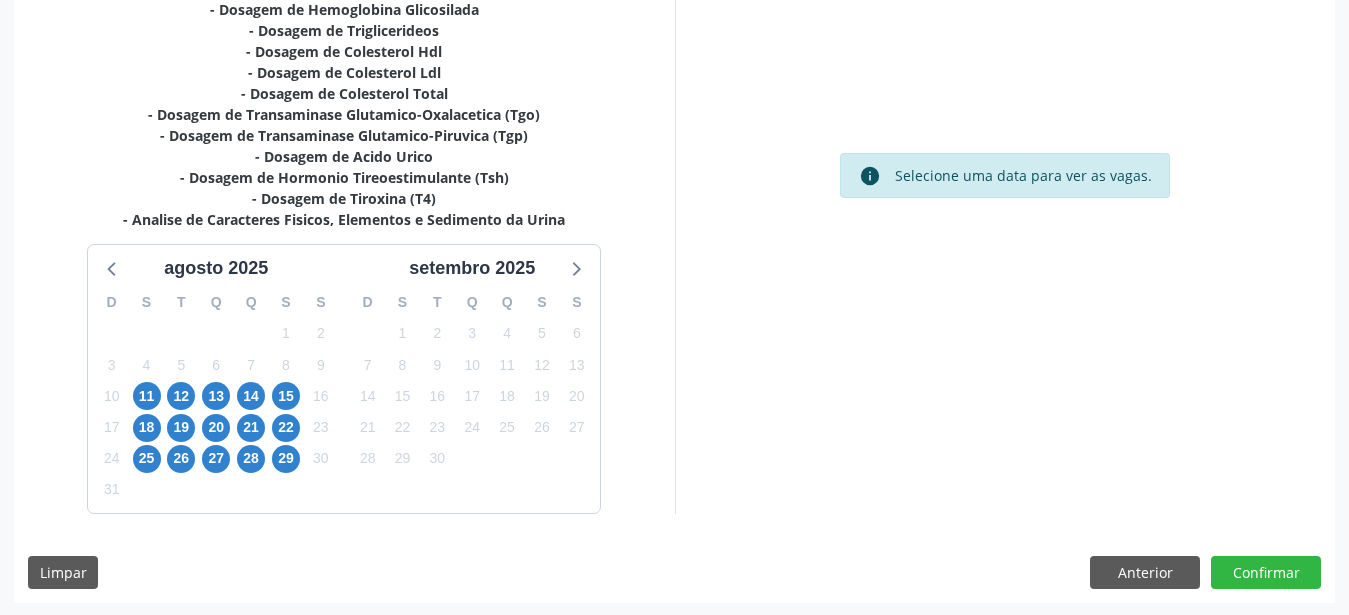 scroll, scrollTop: 591, scrollLeft: 0, axis: vertical 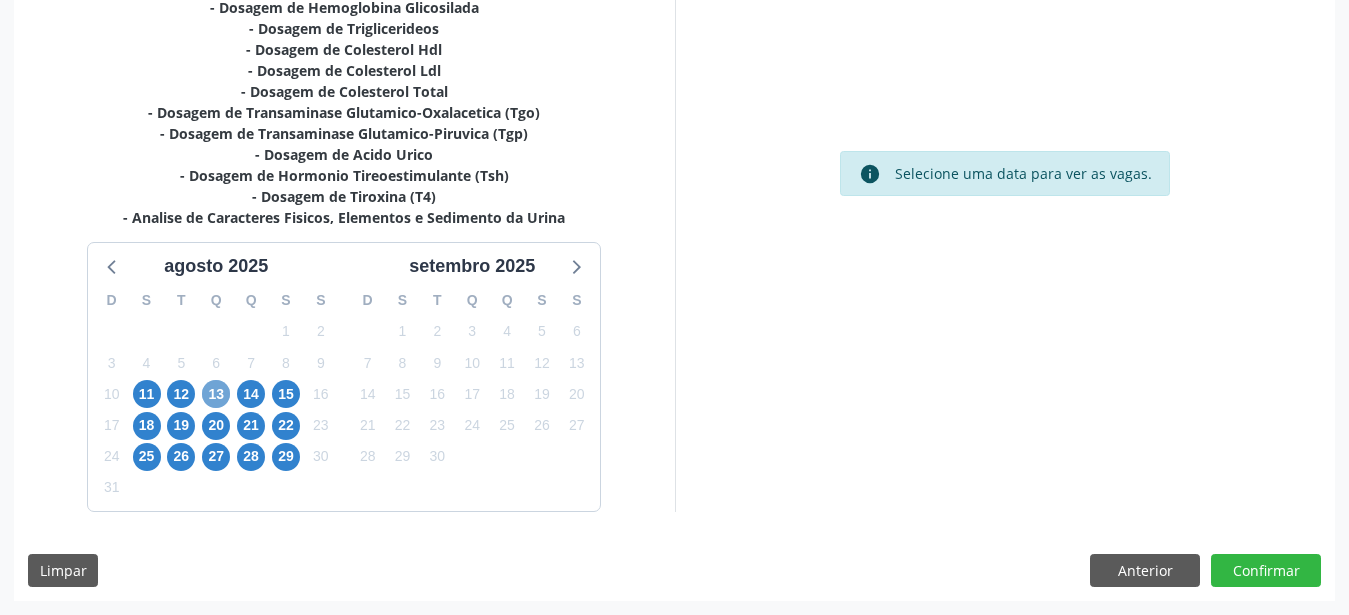 click on "13" at bounding box center (216, 394) 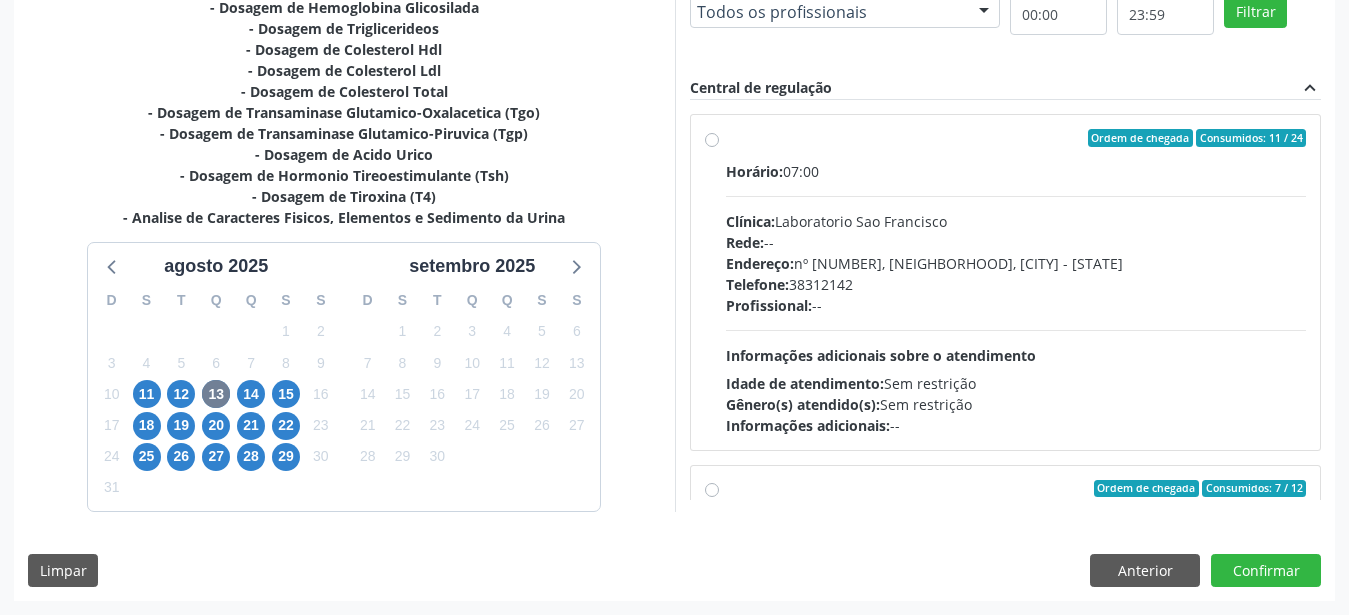 click on "Ordem de chegada
Consumidos: 11 / 24
Horário:   07:00
Clínica:  Laboratorio Sao Francisco
Rede:
--
Endereço:   nº 384, Aabb, Serra Talhada - PE
Telefone:   38312142
Profissional:
--
Informações adicionais sobre o atendimento
Idade de atendimento:
Sem restrição
Gênero(s) atendido(s):
Sem restrição
Informações adicionais:
--" at bounding box center [1006, 282] 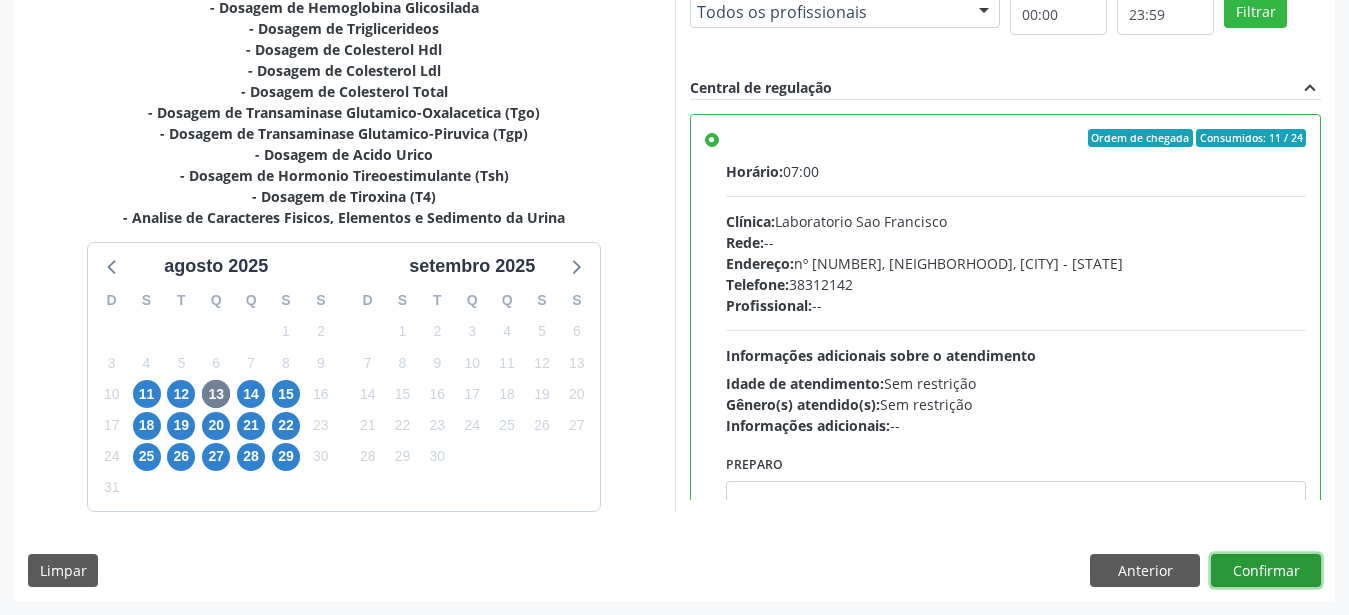 click on "Confirmar" at bounding box center [1266, 571] 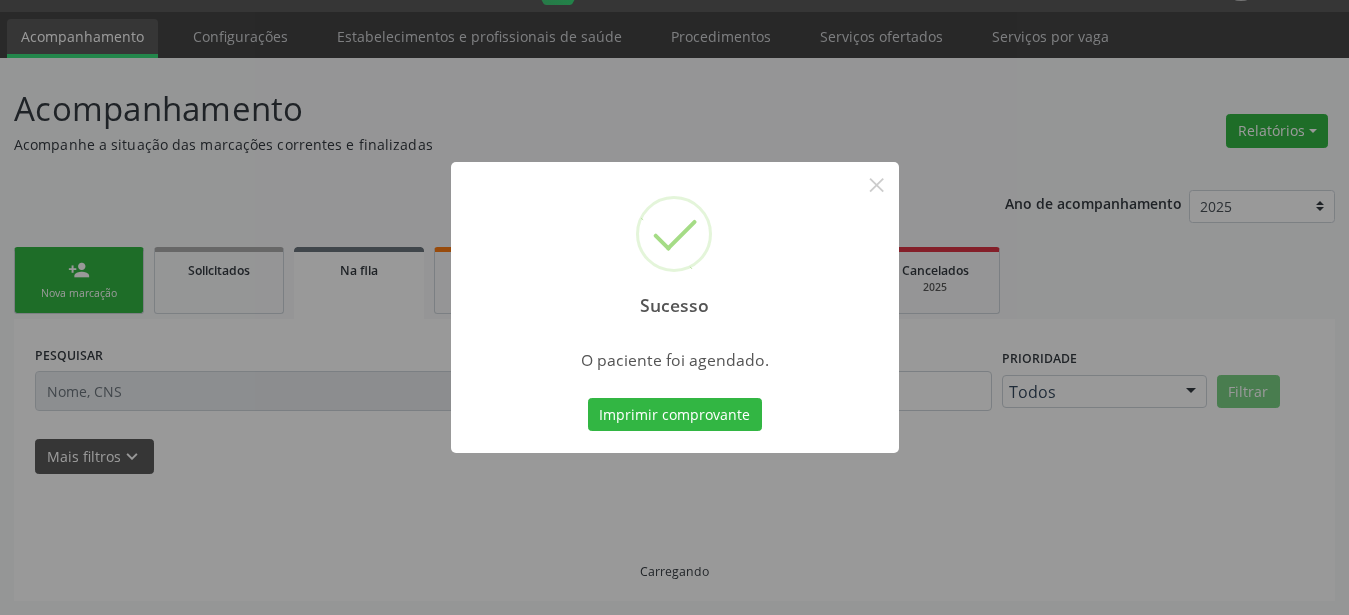 scroll, scrollTop: 51, scrollLeft: 0, axis: vertical 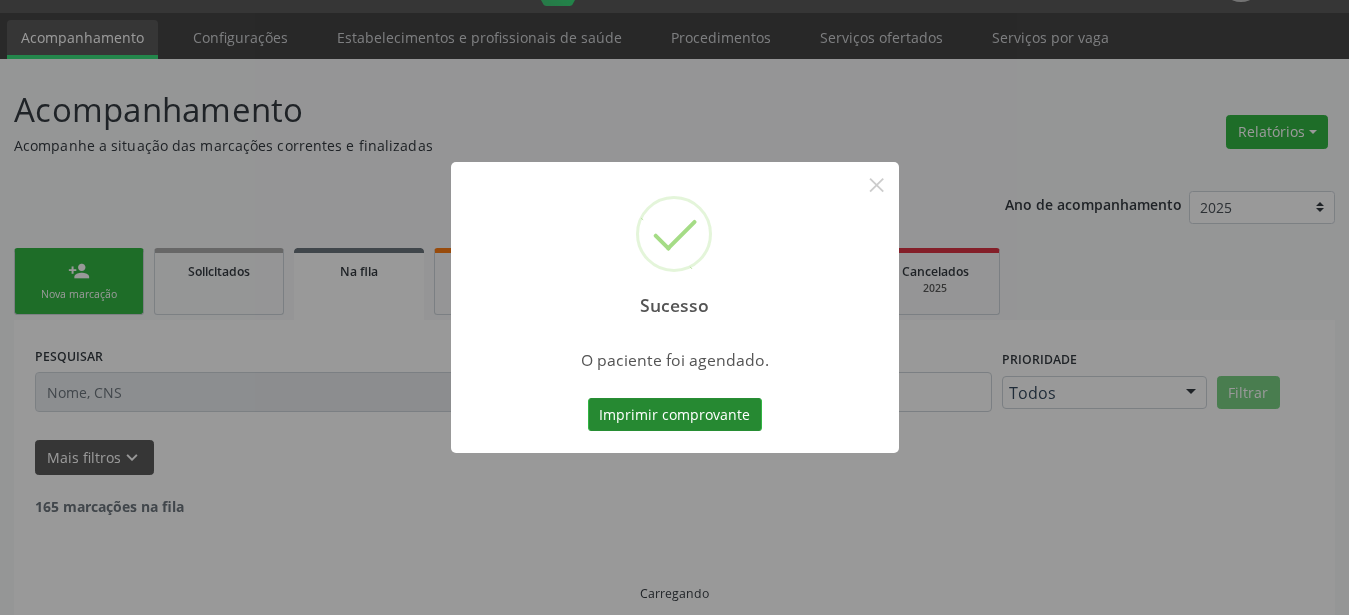 click on "Imprimir comprovante" at bounding box center (675, 415) 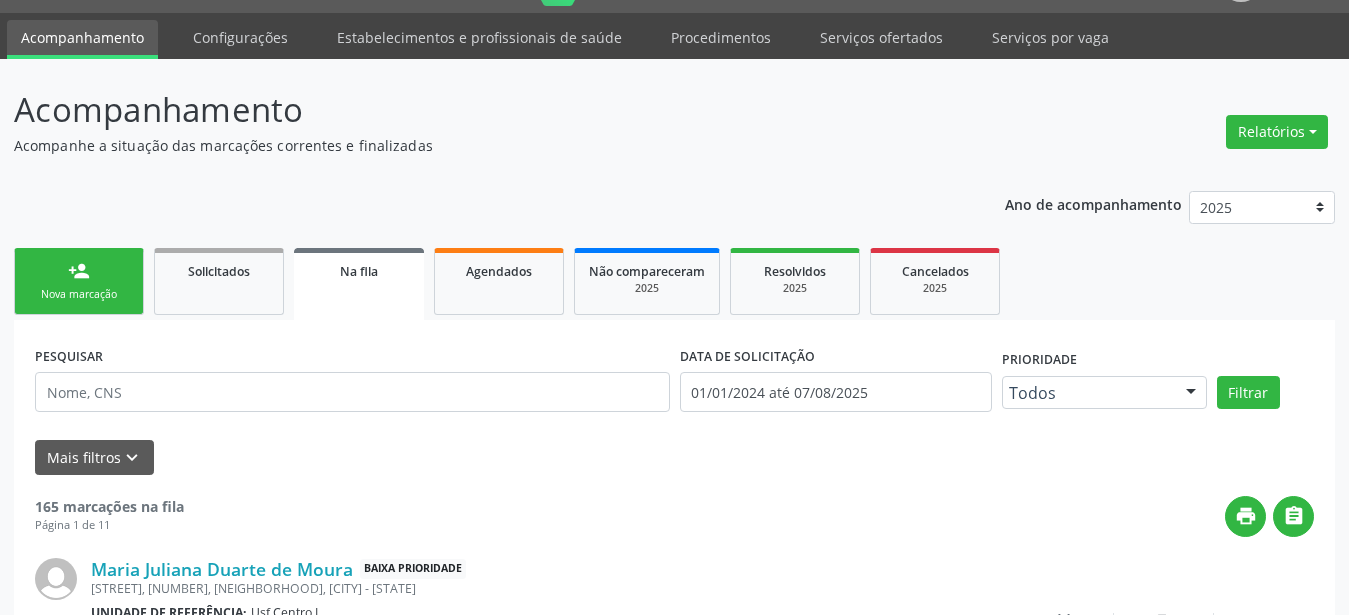 scroll, scrollTop: 50, scrollLeft: 0, axis: vertical 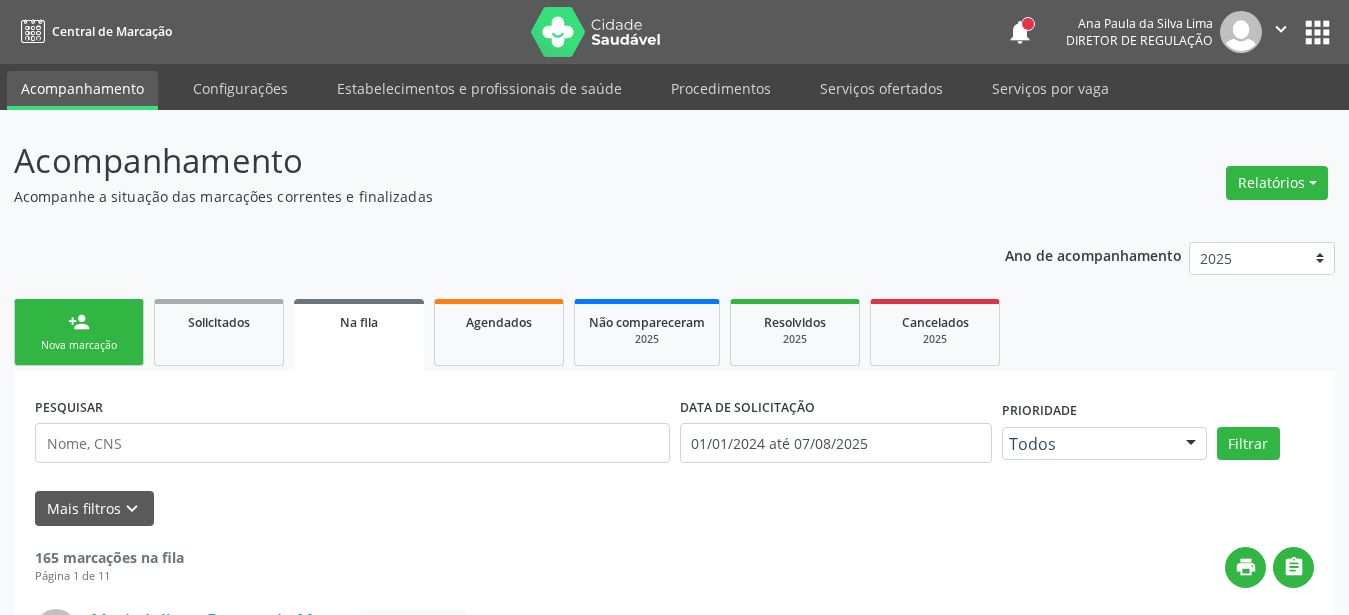 click on "apps" at bounding box center (1317, 32) 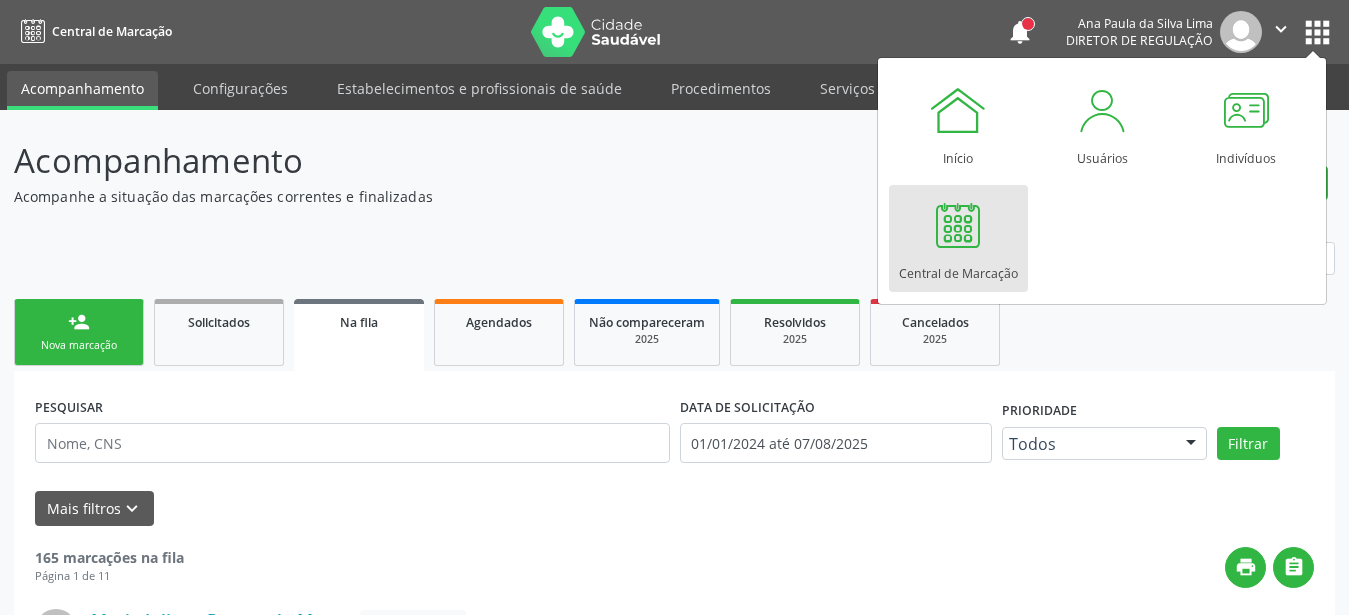 click at bounding box center (958, 225) 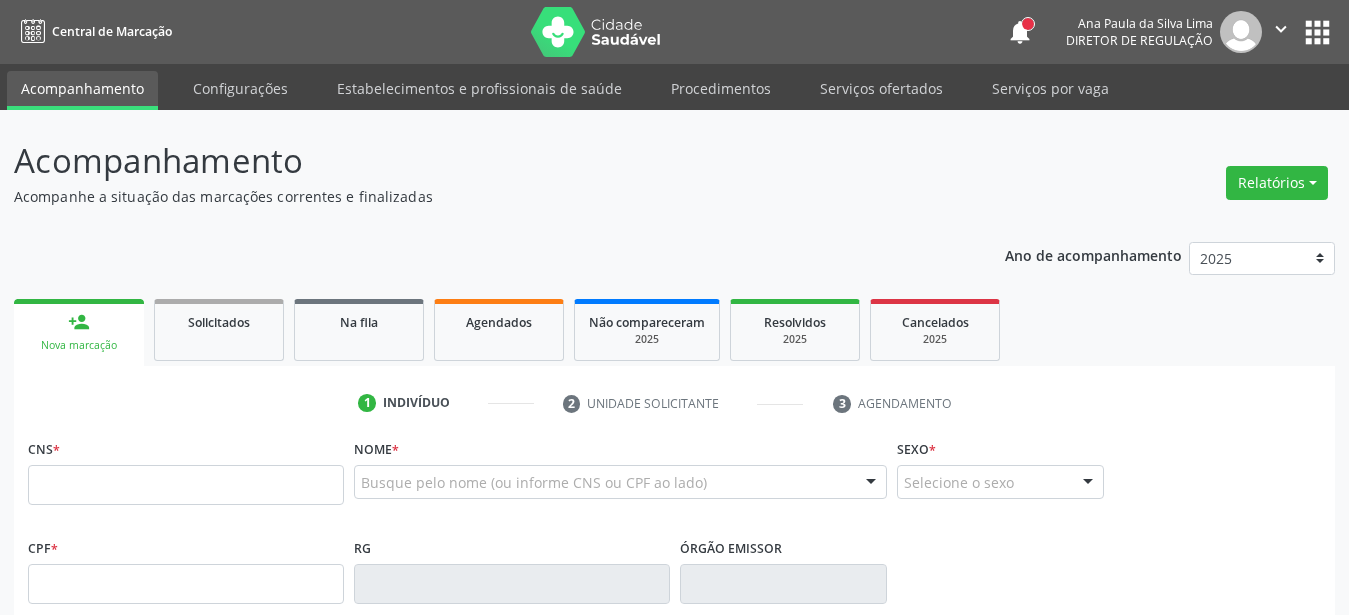 scroll, scrollTop: 0, scrollLeft: 0, axis: both 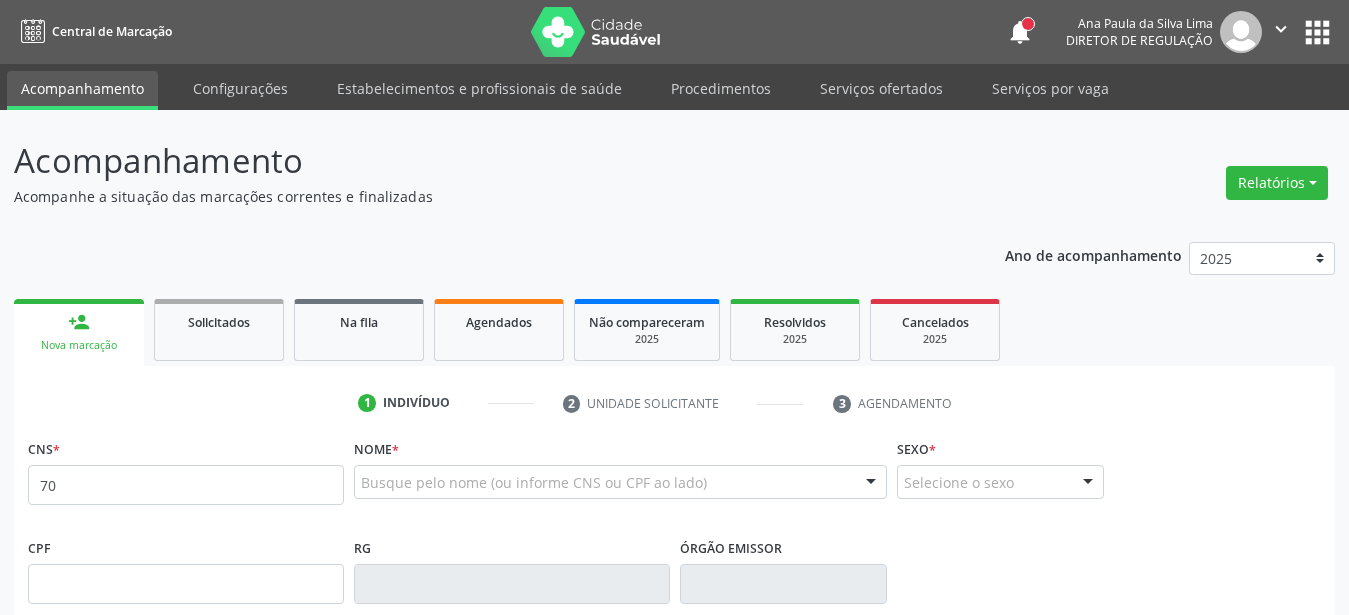 type on "7" 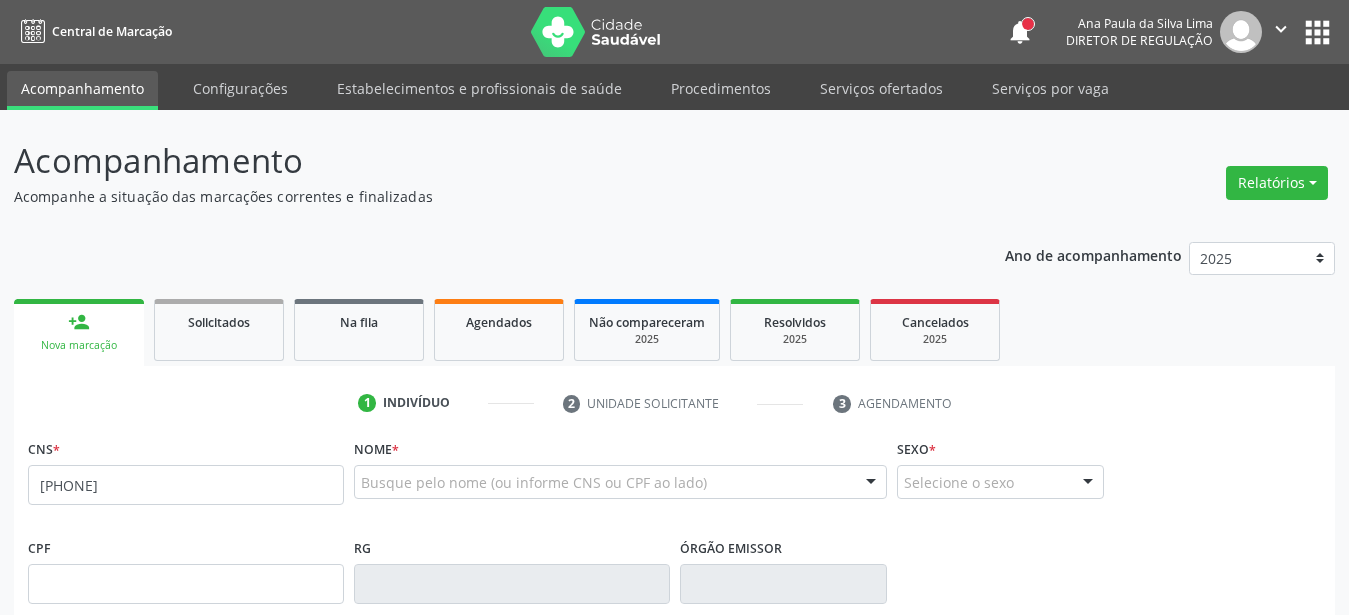type on "[PHONE]" 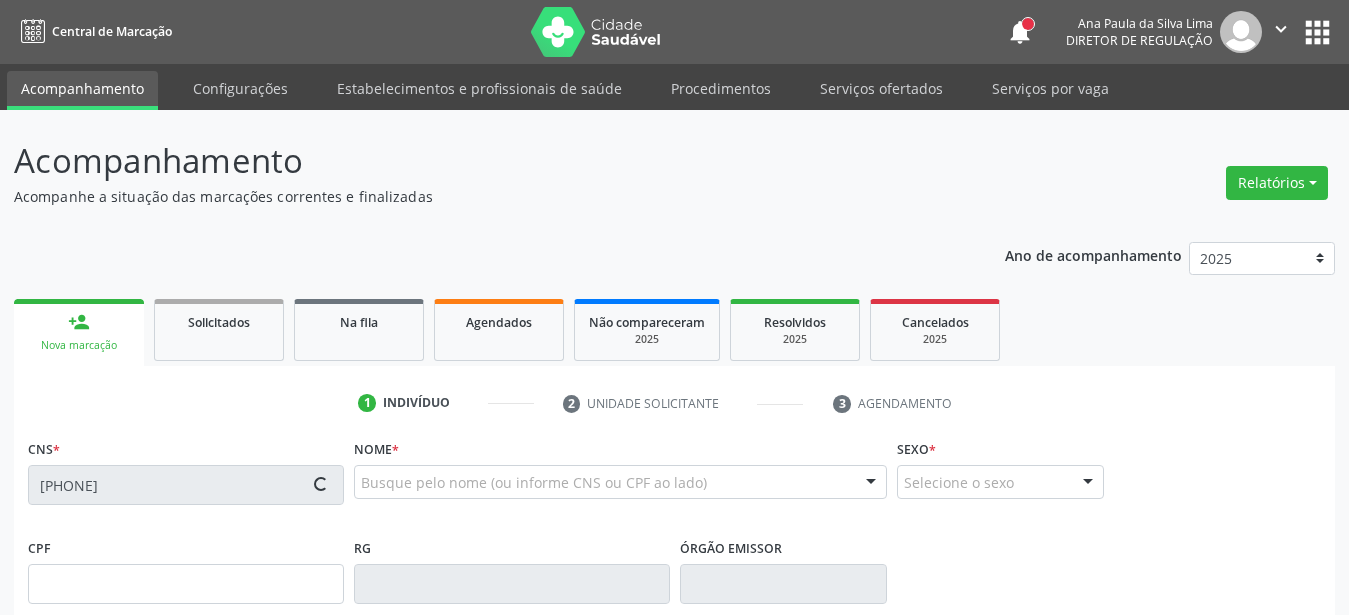 scroll, scrollTop: 204, scrollLeft: 0, axis: vertical 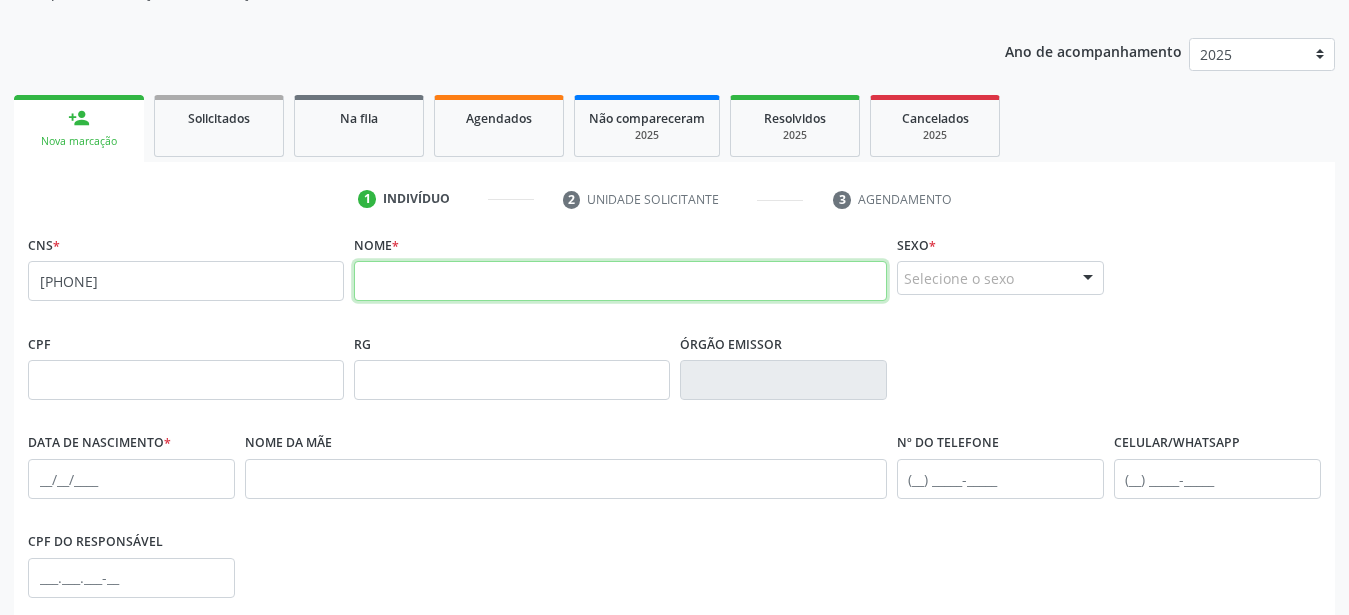 click at bounding box center [620, 281] 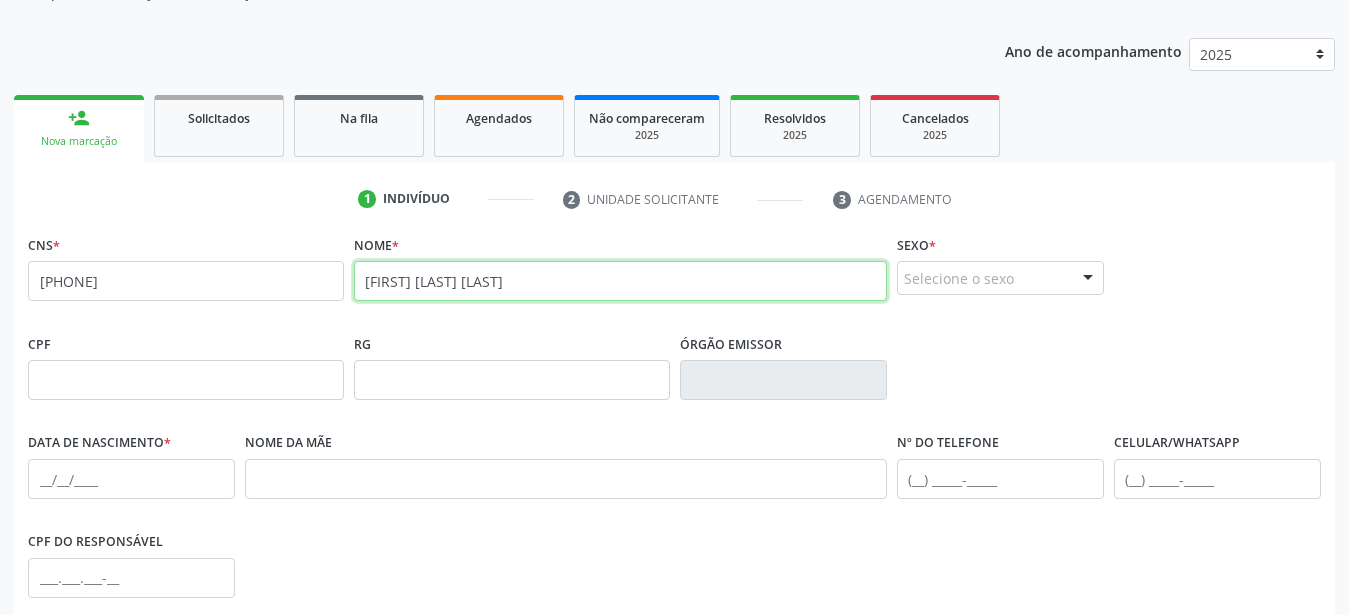type on "[FIRST] [LAST] [LAST]" 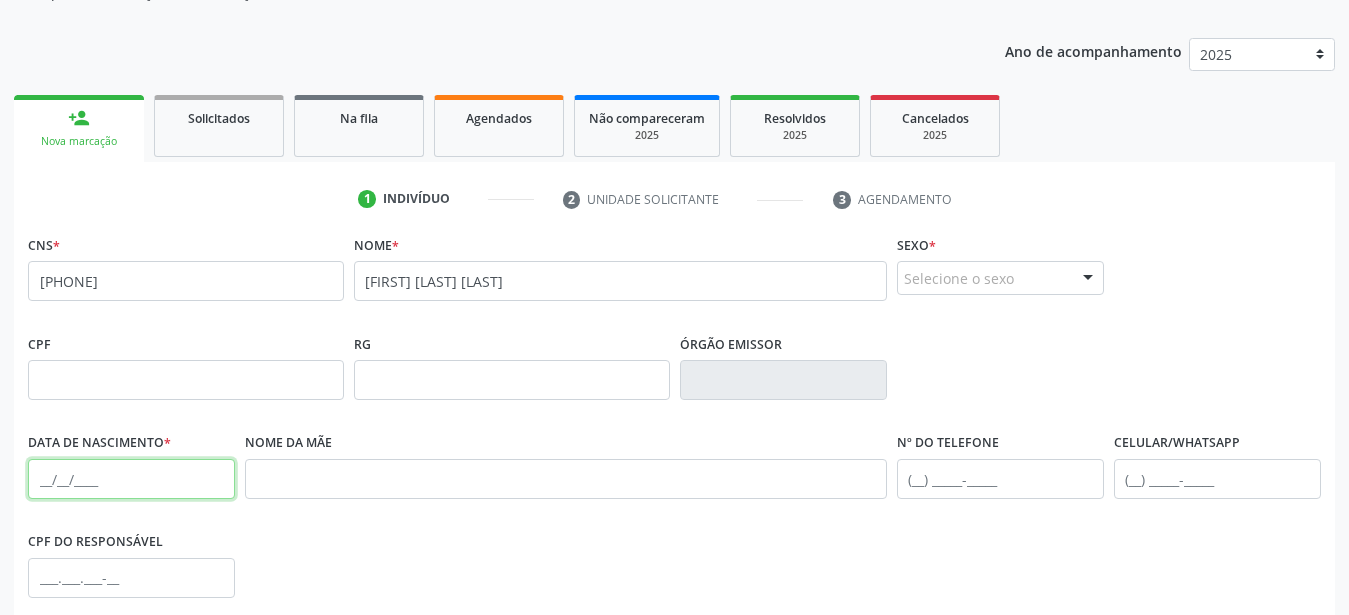 click at bounding box center [131, 479] 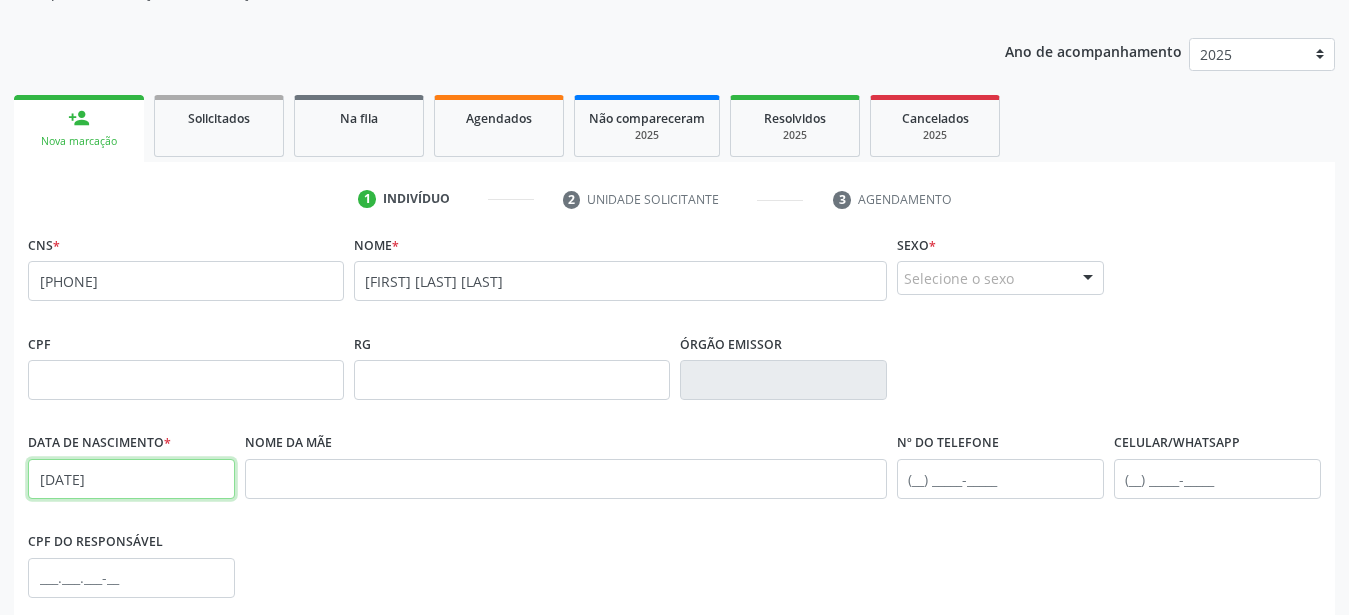 type on "[DATE]" 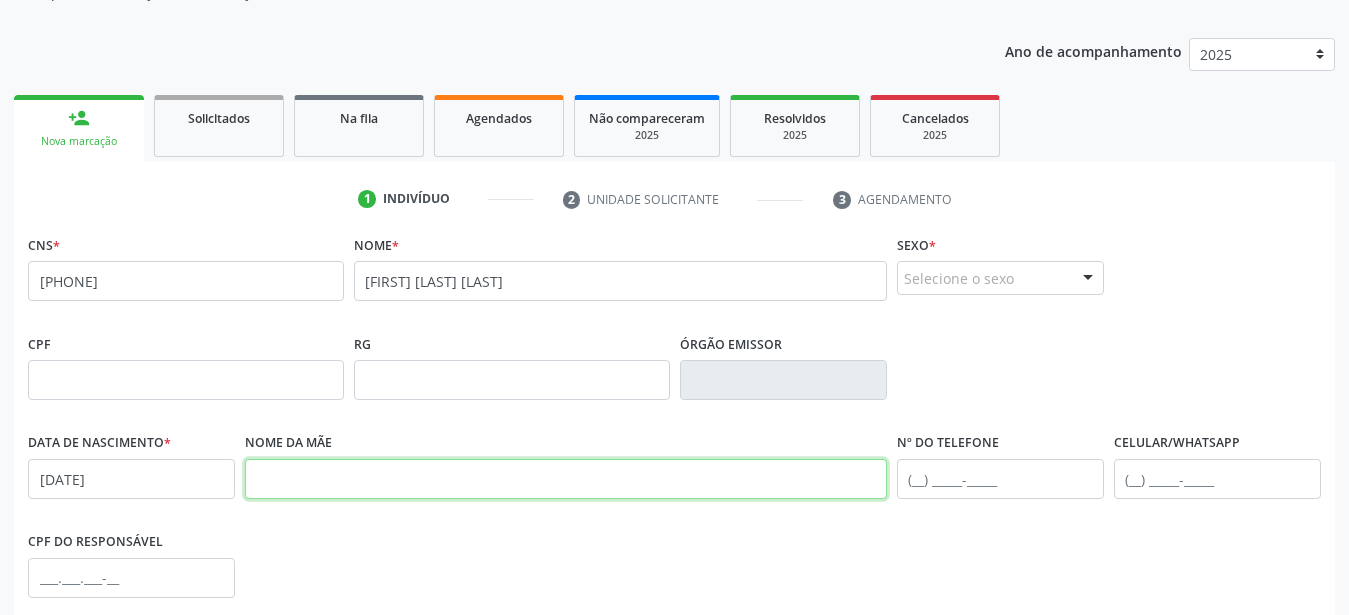 click at bounding box center (566, 479) 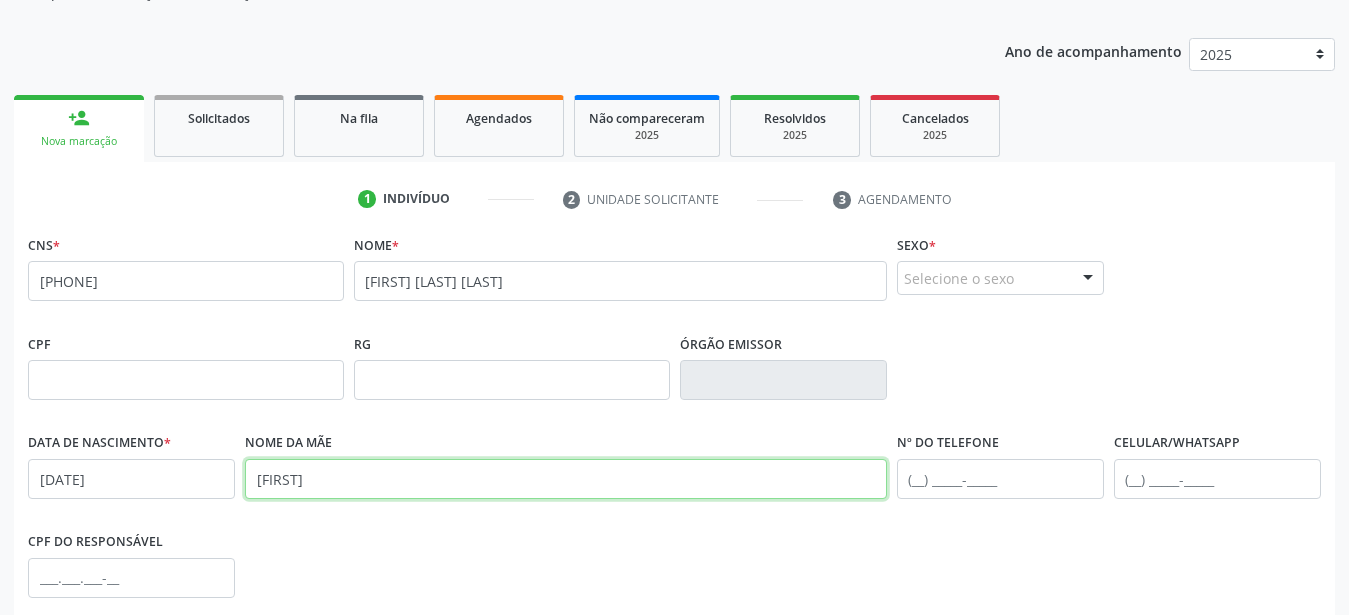 click on "[FIRST]" at bounding box center (566, 479) 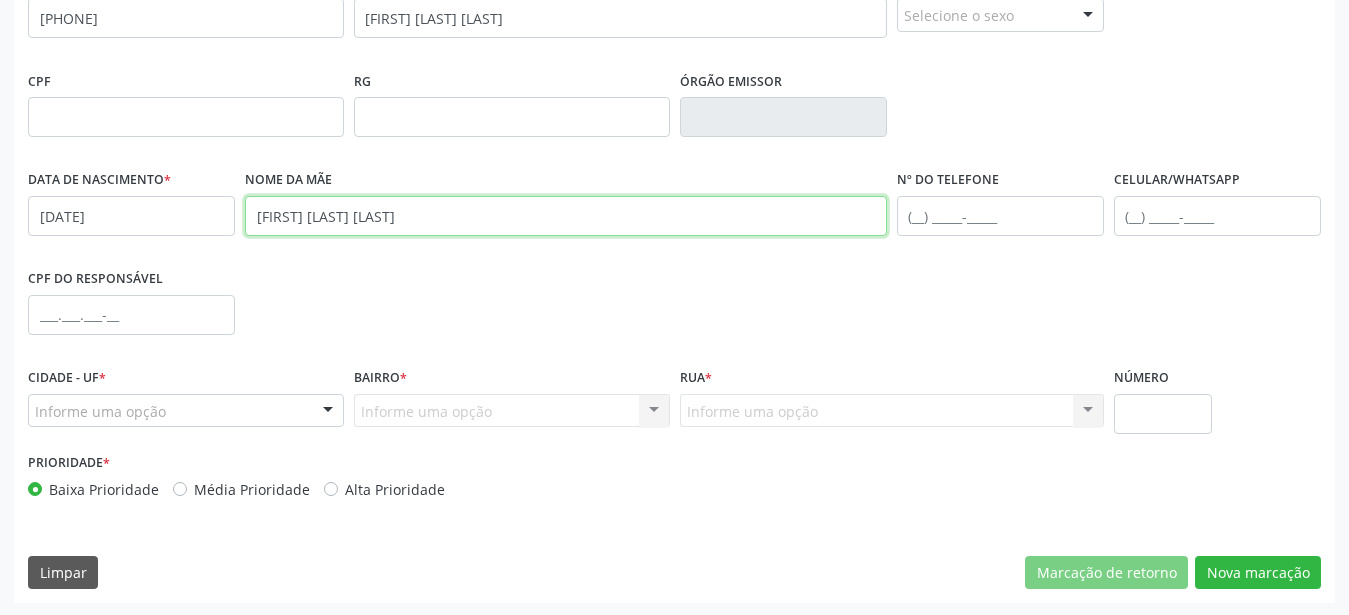 scroll, scrollTop: 469, scrollLeft: 0, axis: vertical 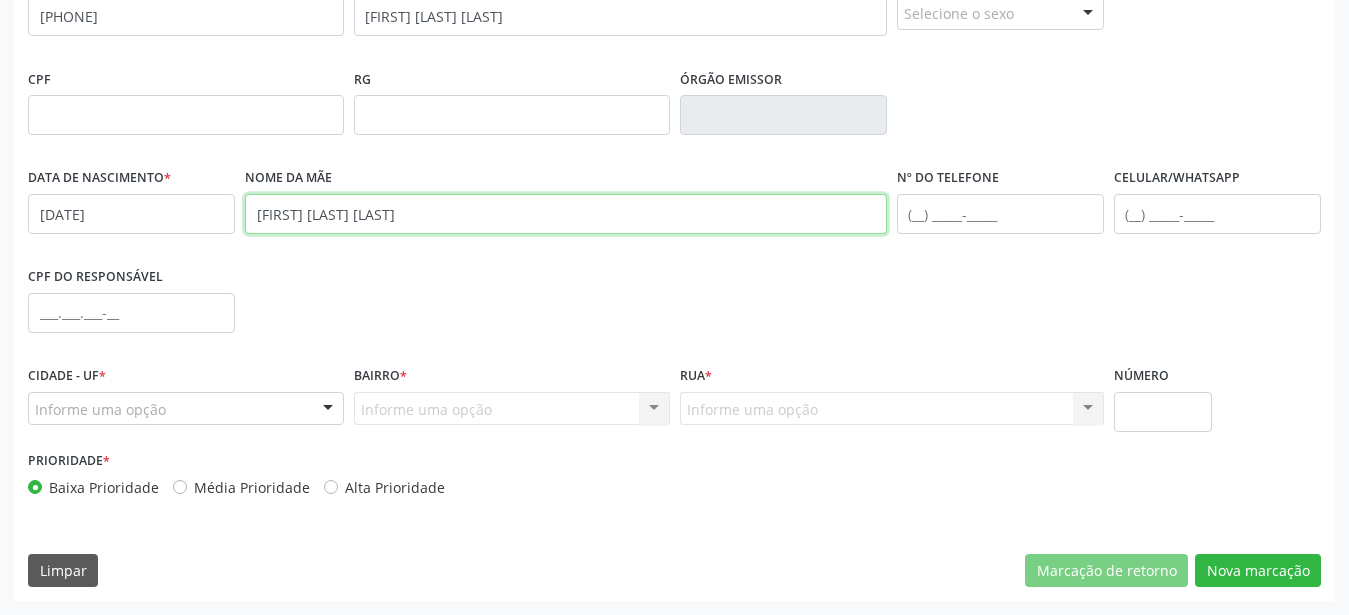 type on "[FIRST] [LAST] [LAST]" 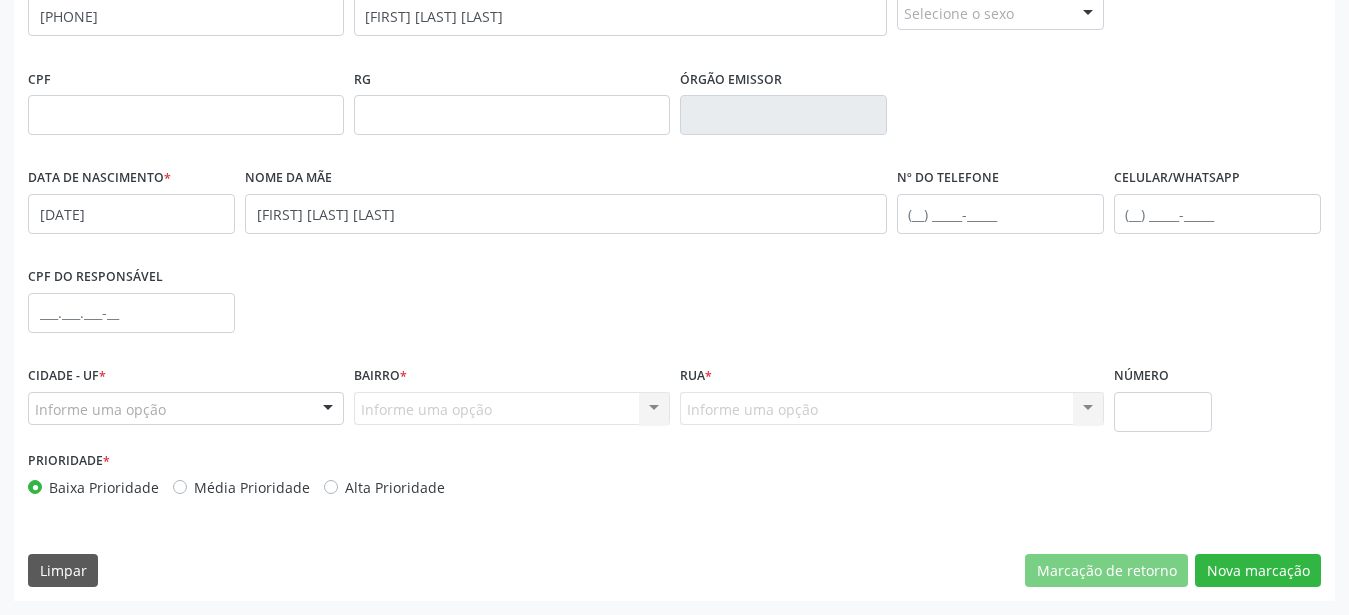 click on "Informe uma opção" at bounding box center (186, 409) 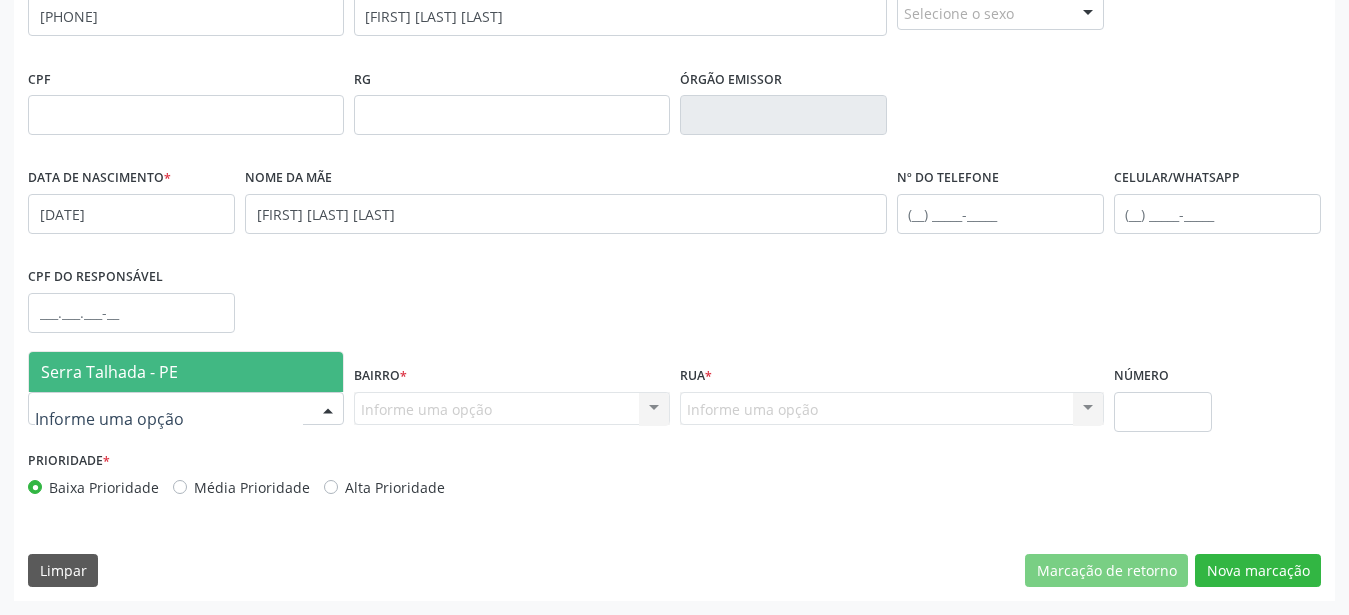 click on "Serra Talhada - PE" at bounding box center [186, 372] 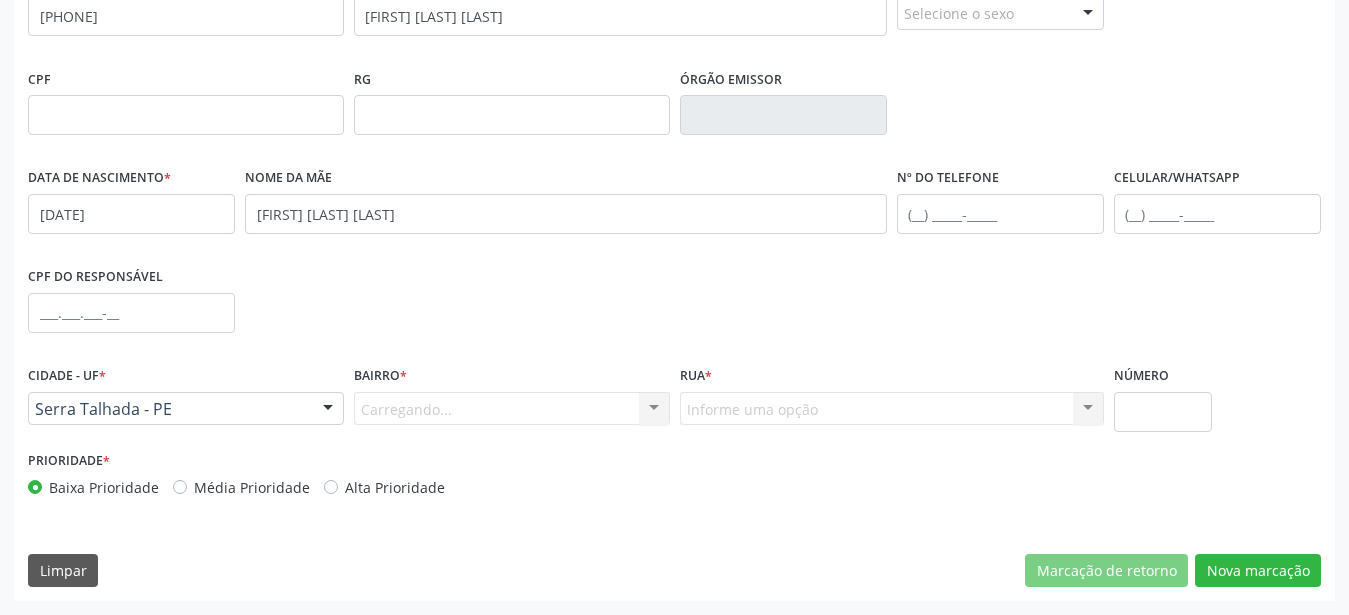 click on "Carregando...
Nenhum resultado encontrado para: "   "
Nenhuma opção encontrada. Digite para adicionar." at bounding box center [512, 409] 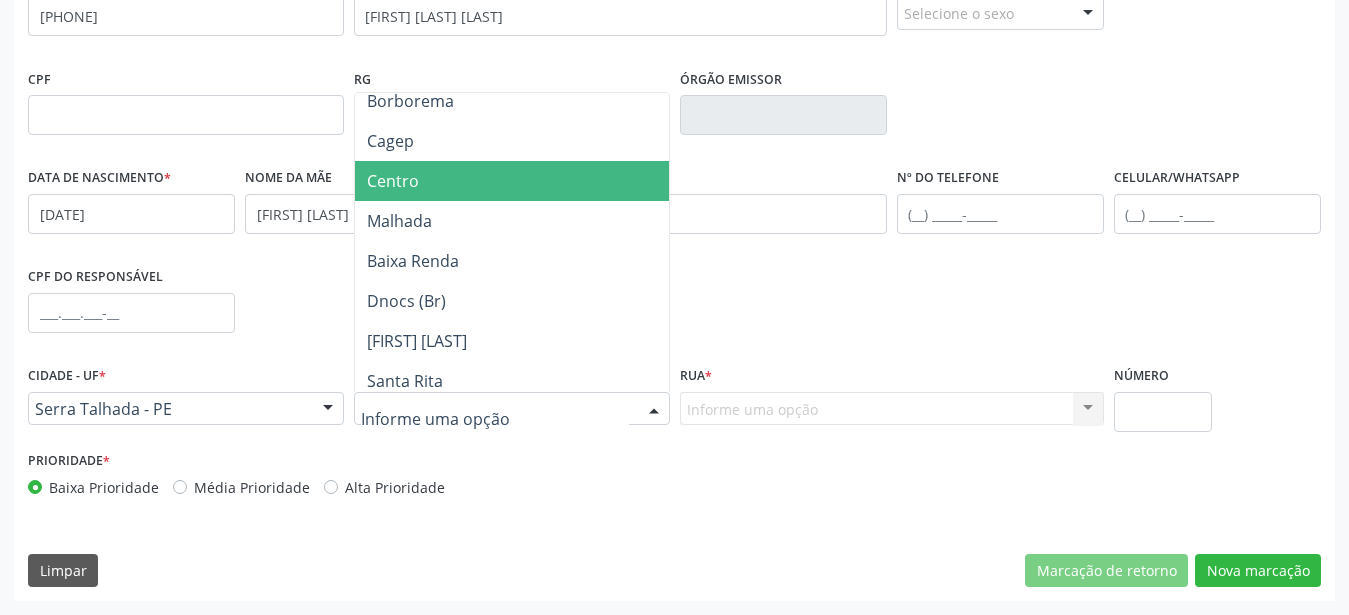 scroll, scrollTop: 0, scrollLeft: 0, axis: both 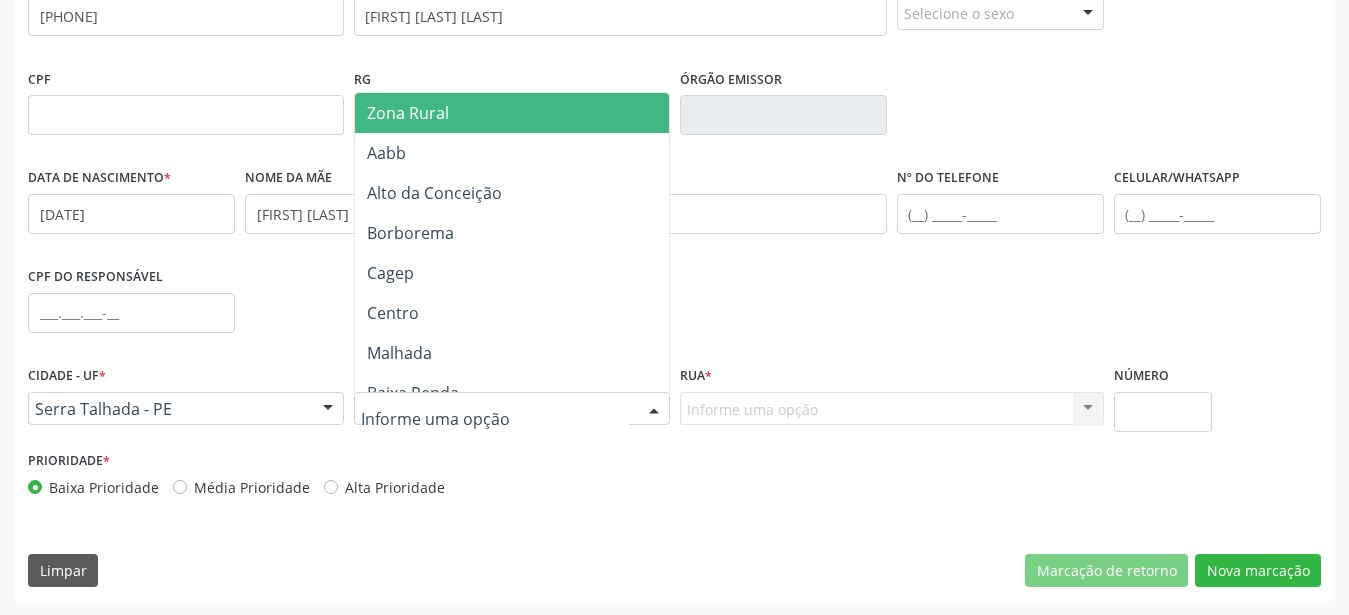 click on "Zona Rural" at bounding box center [512, 113] 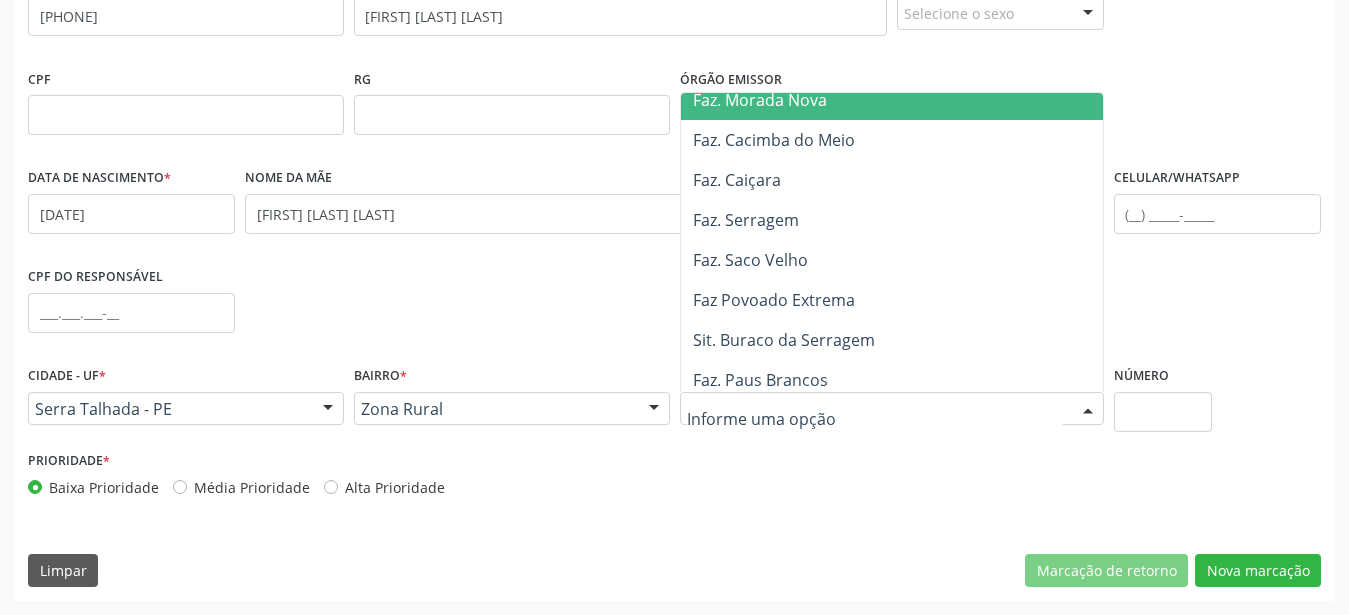 scroll, scrollTop: 1848, scrollLeft: 0, axis: vertical 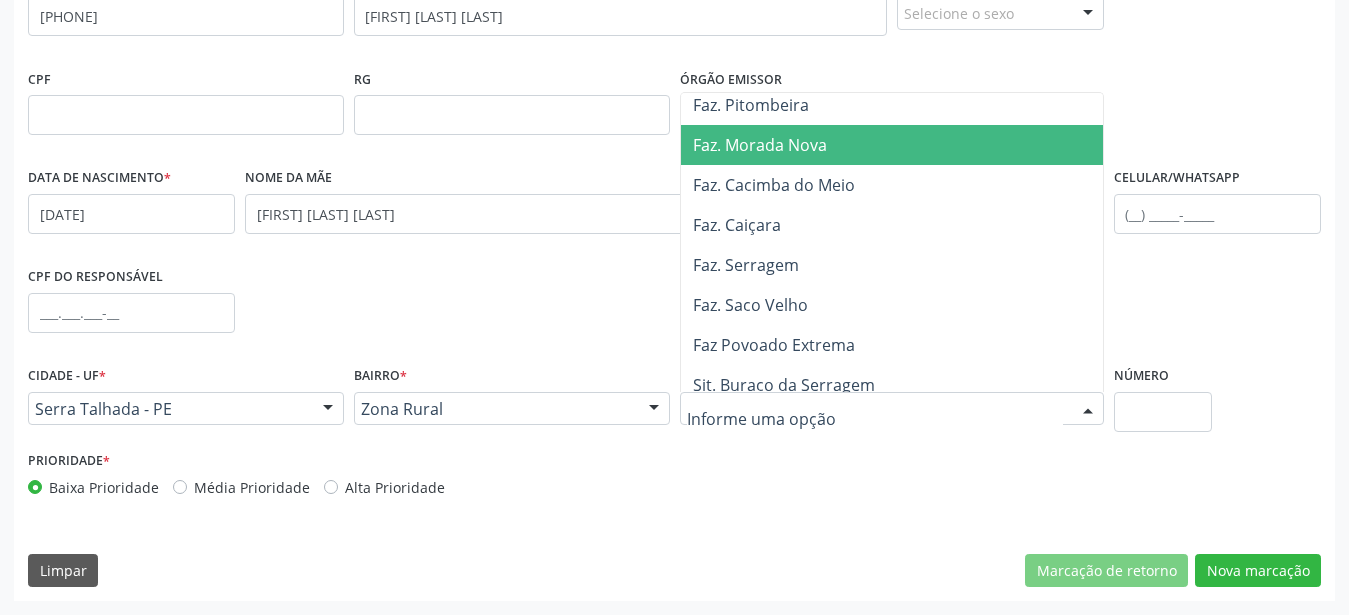 click on "Faz. Morada Nova" at bounding box center [897, 145] 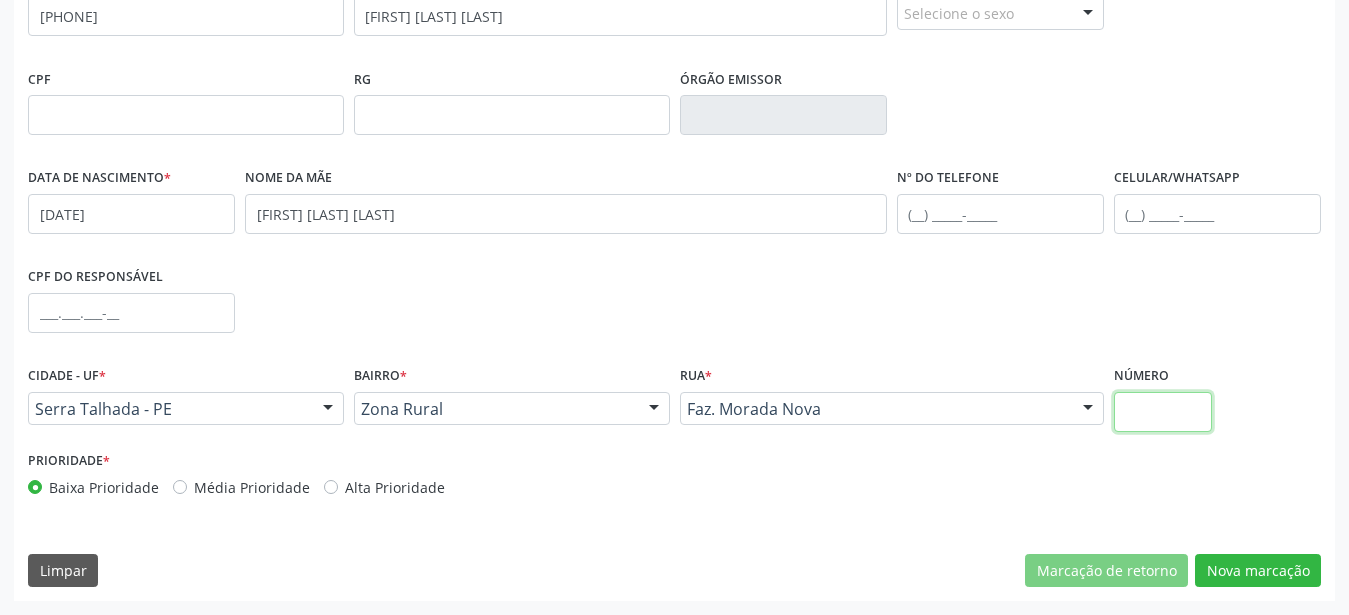 click at bounding box center (1163, 412) 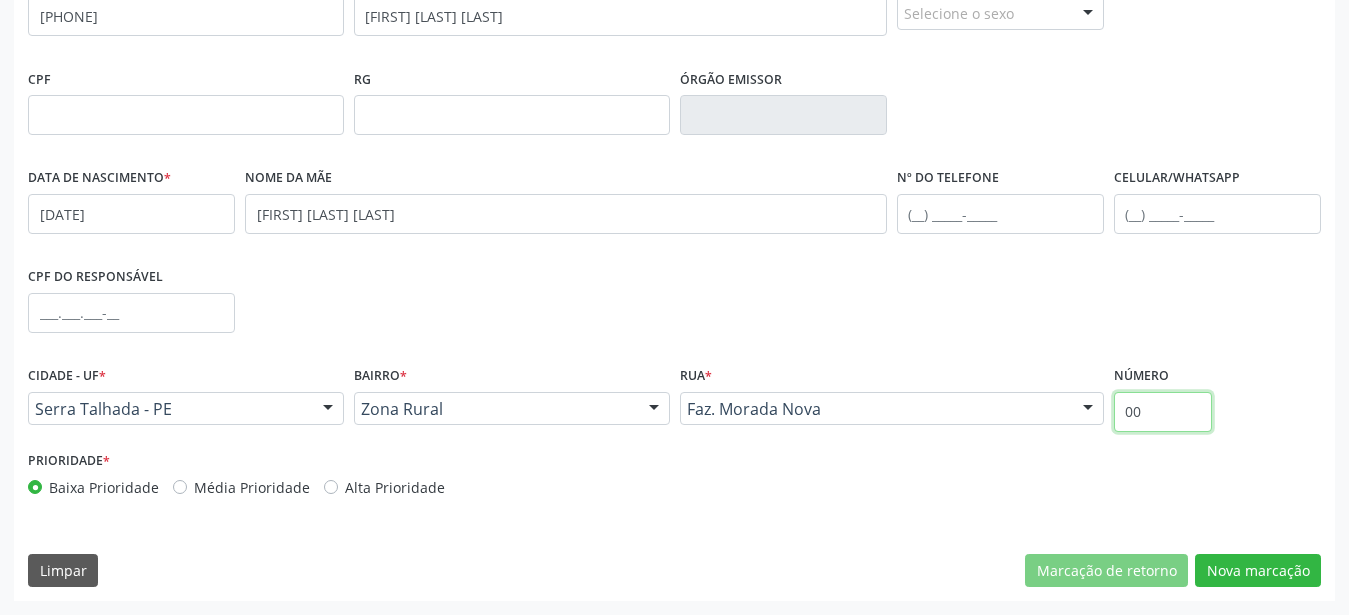 type on "00" 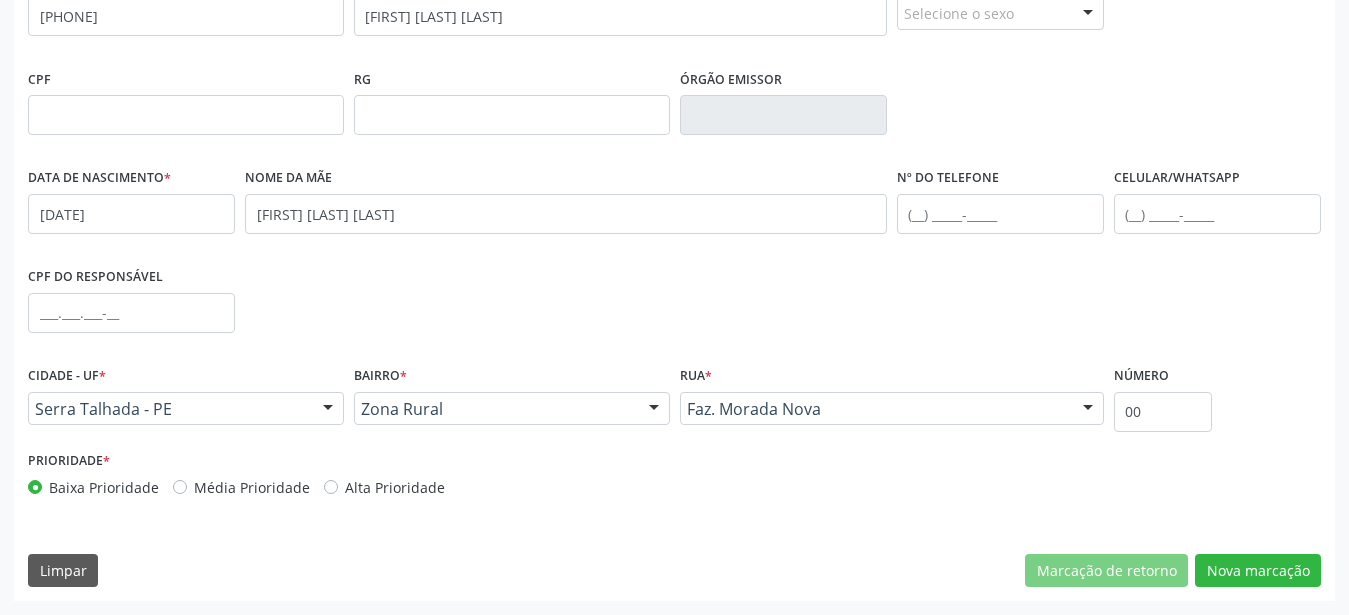 click on "CPF do responsável" at bounding box center [674, 311] 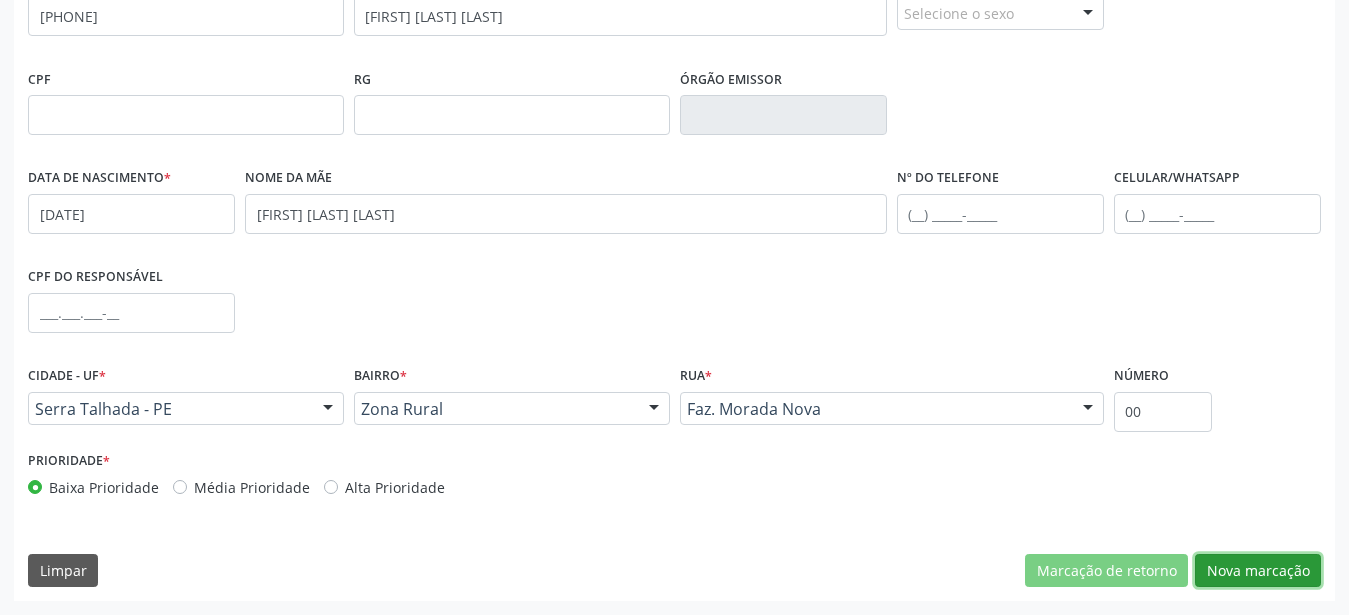 click on "Nova marcação" at bounding box center (1258, 571) 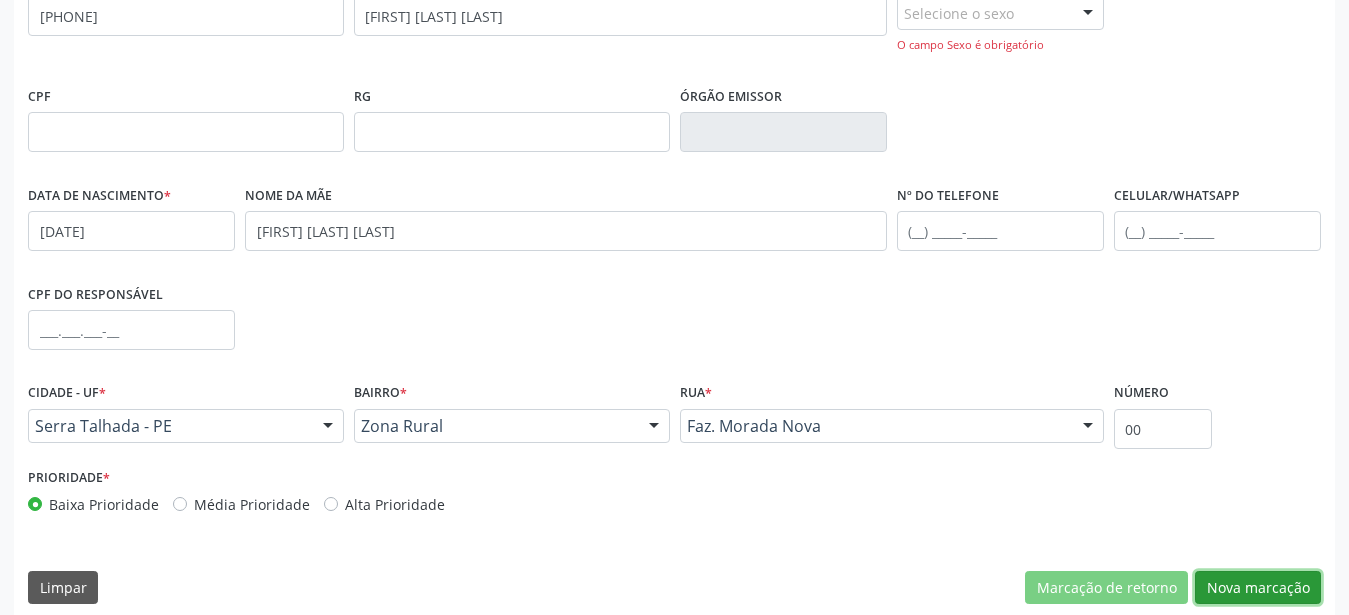 scroll, scrollTop: 367, scrollLeft: 0, axis: vertical 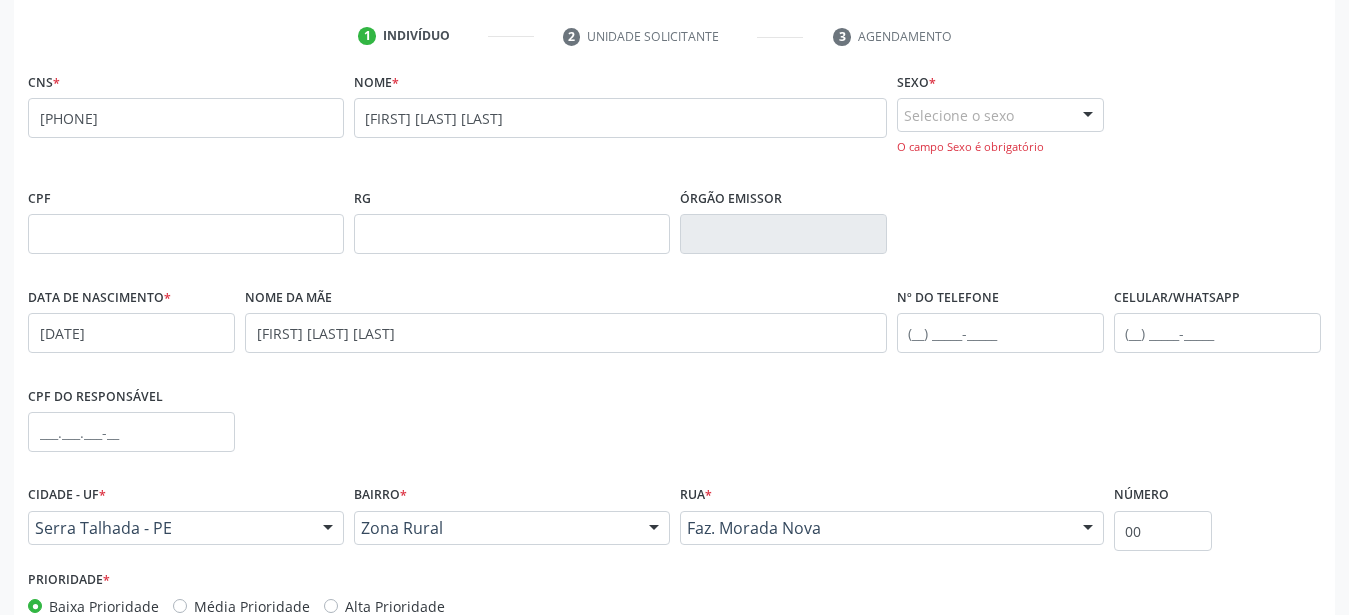 click on "Selecione o sexo" at bounding box center (1000, 115) 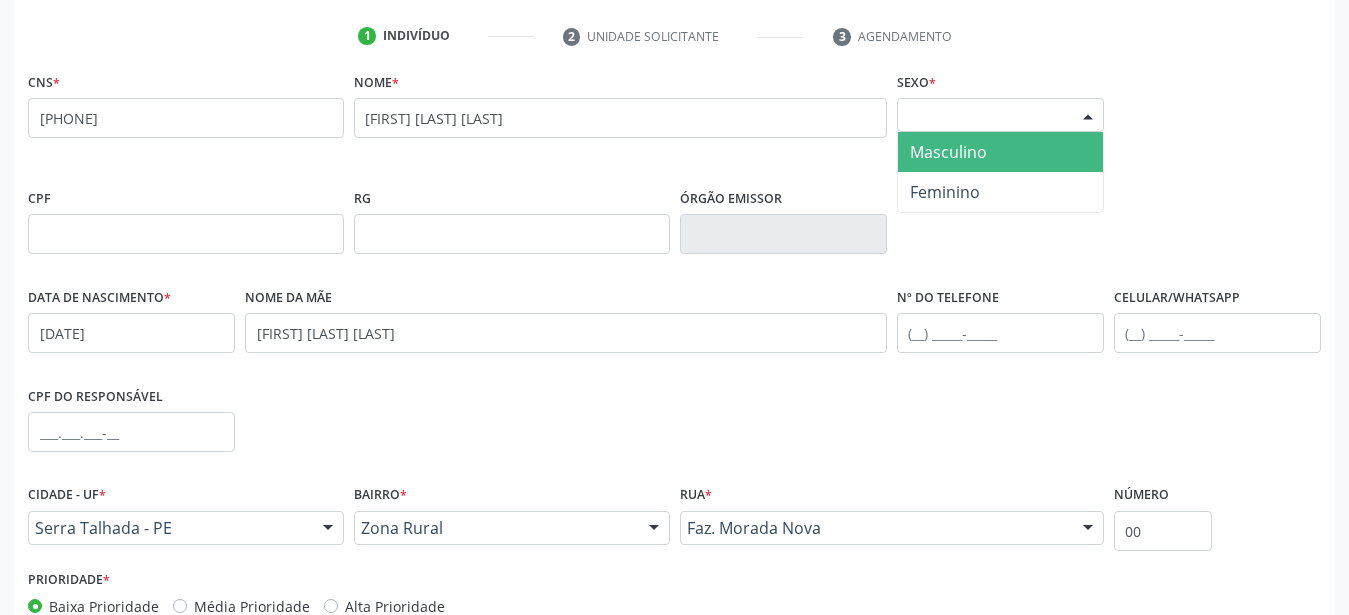 click on "Masculino" at bounding box center (948, 152) 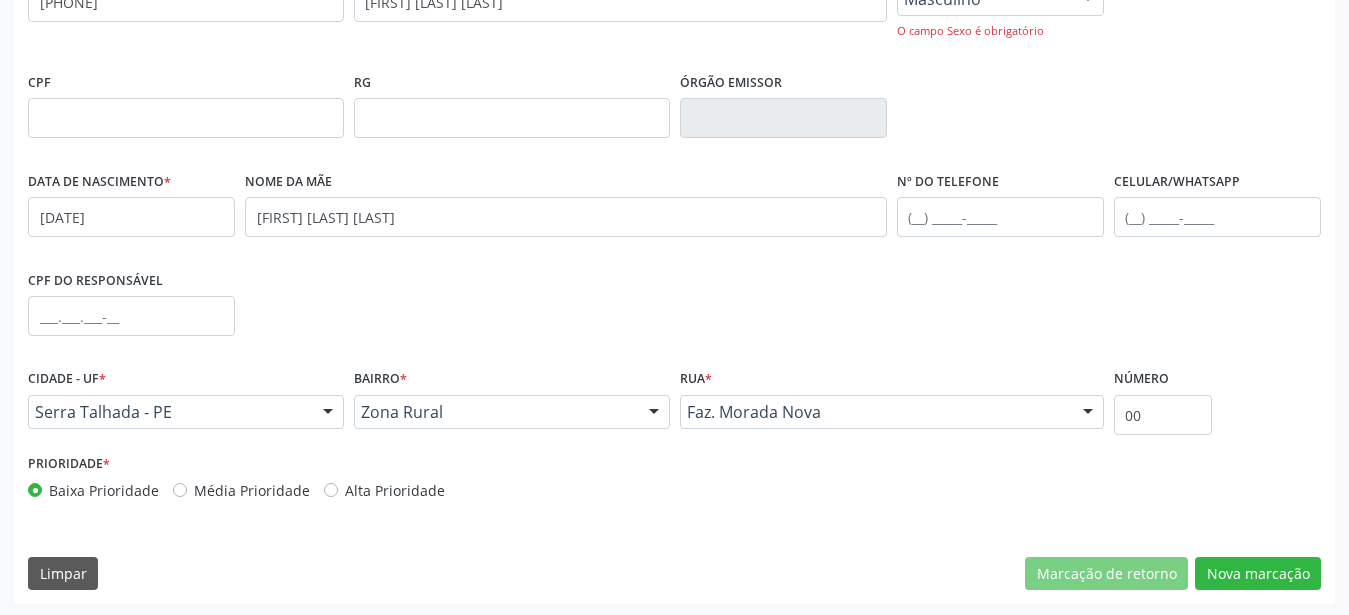 scroll, scrollTop: 486, scrollLeft: 0, axis: vertical 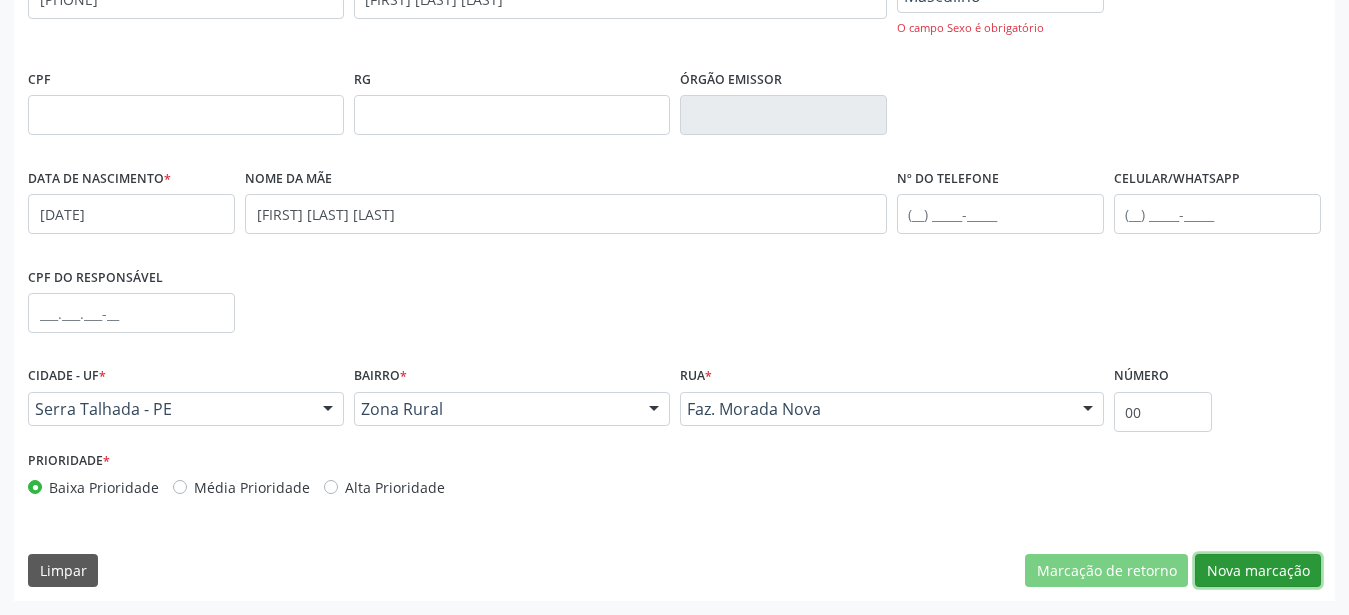 click on "Nova marcação" at bounding box center [1258, 571] 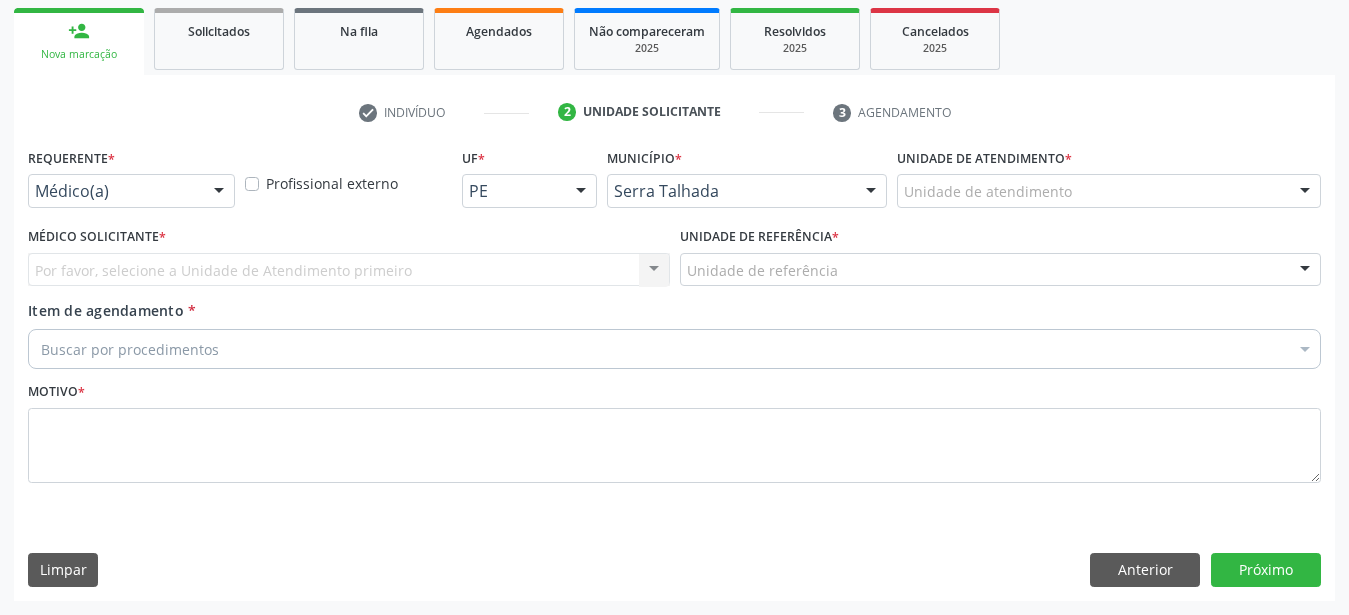 scroll, scrollTop: 307, scrollLeft: 0, axis: vertical 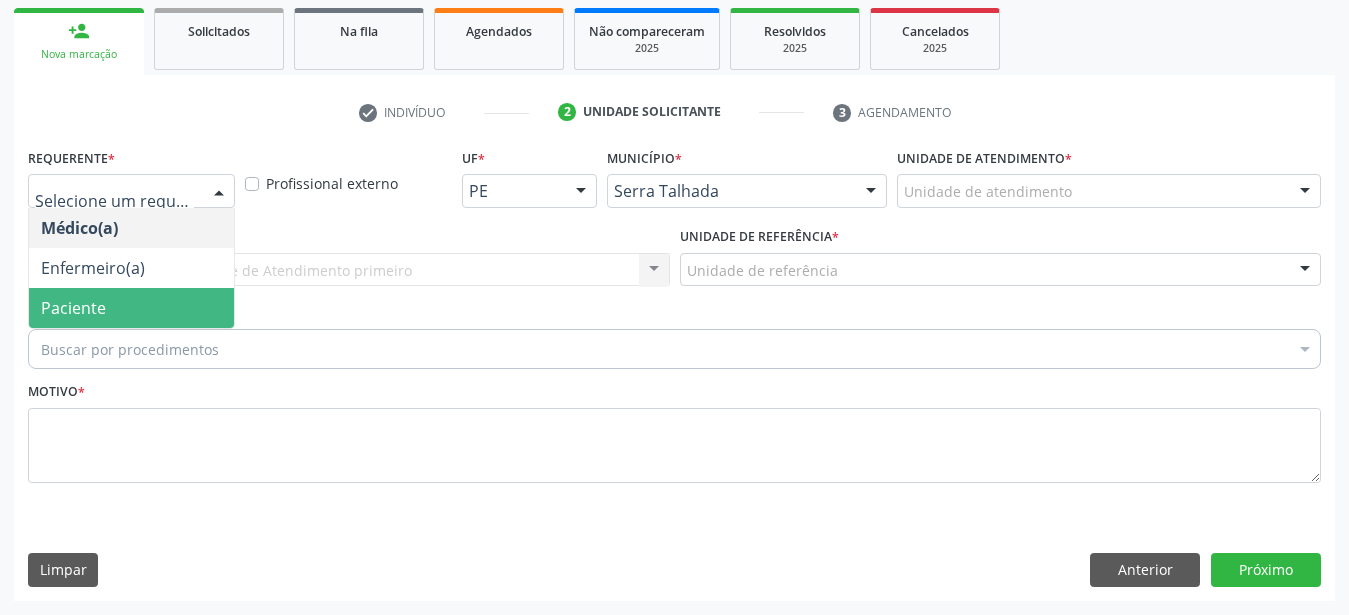 click on "Paciente" at bounding box center (73, 308) 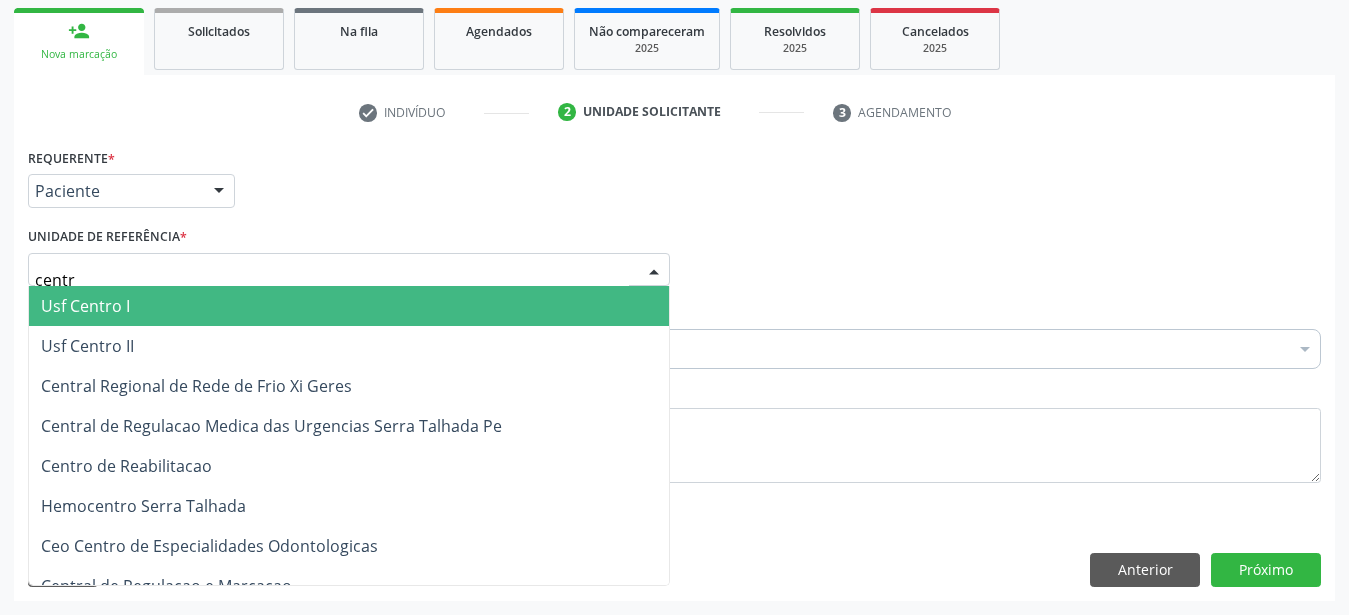 type on "centro" 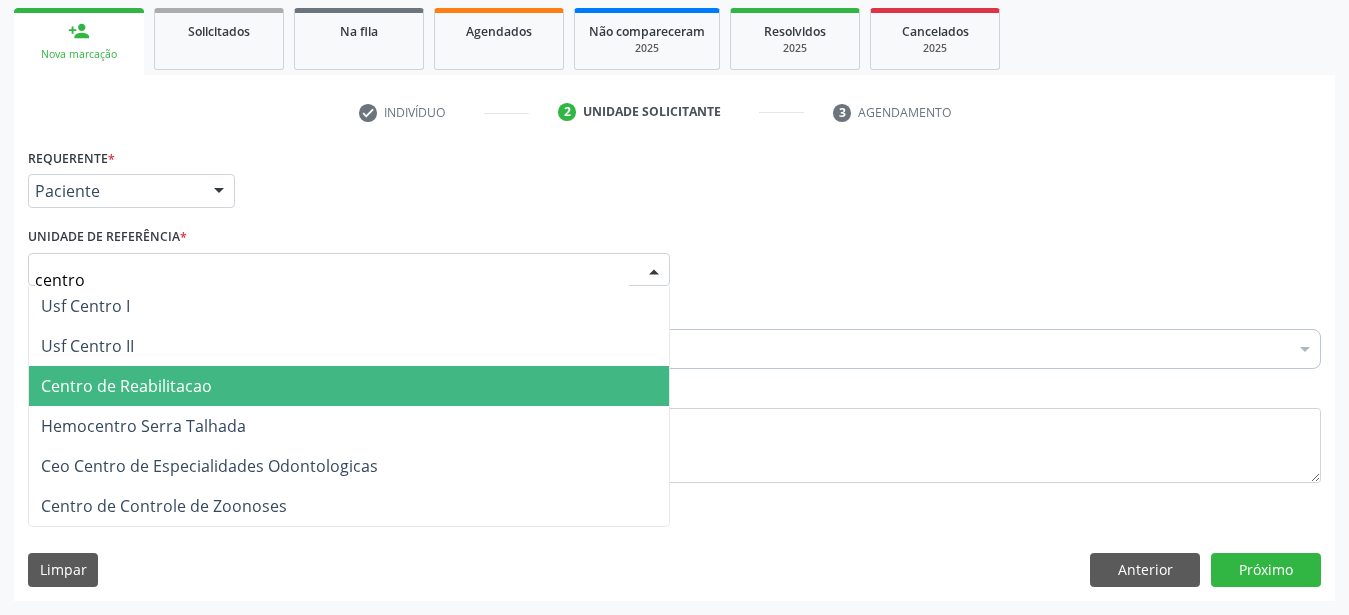 click on "Centro de Reabilitacao" at bounding box center [349, 386] 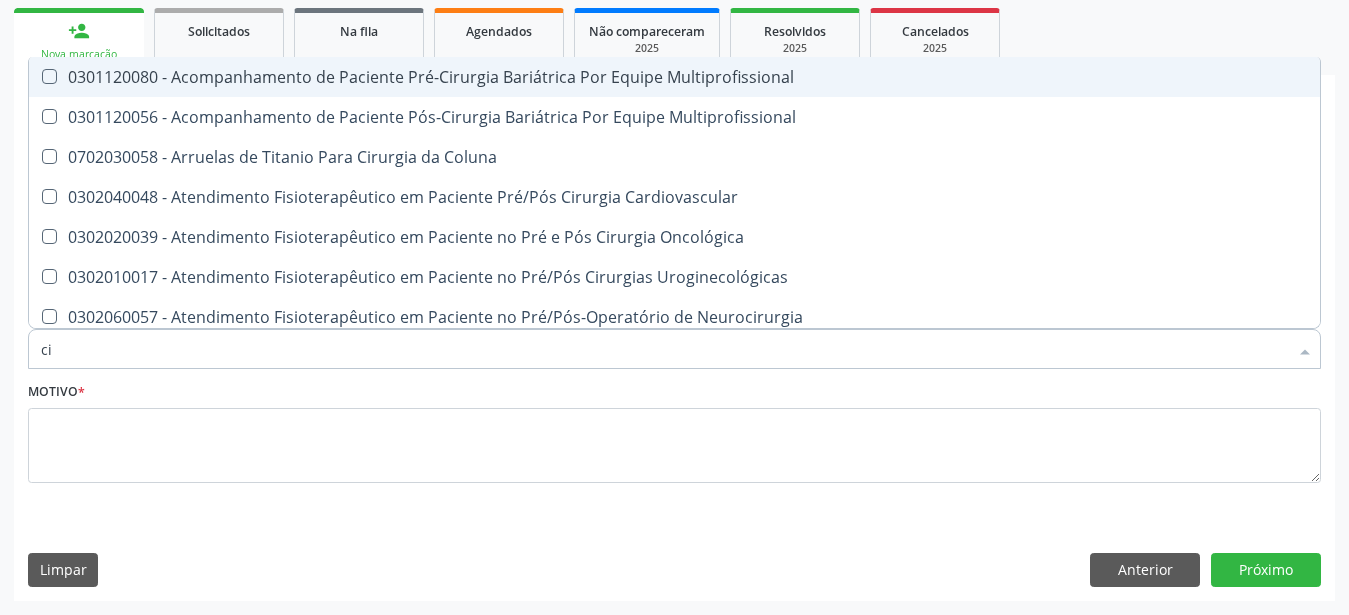 type on "c" 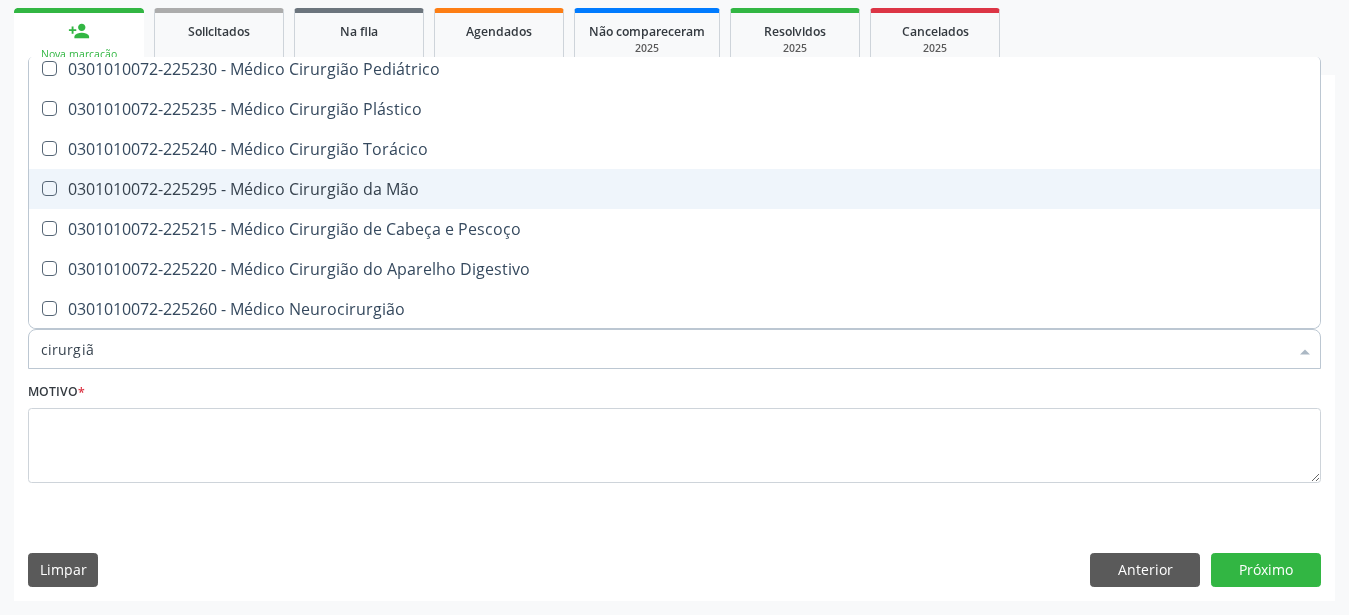 scroll, scrollTop: 88, scrollLeft: 0, axis: vertical 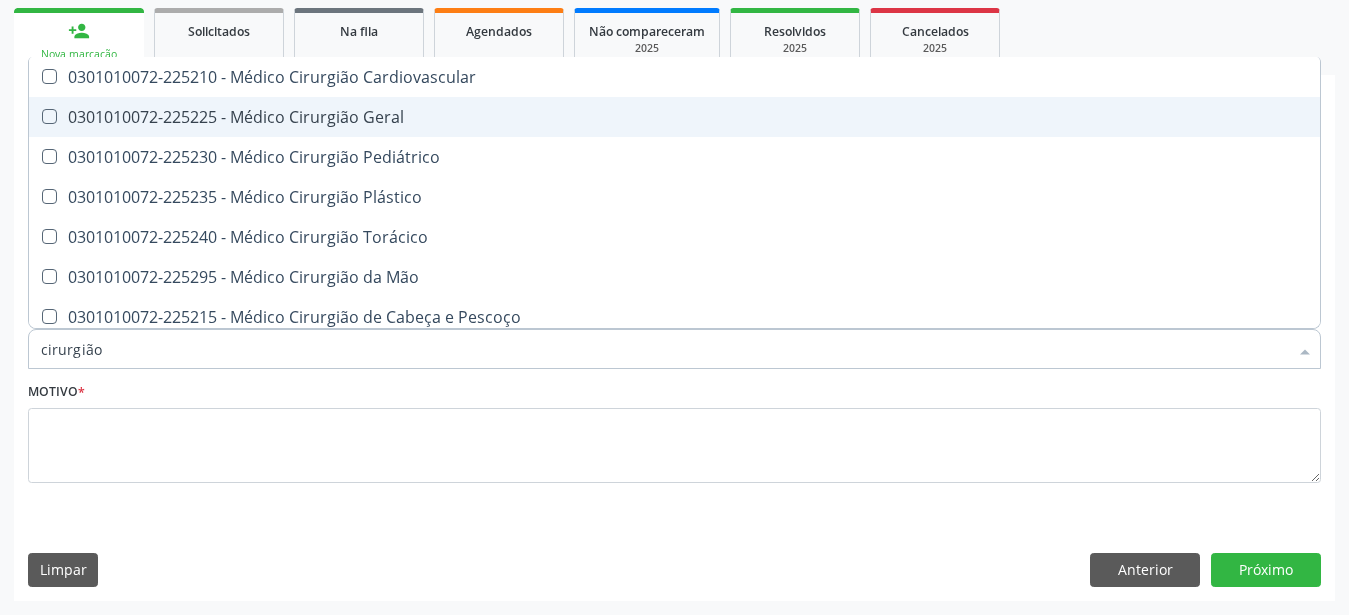 click on "0301010072-225225 - Médico Cirurgião Geral" at bounding box center [674, 117] 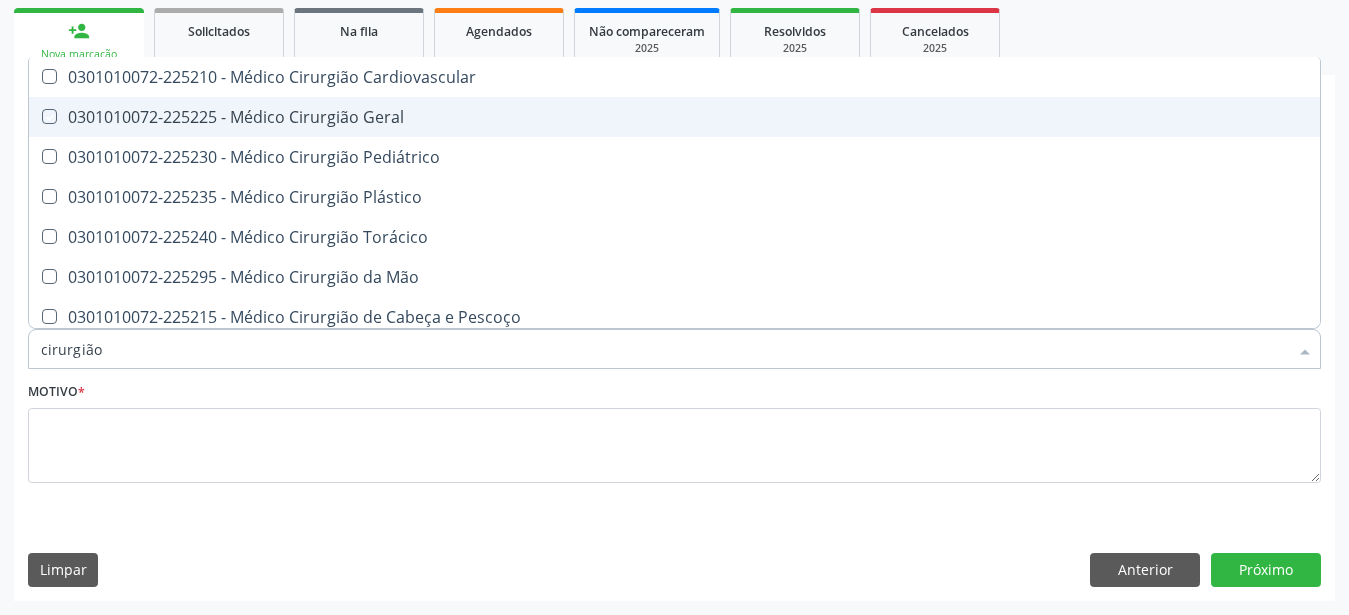 checkbox on "true" 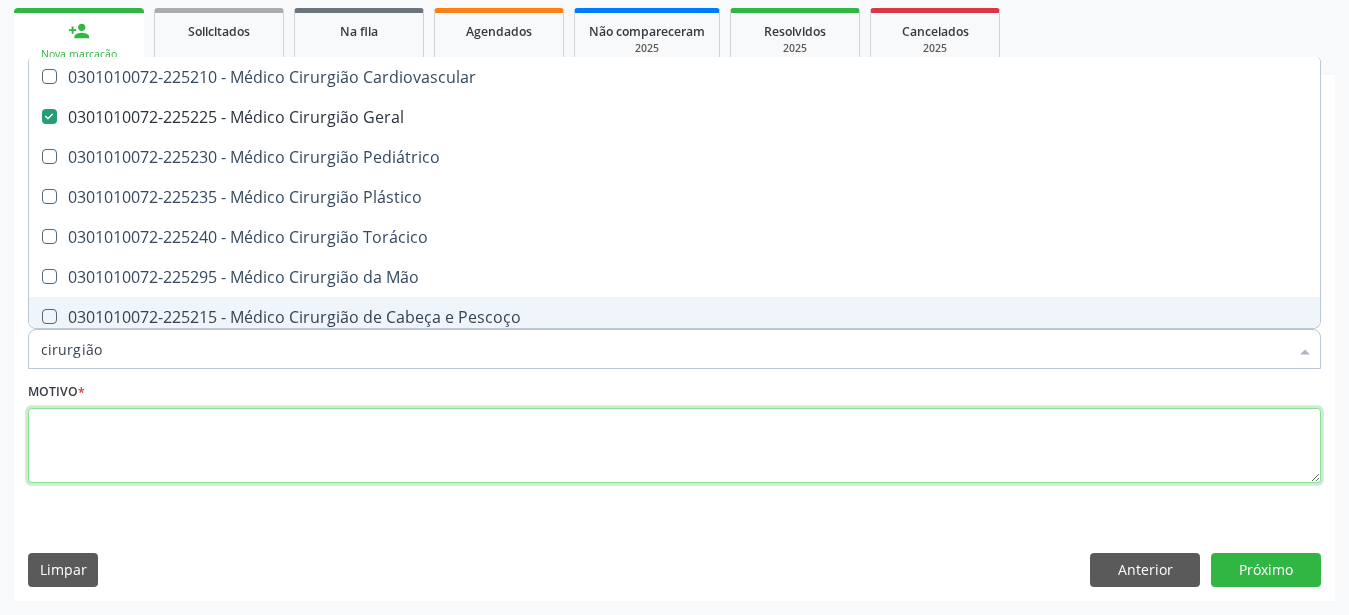 click at bounding box center (674, 446) 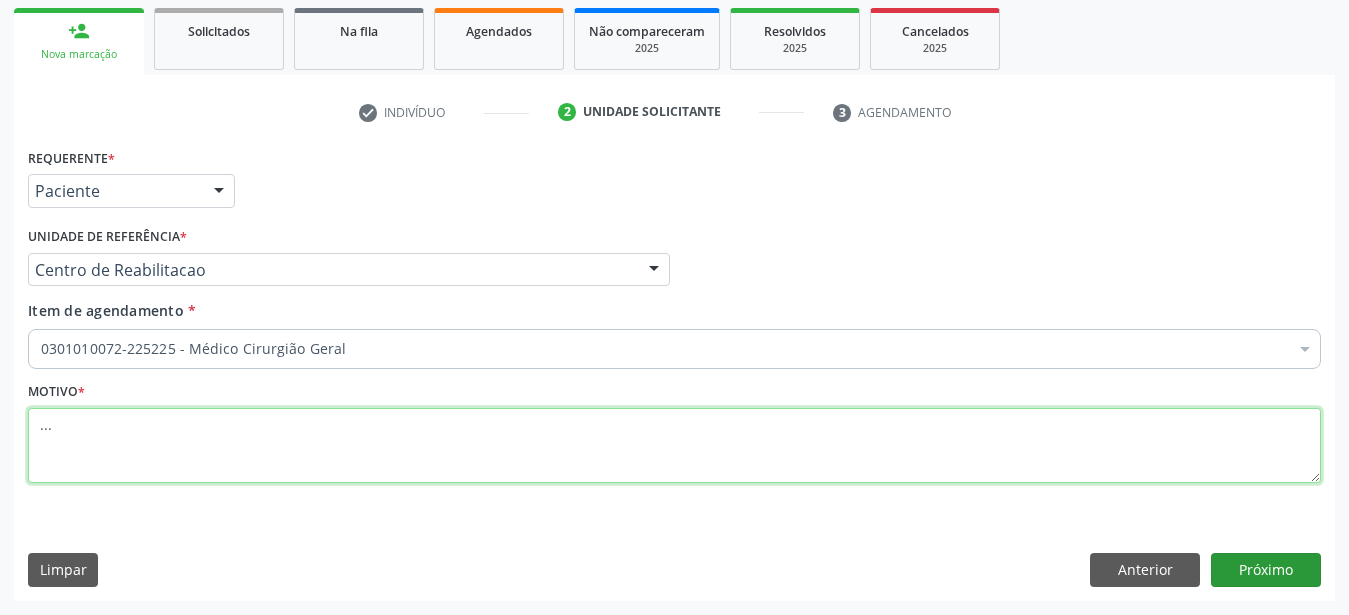type on "..." 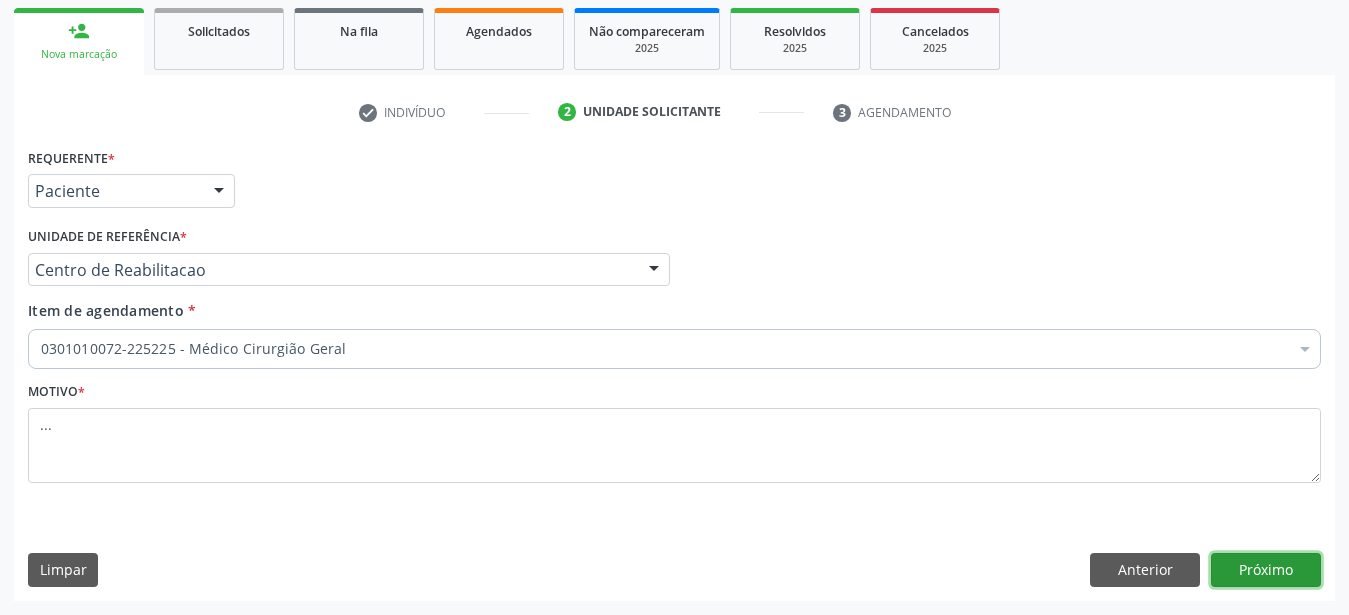 click on "Próximo" at bounding box center [1266, 570] 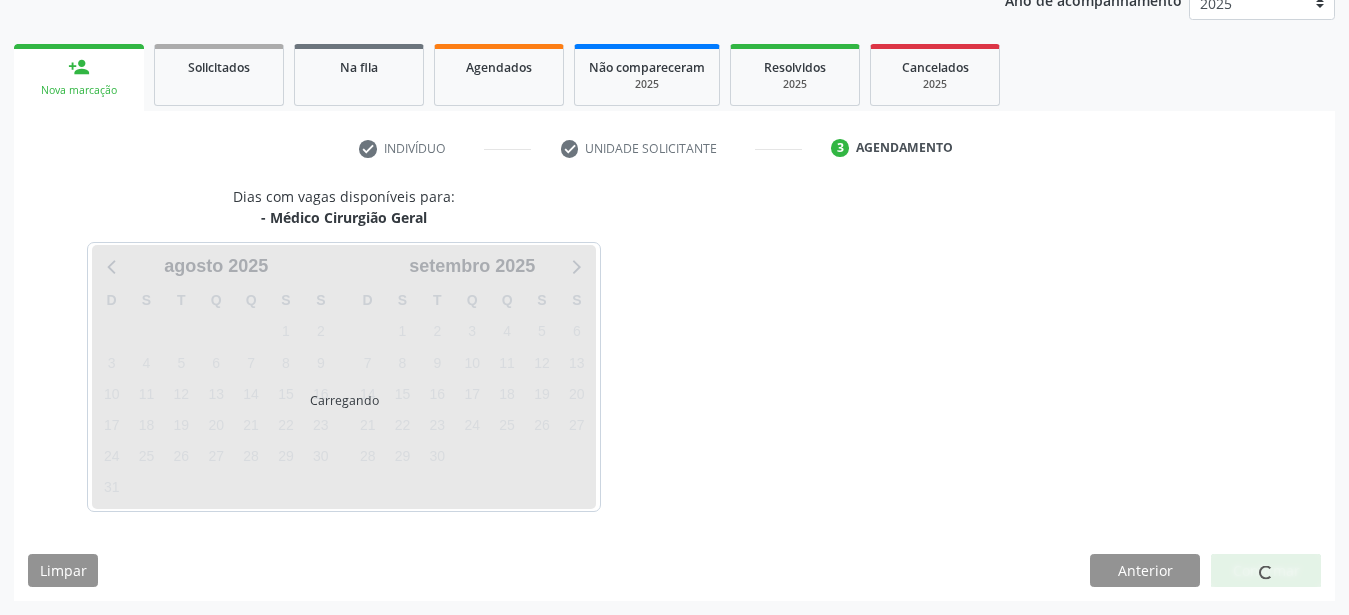 scroll, scrollTop: 255, scrollLeft: 0, axis: vertical 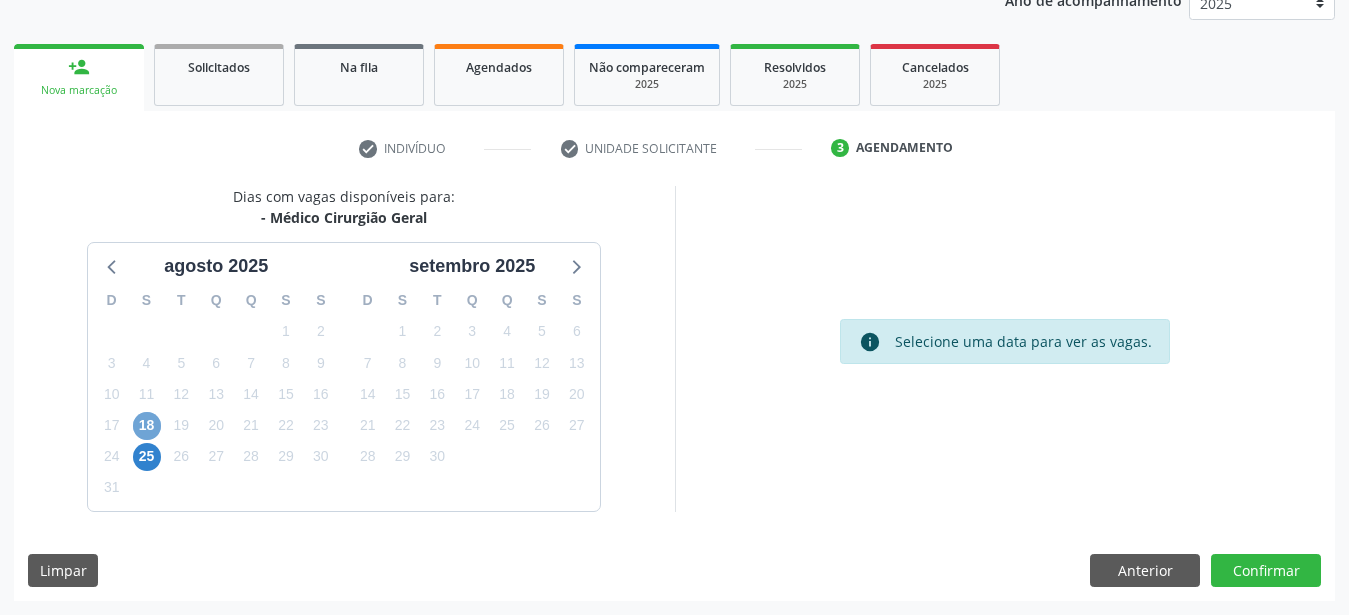 click on "18" at bounding box center [147, 426] 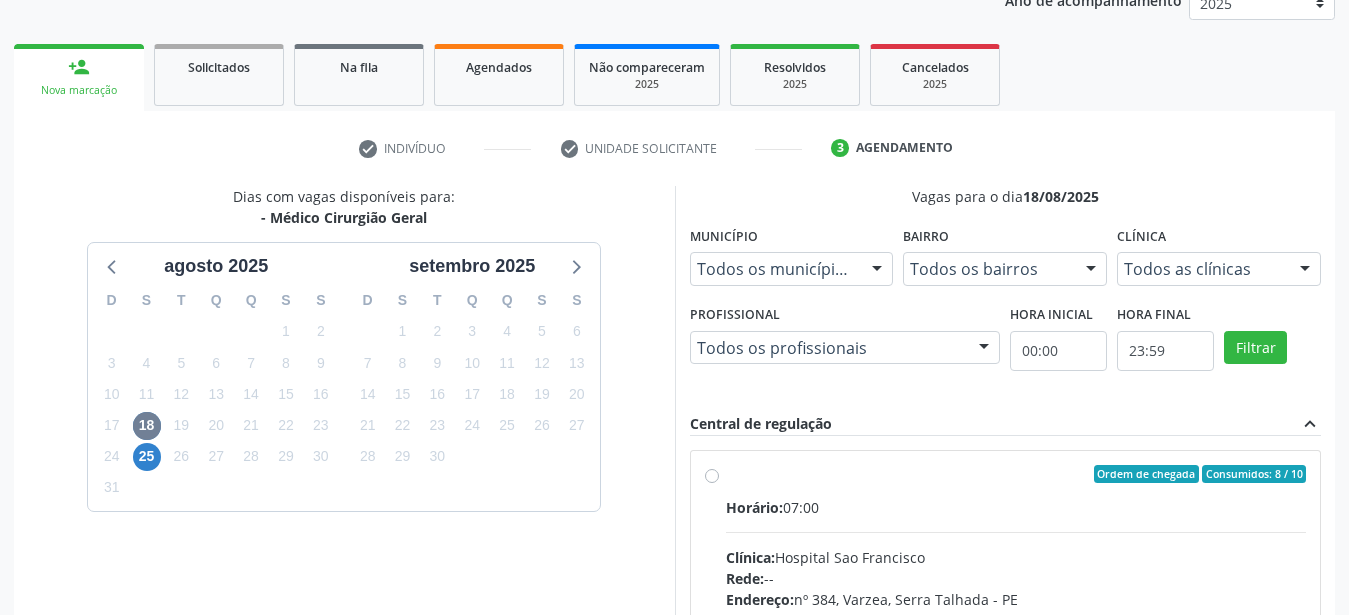 click on "Consumidos: 8 / 10
Horário:   07:00
Clínica:  Hospital Sao Francisco
Rede:
--
Endereço:   nº [NUMBER], [STREET], [CITY] - [STATE]
Telefone:   (81) [PHONE]
Profissional:
--
Informações adicionais sobre o atendimento
Idade de atendimento:
Sem restrição
Gênero(s) atendido(s):
Sem restrição
Informações adicionais:
--" at bounding box center [1006, 618] 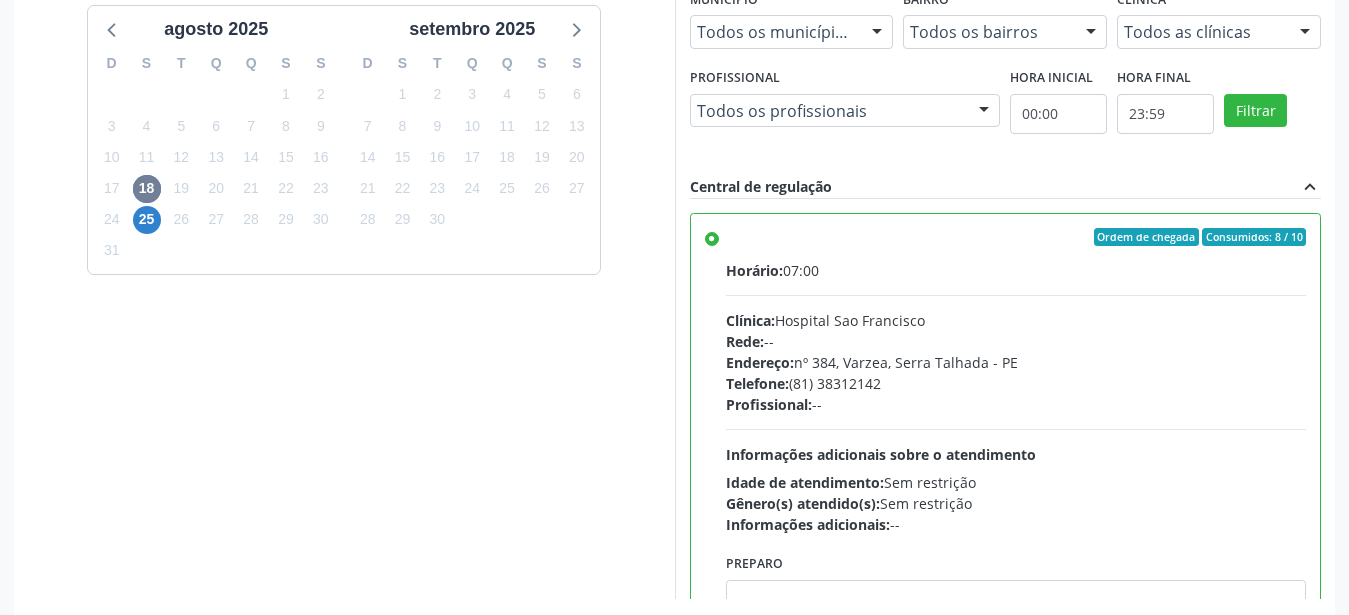 scroll, scrollTop: 579, scrollLeft: 0, axis: vertical 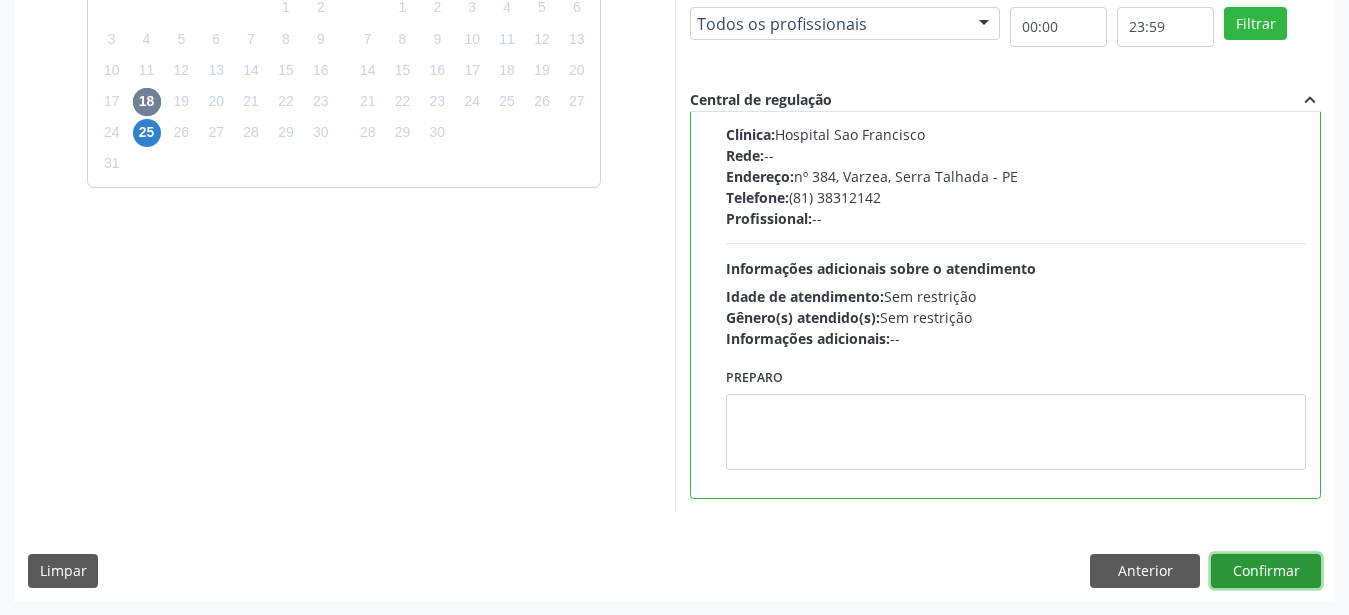 drag, startPoint x: 1285, startPoint y: 567, endPoint x: 1117, endPoint y: 531, distance: 171.81386 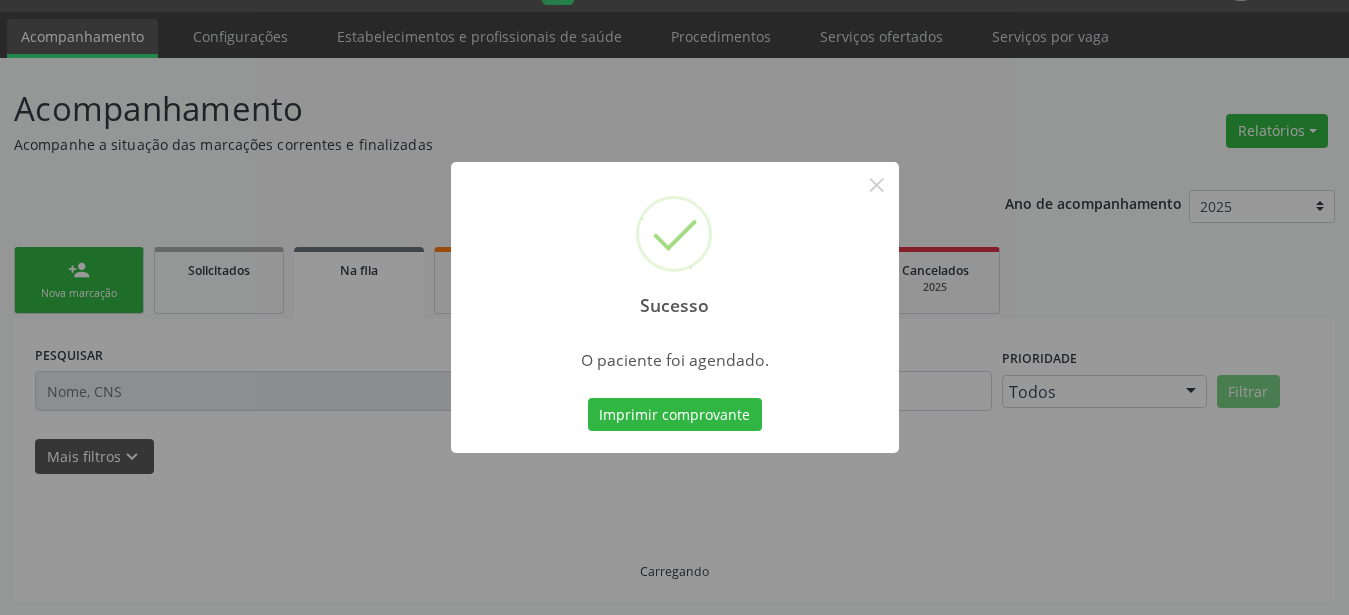 scroll, scrollTop: 51, scrollLeft: 0, axis: vertical 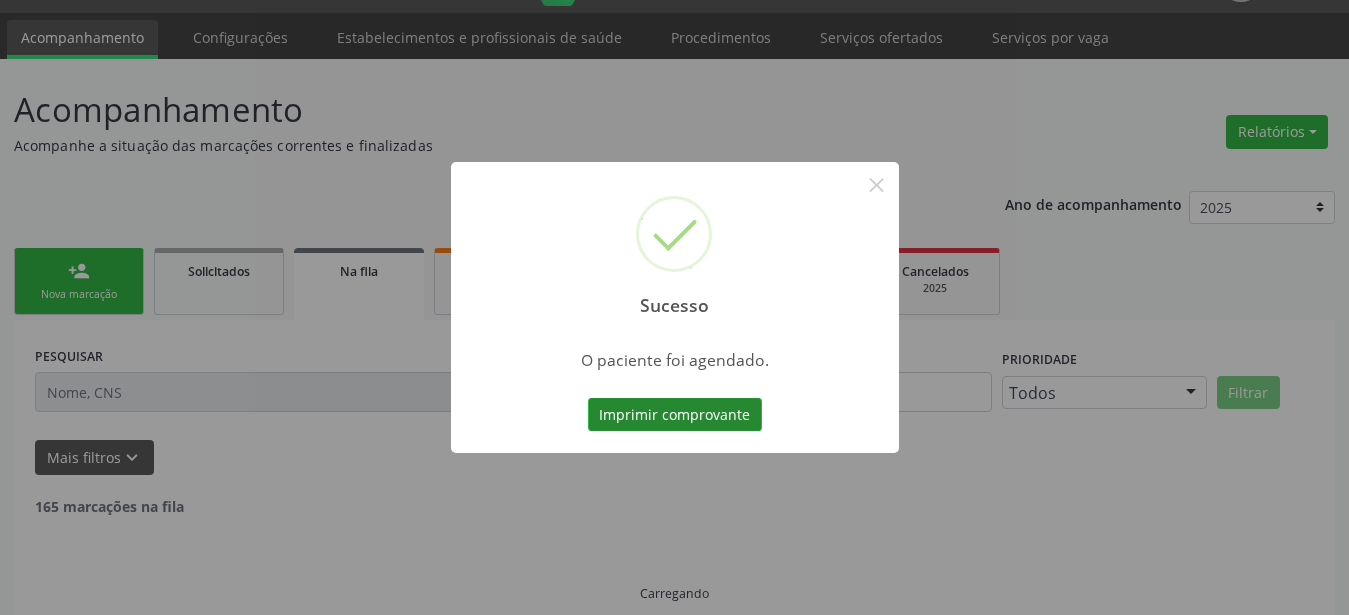 click on "Imprimir comprovante" at bounding box center [675, 415] 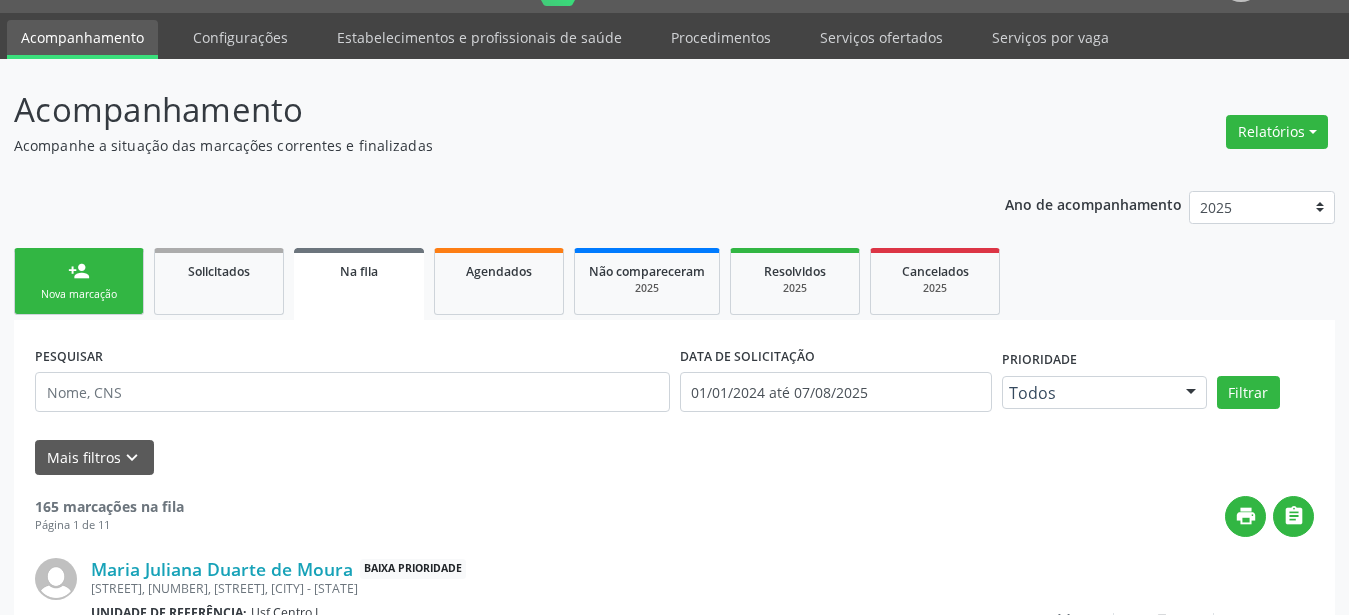 scroll, scrollTop: 50, scrollLeft: 0, axis: vertical 